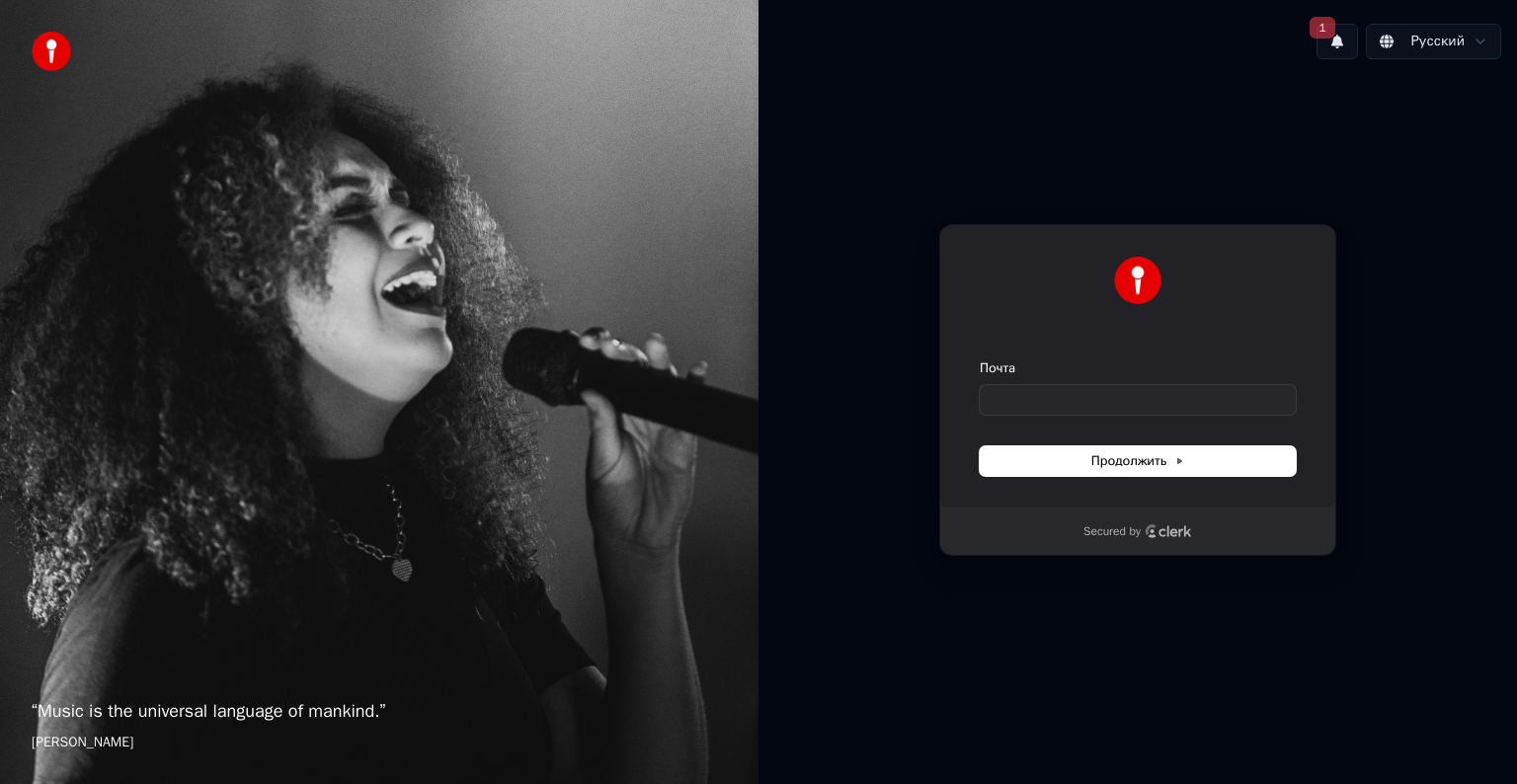 scroll, scrollTop: 0, scrollLeft: 0, axis: both 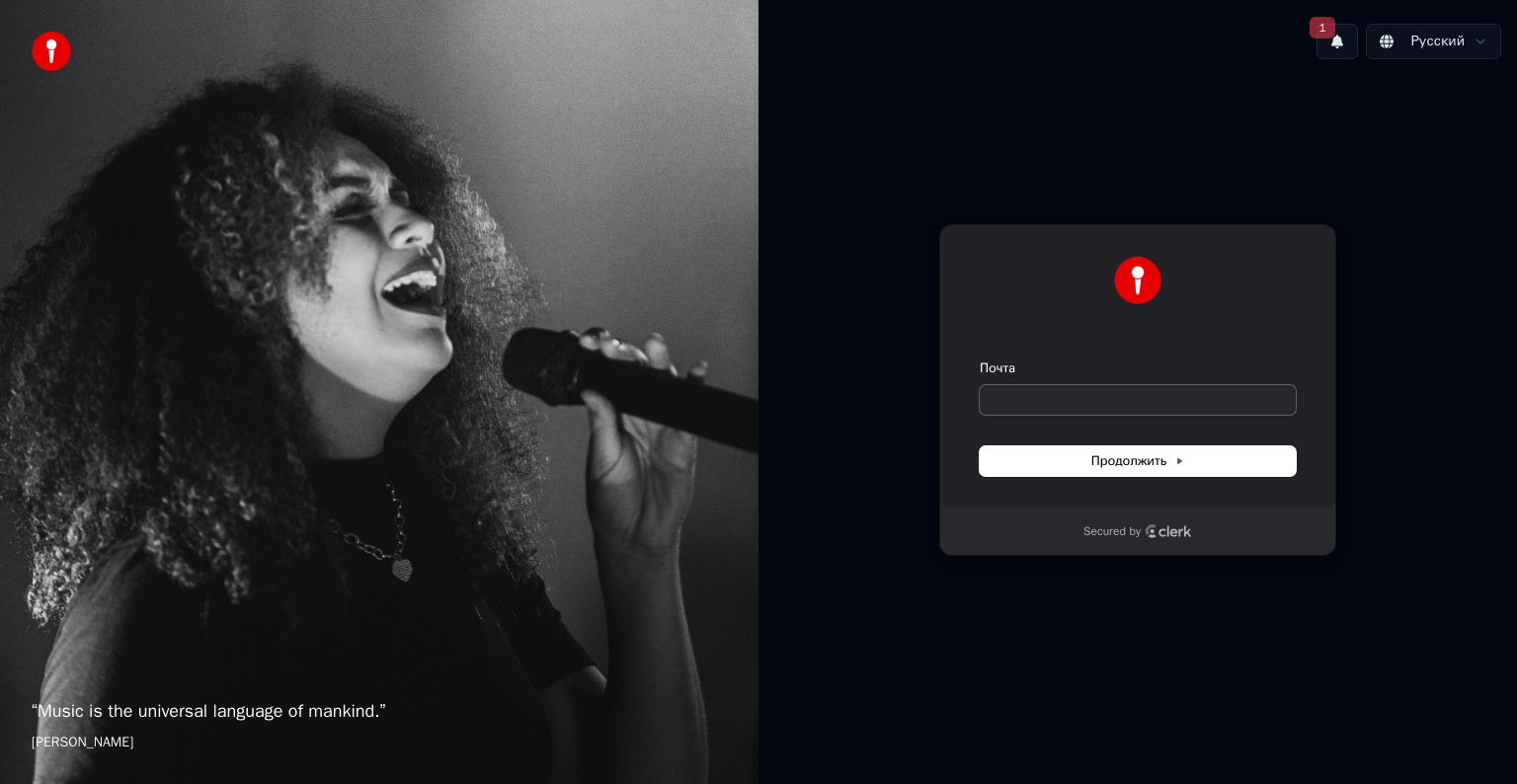 click on "Почта Продолжить" at bounding box center (1138, 418) 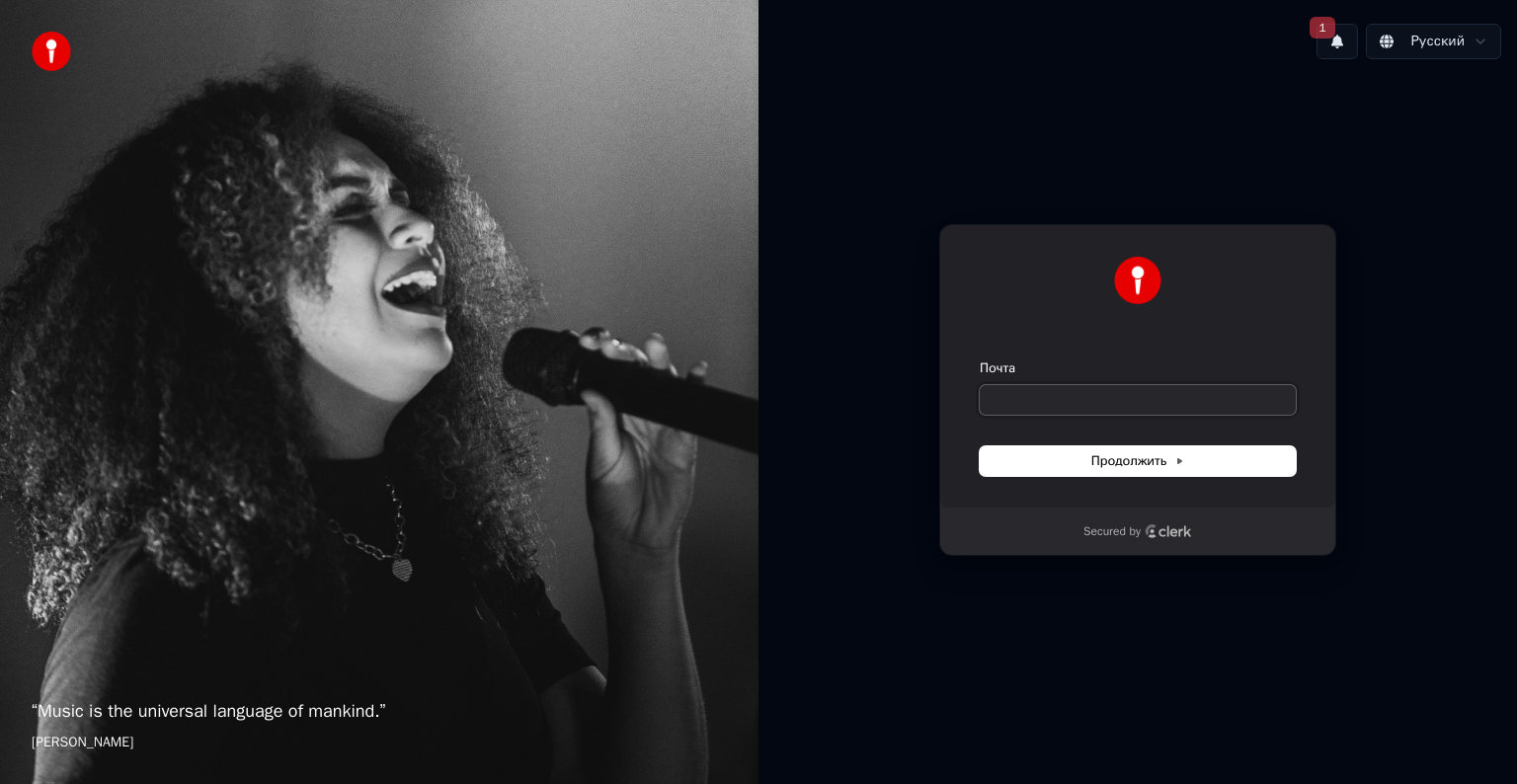 click on "Почта" at bounding box center [1138, 400] 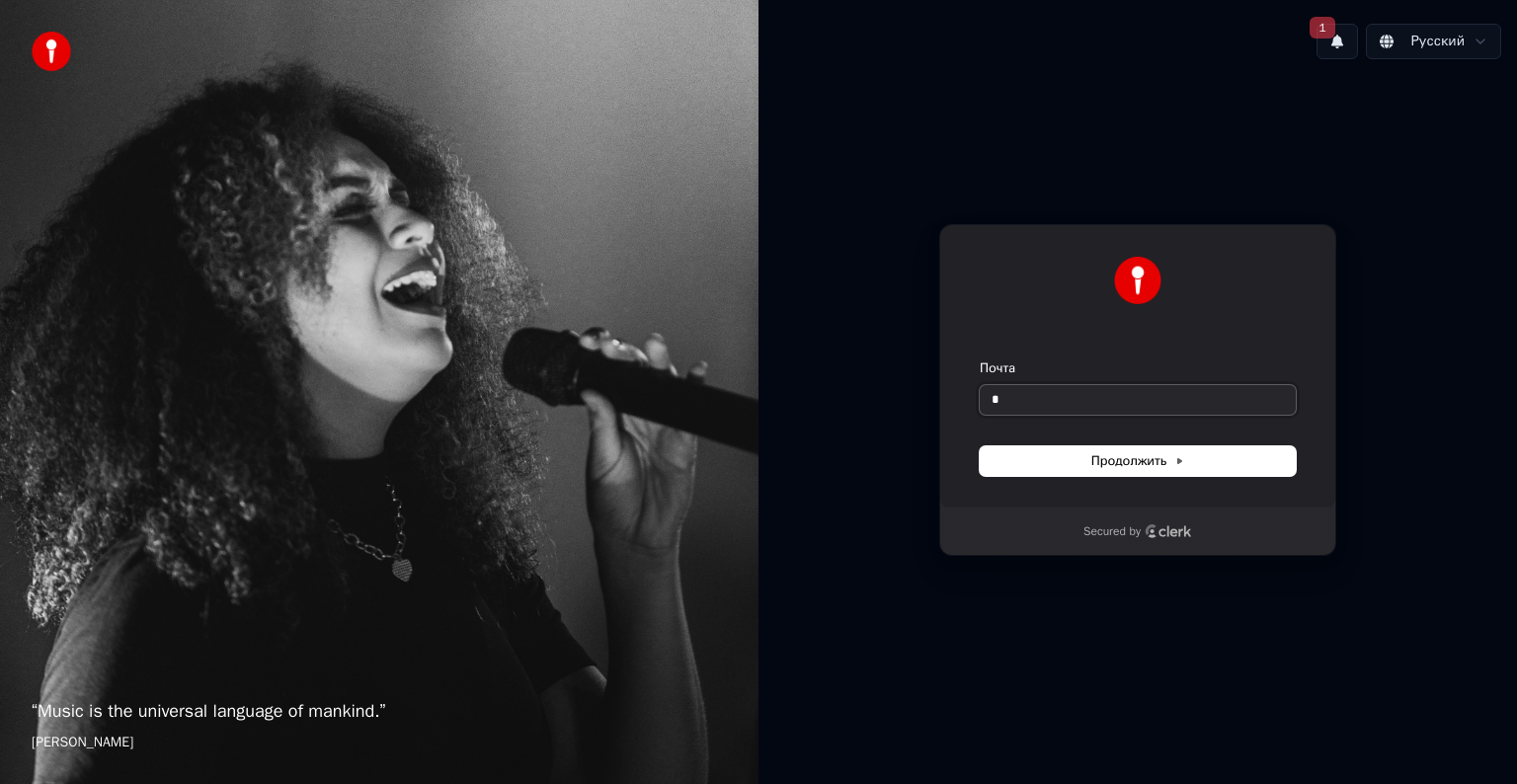 type on "**" 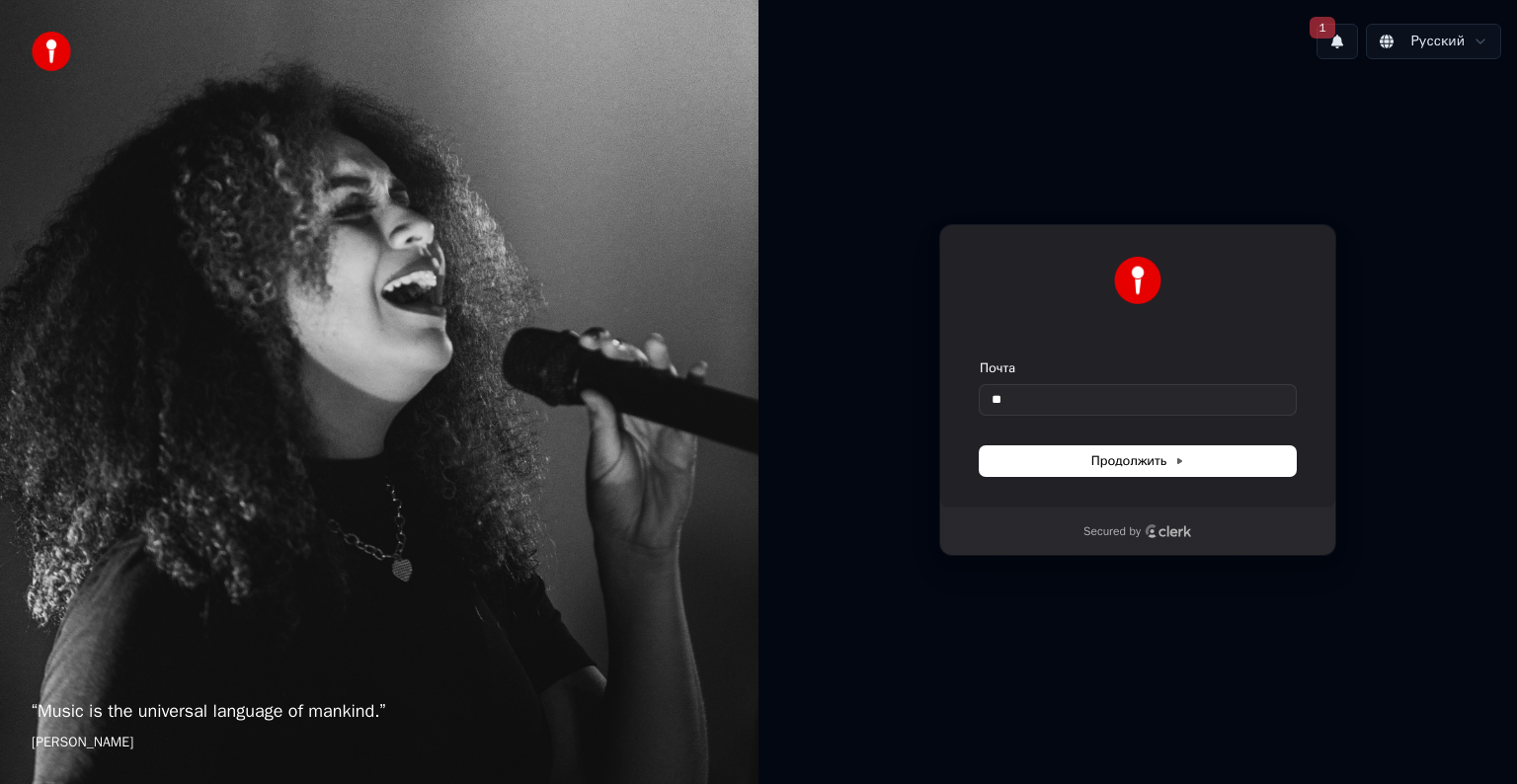 click on "1" at bounding box center [1337, 41] 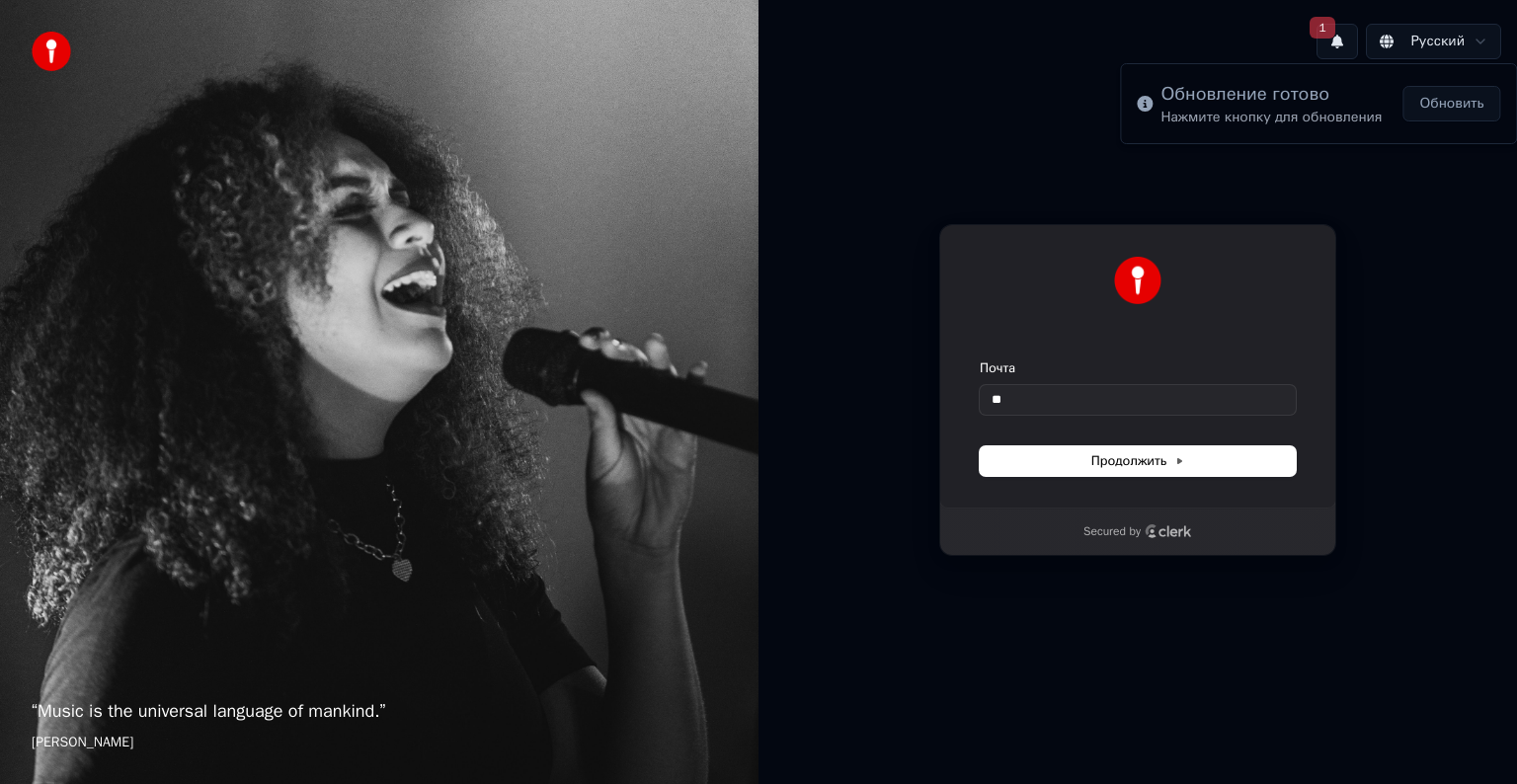 click on "Обновить" at bounding box center (1451, 104) 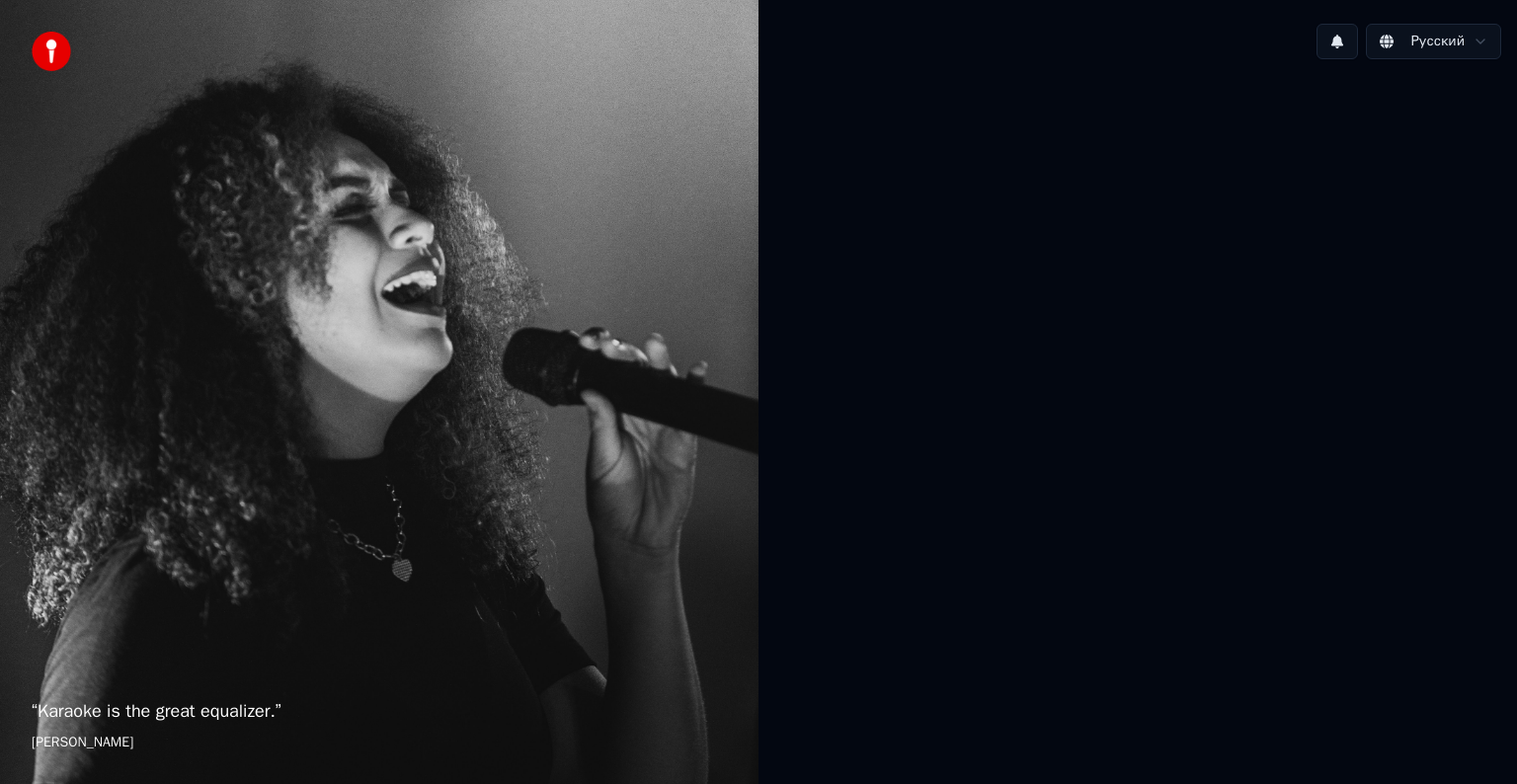 scroll, scrollTop: 0, scrollLeft: 0, axis: both 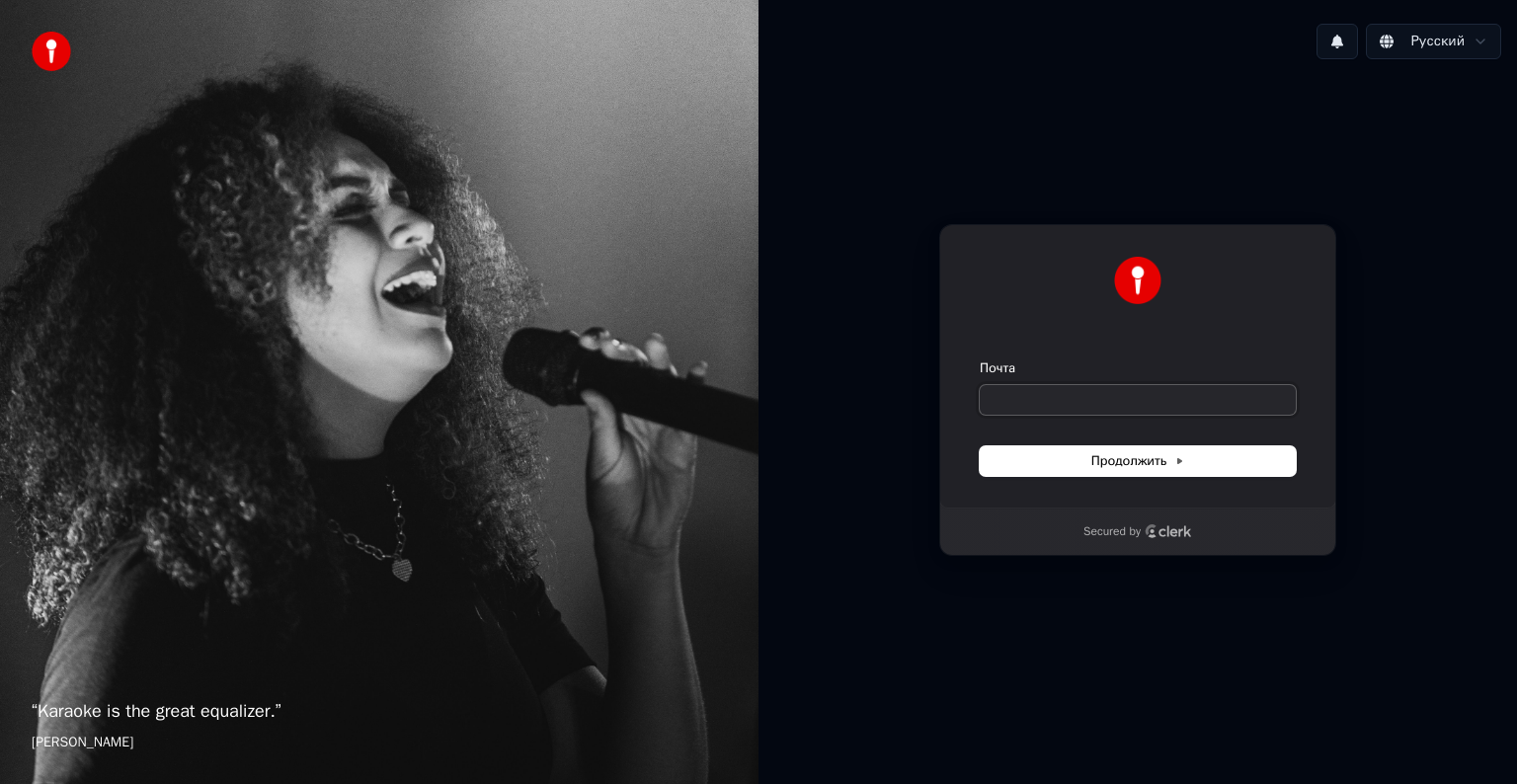click on "Почта" at bounding box center (1138, 400) 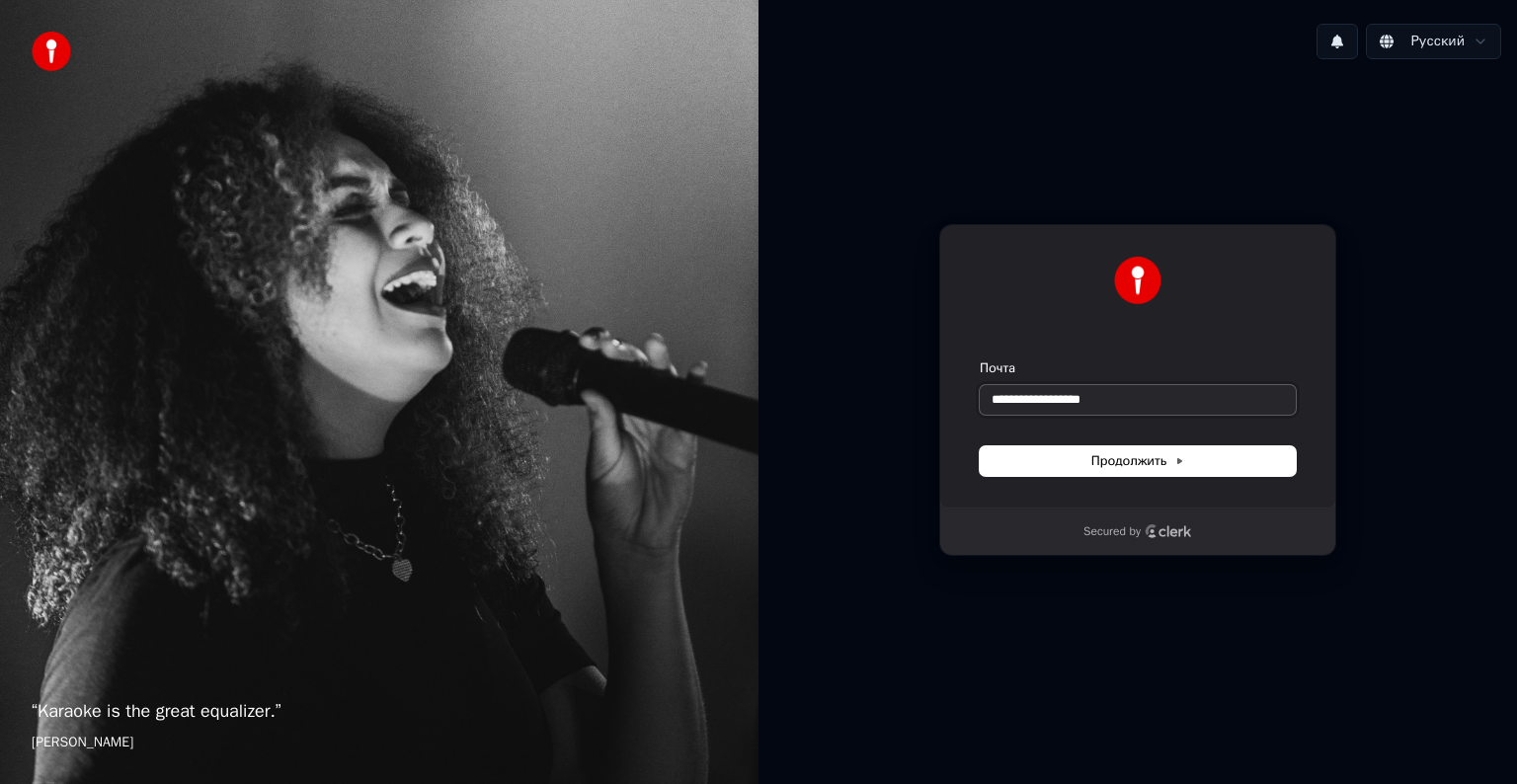 click at bounding box center [980, 359] 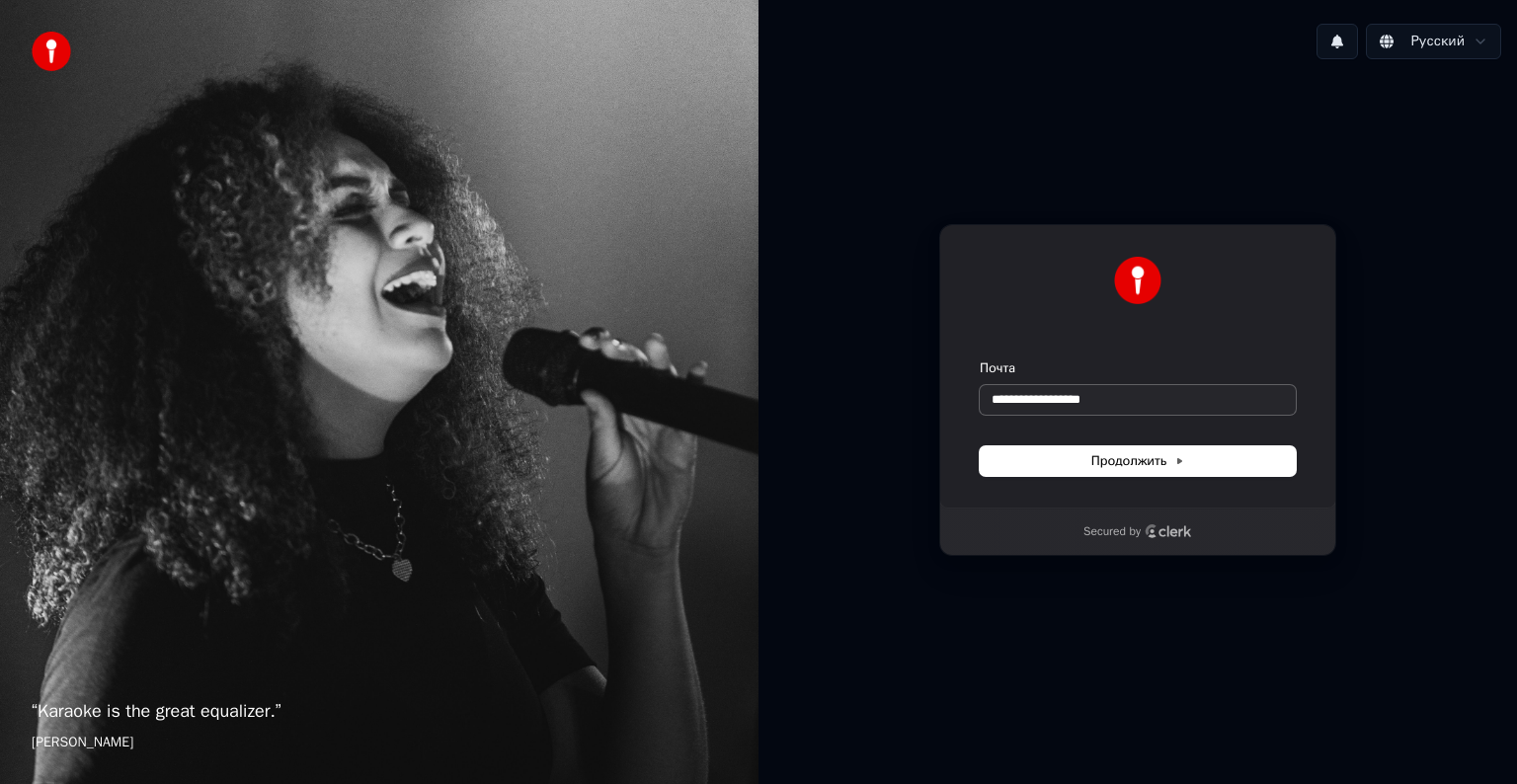 type on "**********" 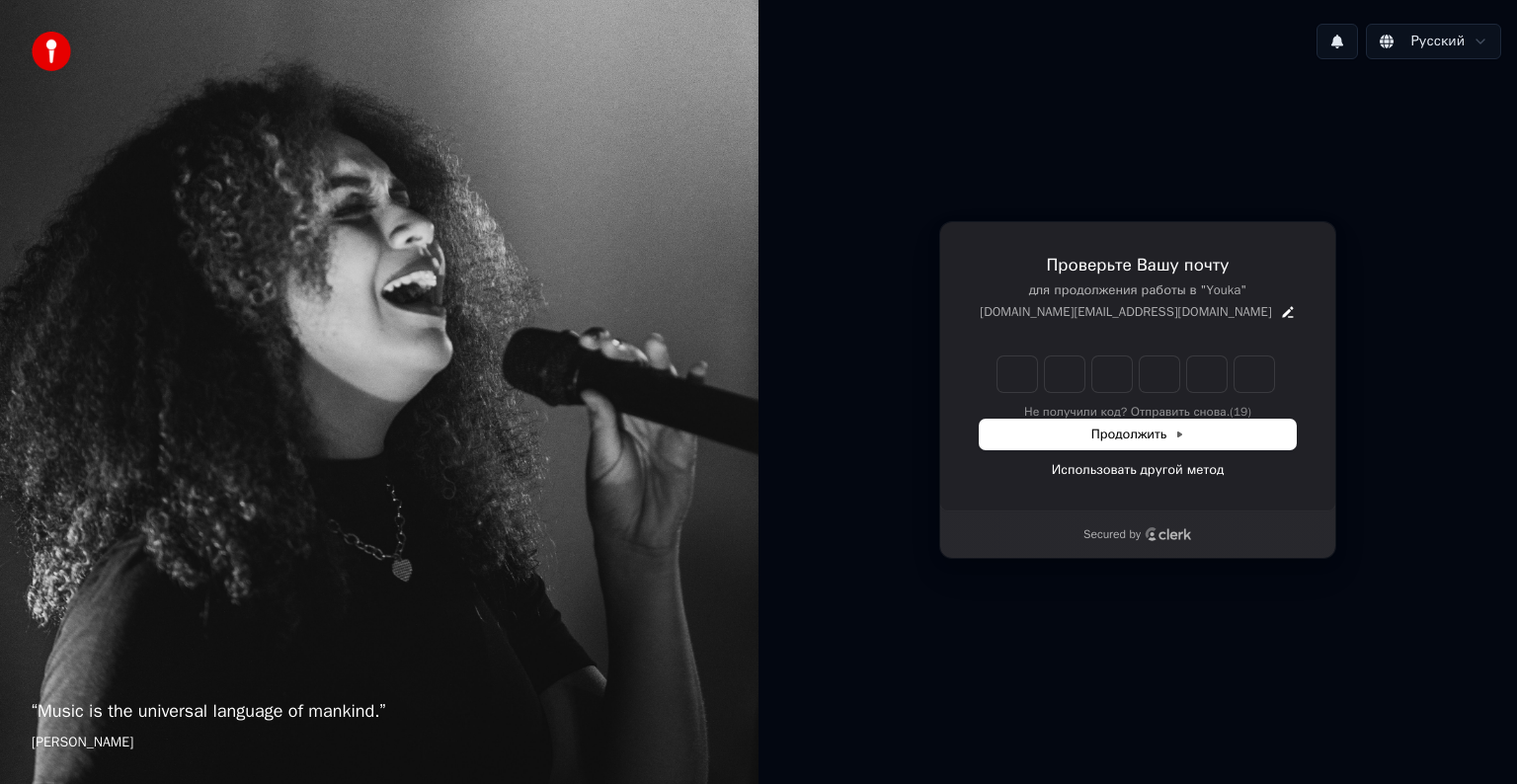 type on "*" 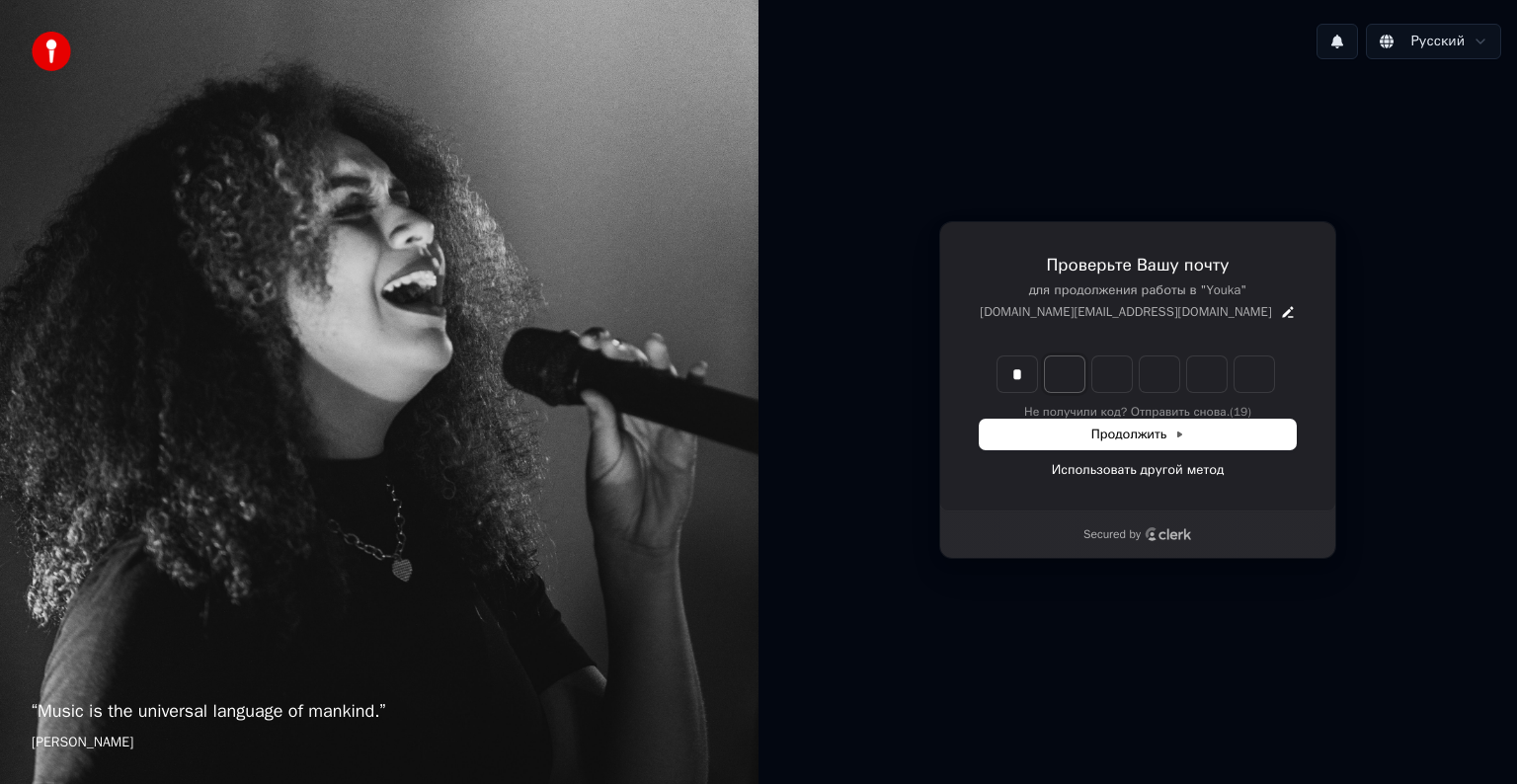 type on "*" 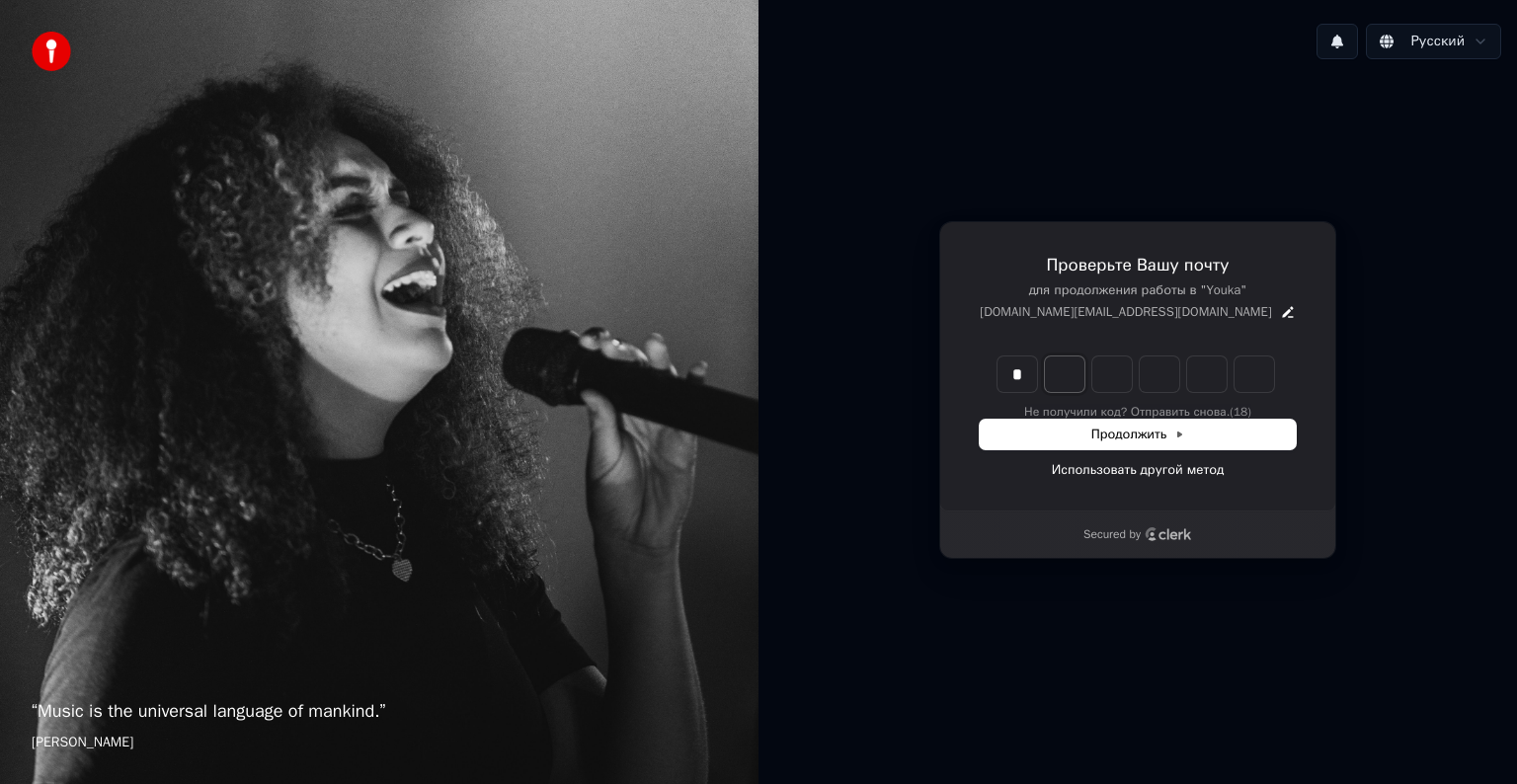 type on "*" 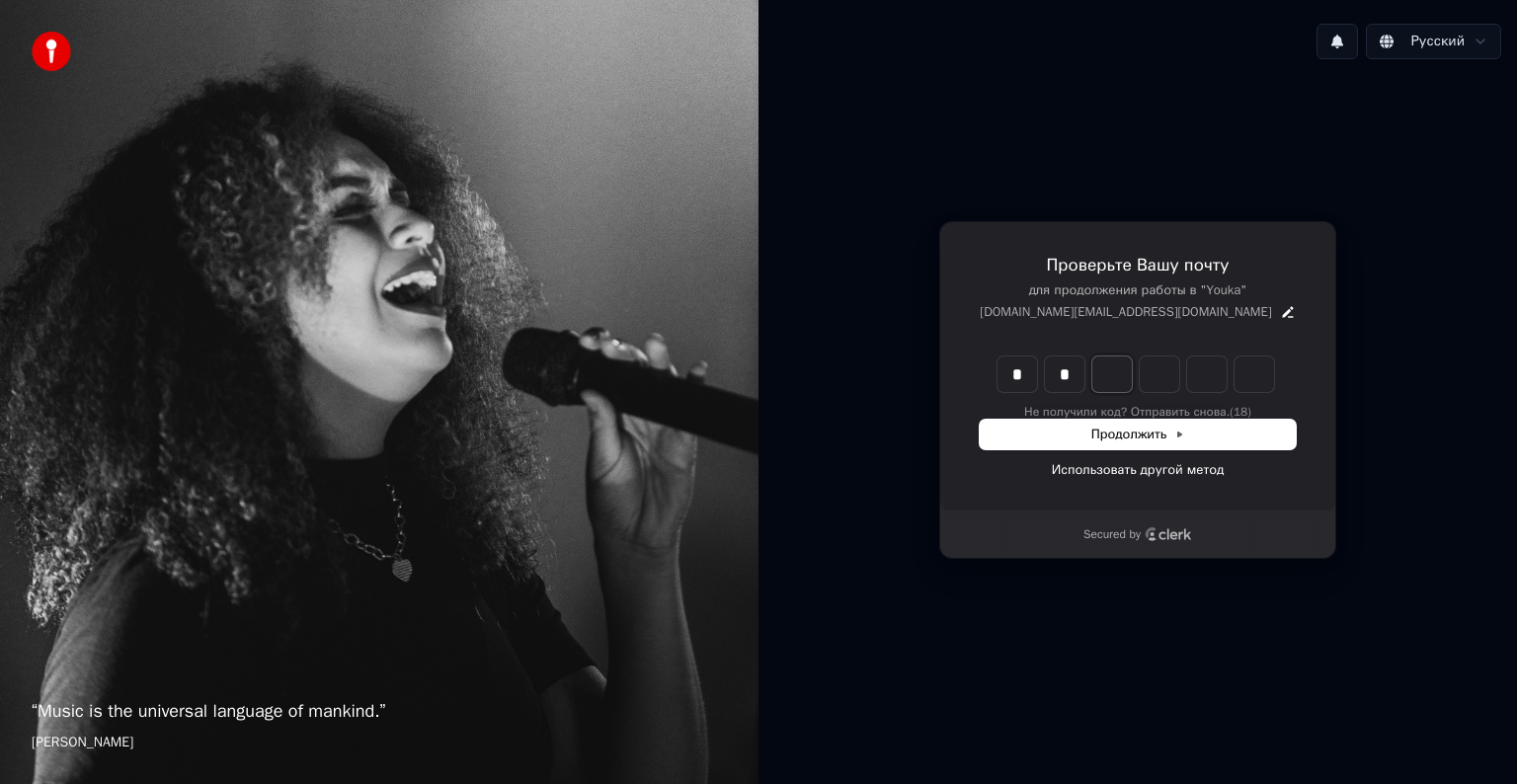 type on "**" 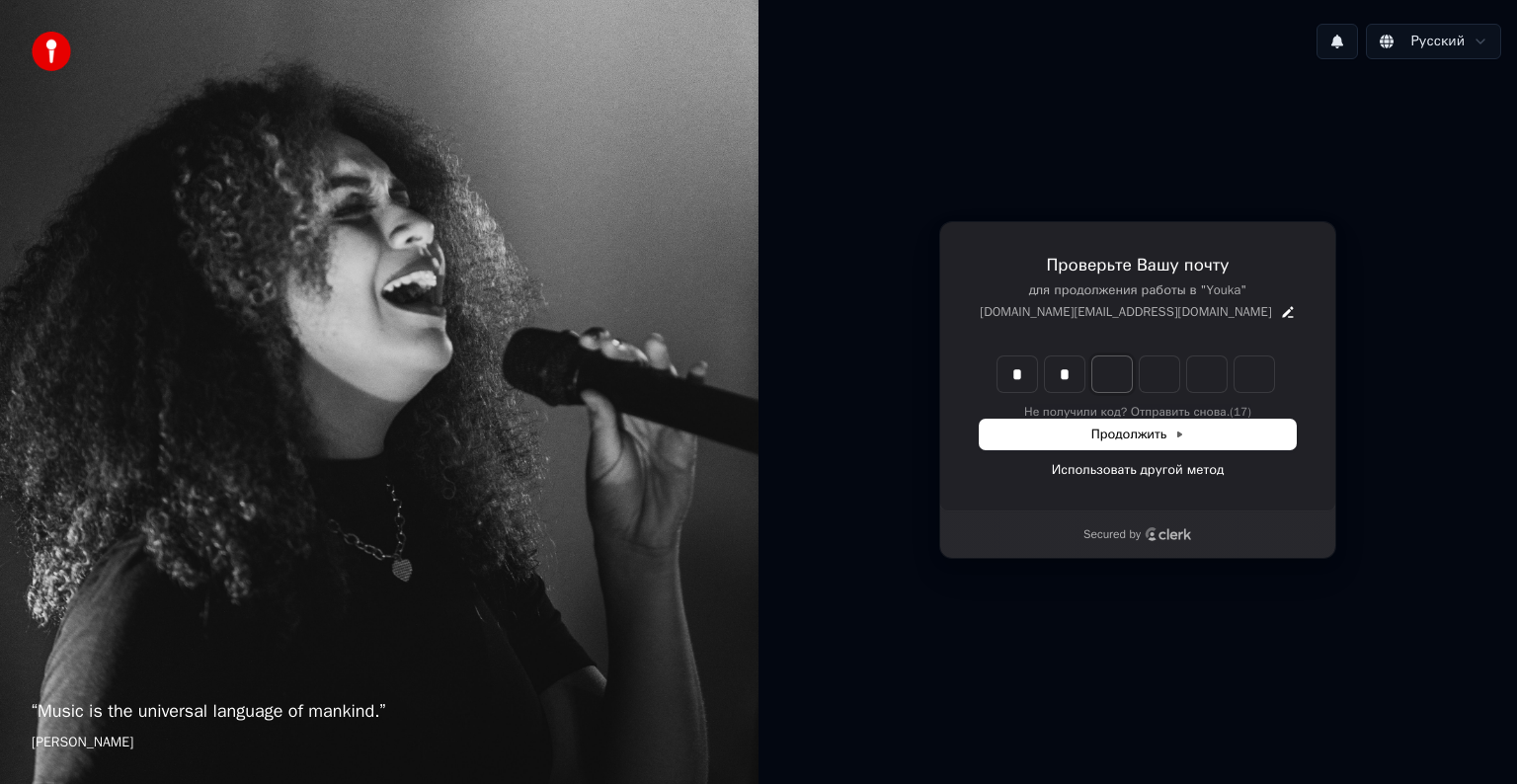 type on "*" 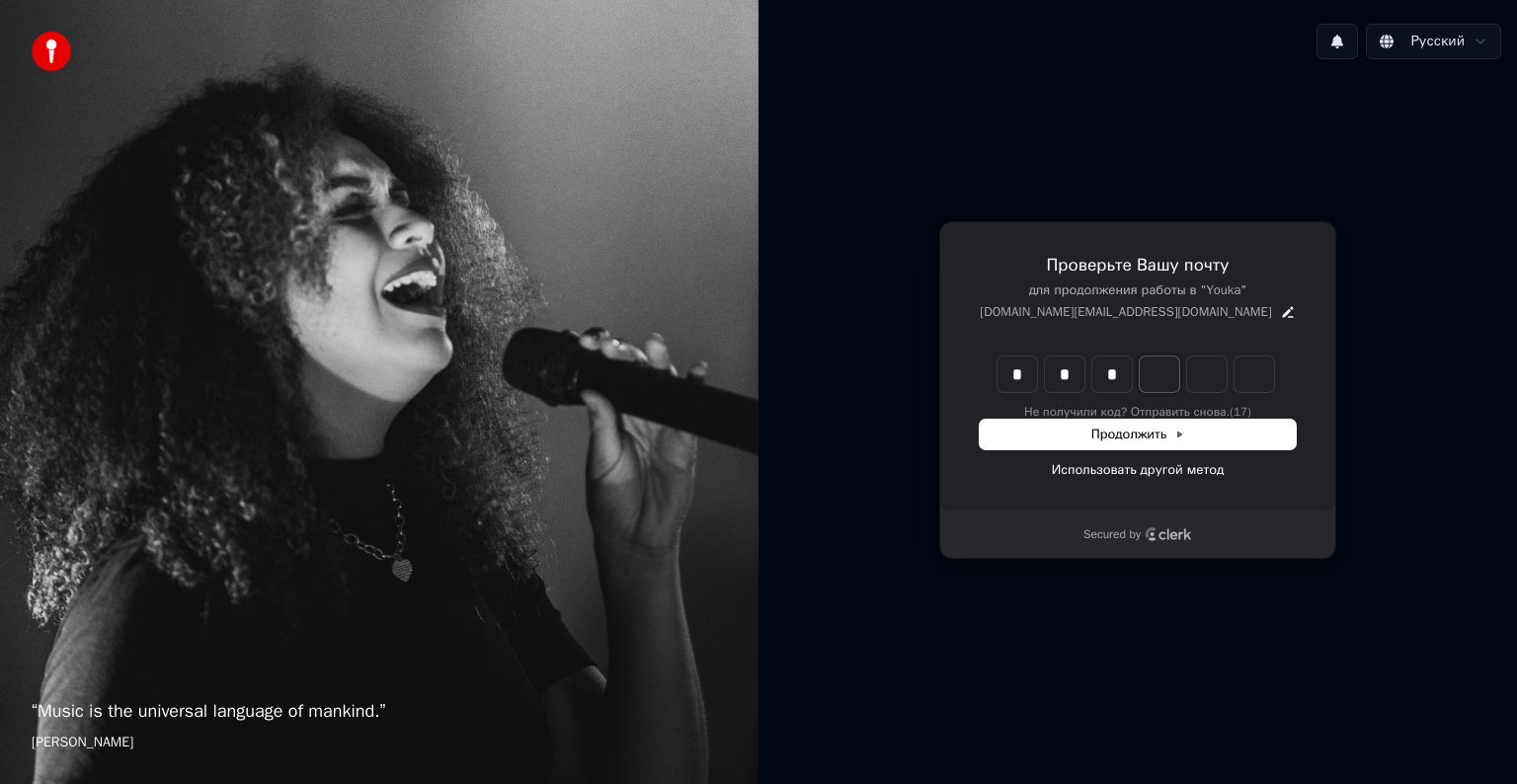 type on "***" 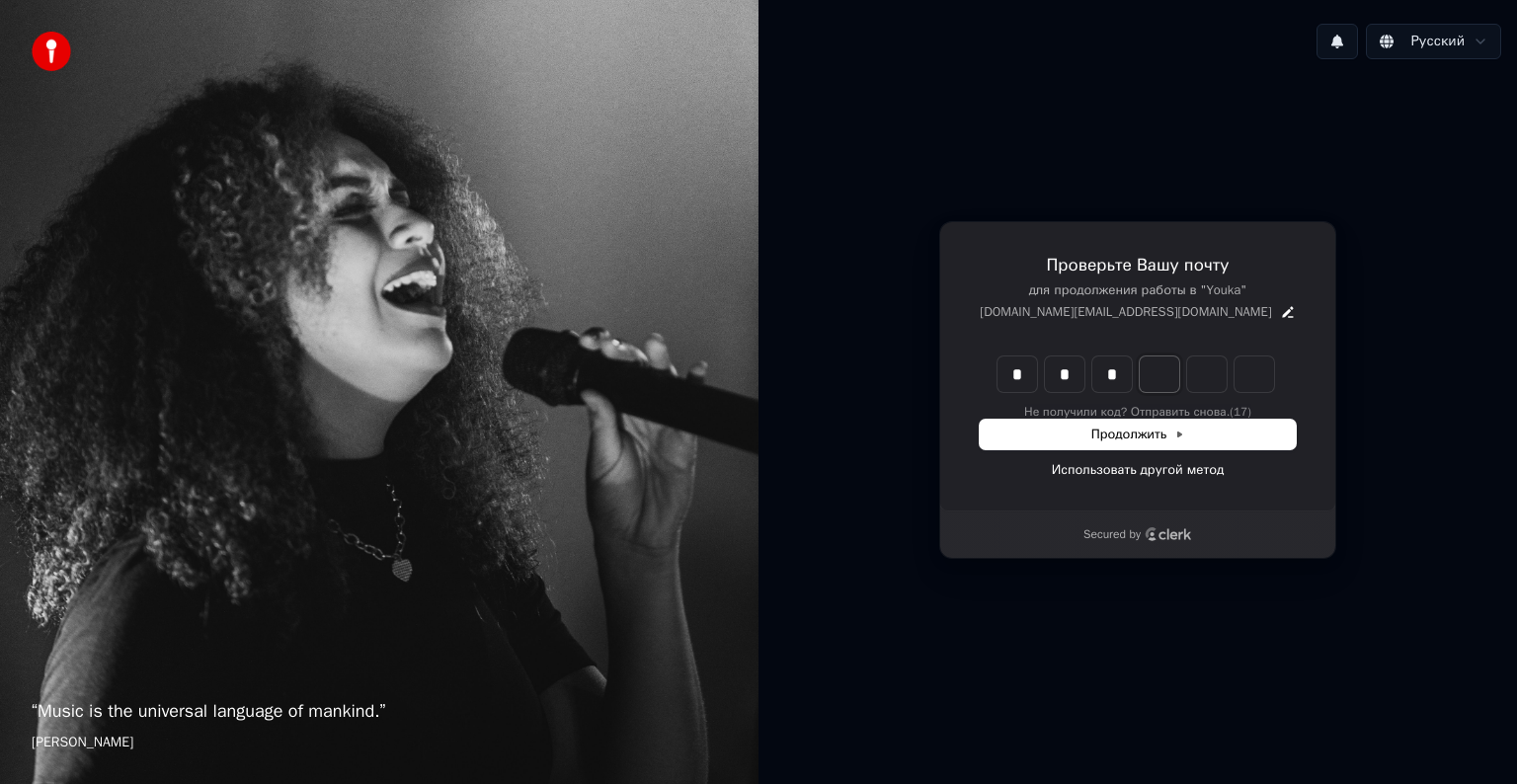 type on "*" 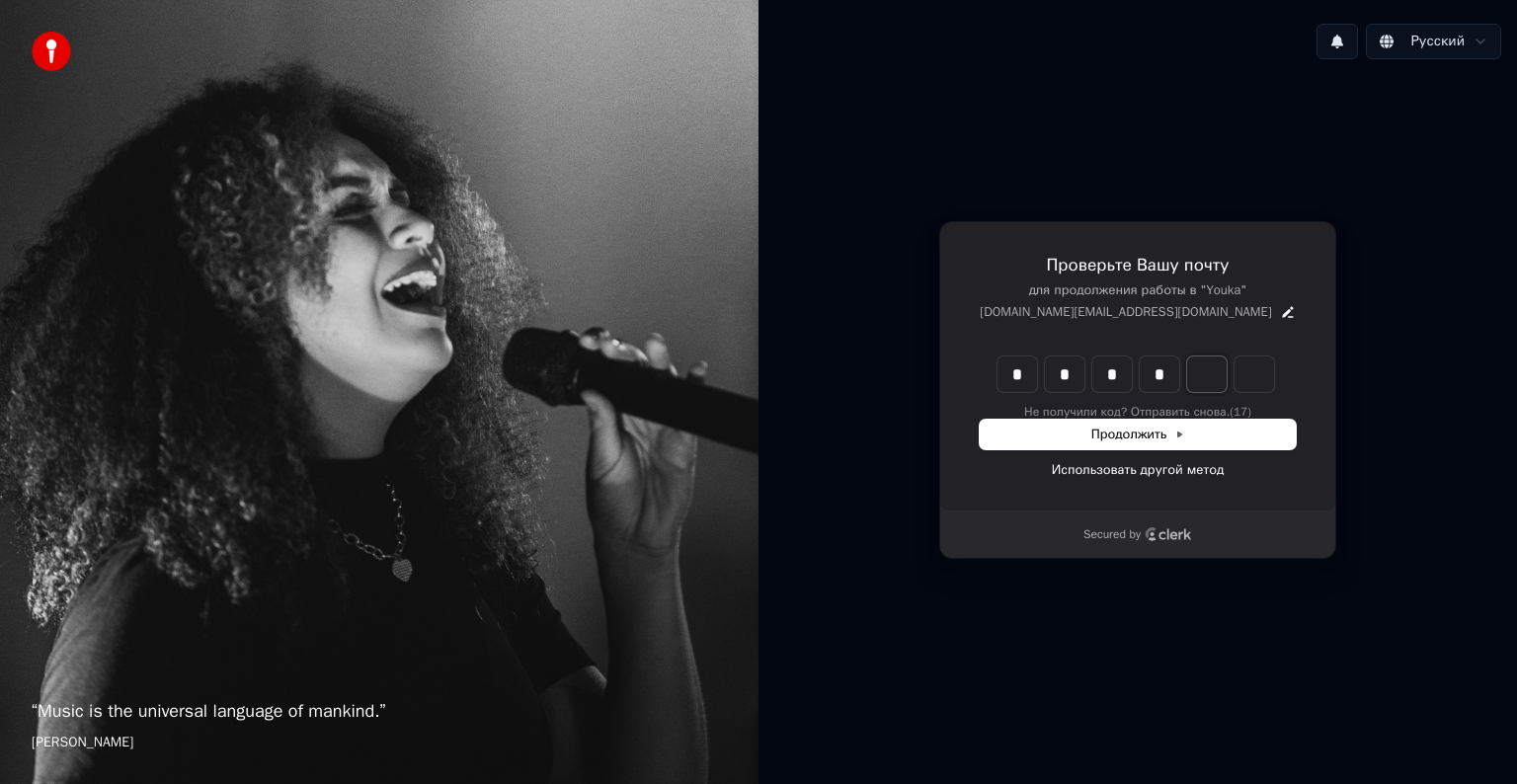 type on "****" 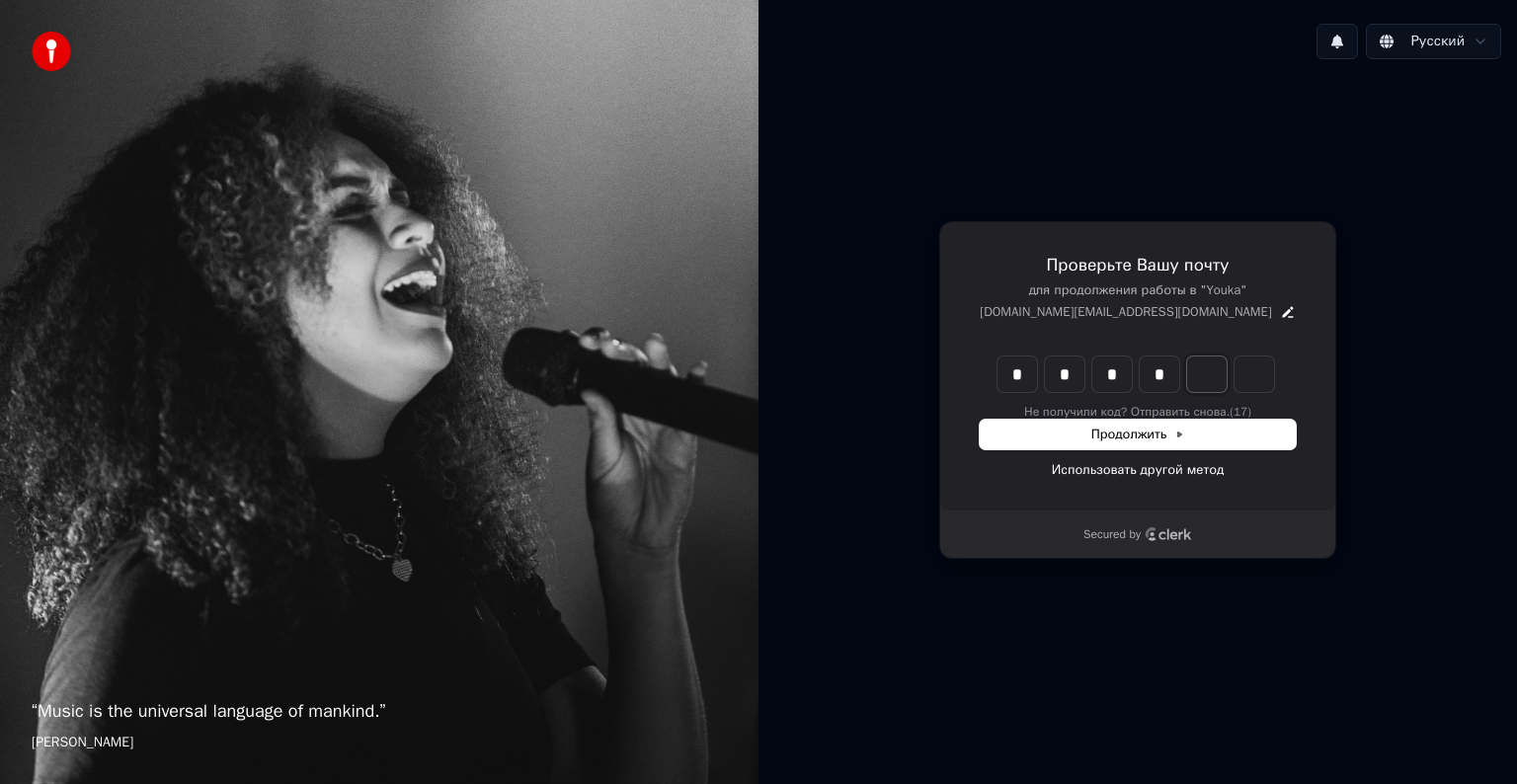 type on "*" 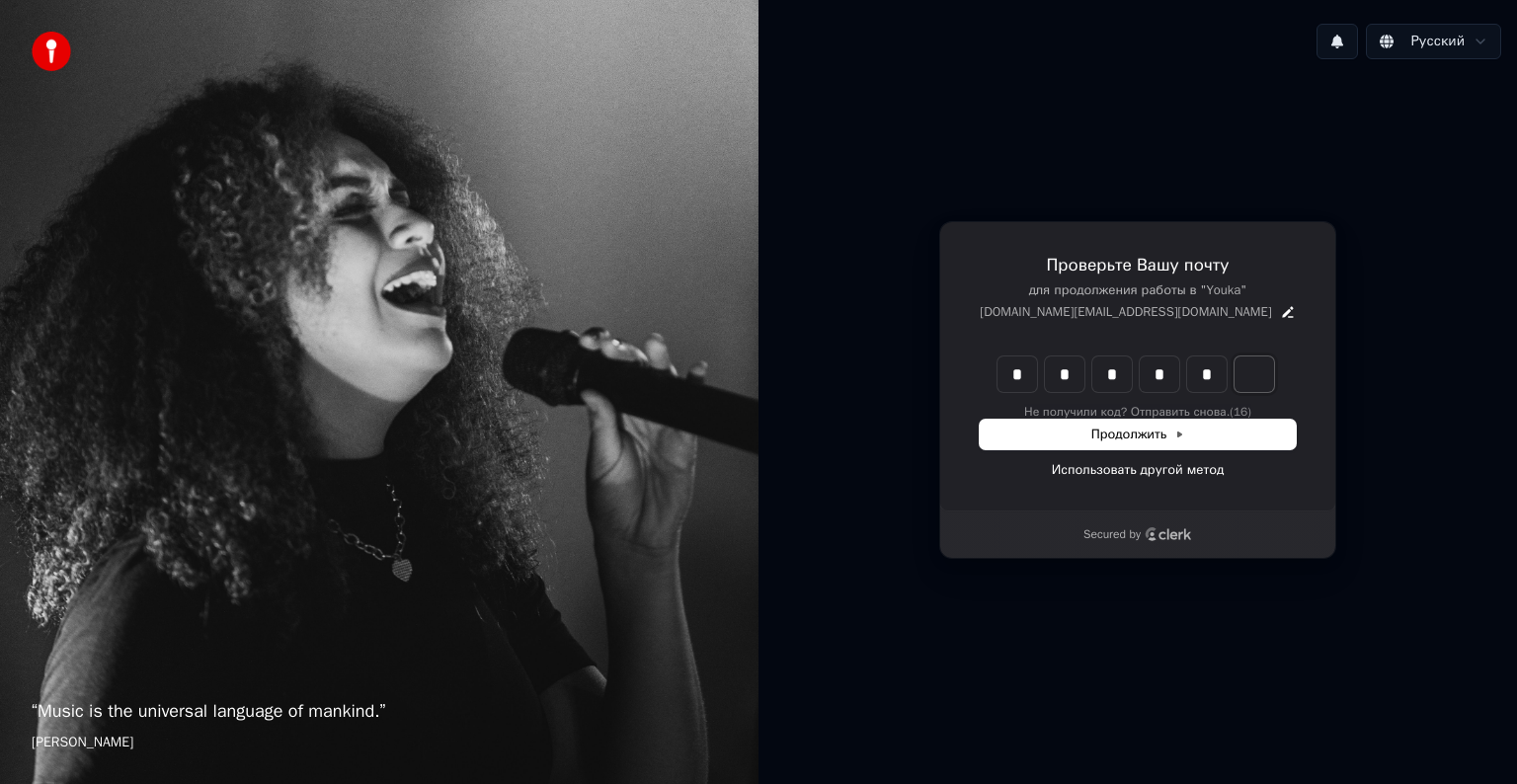type on "******" 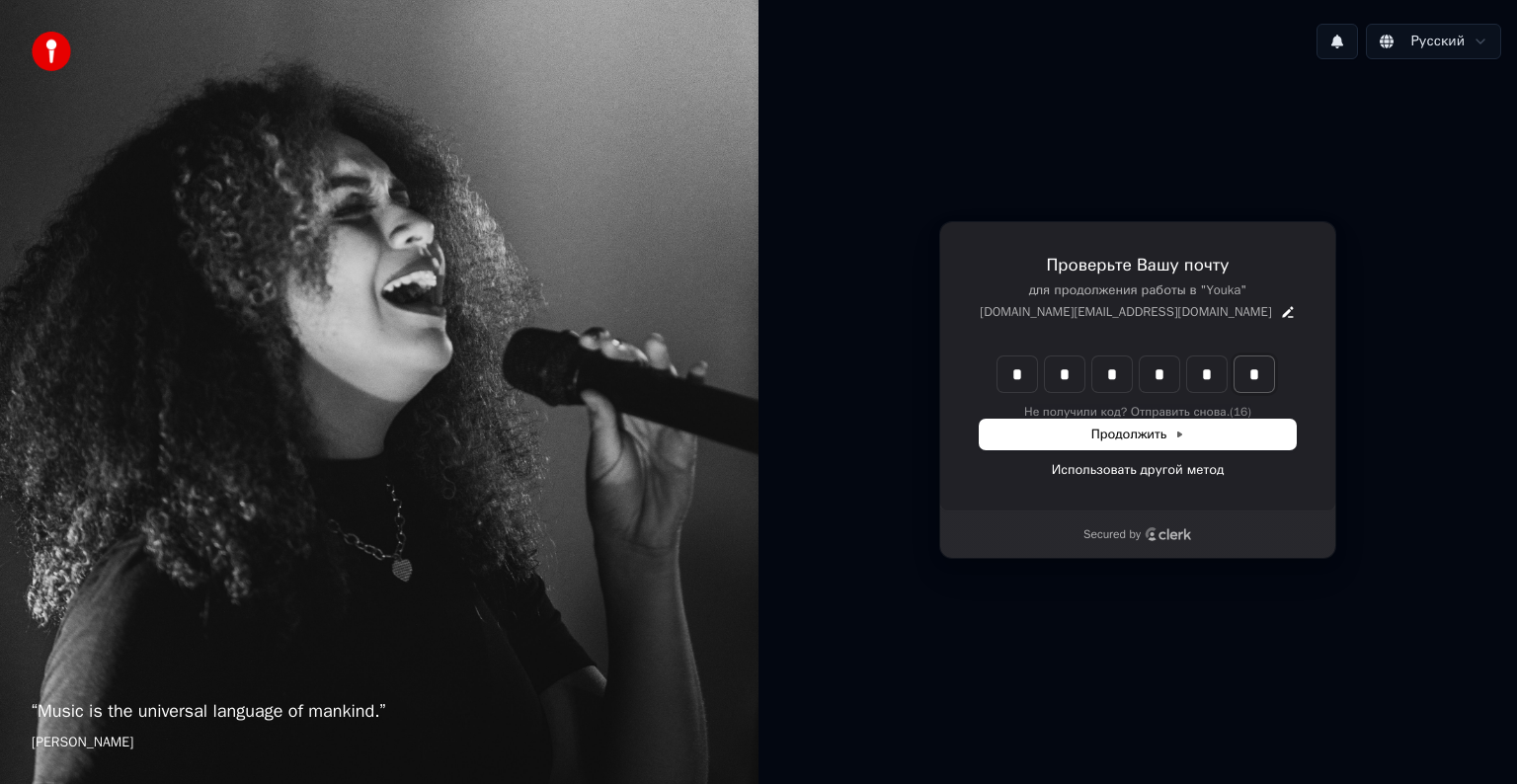 type on "*" 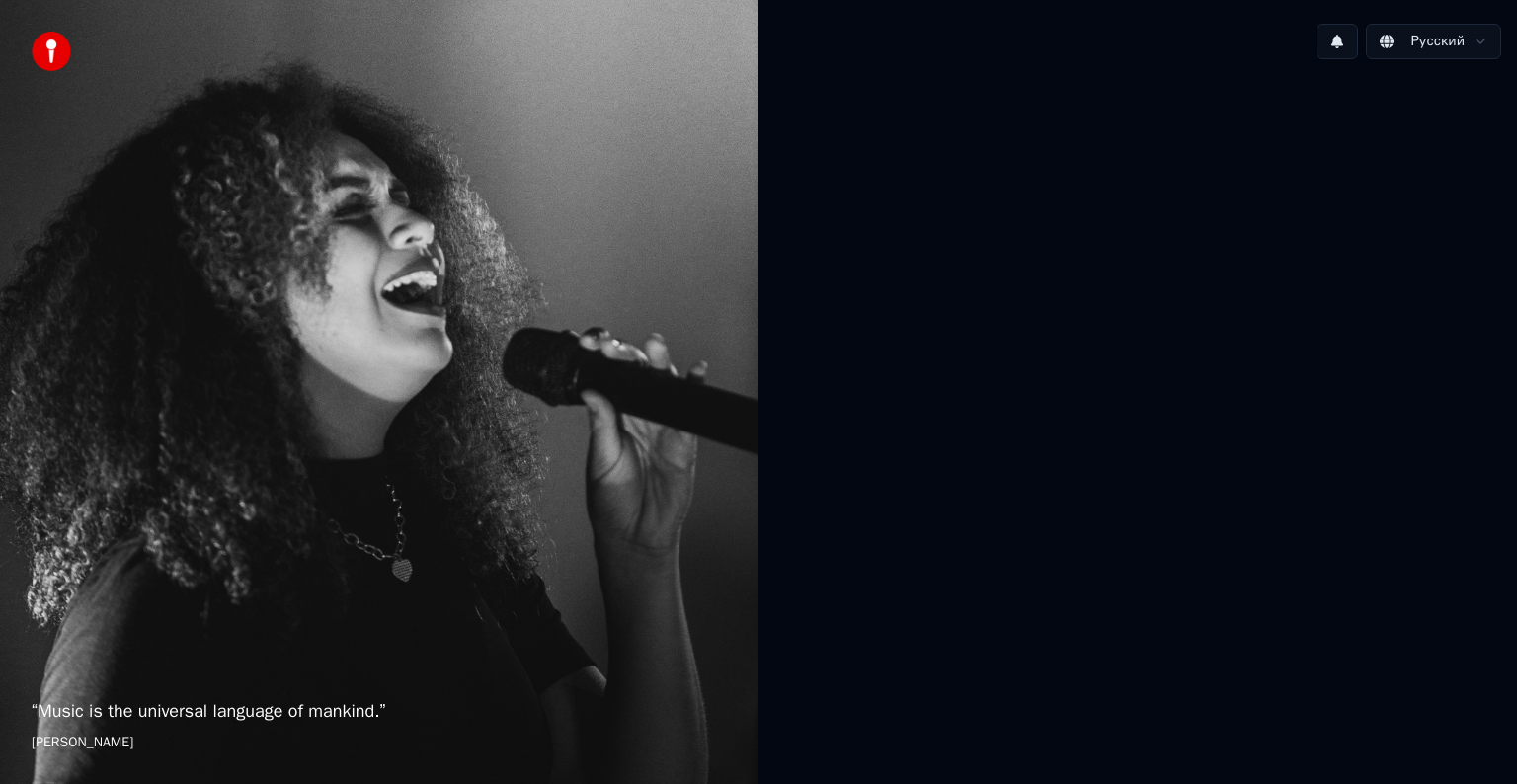 scroll, scrollTop: 0, scrollLeft: 0, axis: both 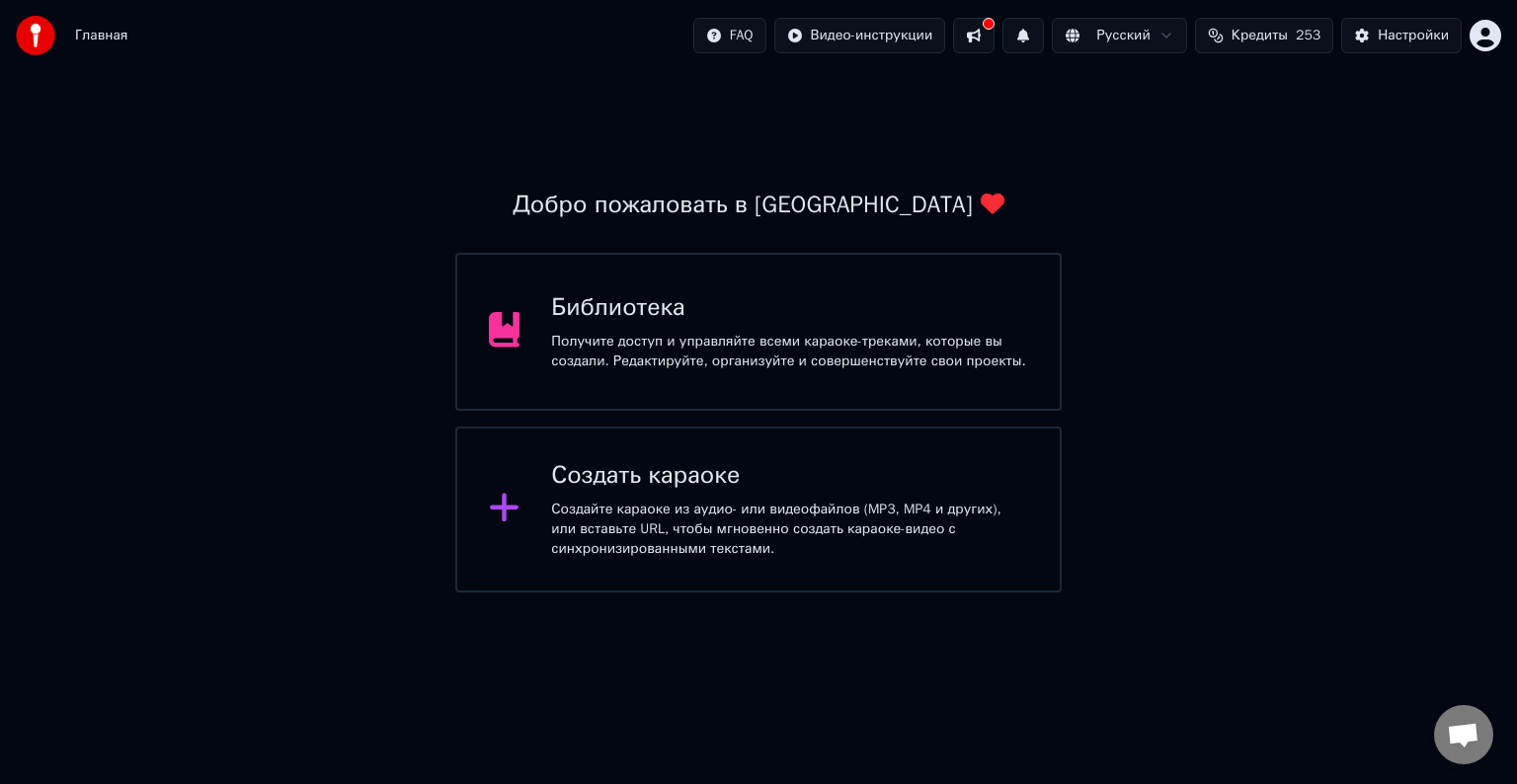 click at bounding box center [974, 36] 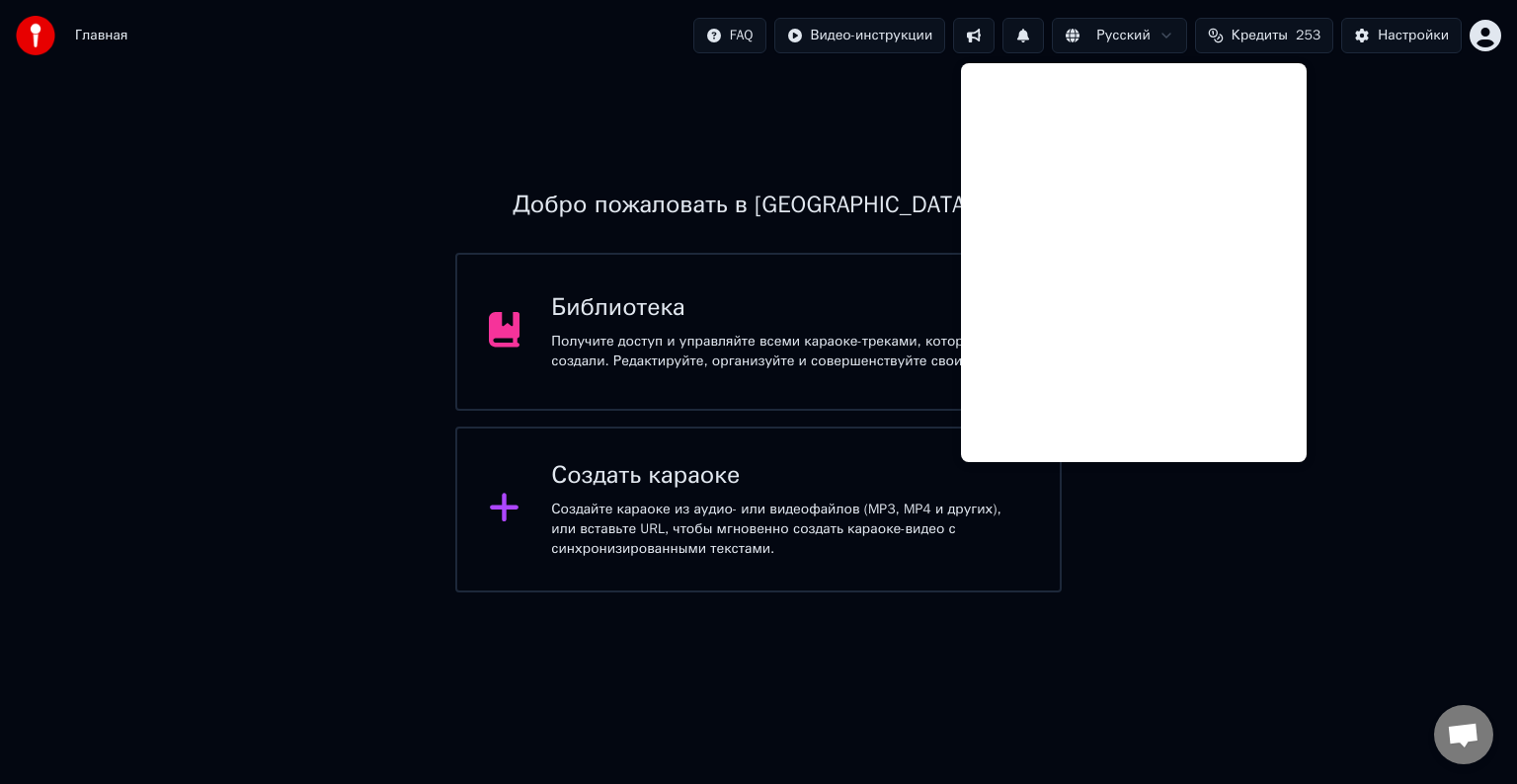 click on "Библиотека Получите доступ и управляйте всеми караоке-треками, которые вы создали. Редактируйте, организуйте и совершенствуйте свои проекты." at bounding box center [758, 332] 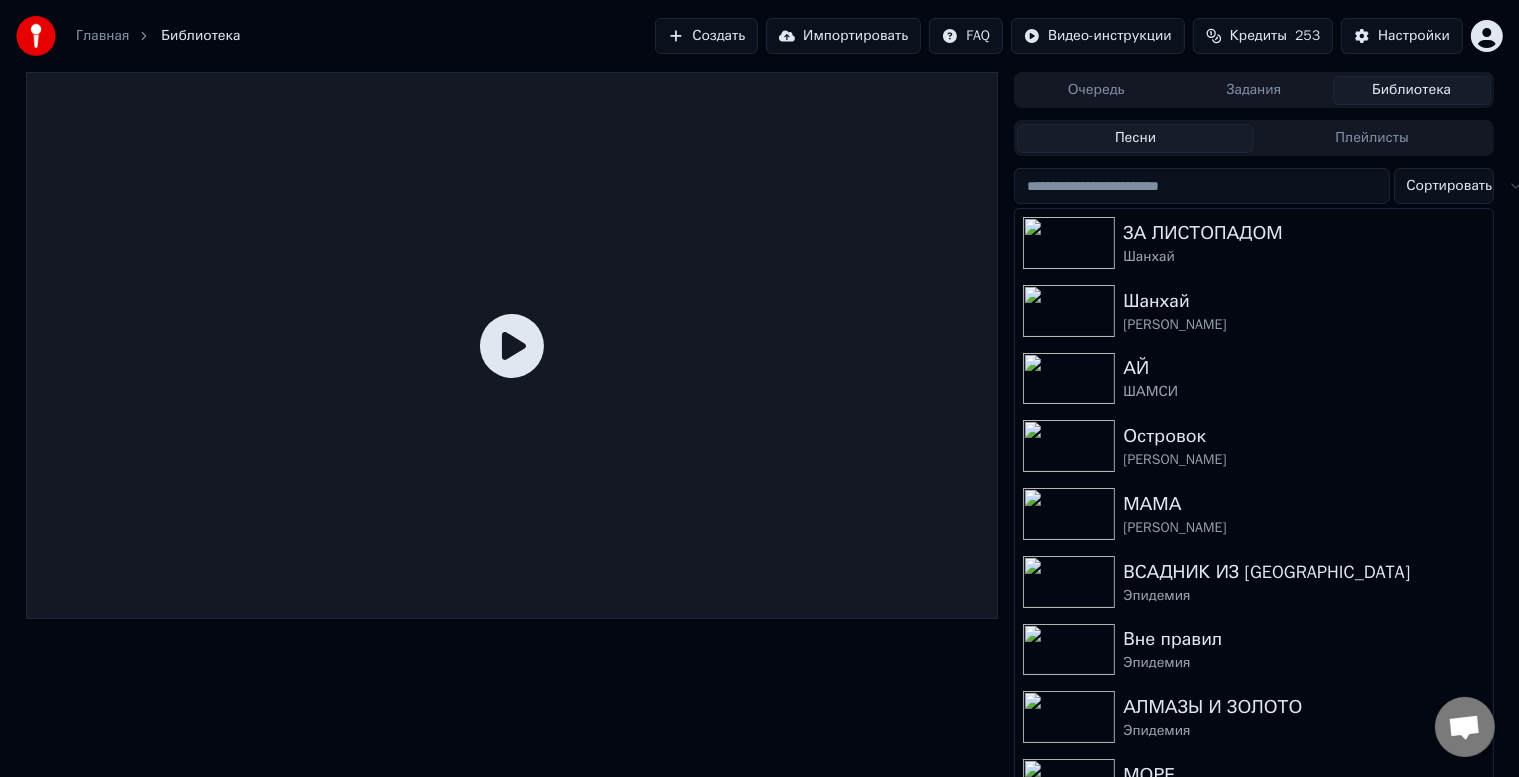 click on "Импортировать" at bounding box center (843, 36) 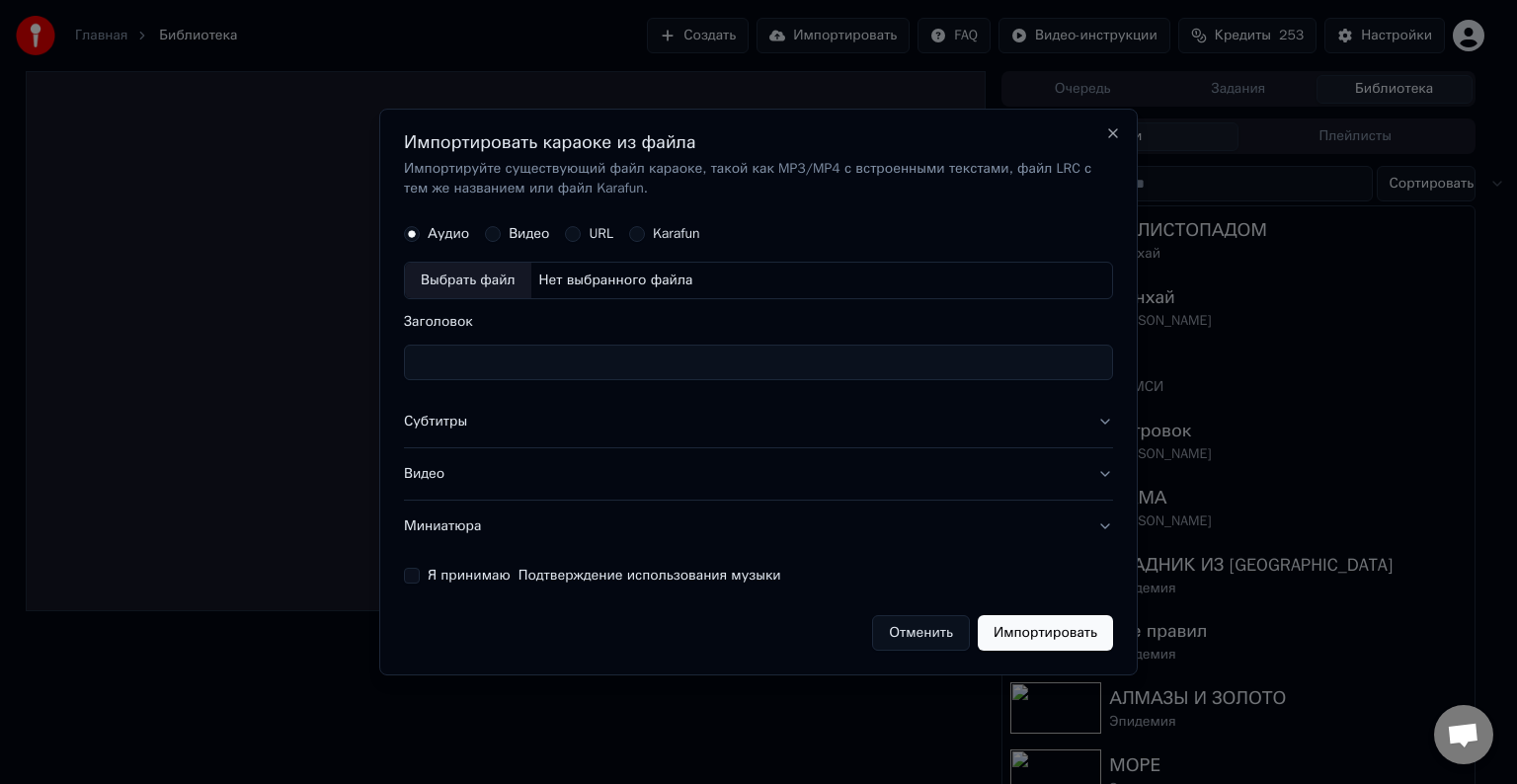 click on "Аудио Видео URL Karafun Выбрать файл Нет выбранного файла" at bounding box center [758, 257] 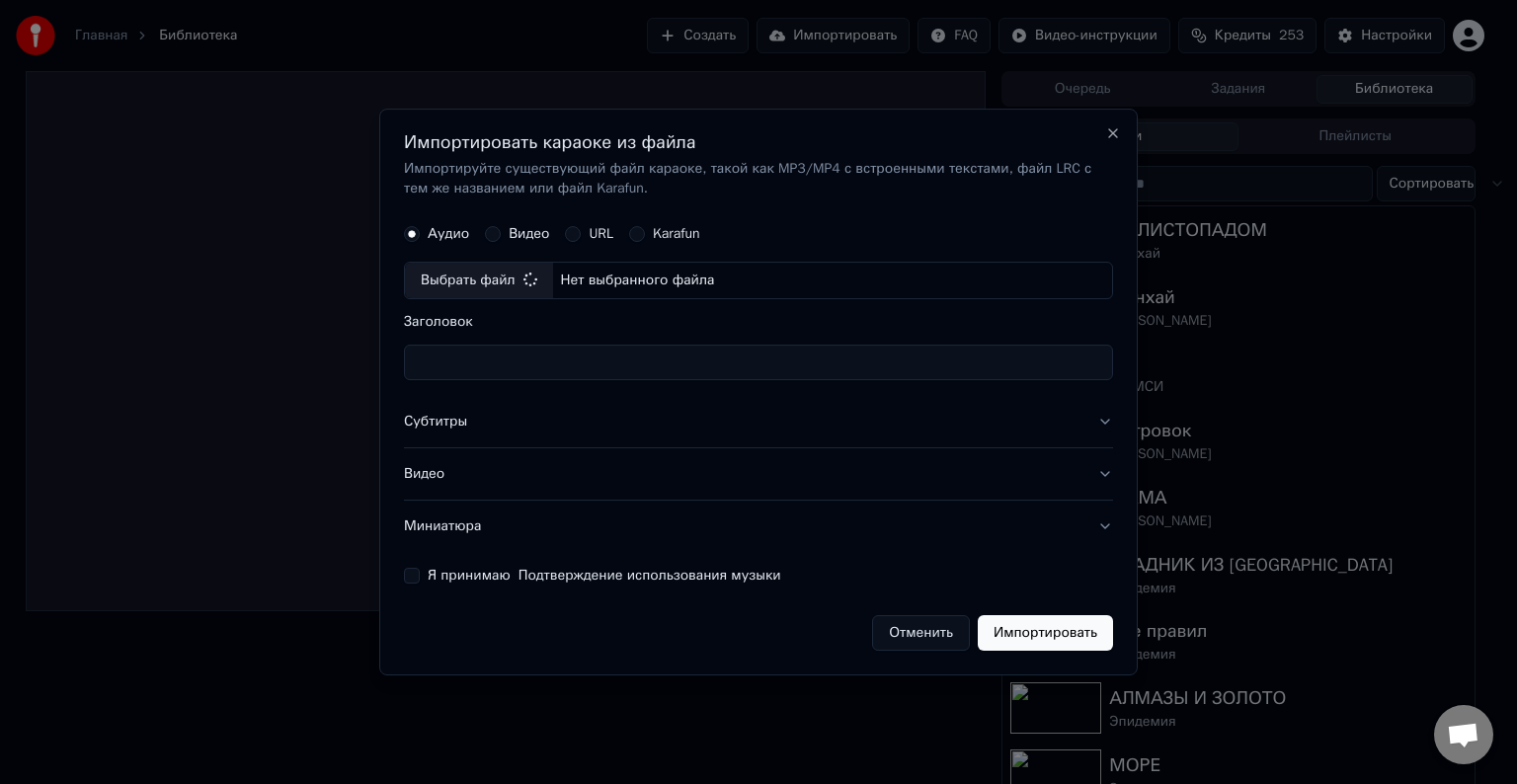 type on "**********" 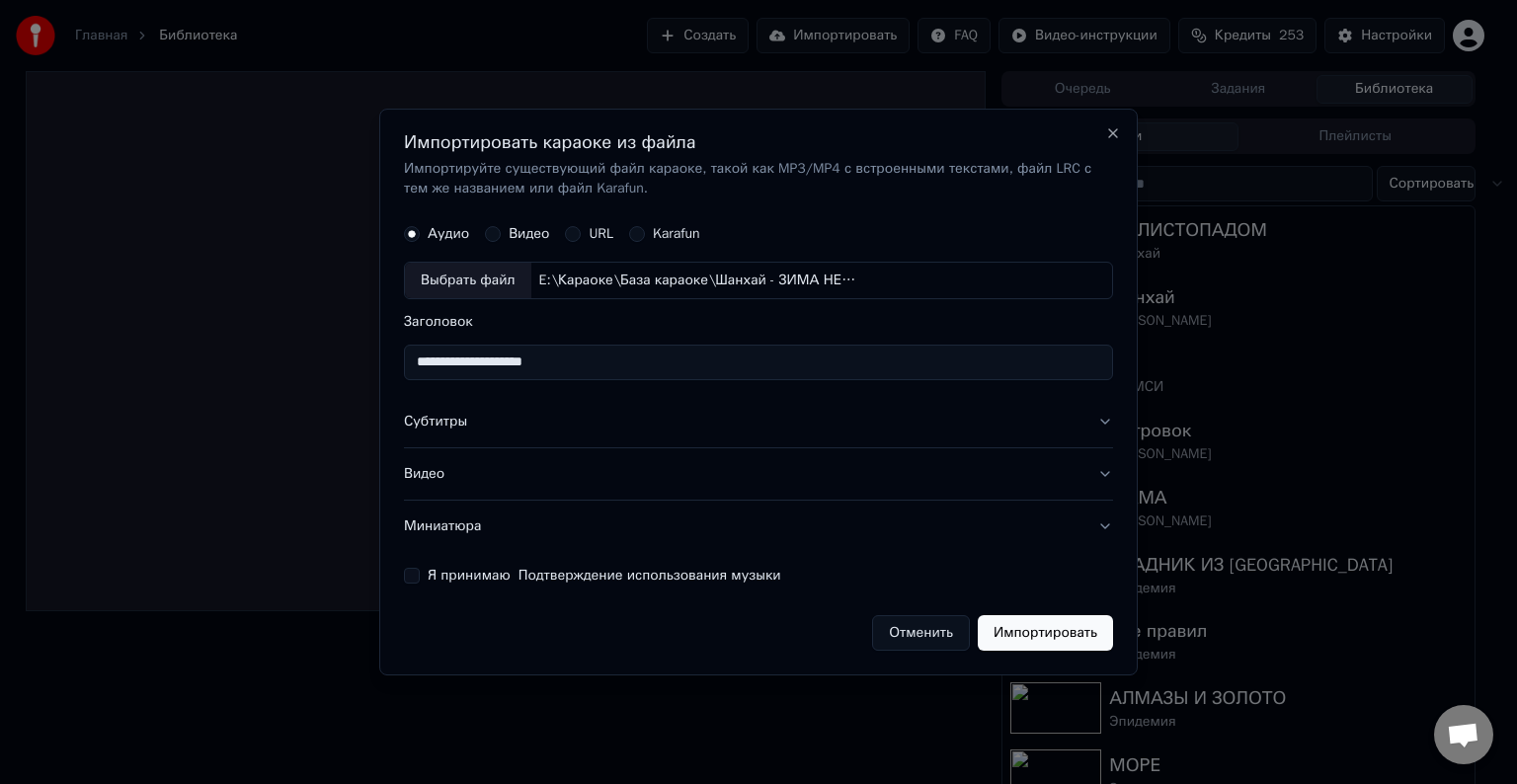 click on "Субтитры" at bounding box center (758, 422) 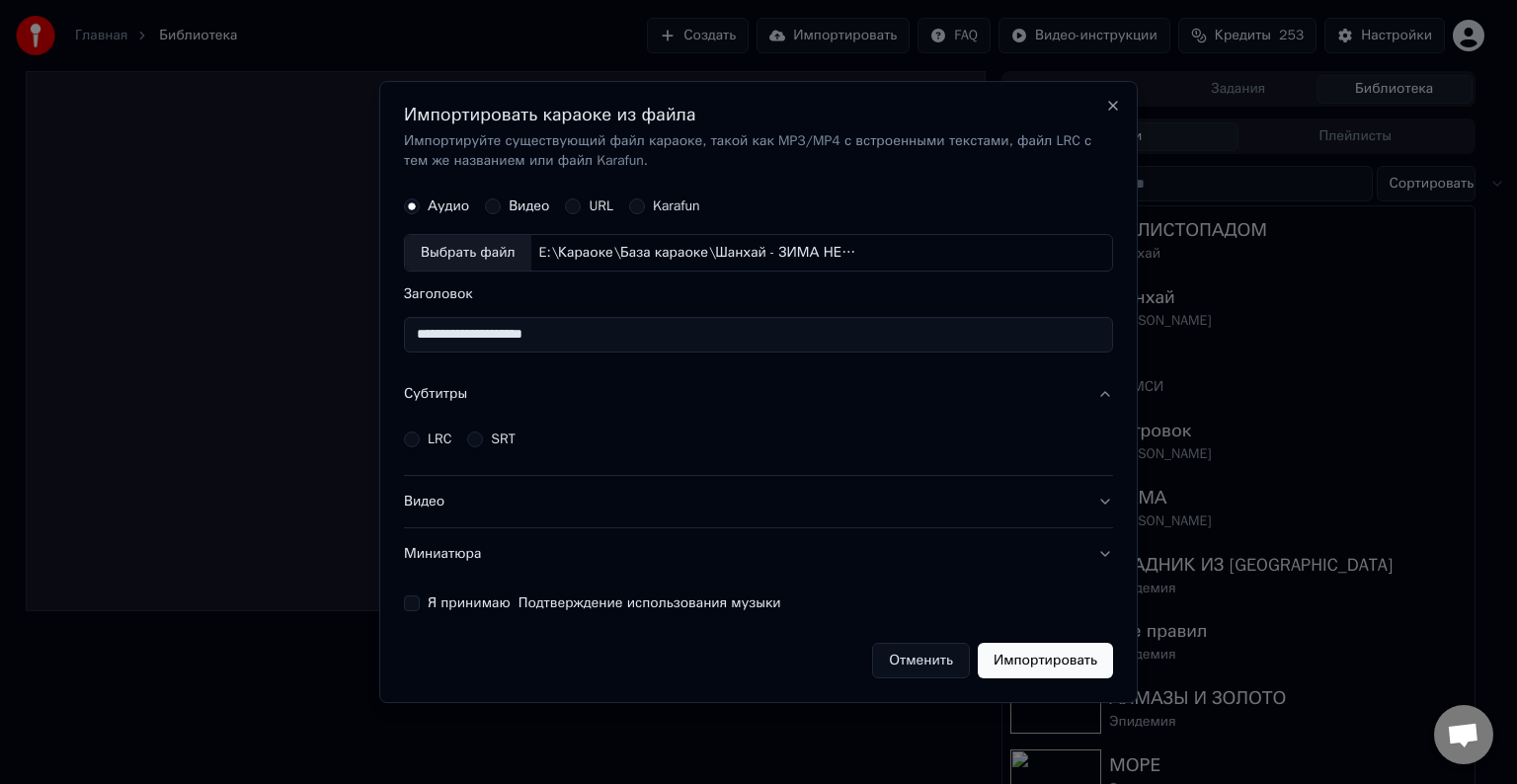 click on "LRC" at bounding box center (439, 439) 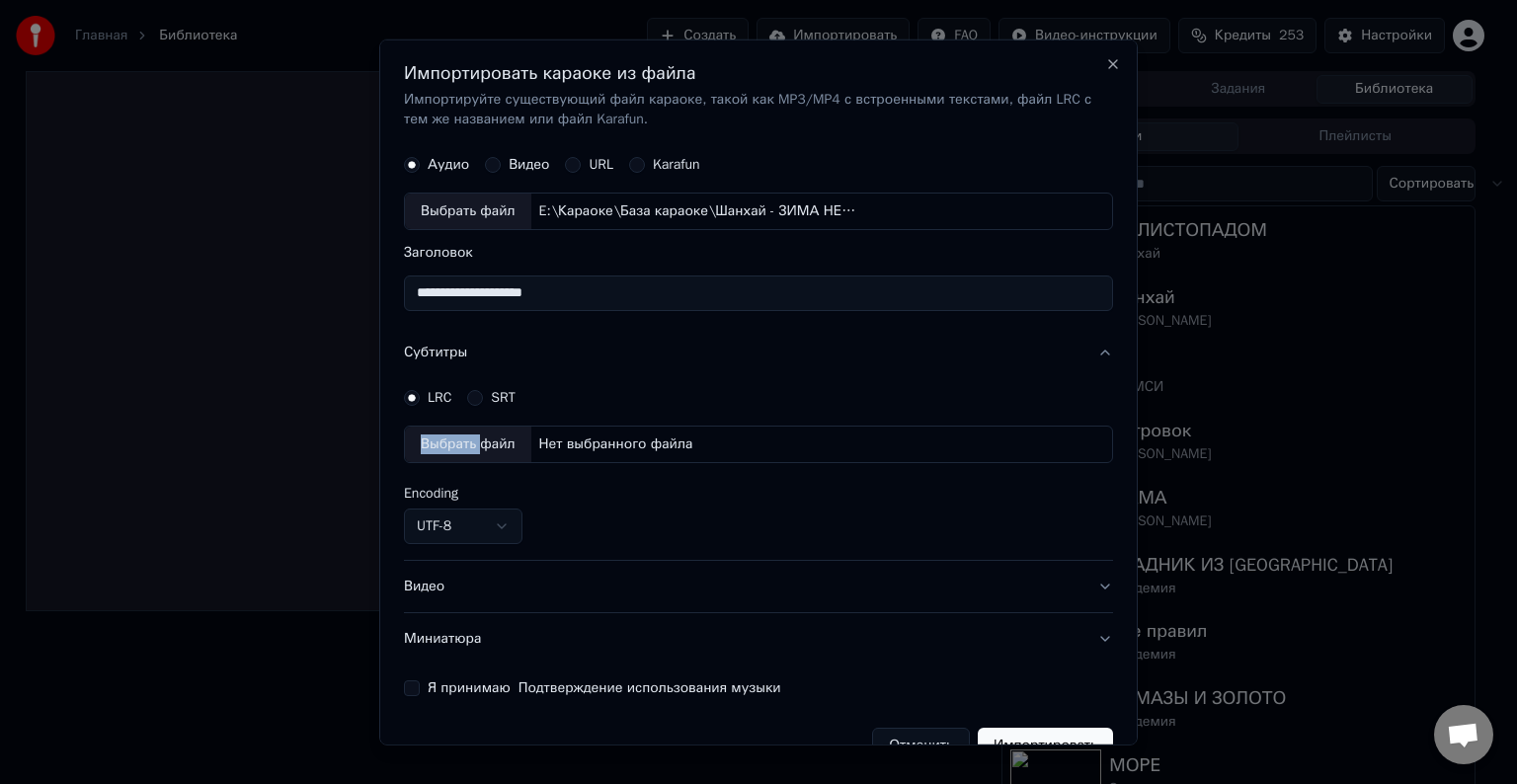 click on "Выбрать файл" at bounding box center (468, 444) 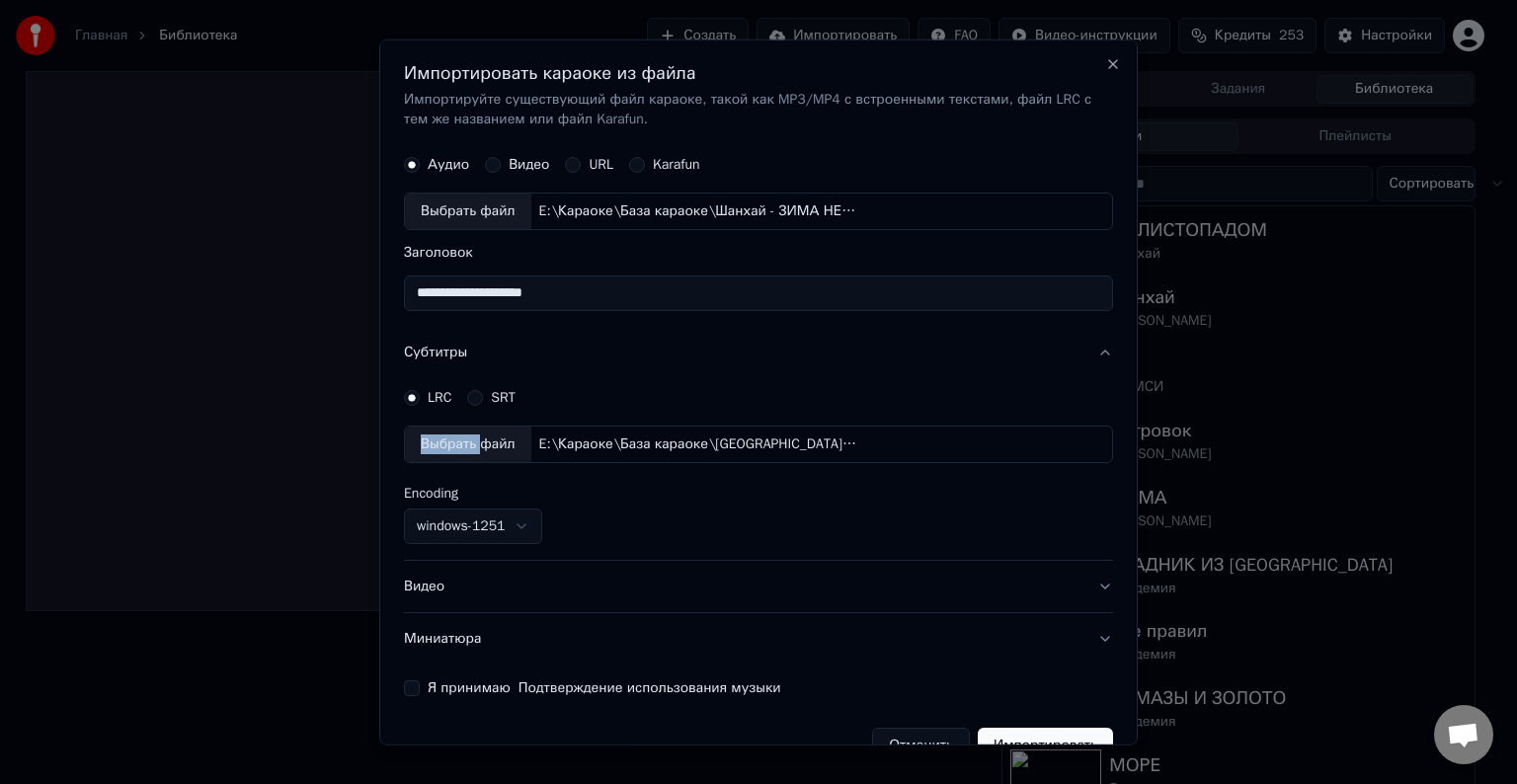 click on "Видео" at bounding box center (758, 587) 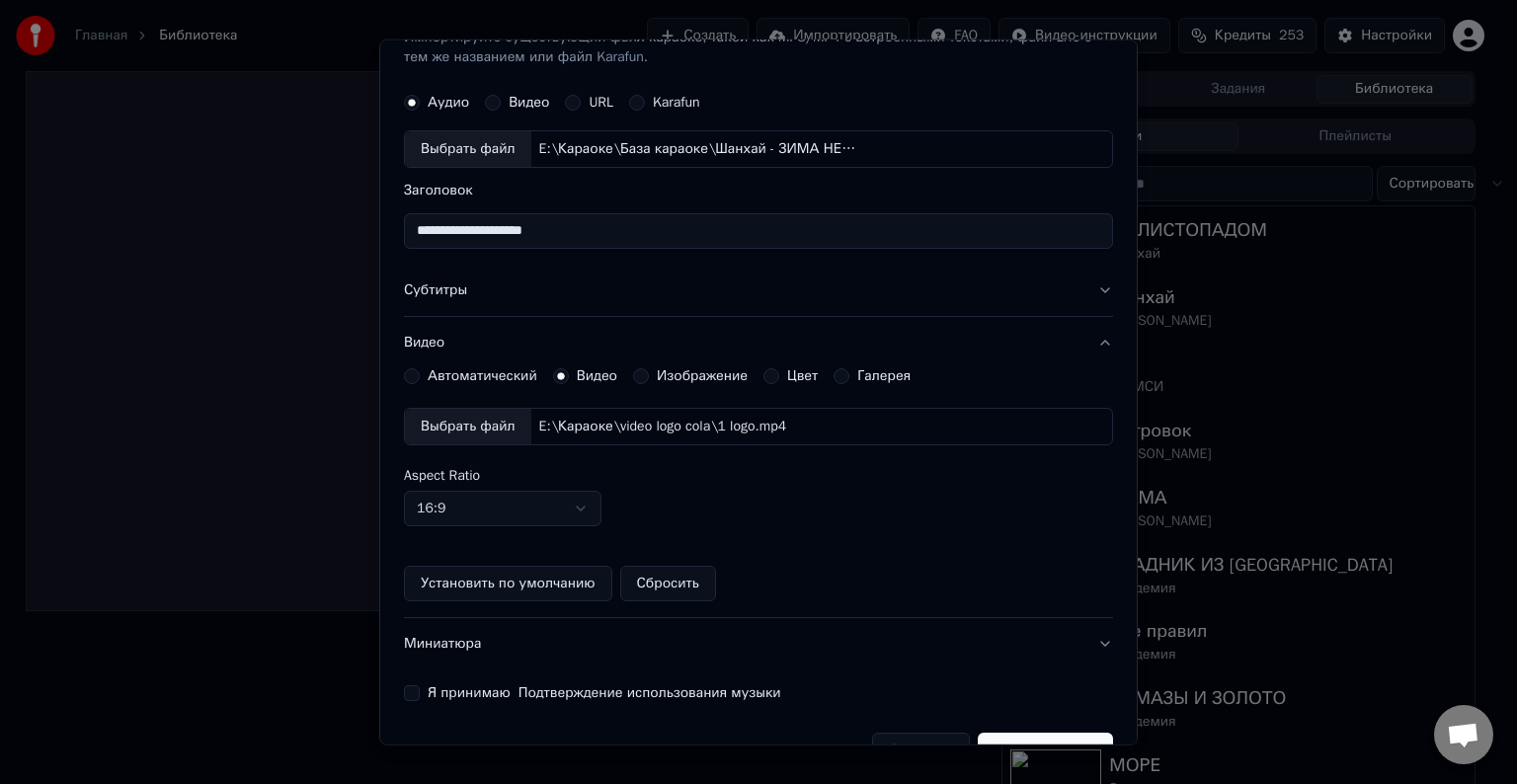 scroll, scrollTop: 108, scrollLeft: 0, axis: vertical 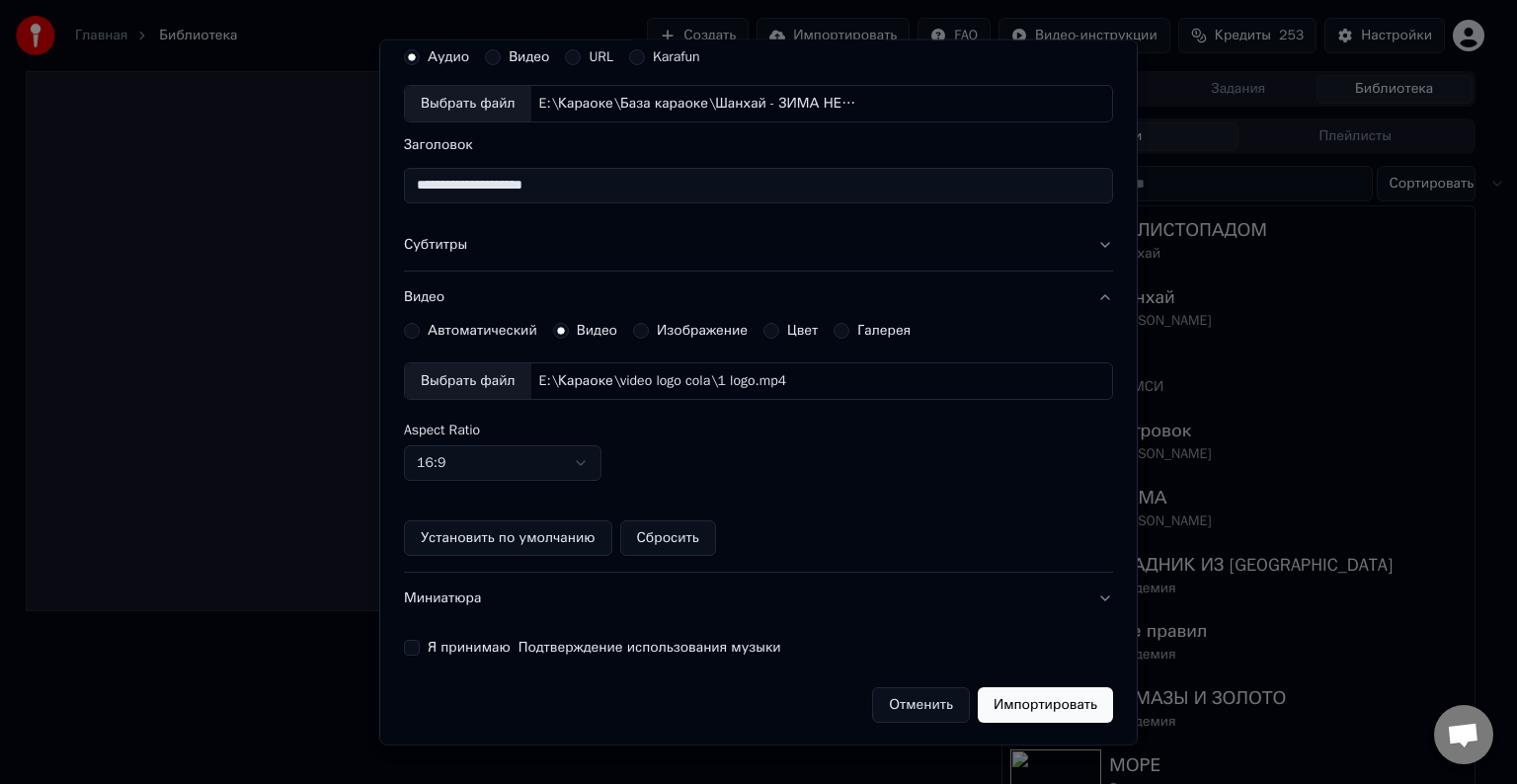 click on "Я принимаю   Подтверждение использования музыки" at bounding box center (412, 648) 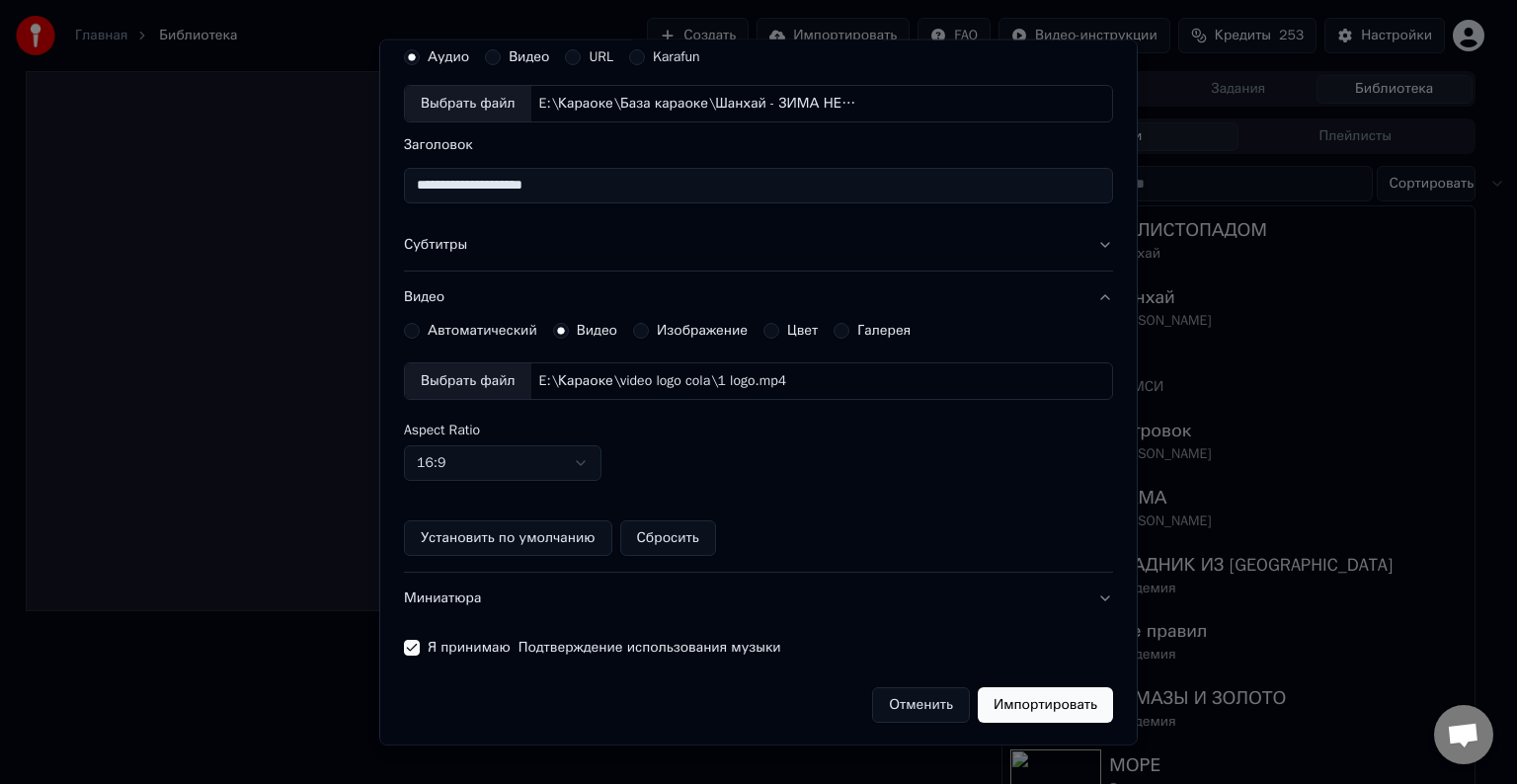 click on "Импортировать" at bounding box center (1045, 705) 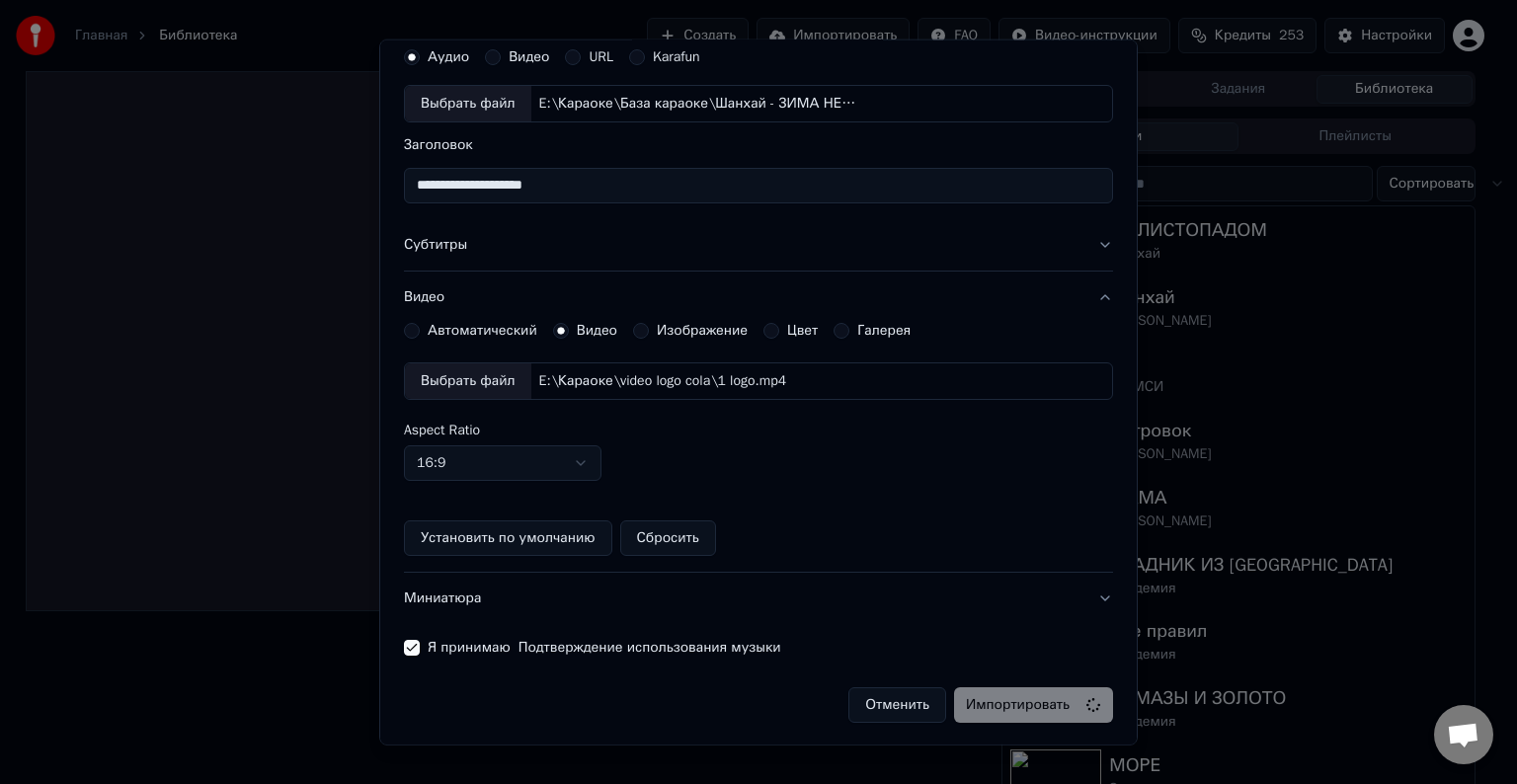 type 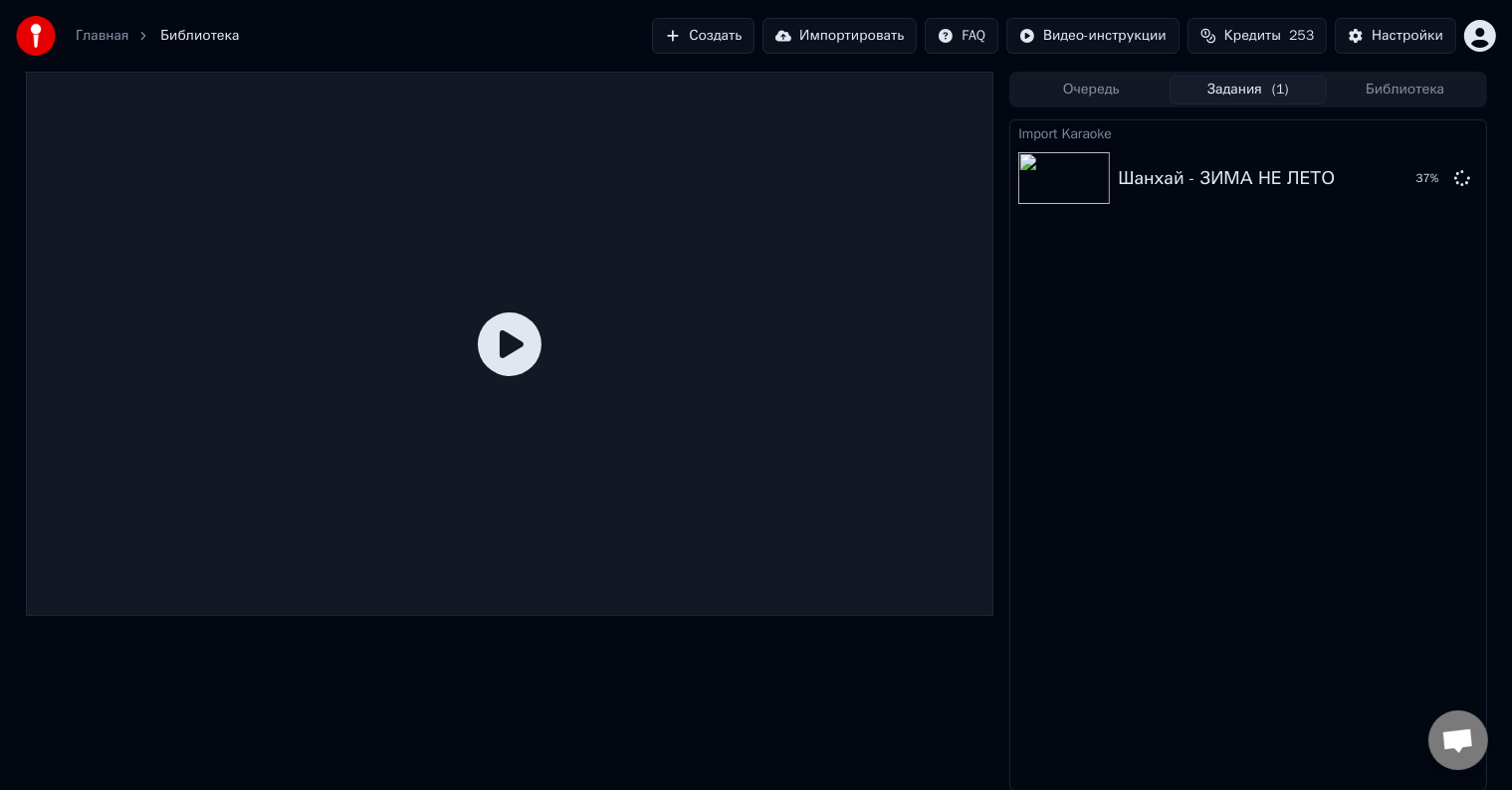 click on "Импортировать" at bounding box center (839, 36) 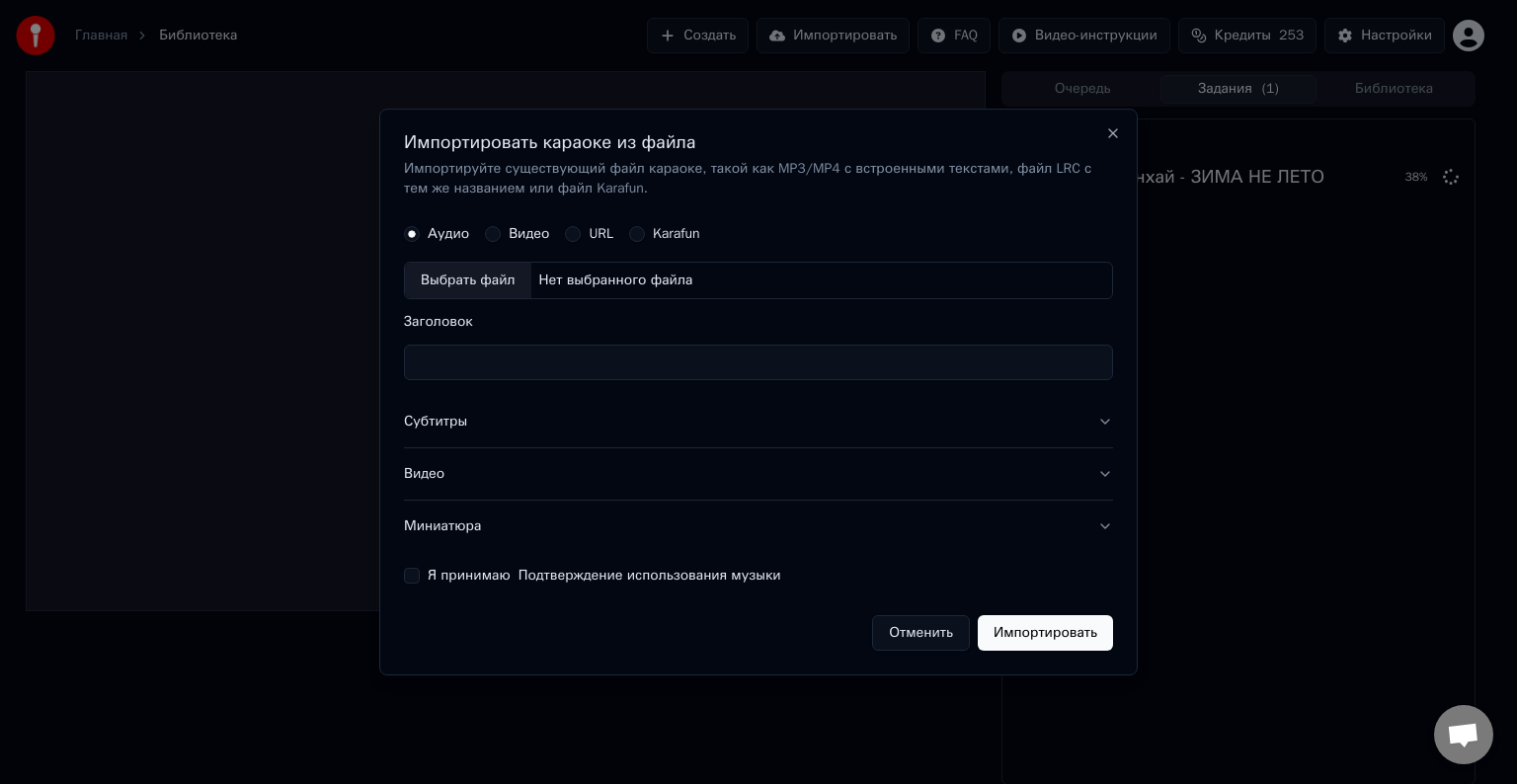 click on "Выбрать файл" at bounding box center [468, 280] 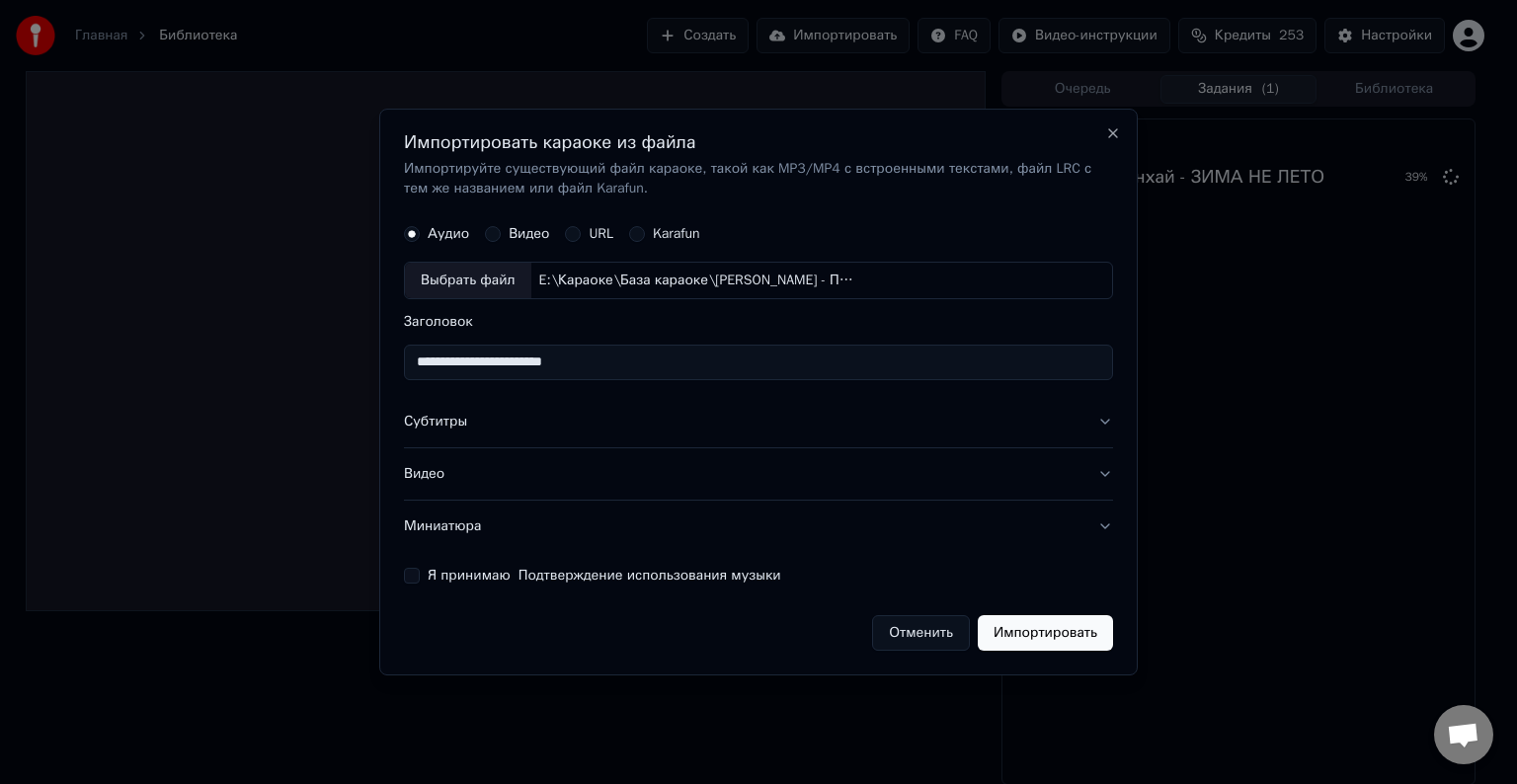 click on "**********" at bounding box center [758, 362] 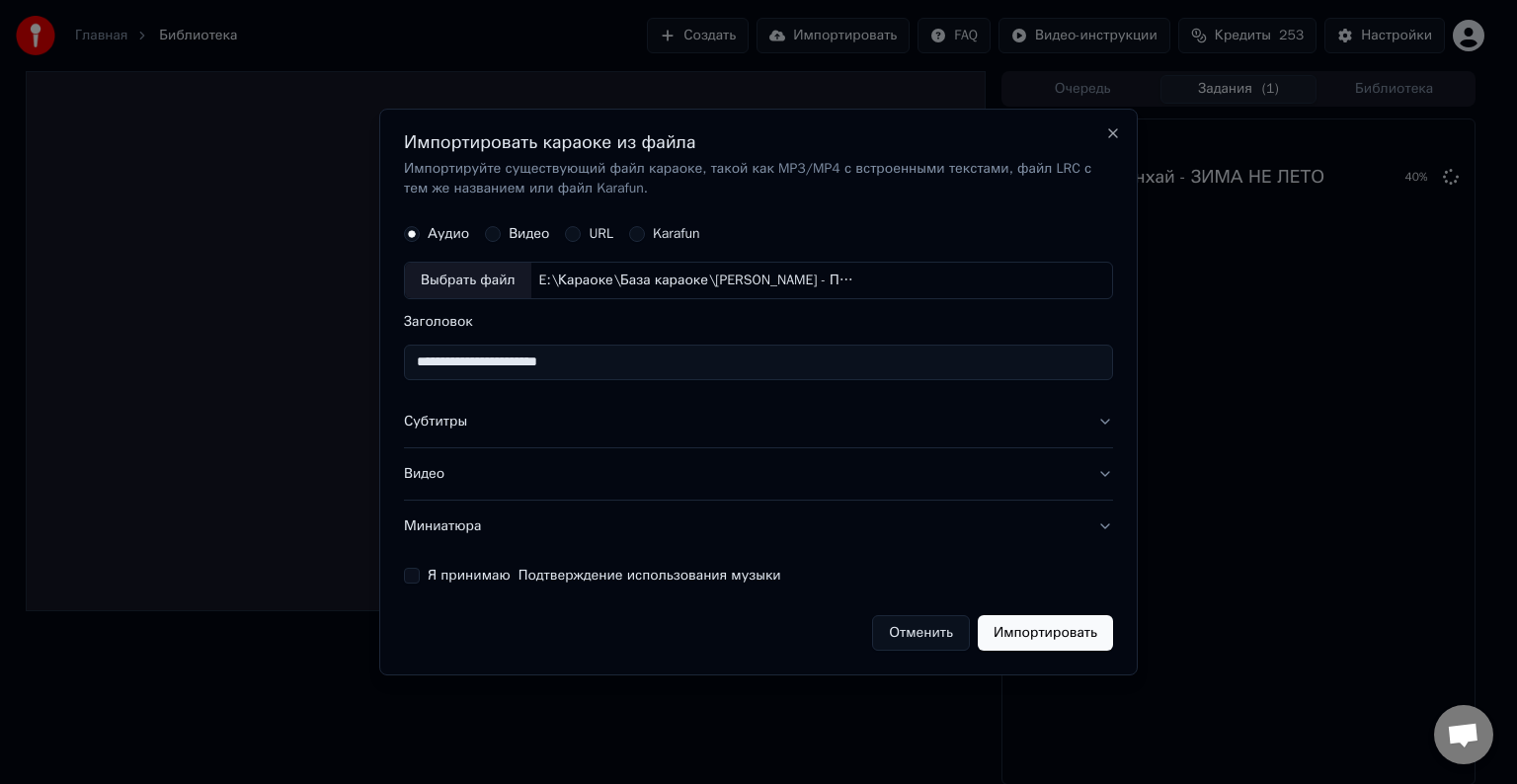 click on "**********" at bounding box center [758, 362] 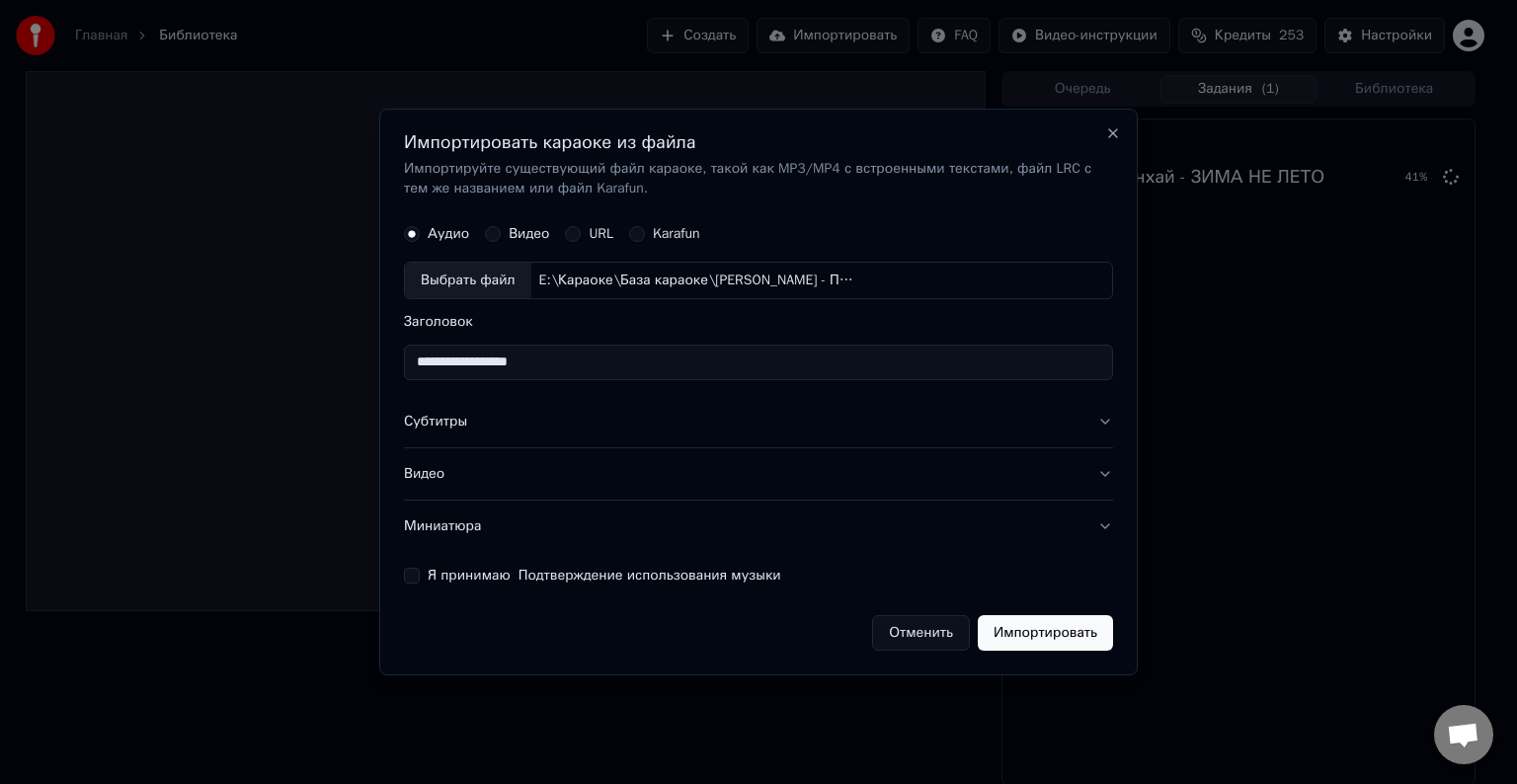 click on "**********" at bounding box center (758, 362) 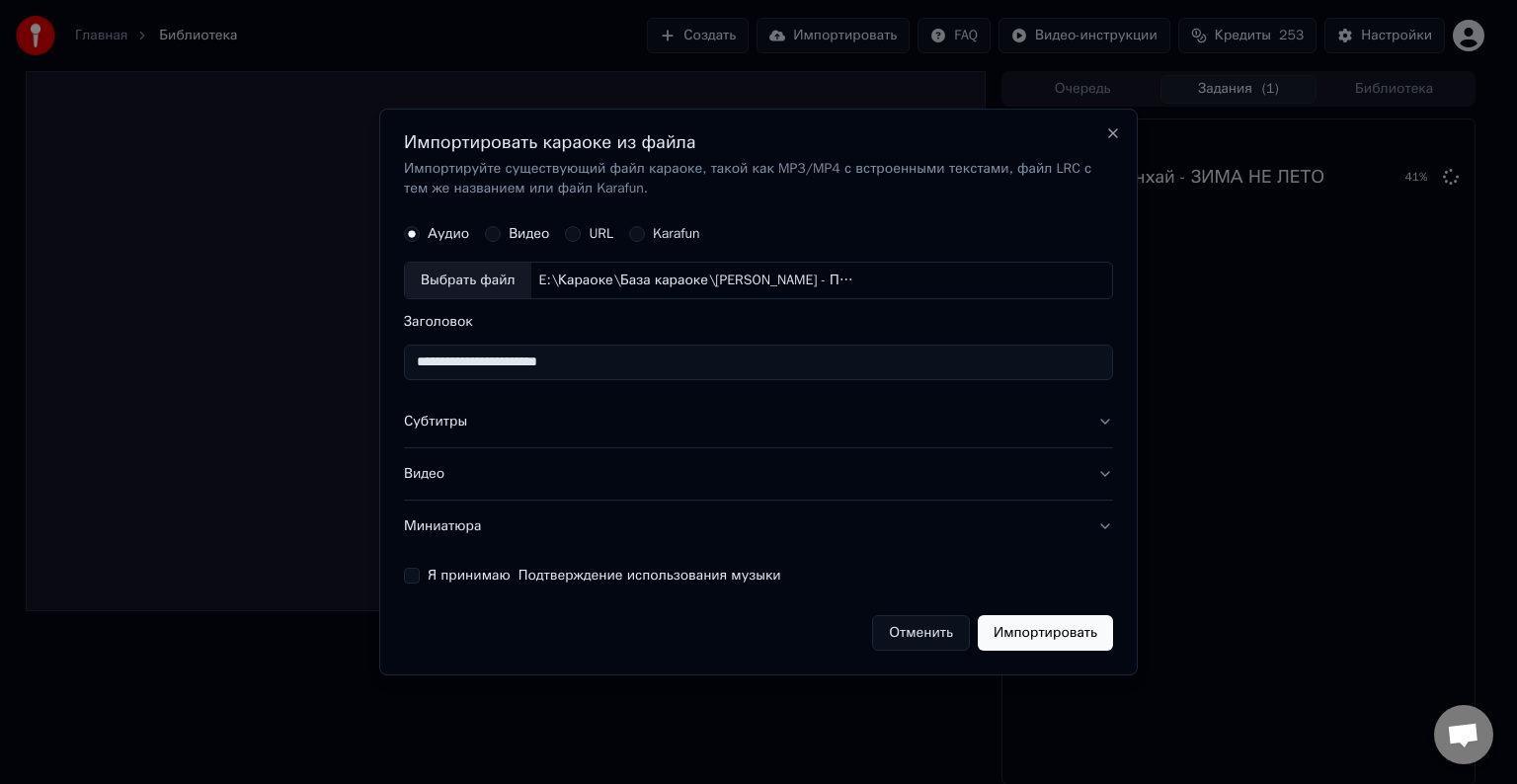 type on "**********" 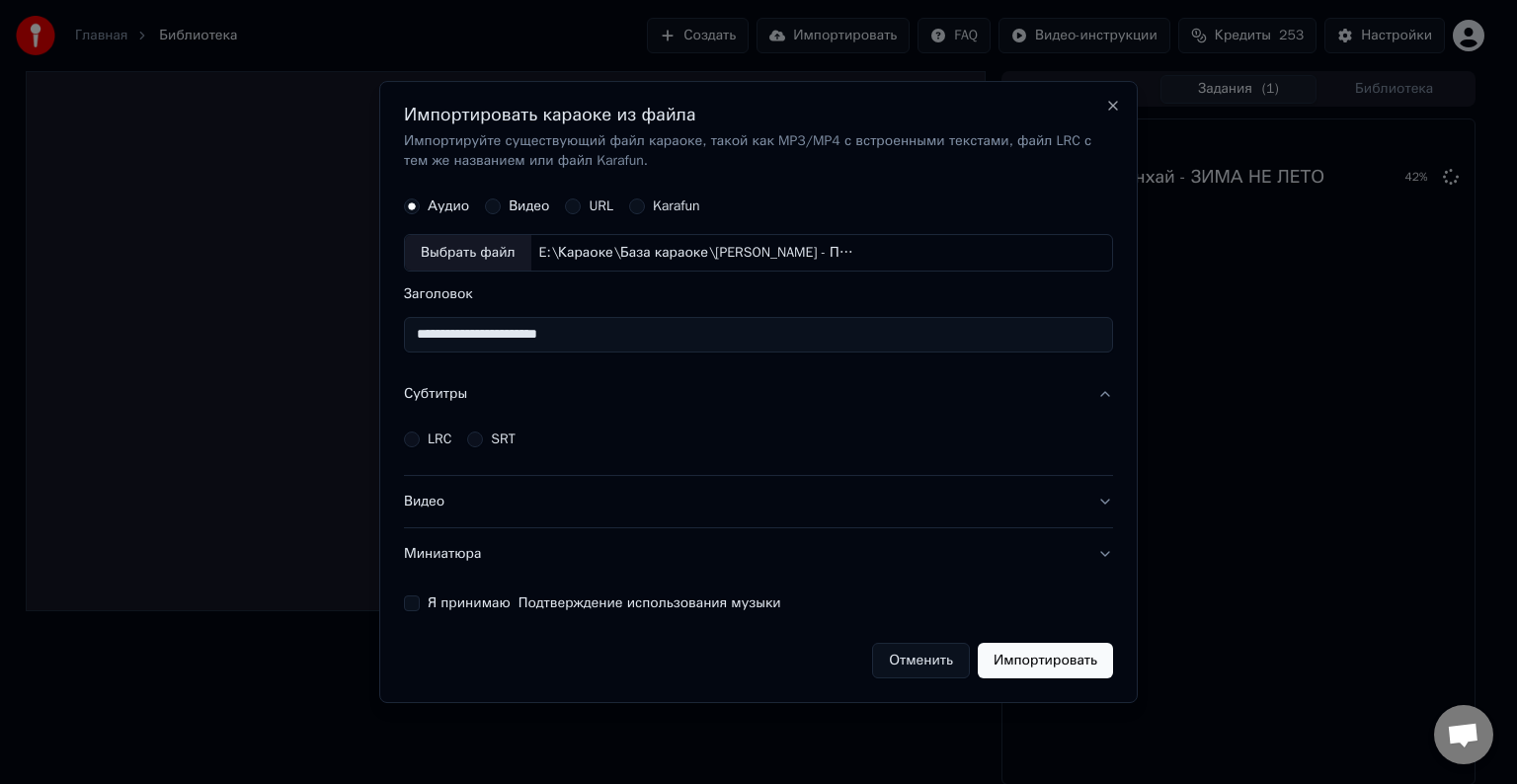 click on "LRC SRT" at bounding box center [758, 439] 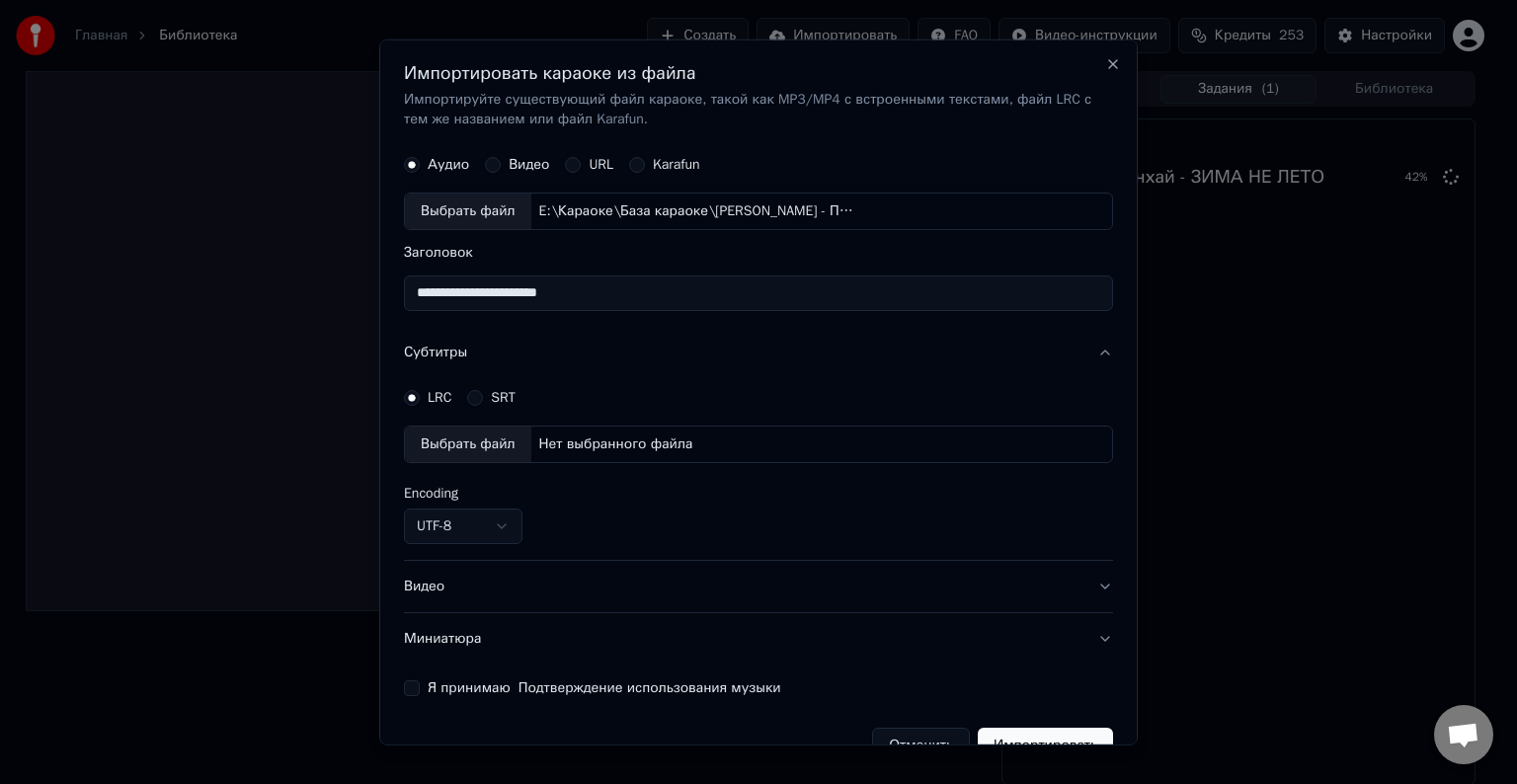 click on "Выбрать файл" at bounding box center (468, 444) 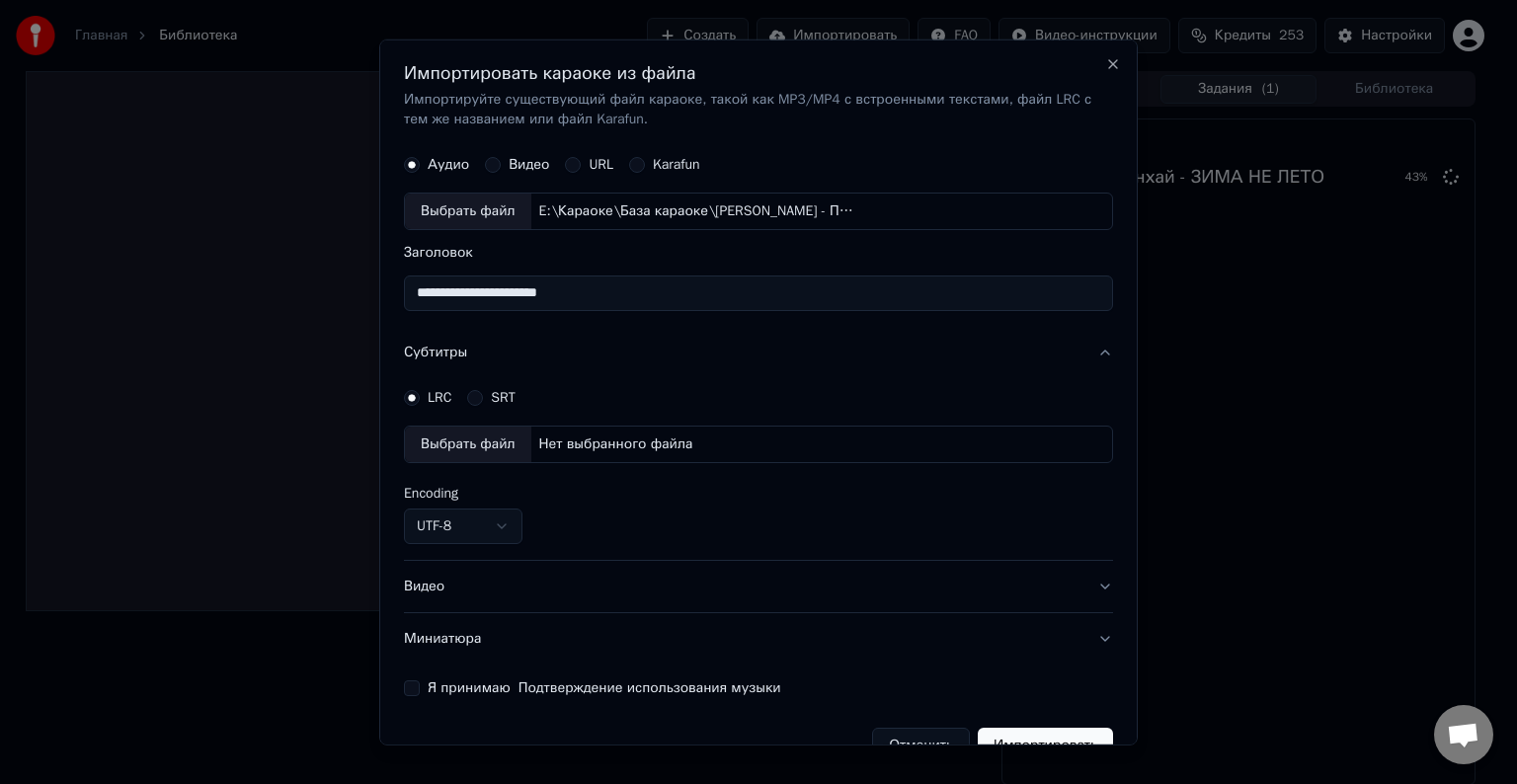 select on "**********" 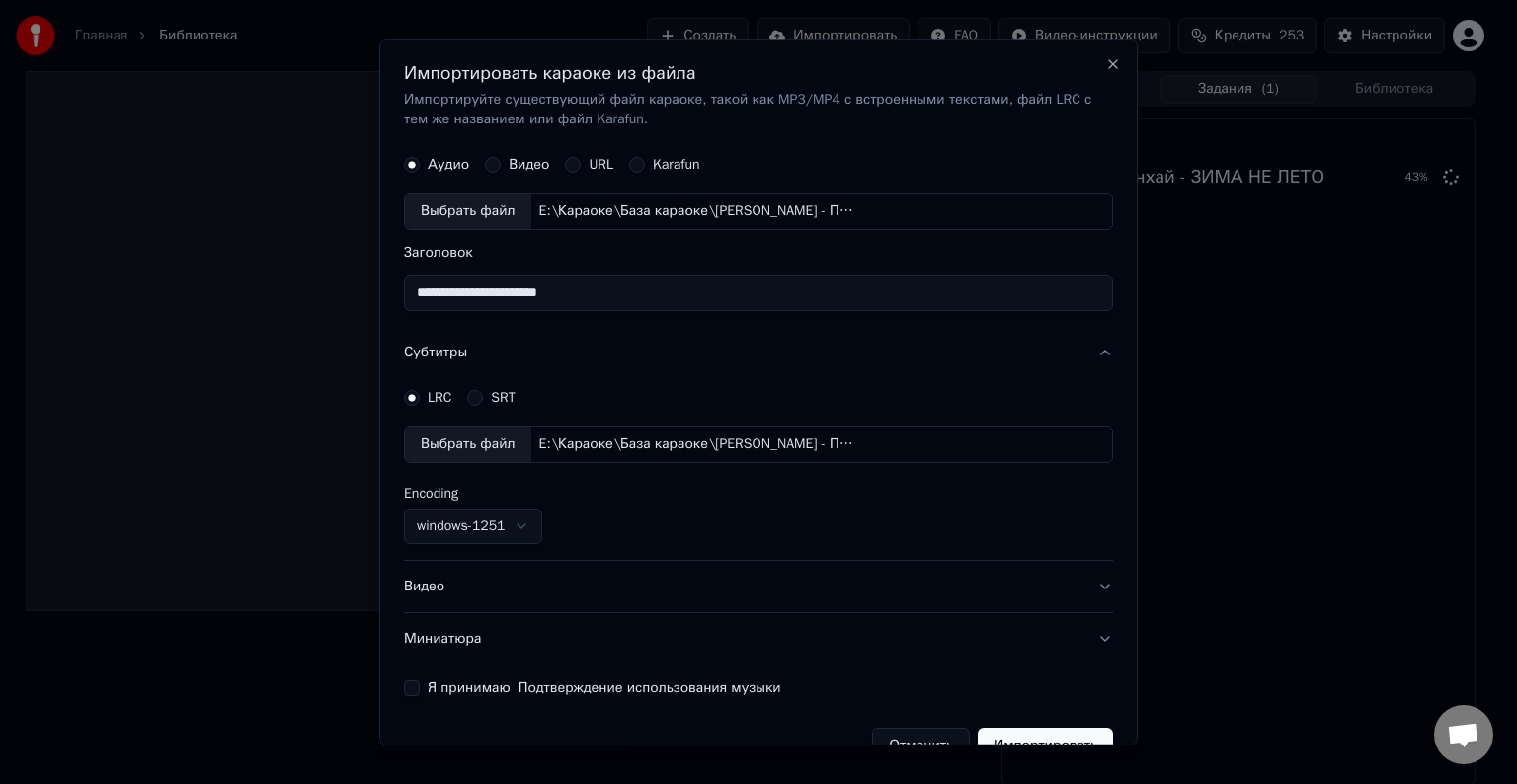 click on "Видео" at bounding box center [758, 587] 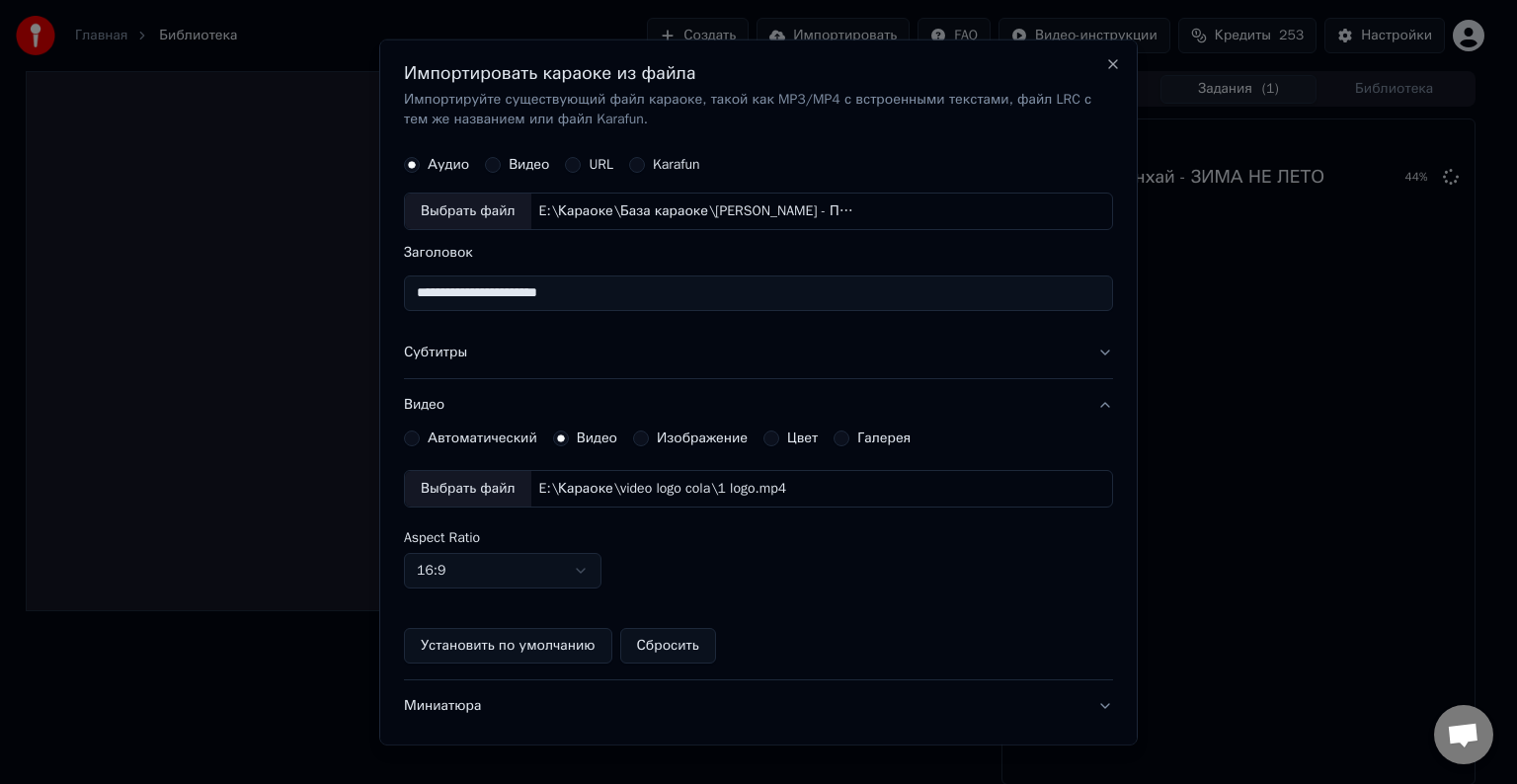 click on "Выбрать файл" at bounding box center (468, 489) 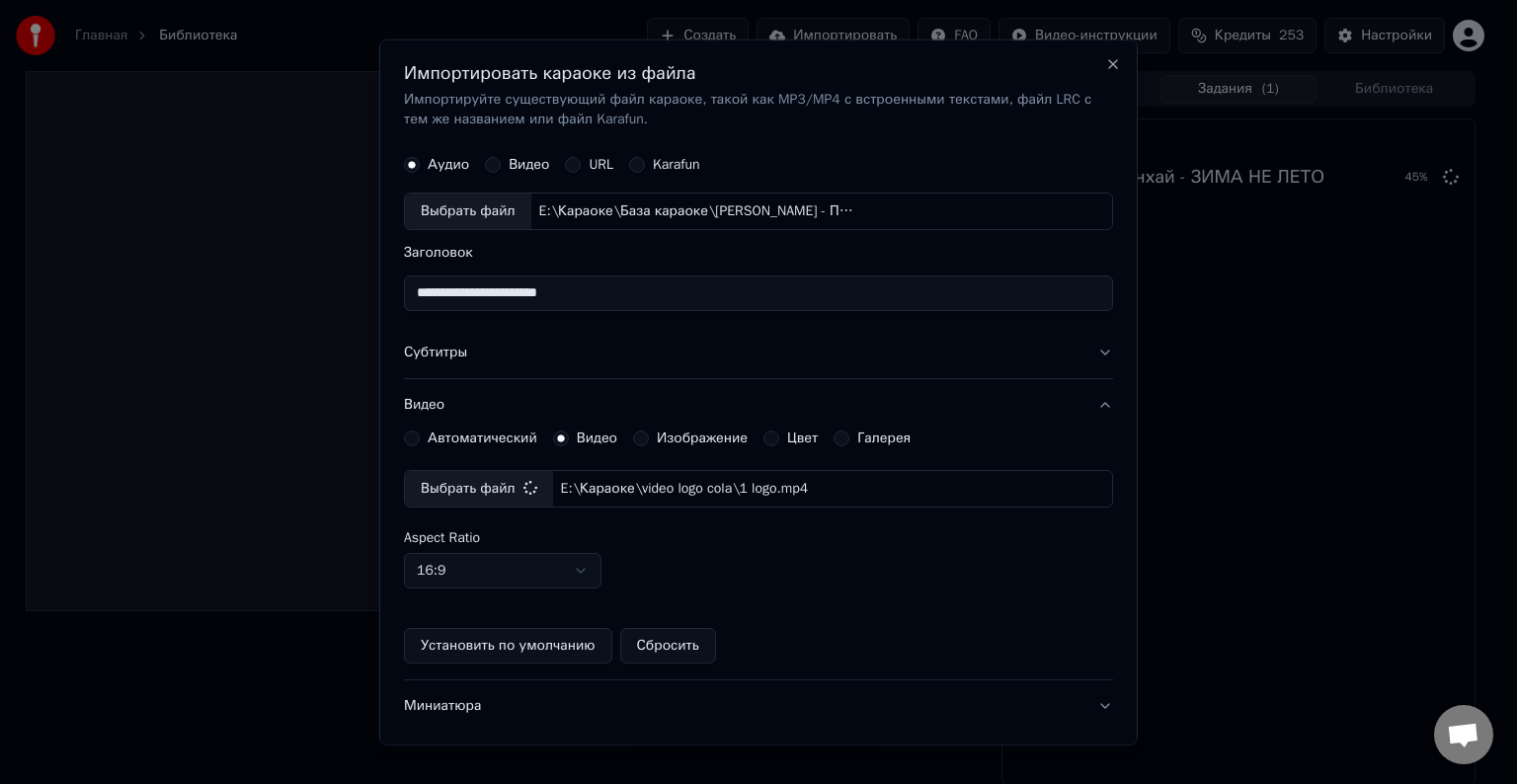 scroll, scrollTop: 108, scrollLeft: 0, axis: vertical 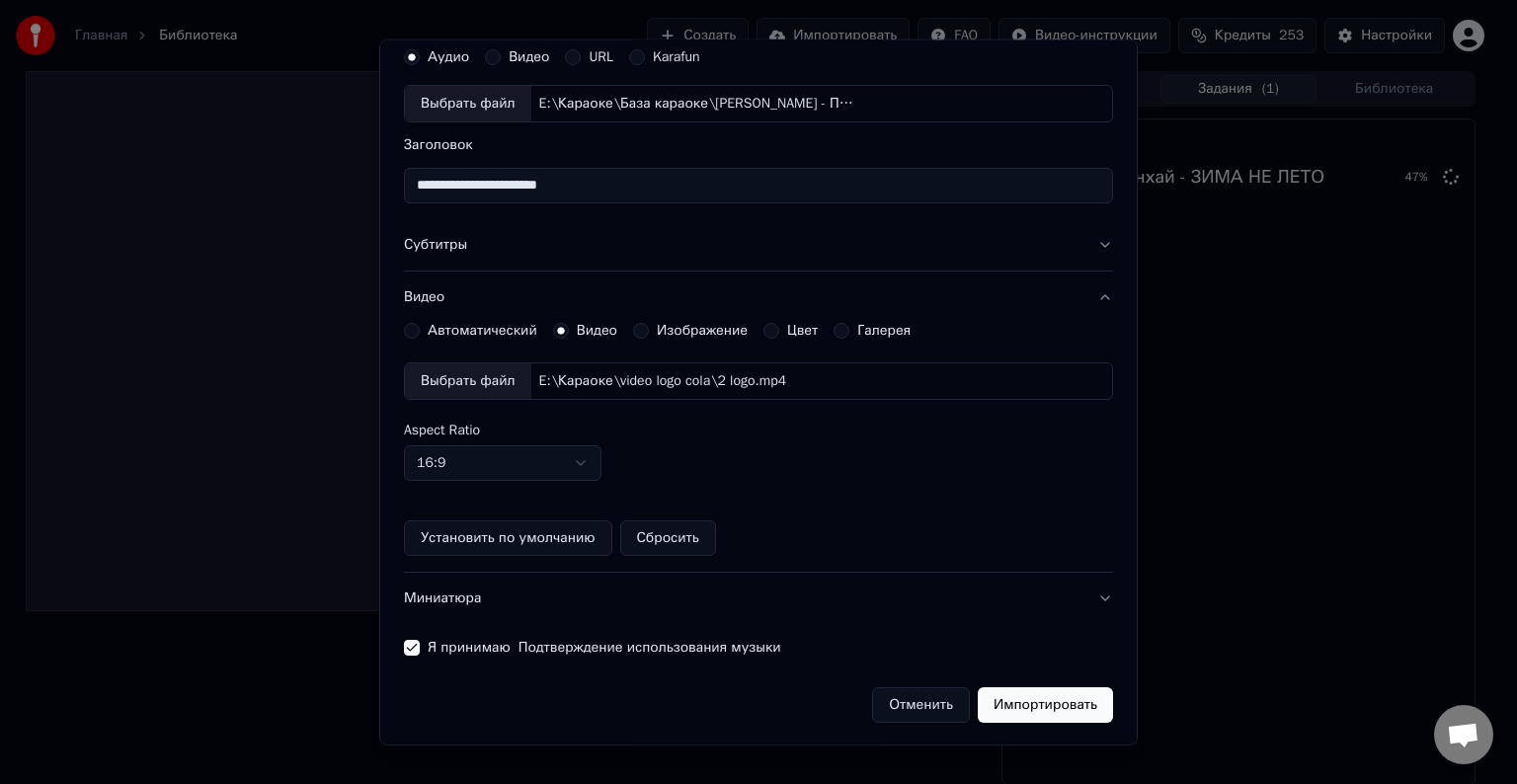 click on "Импортировать" at bounding box center (1045, 705) 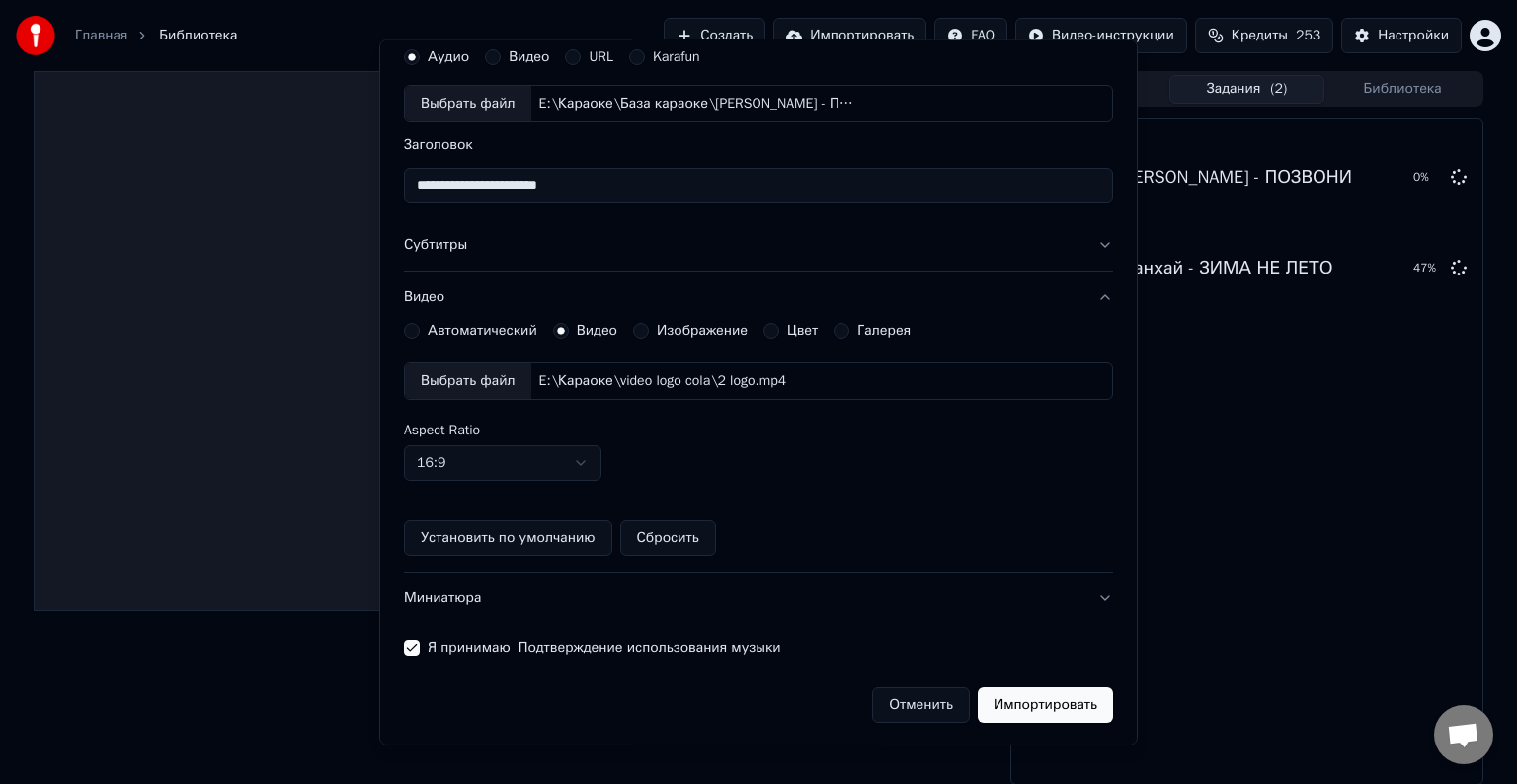 type 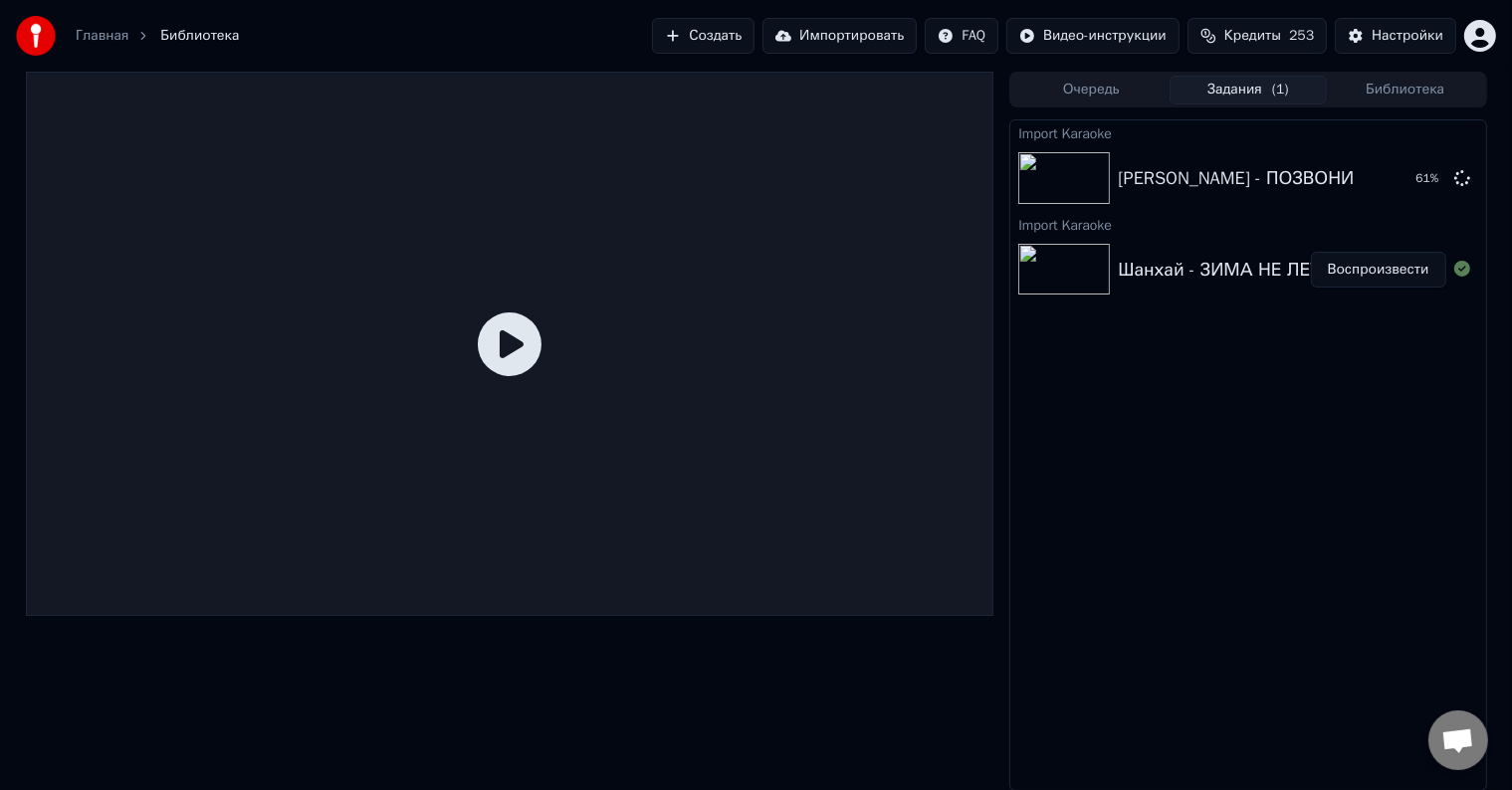 click on "Воспроизвести" at bounding box center [1379, 270] 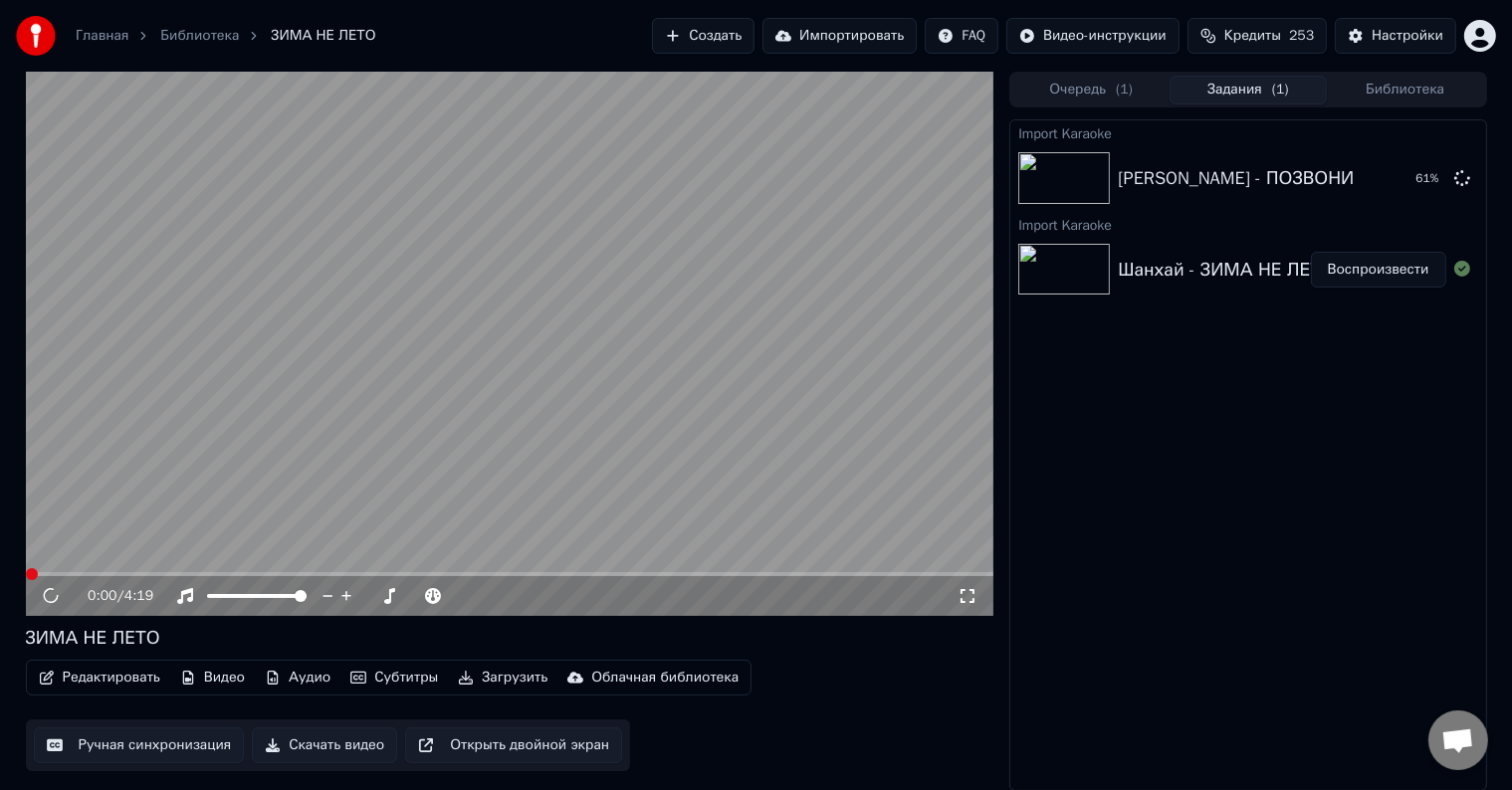 click on "Редактировать" at bounding box center (100, 678) 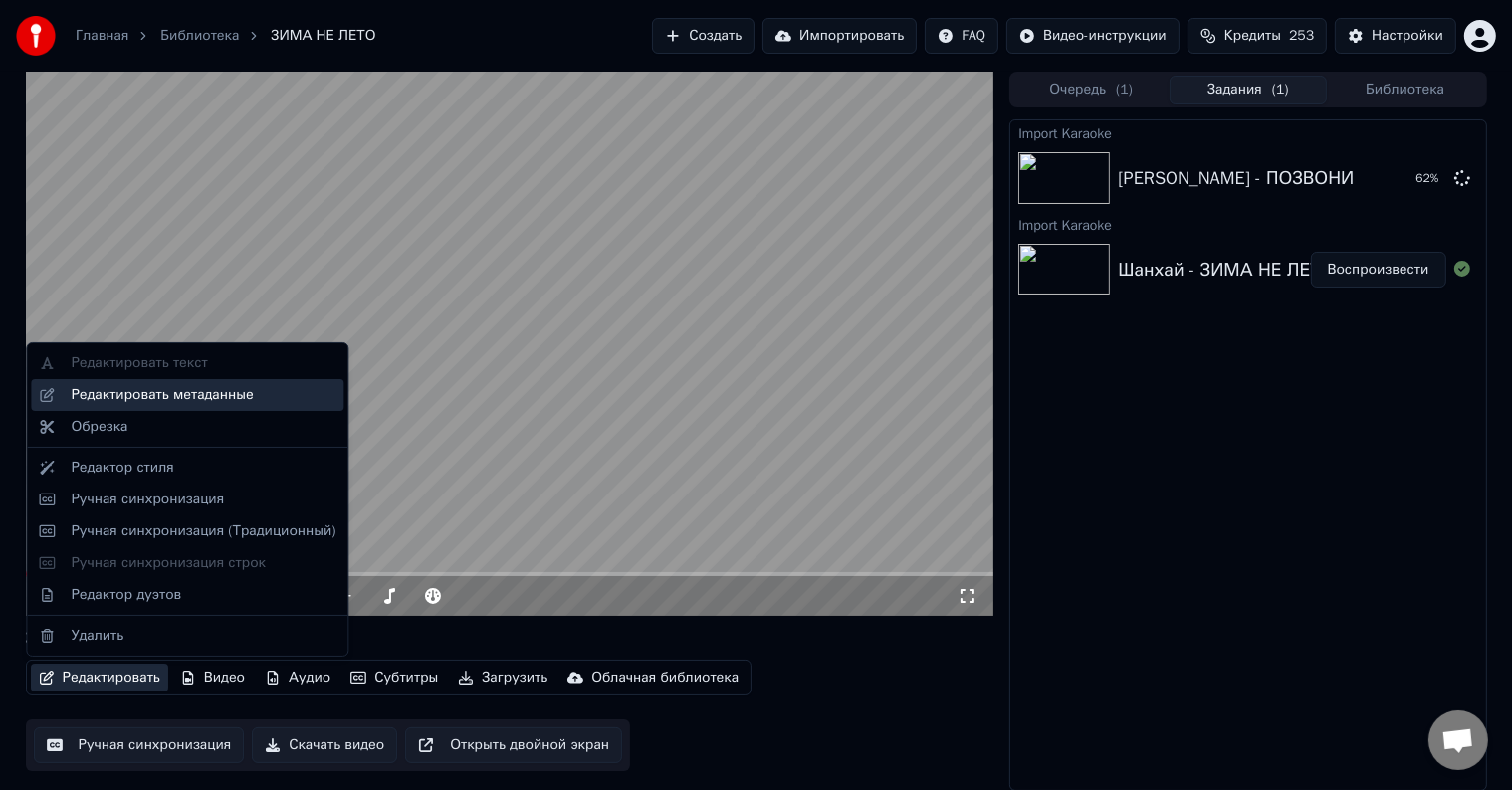 click on "Редактировать метаданные" at bounding box center (161, 395) 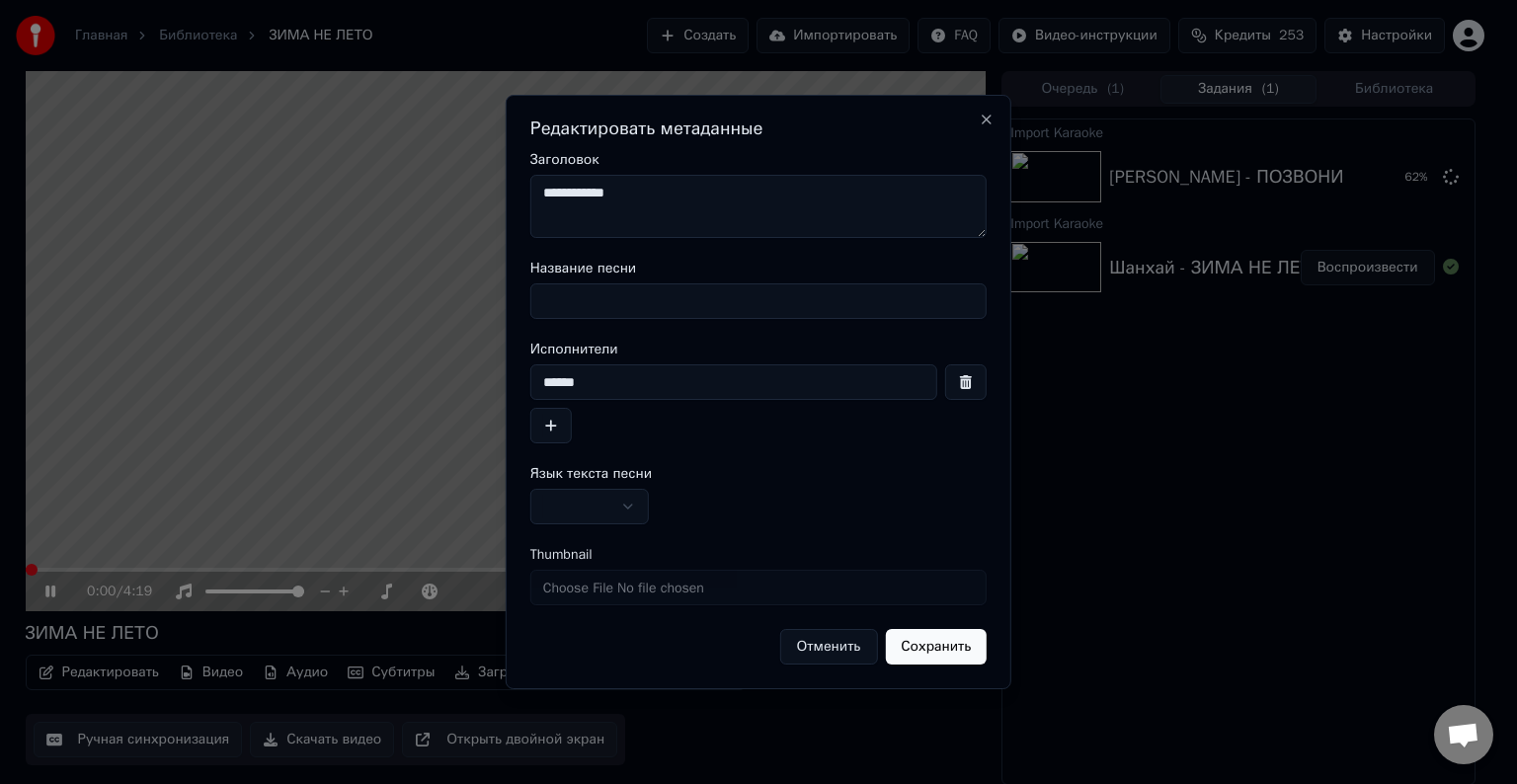 click on "**********" at bounding box center (758, 409) 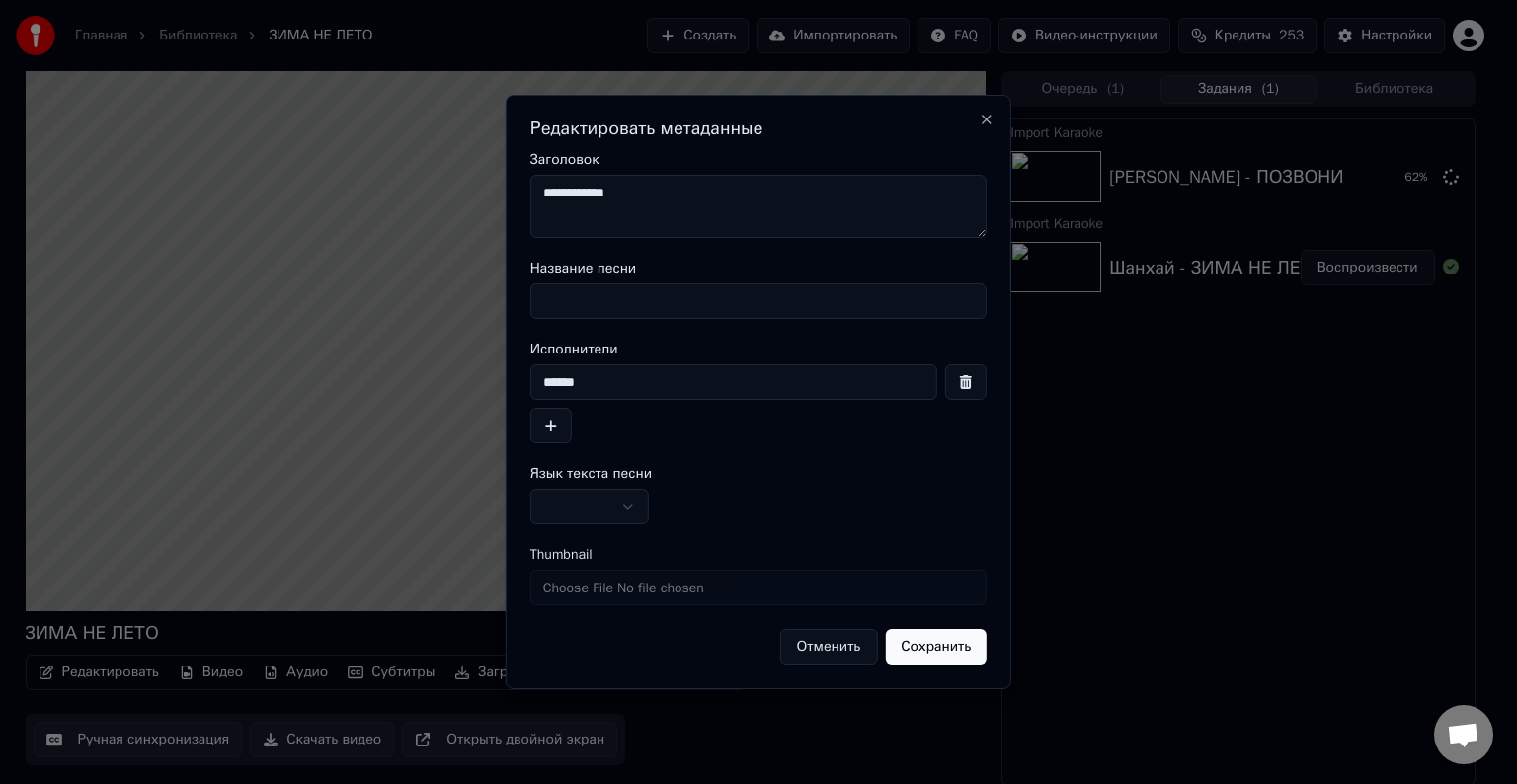 click on "Название песни" at bounding box center [758, 301] 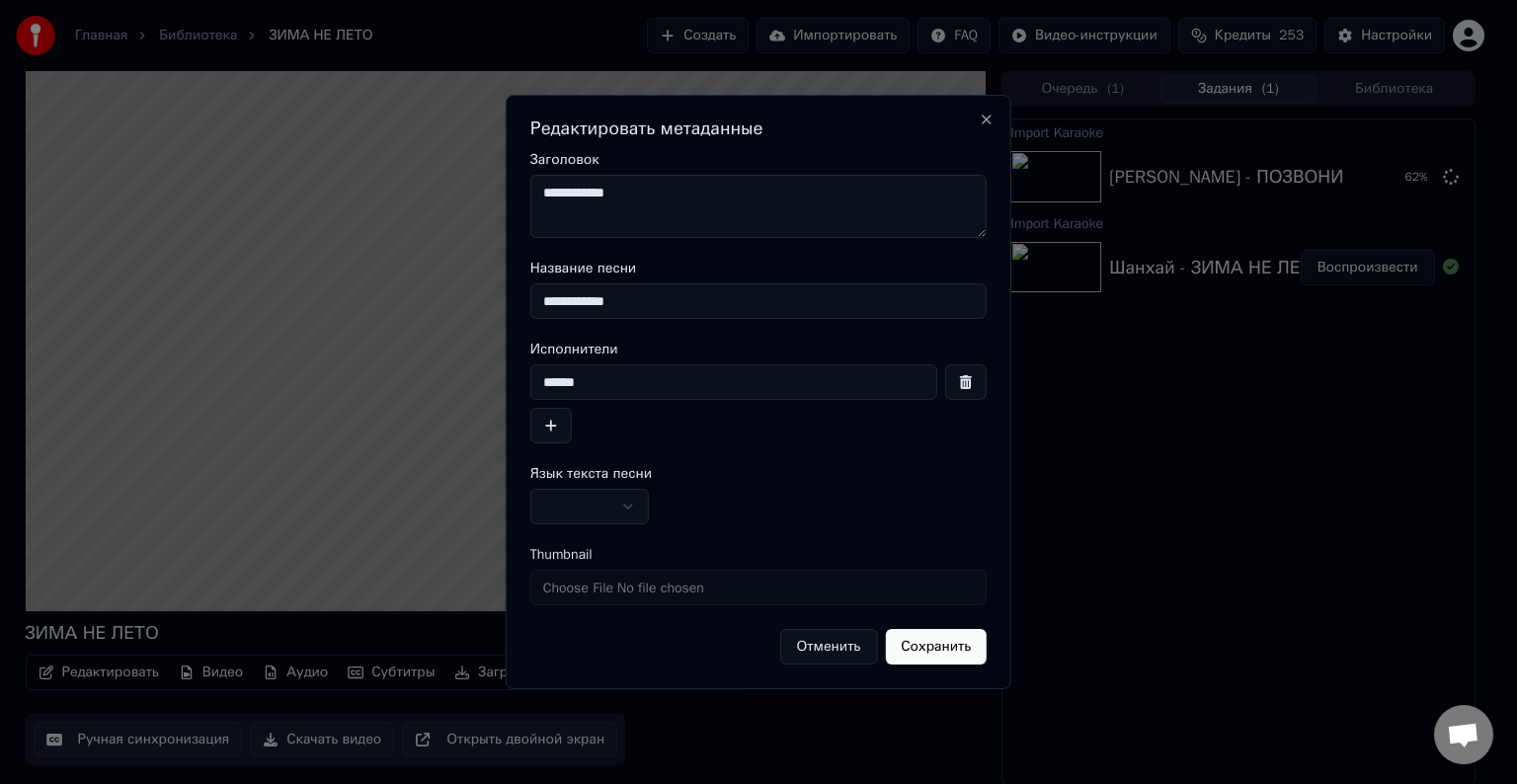 type on "**********" 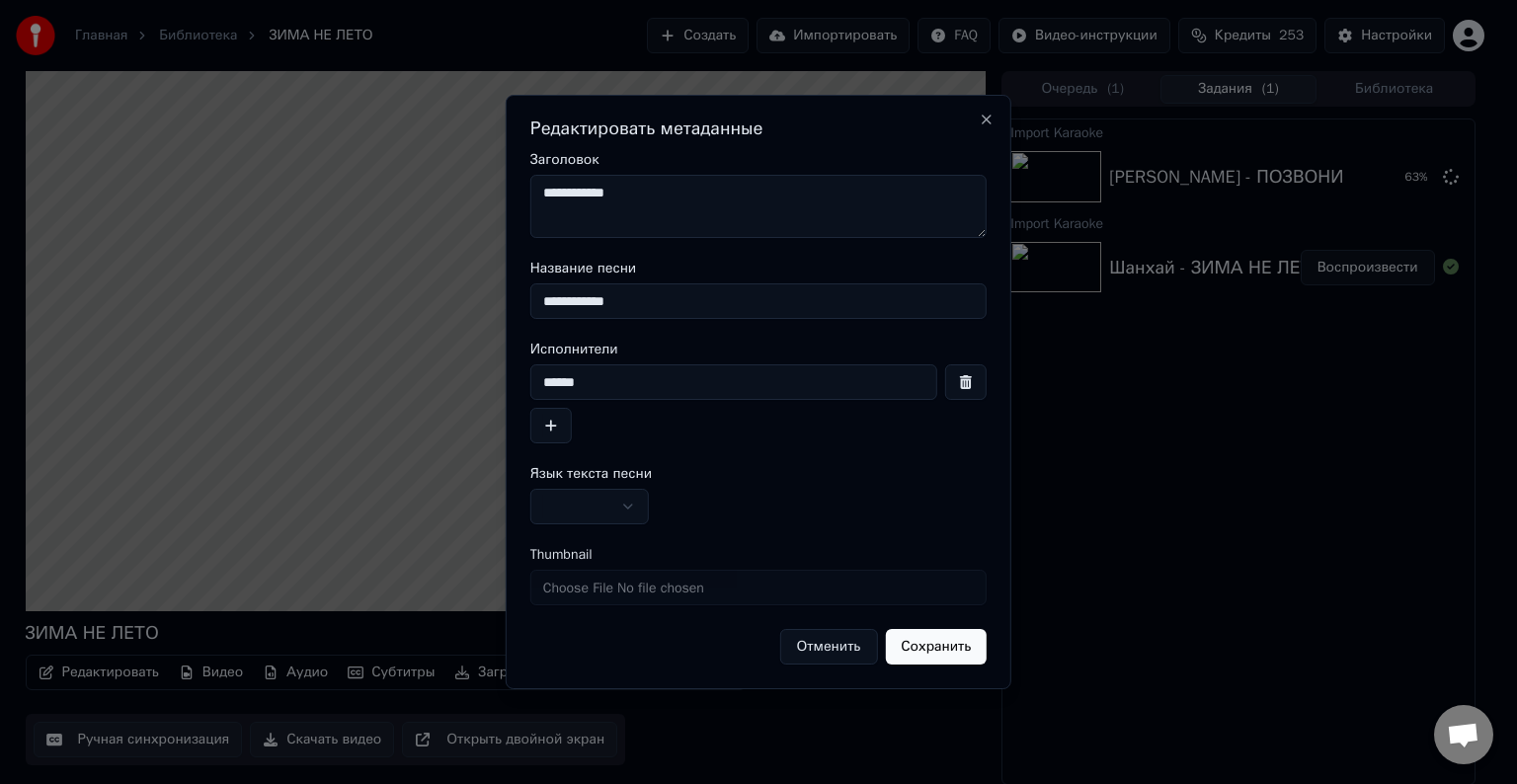 click on "******" at bounding box center (734, 382) 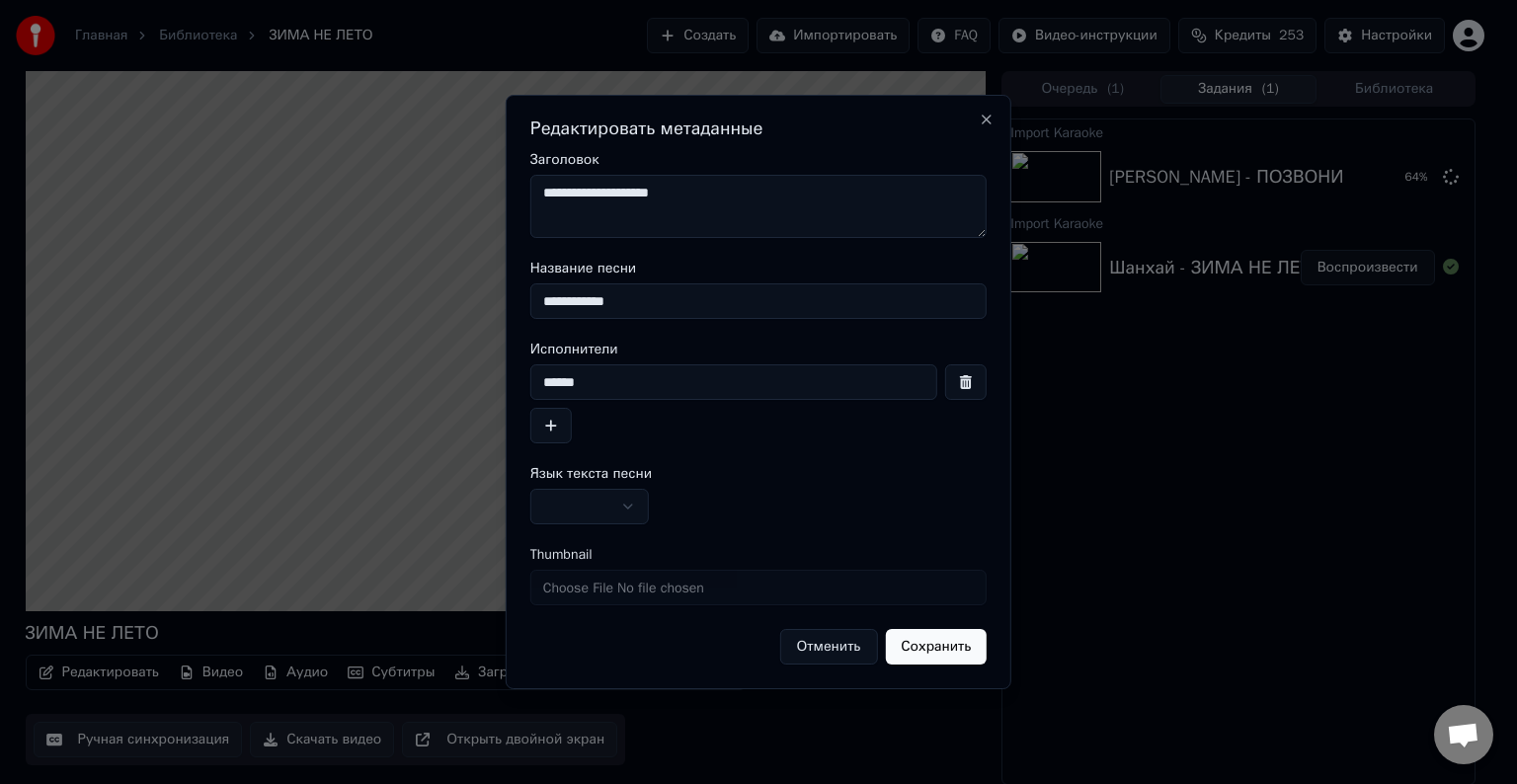 type on "**********" 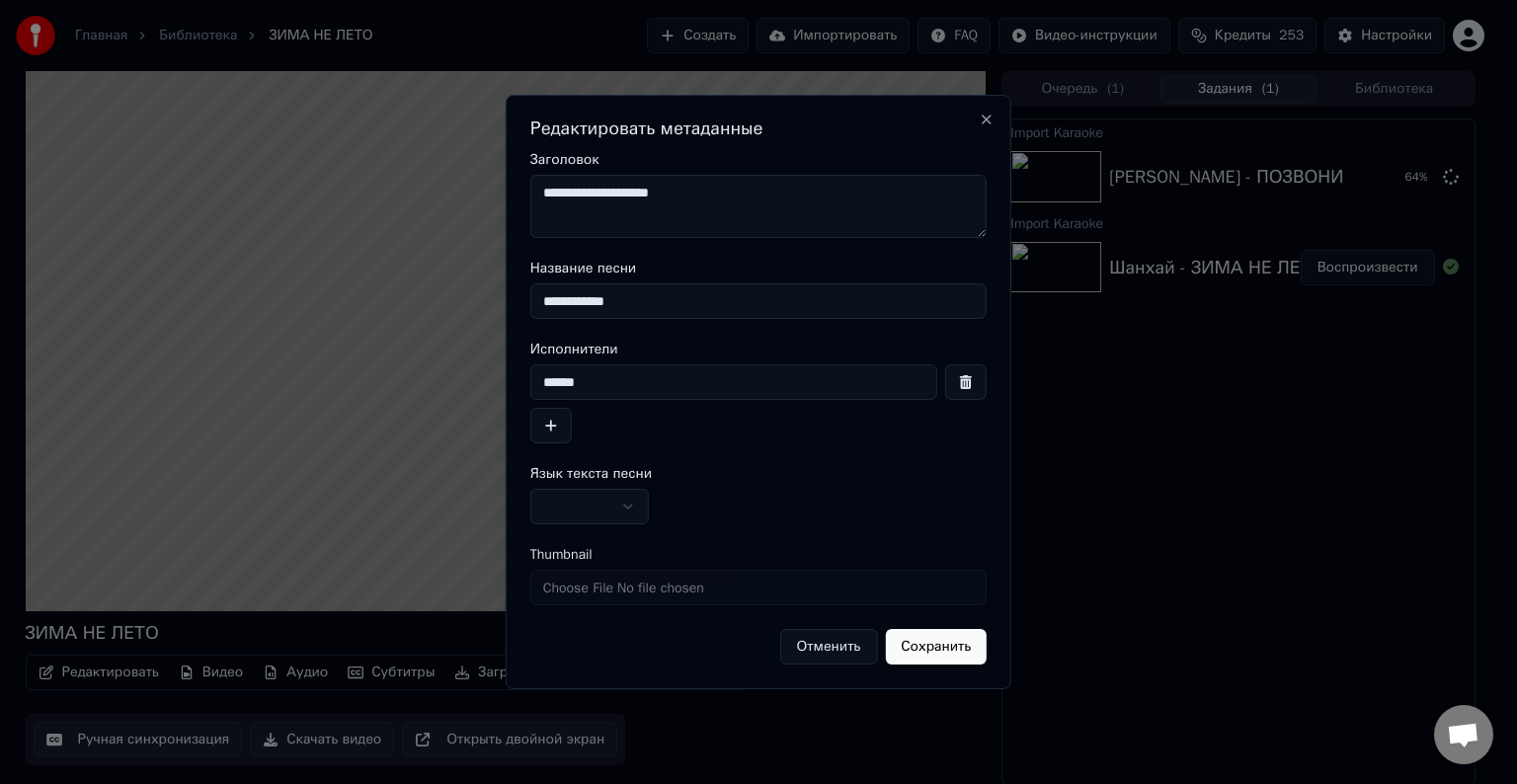 click at bounding box center (590, 507) 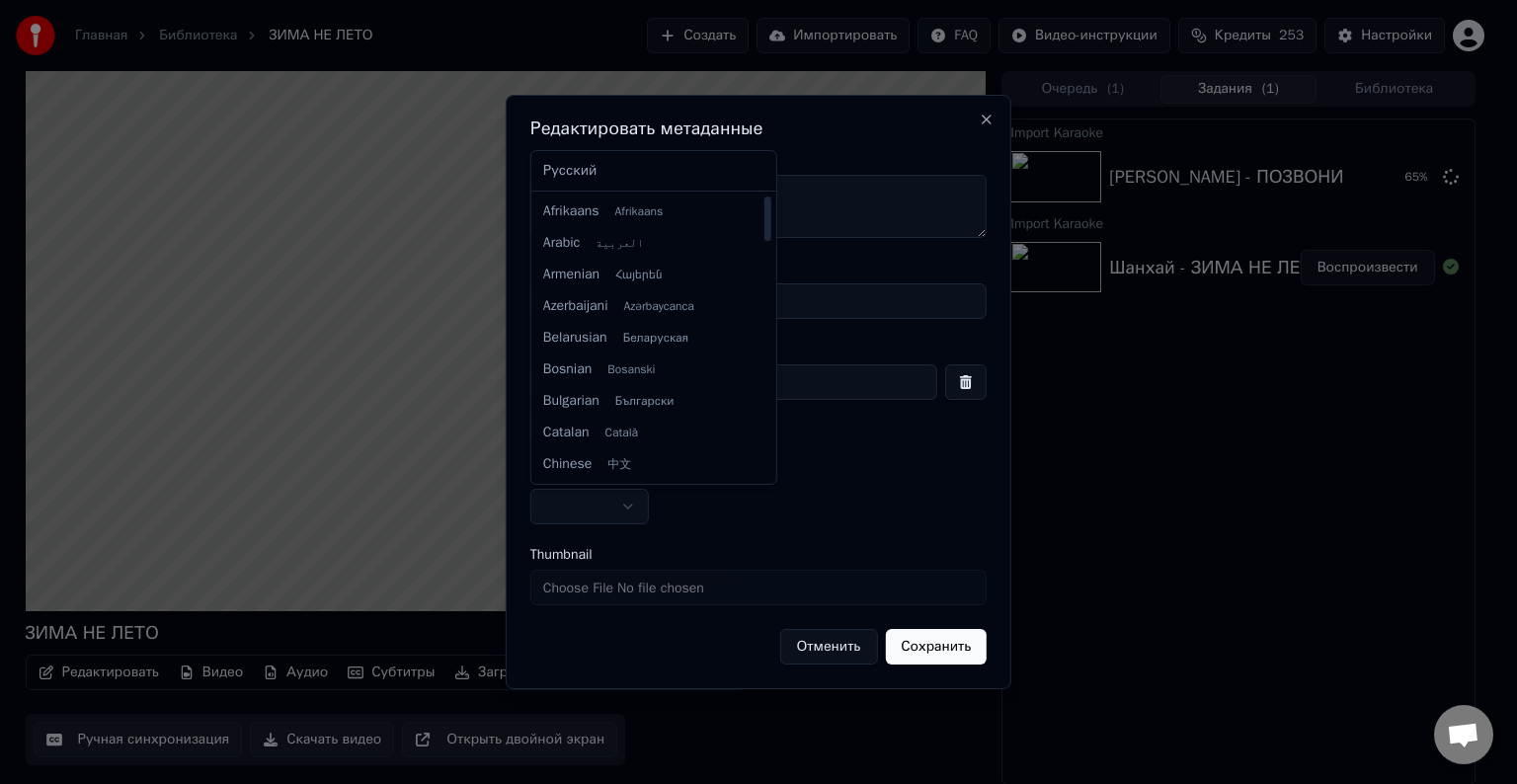select on "**" 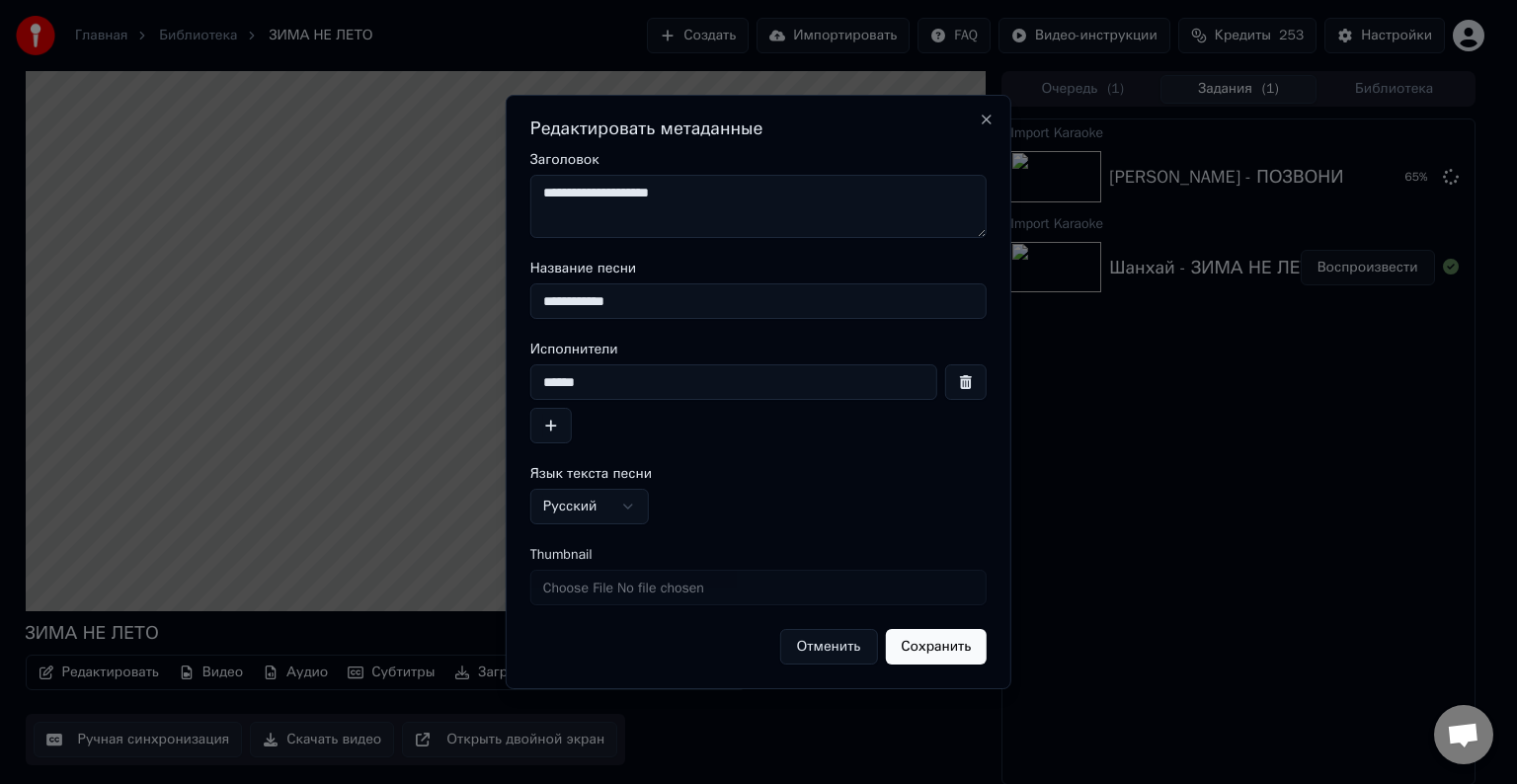 click on "Сохранить" at bounding box center (935, 647) 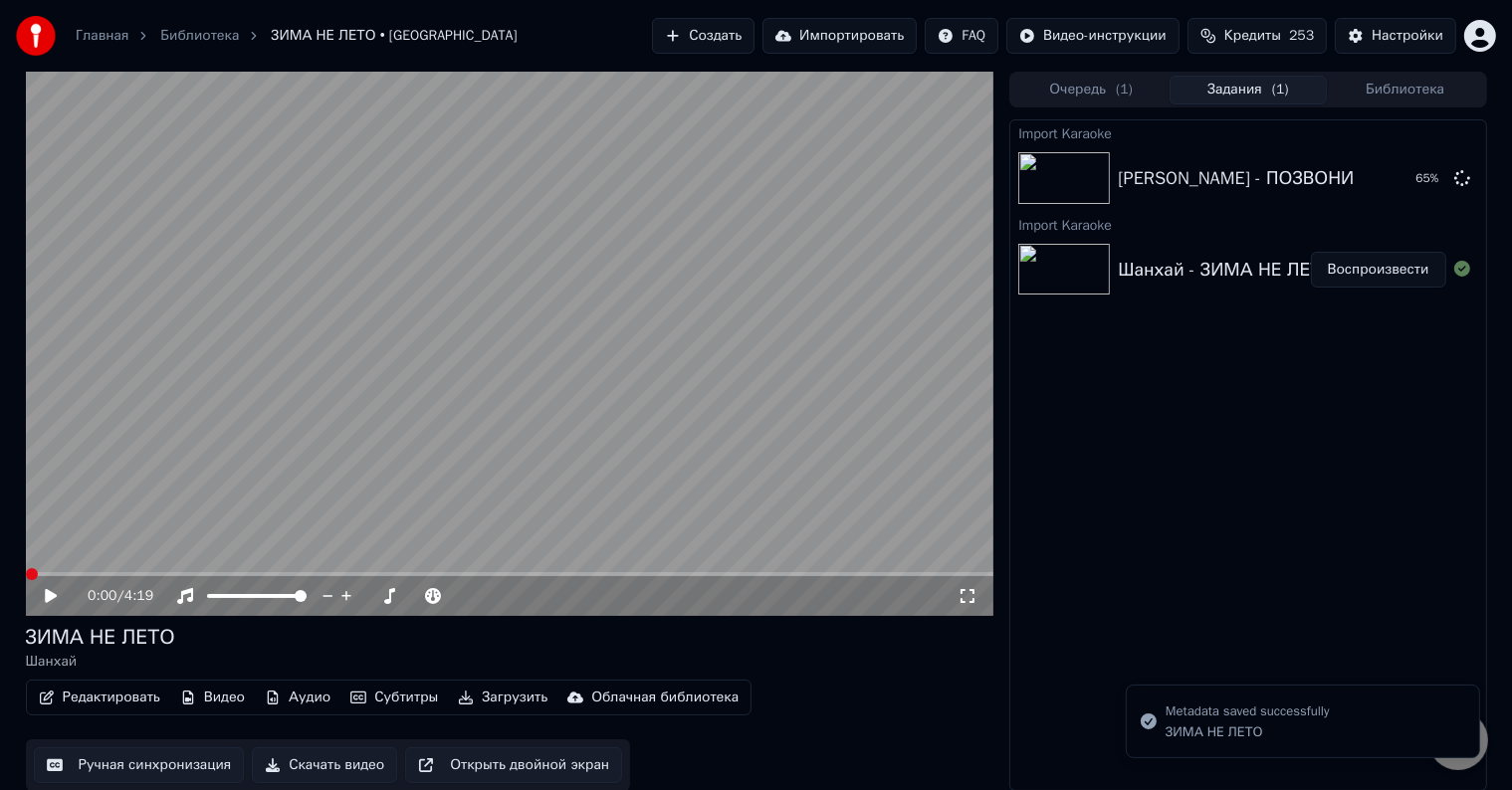 click at bounding box center (510, 343) 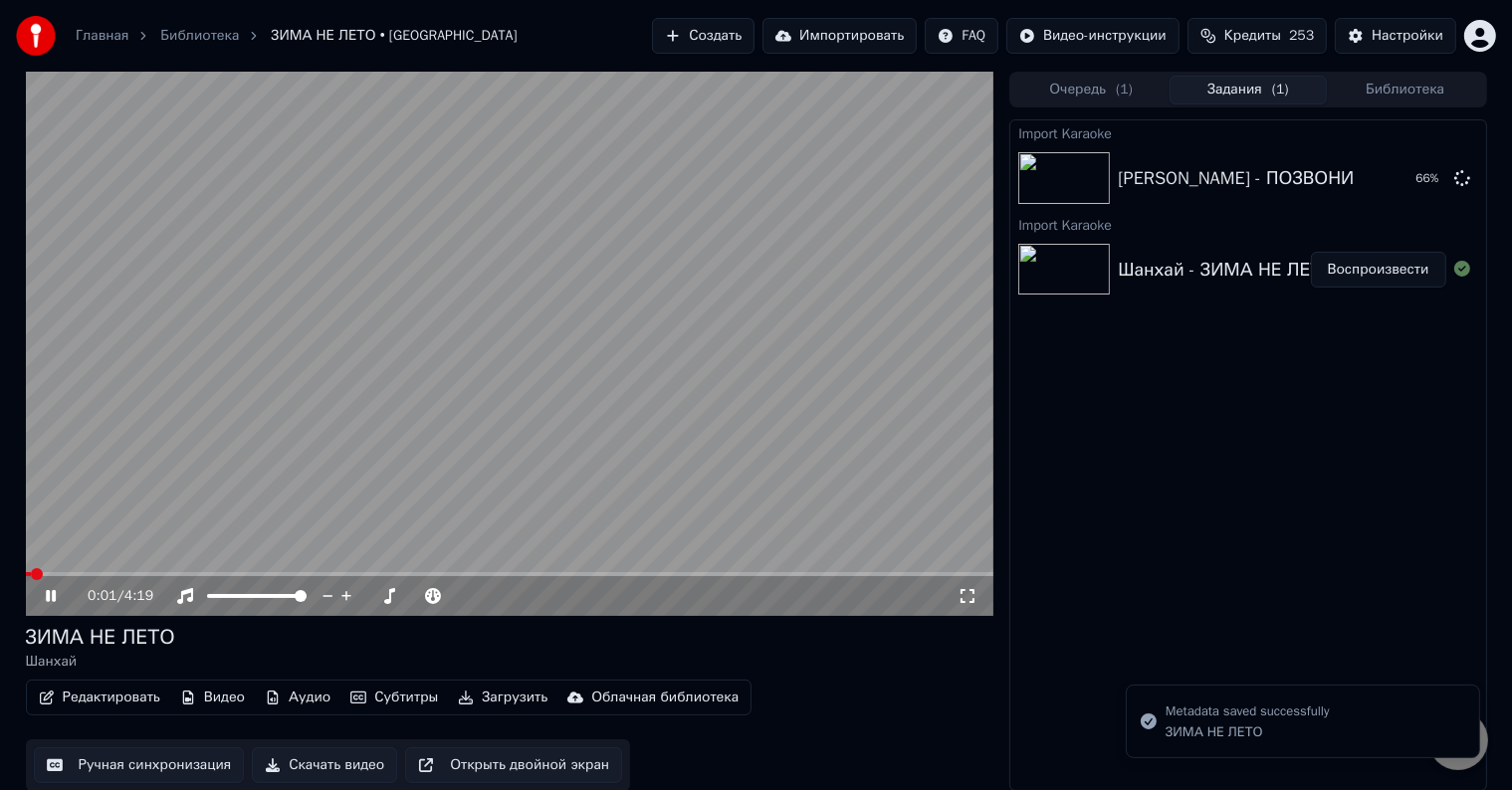 click at bounding box center (510, 343) 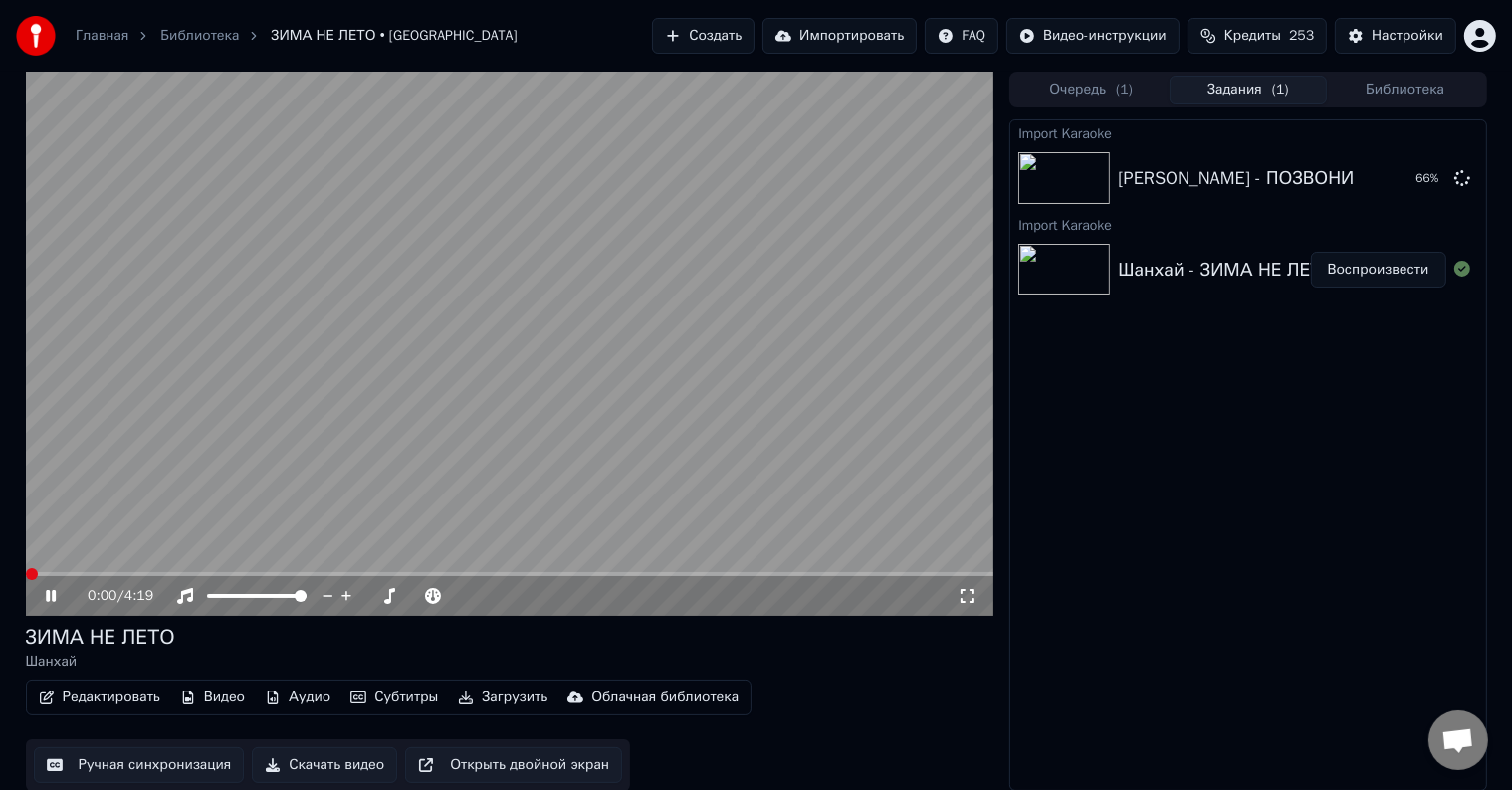 click on "Скачать видео" at bounding box center (324, 765) 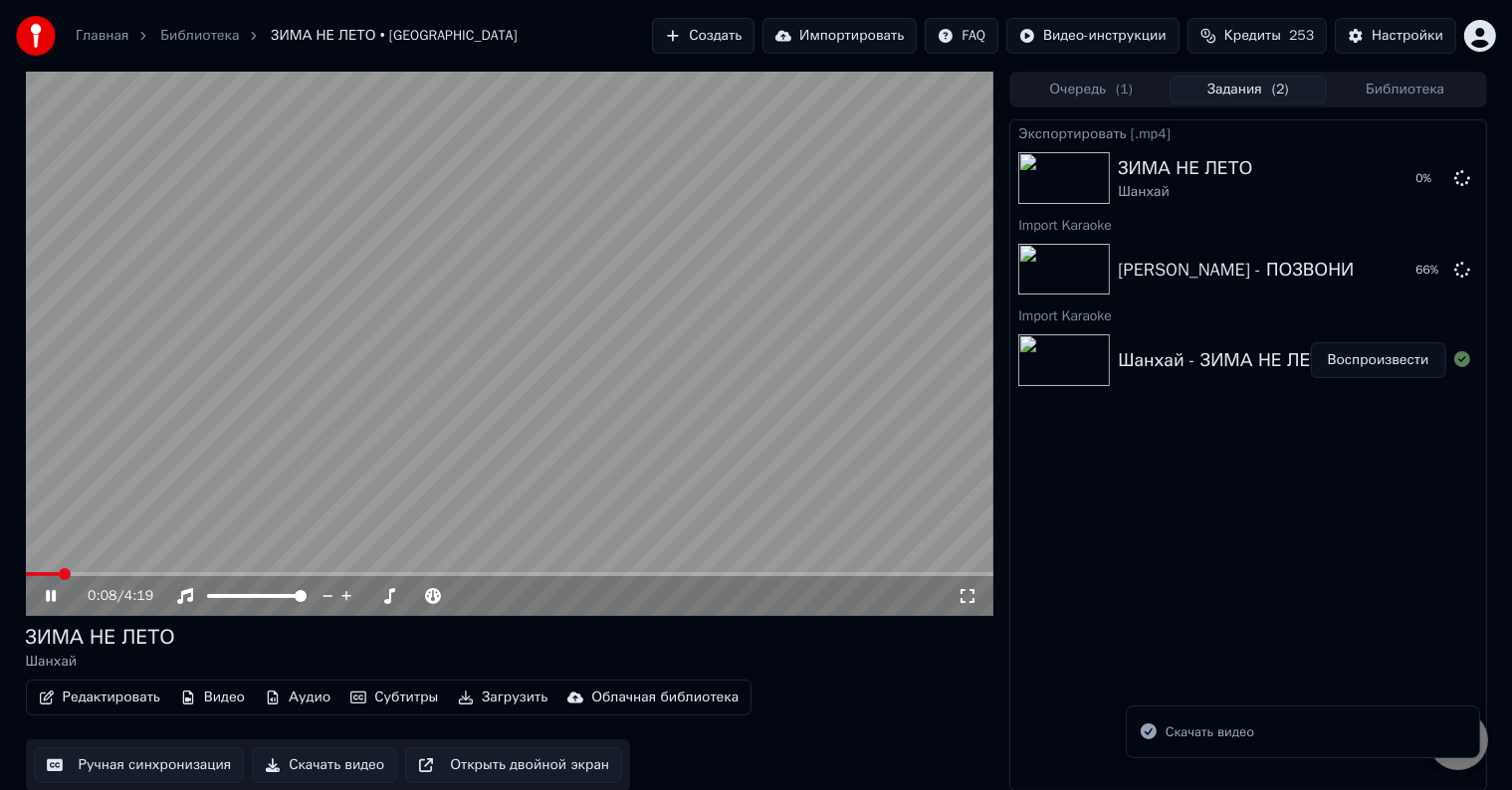 click at bounding box center [510, 343] 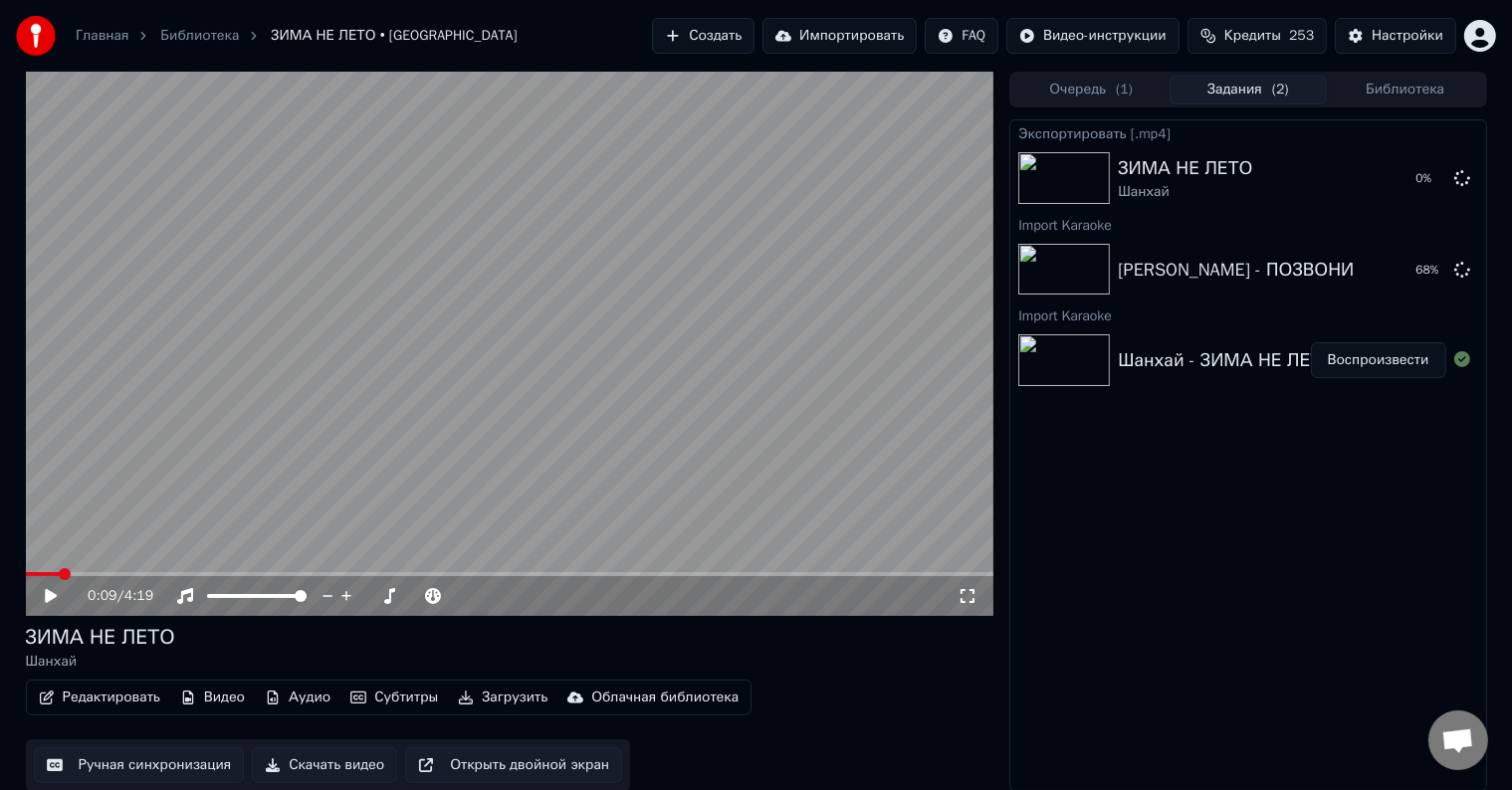 click on "Импортировать" at bounding box center (839, 36) 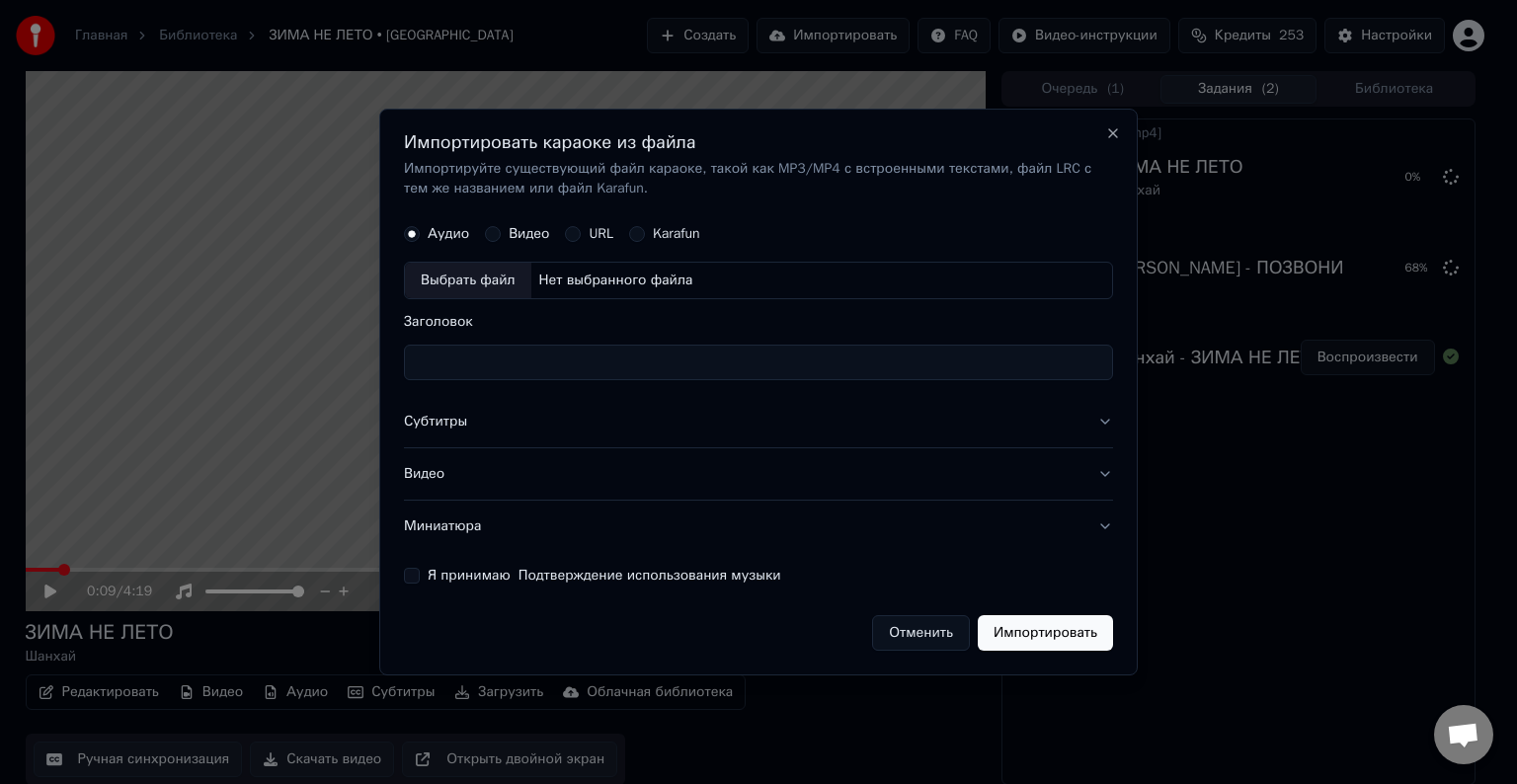 click on "Выбрать файл" at bounding box center (468, 280) 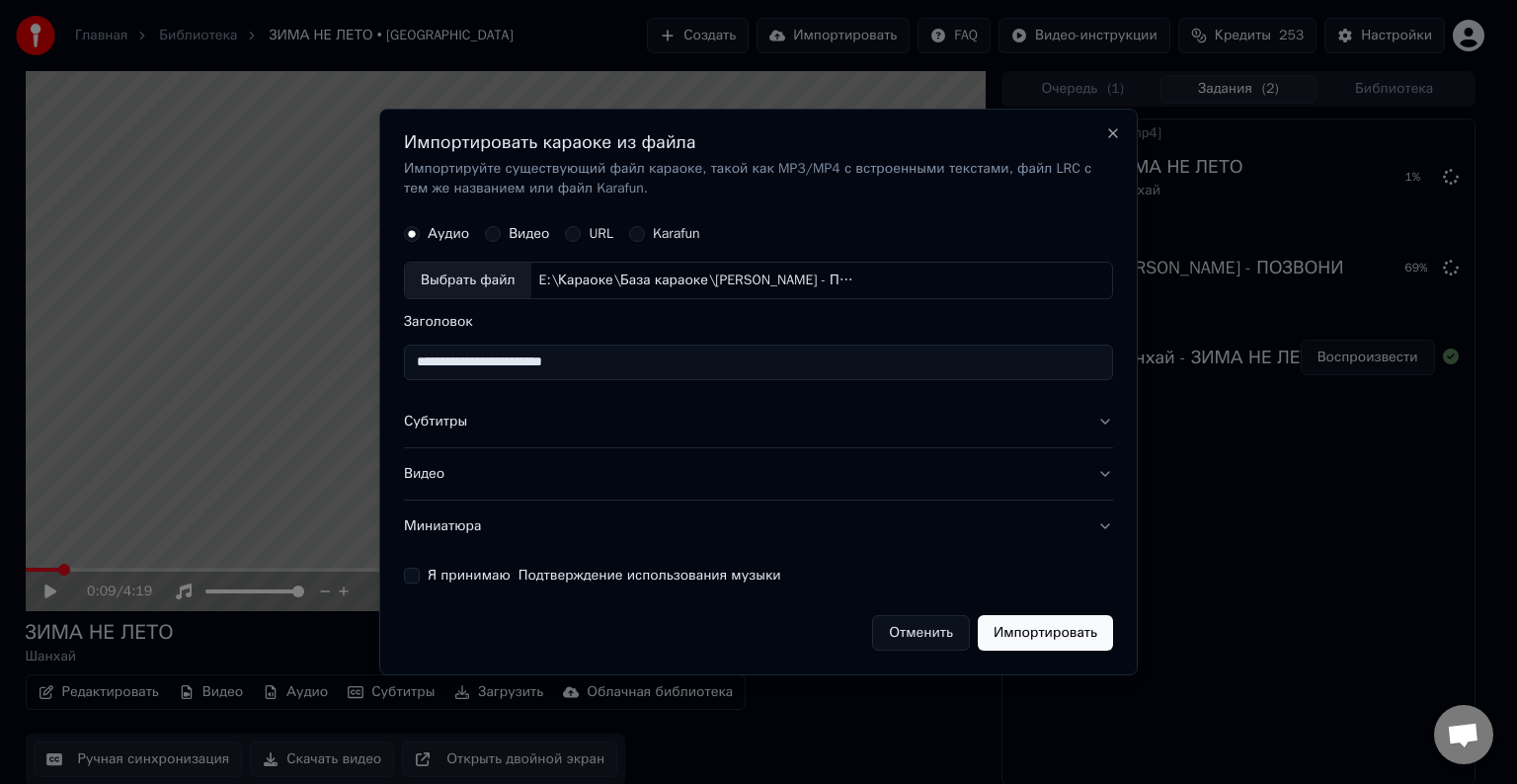 click on "Субтитры" at bounding box center (758, 422) 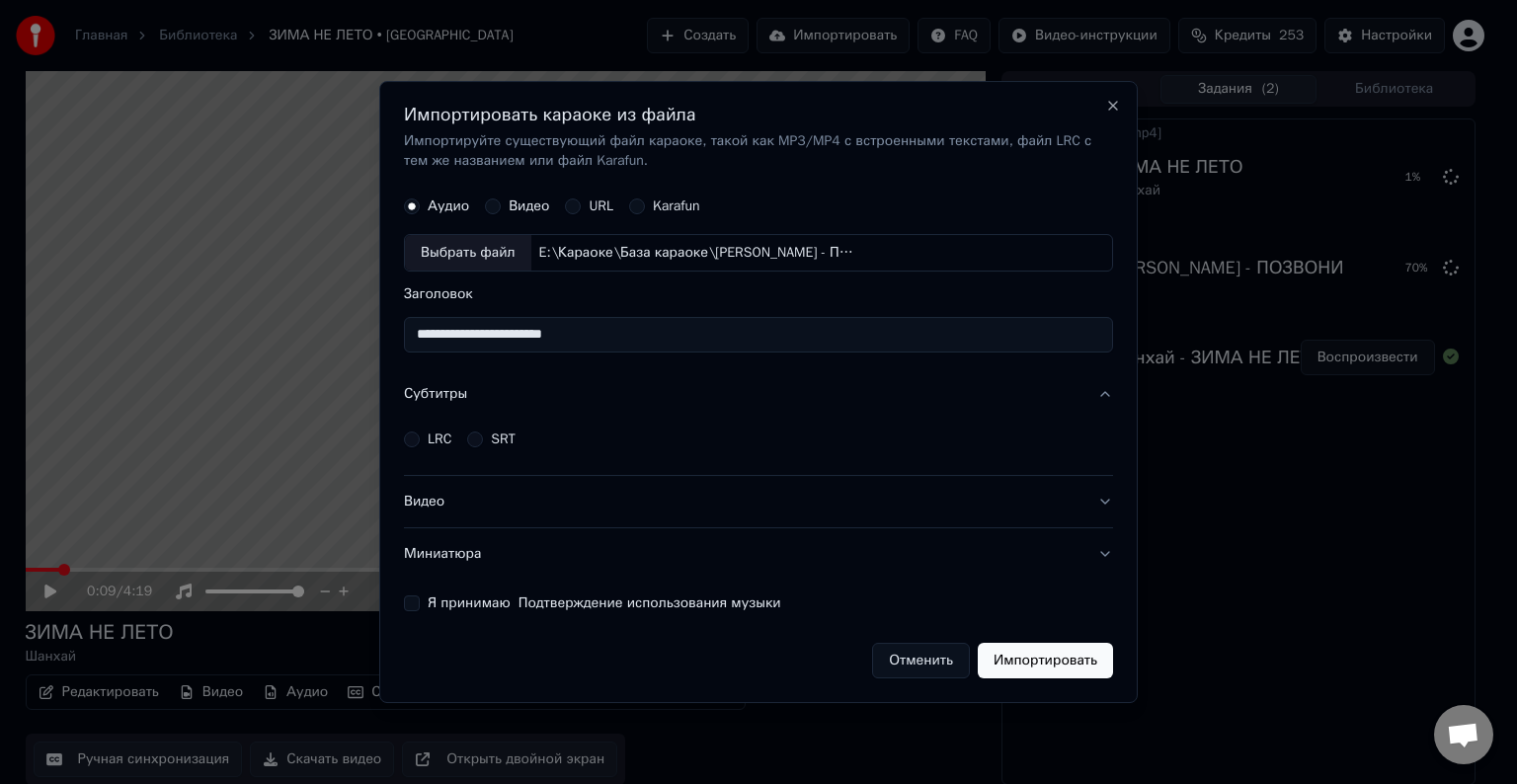 click on "**********" at bounding box center (758, 335) 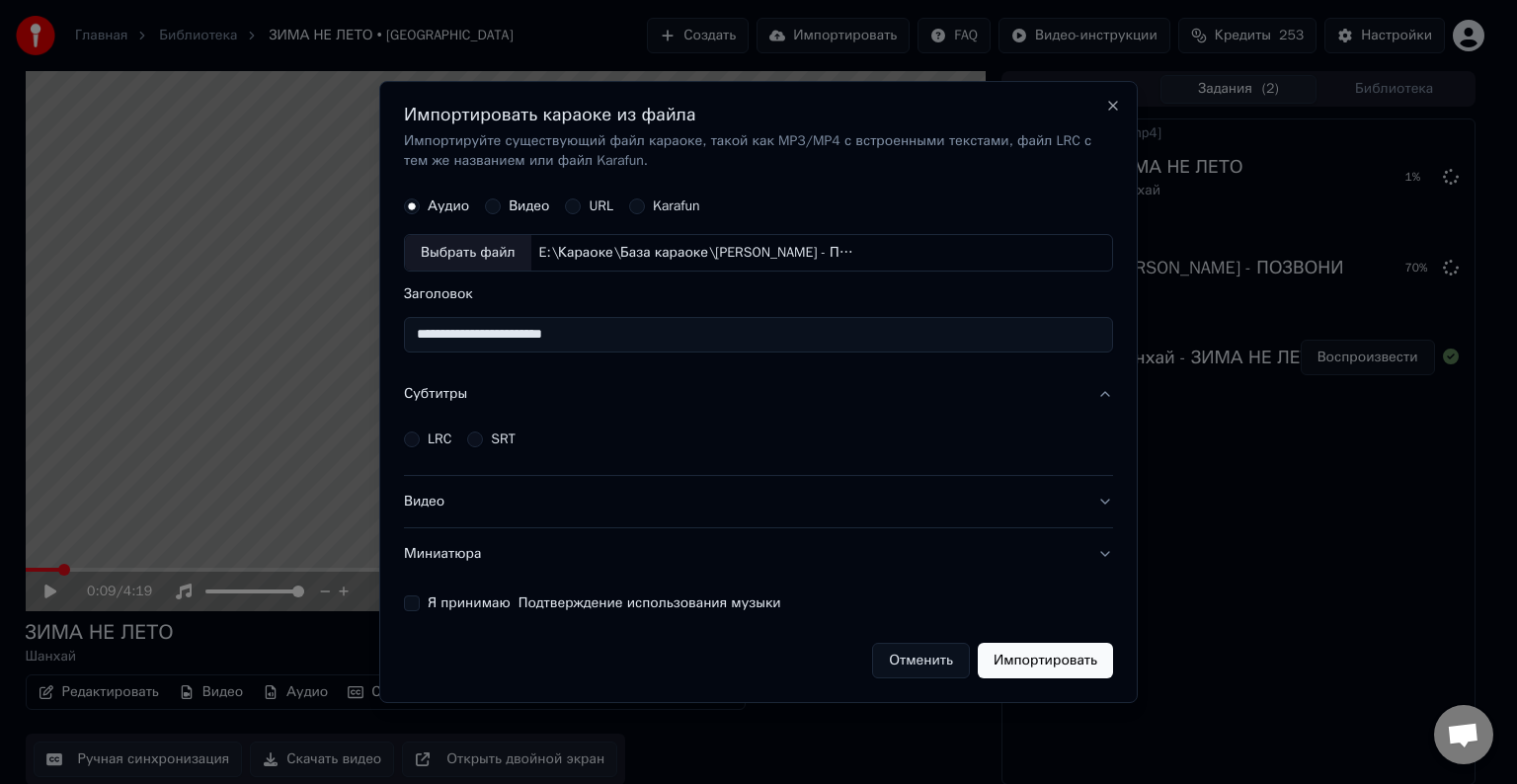 click on "**********" at bounding box center [758, 335] 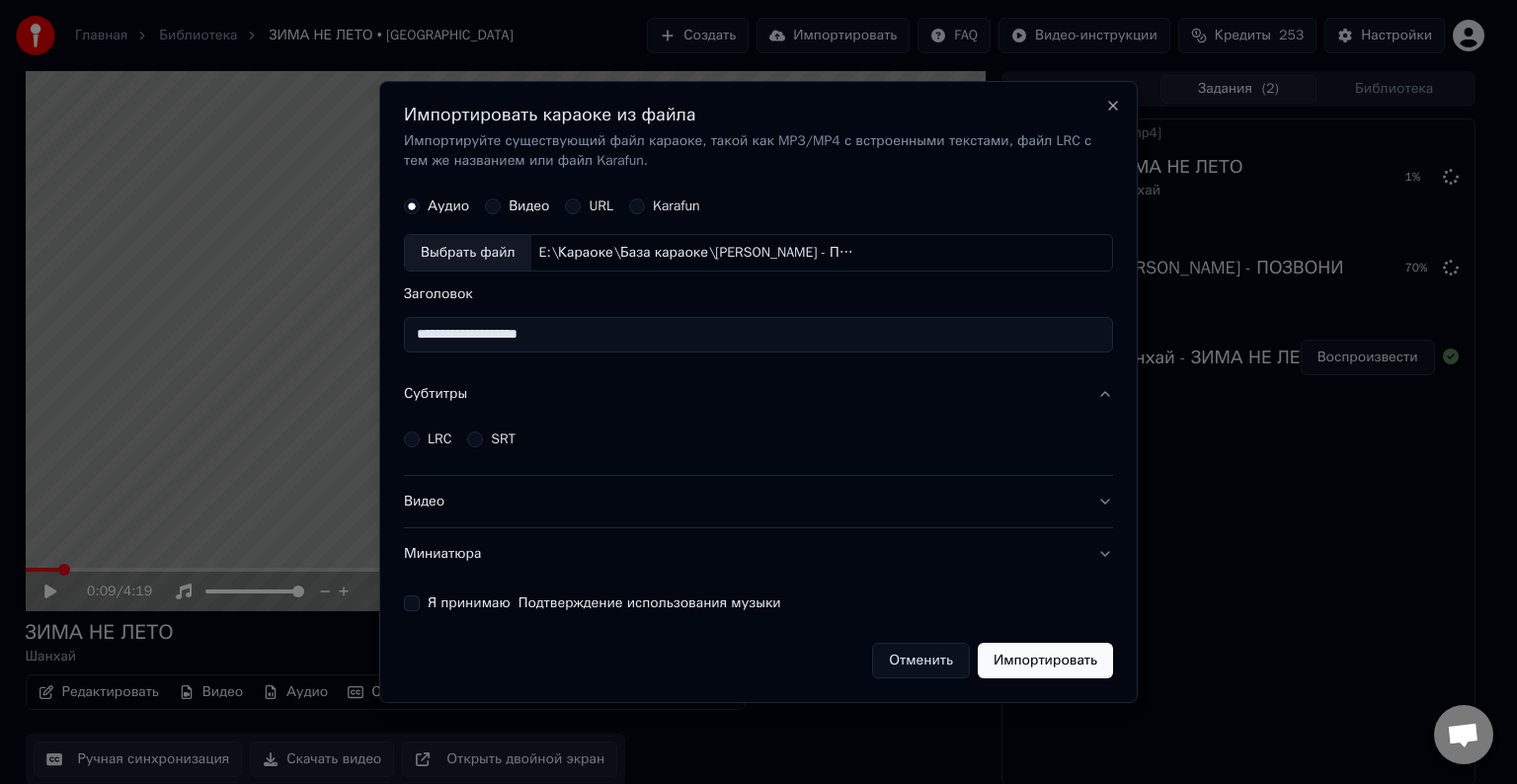 click on "**********" at bounding box center (758, 335) 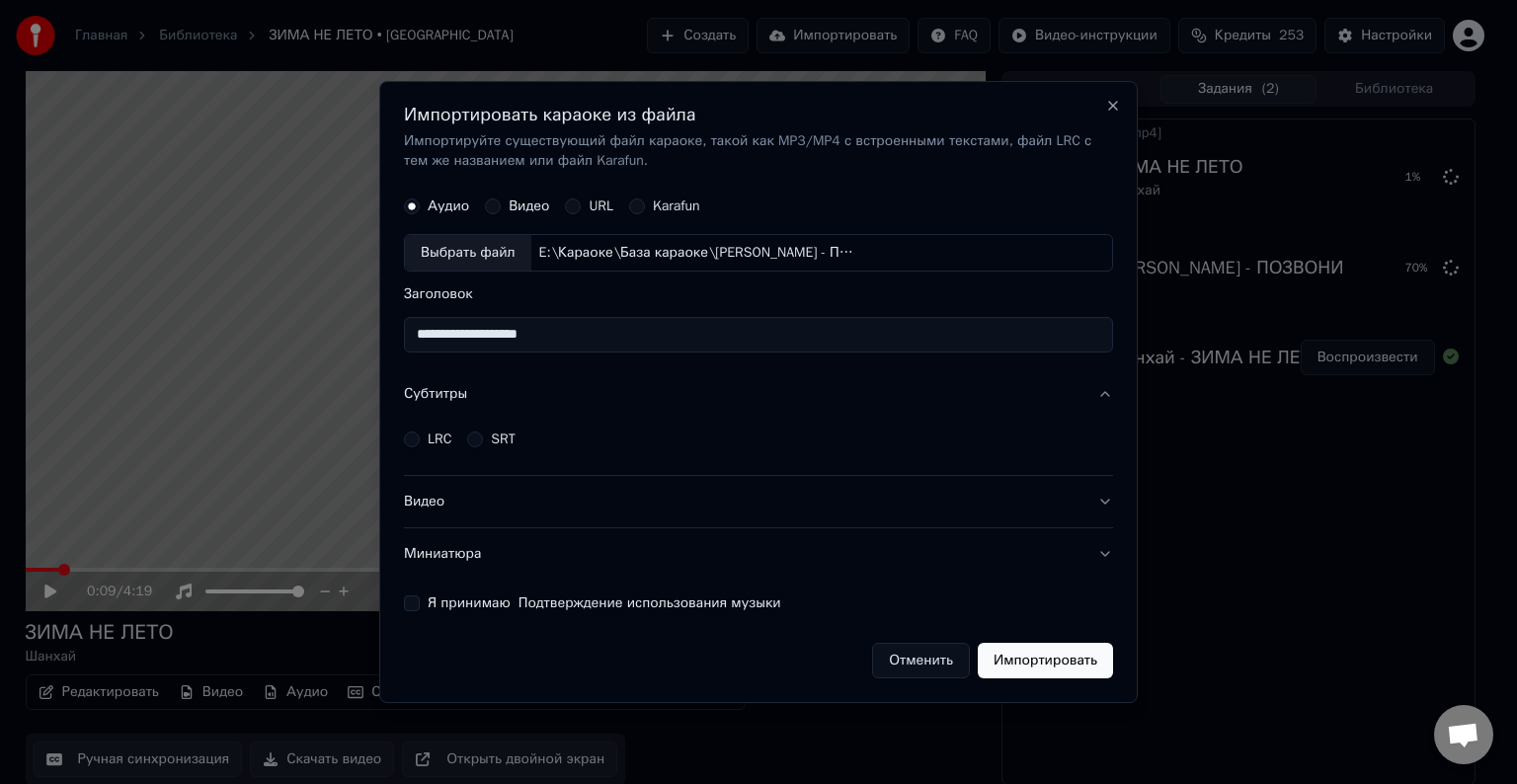 paste on "*****" 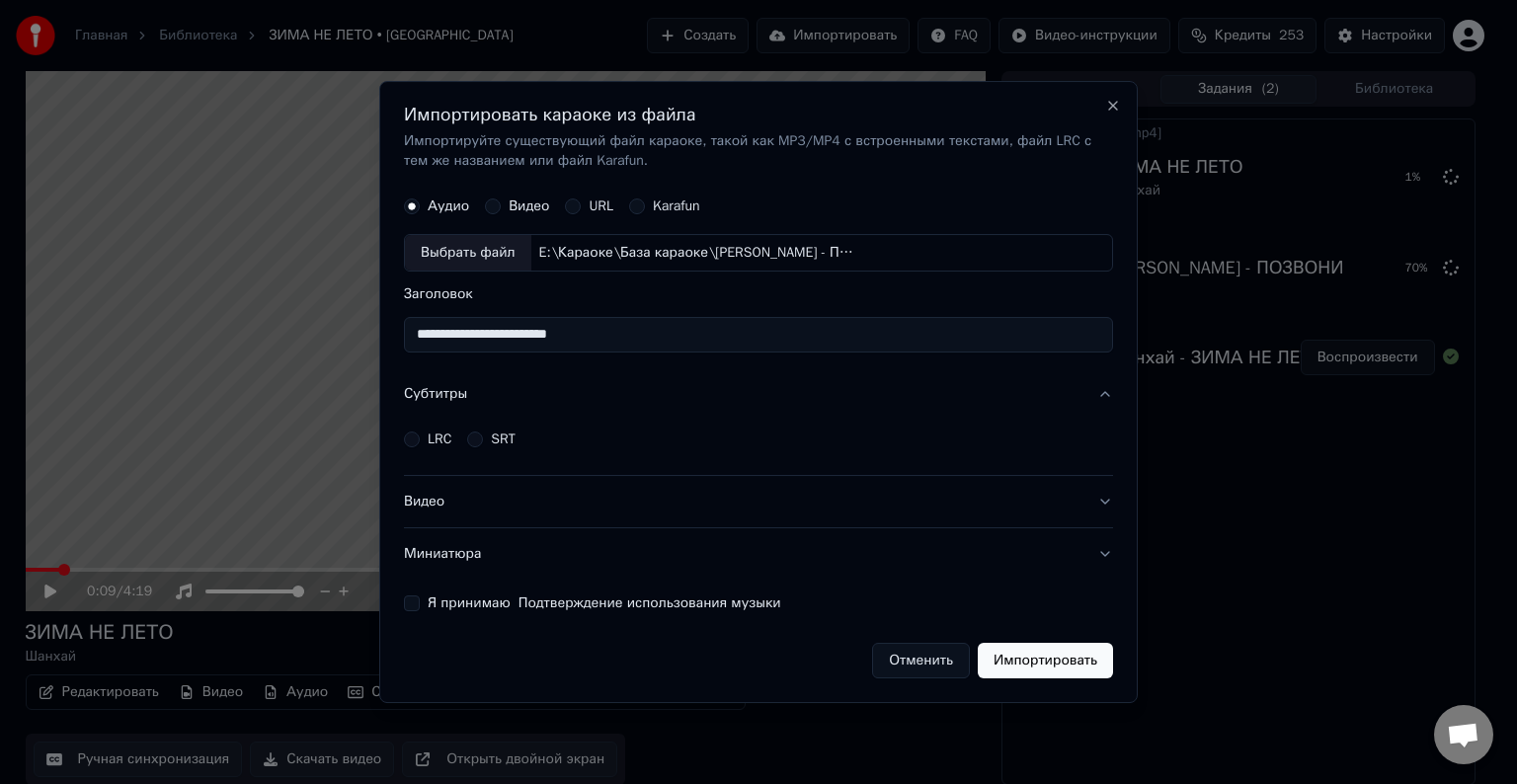 click on "**********" at bounding box center [758, 335] 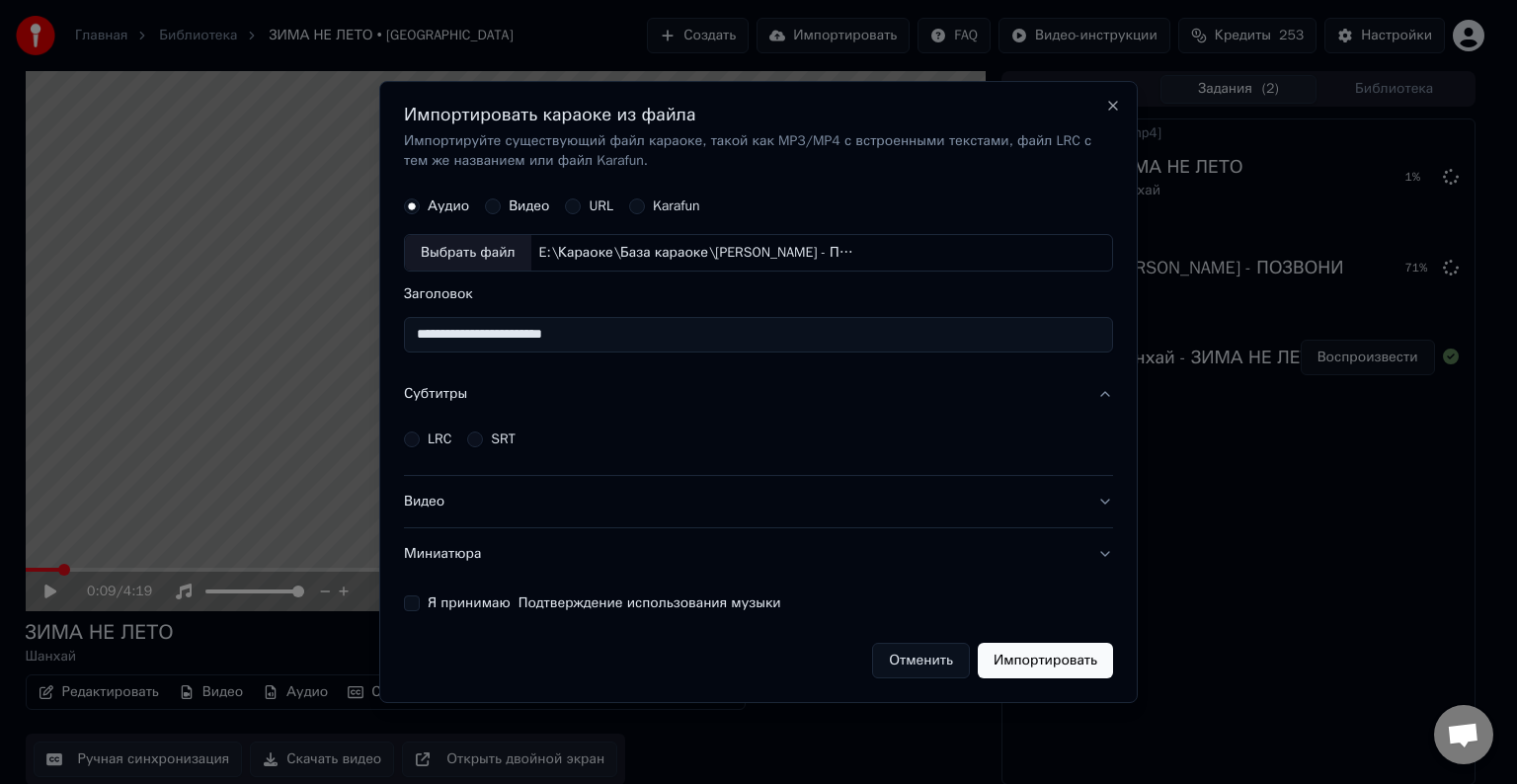 type on "**********" 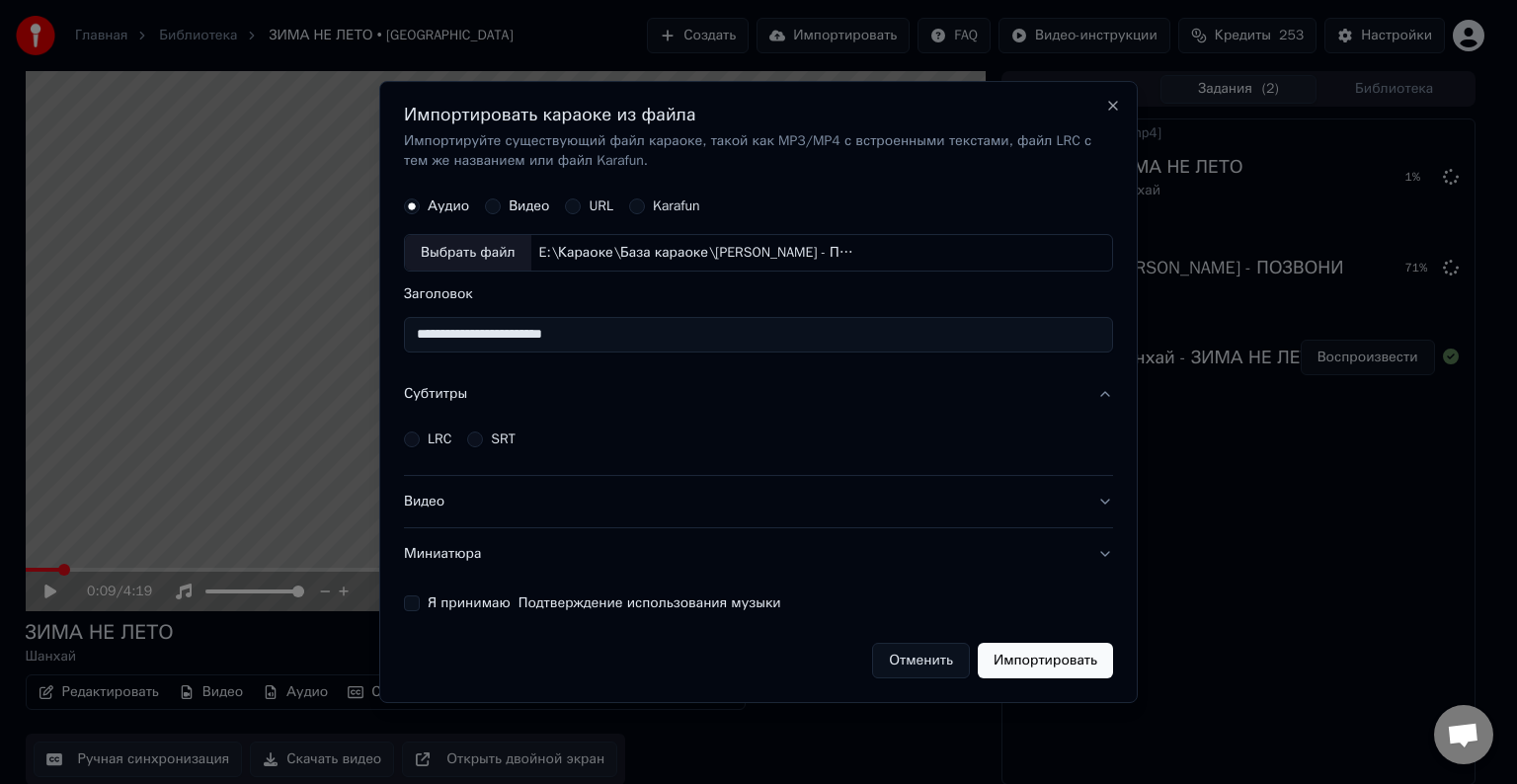 click on "LRC" at bounding box center (428, 439) 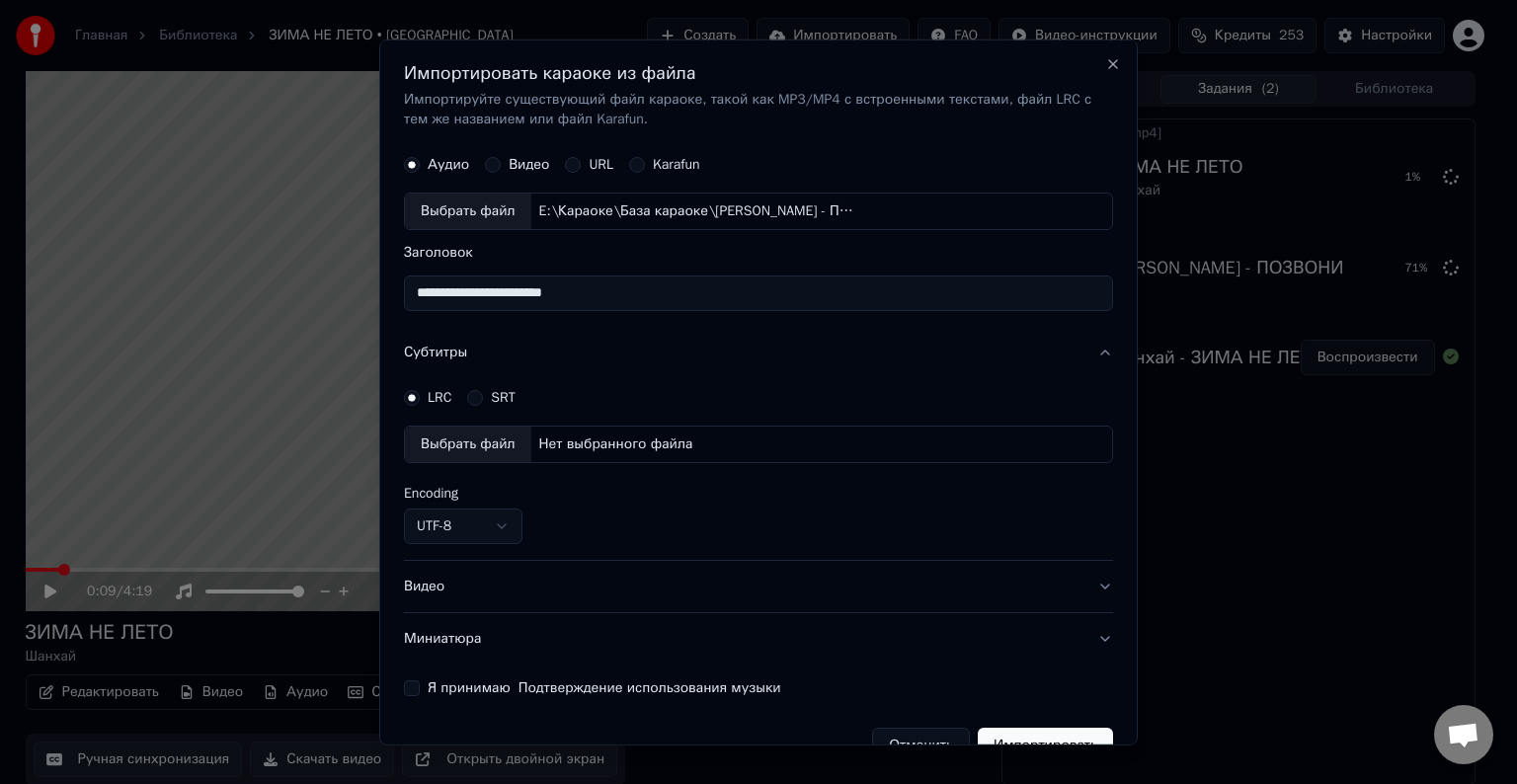 click on "Выбрать файл" at bounding box center [468, 444] 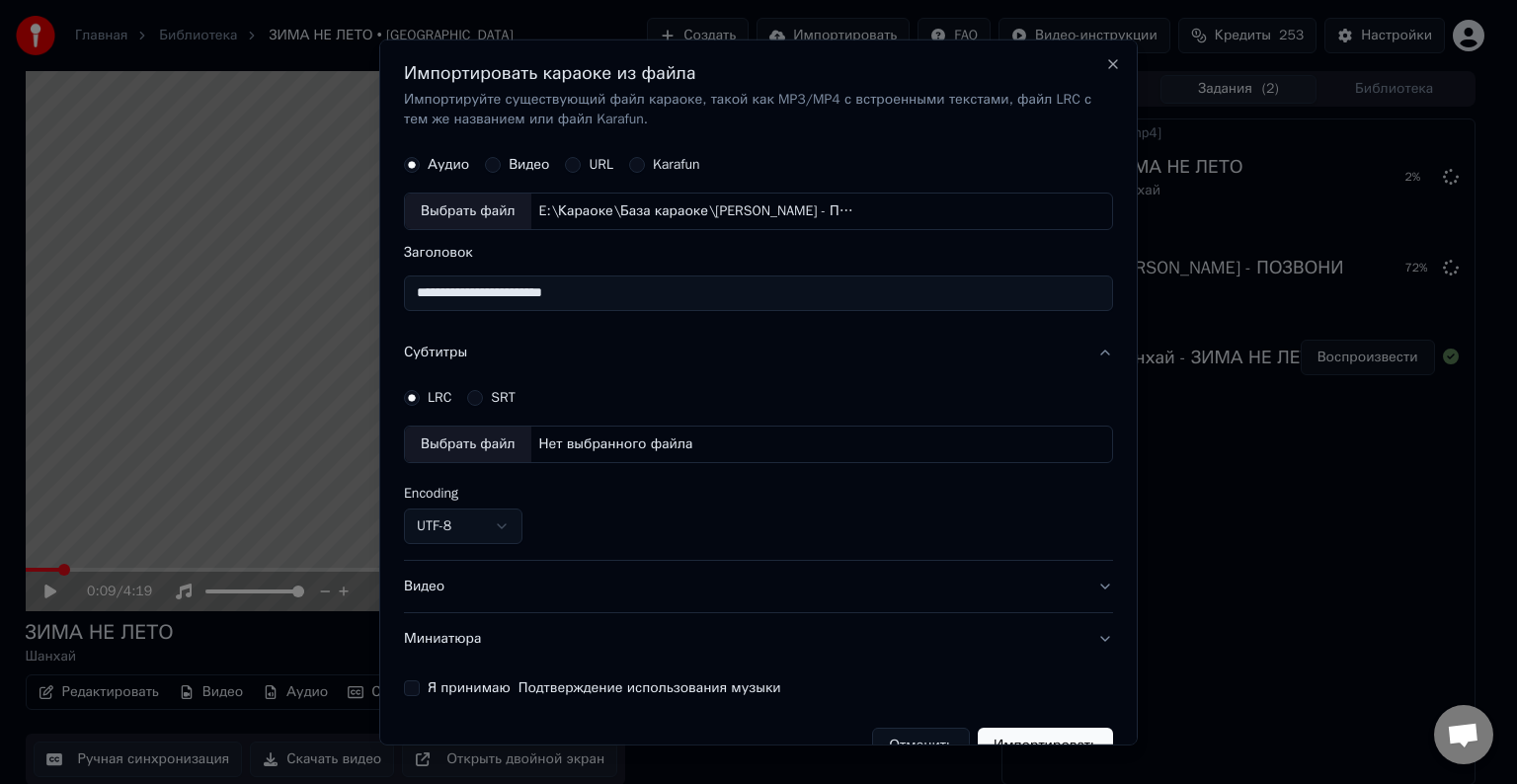 select on "**********" 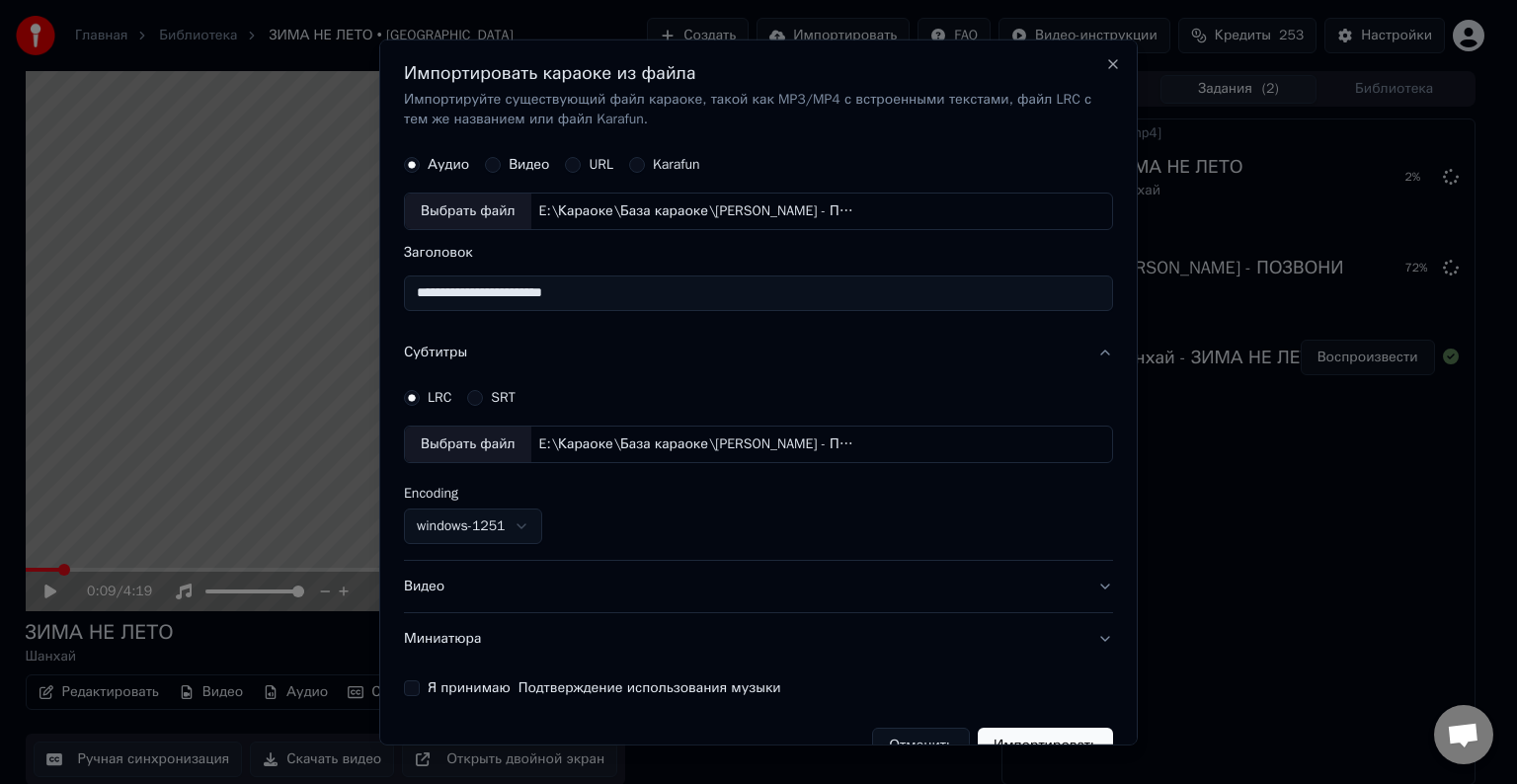click on "Видео" at bounding box center (758, 587) 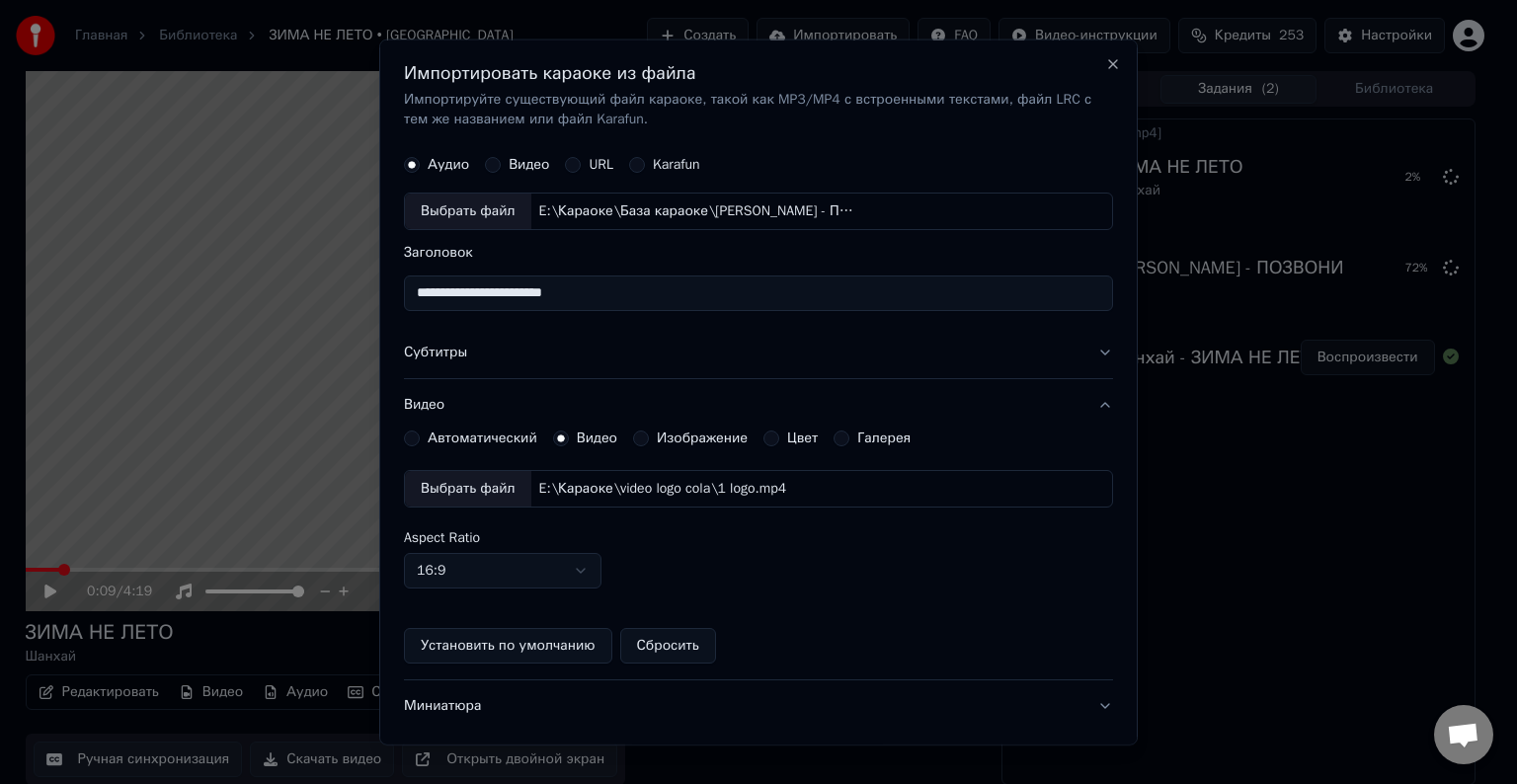 click on "Выбрать файл" at bounding box center [468, 489] 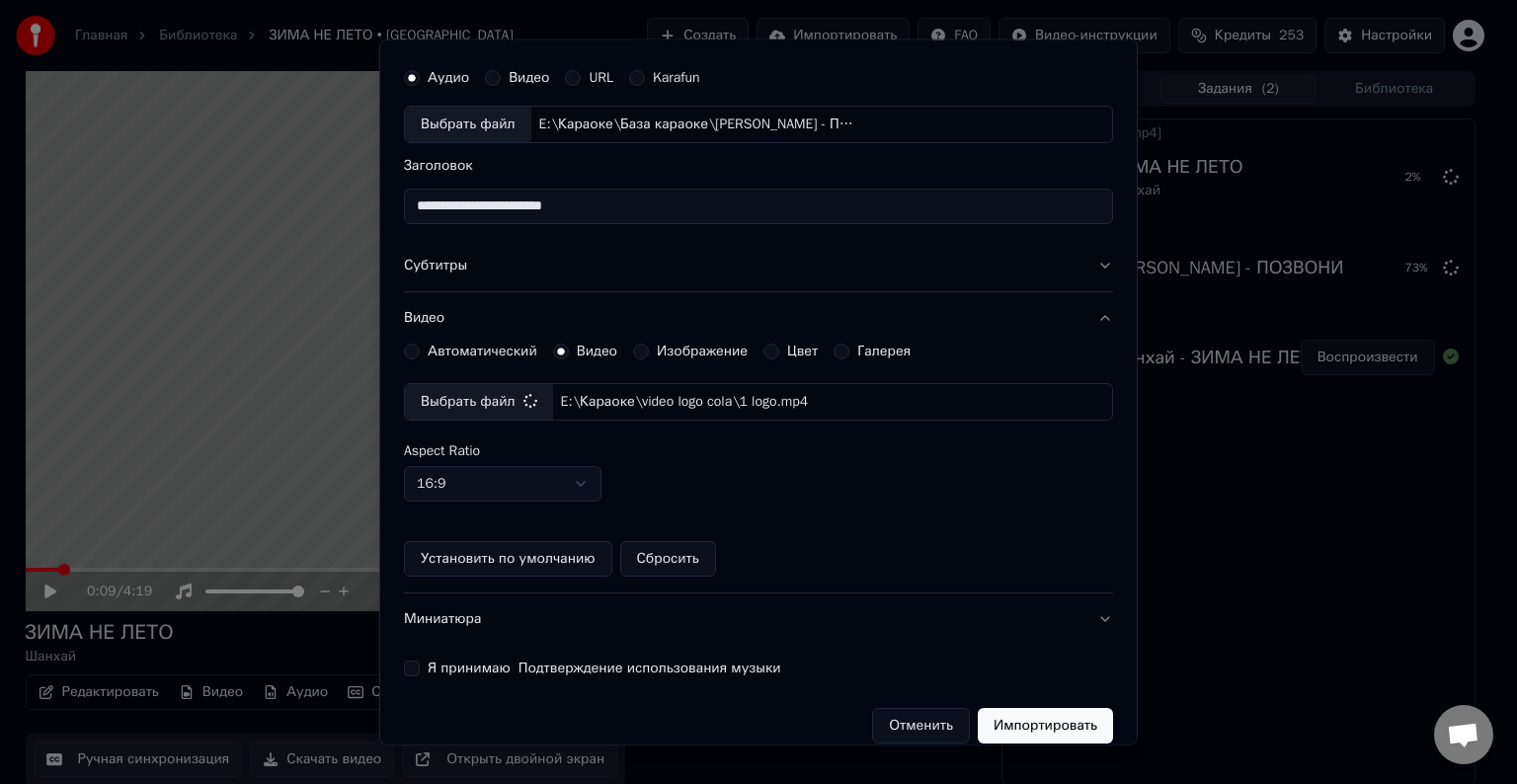 scroll, scrollTop: 108, scrollLeft: 0, axis: vertical 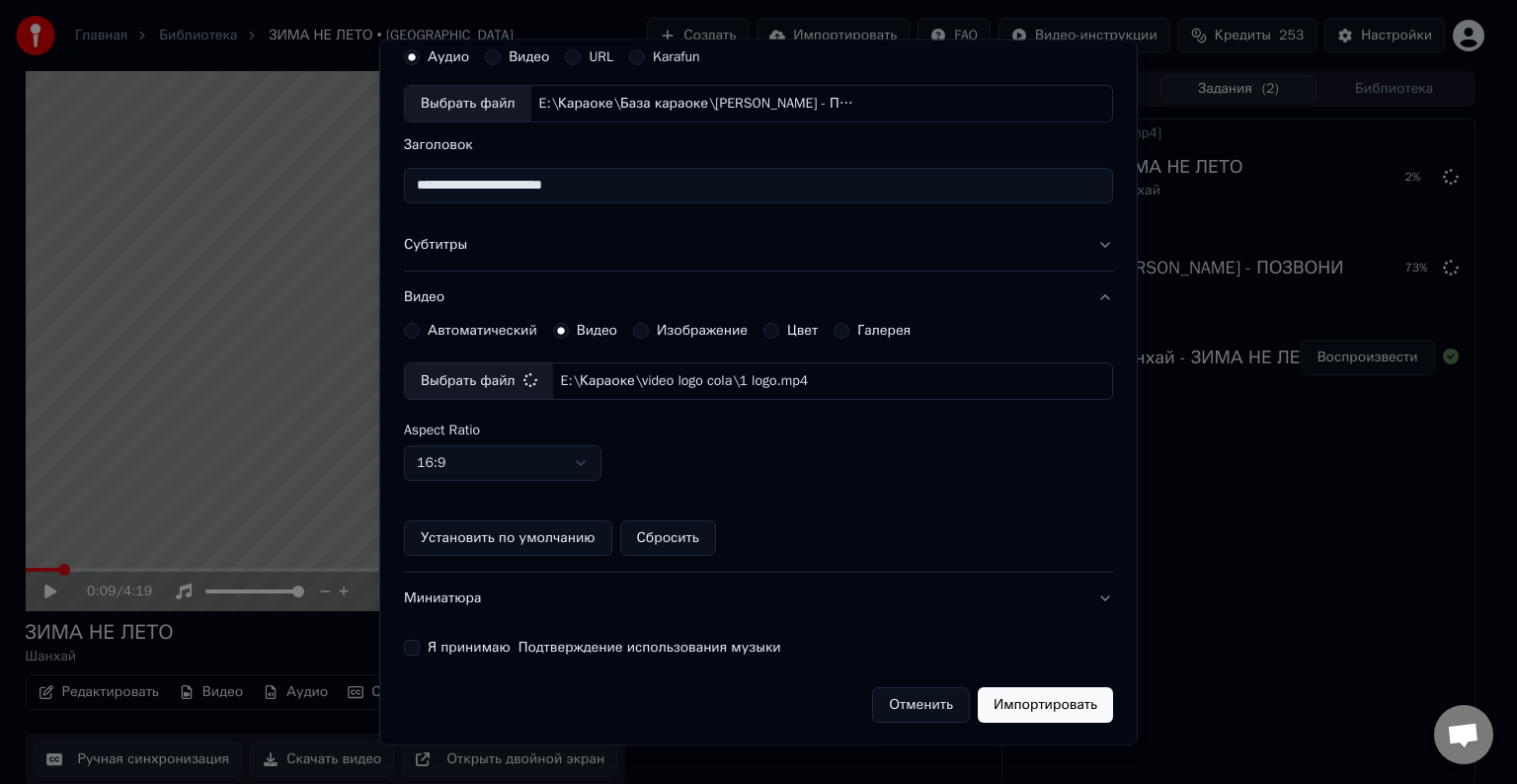 click on "Я принимаю   Подтверждение использования музыки" at bounding box center [412, 648] 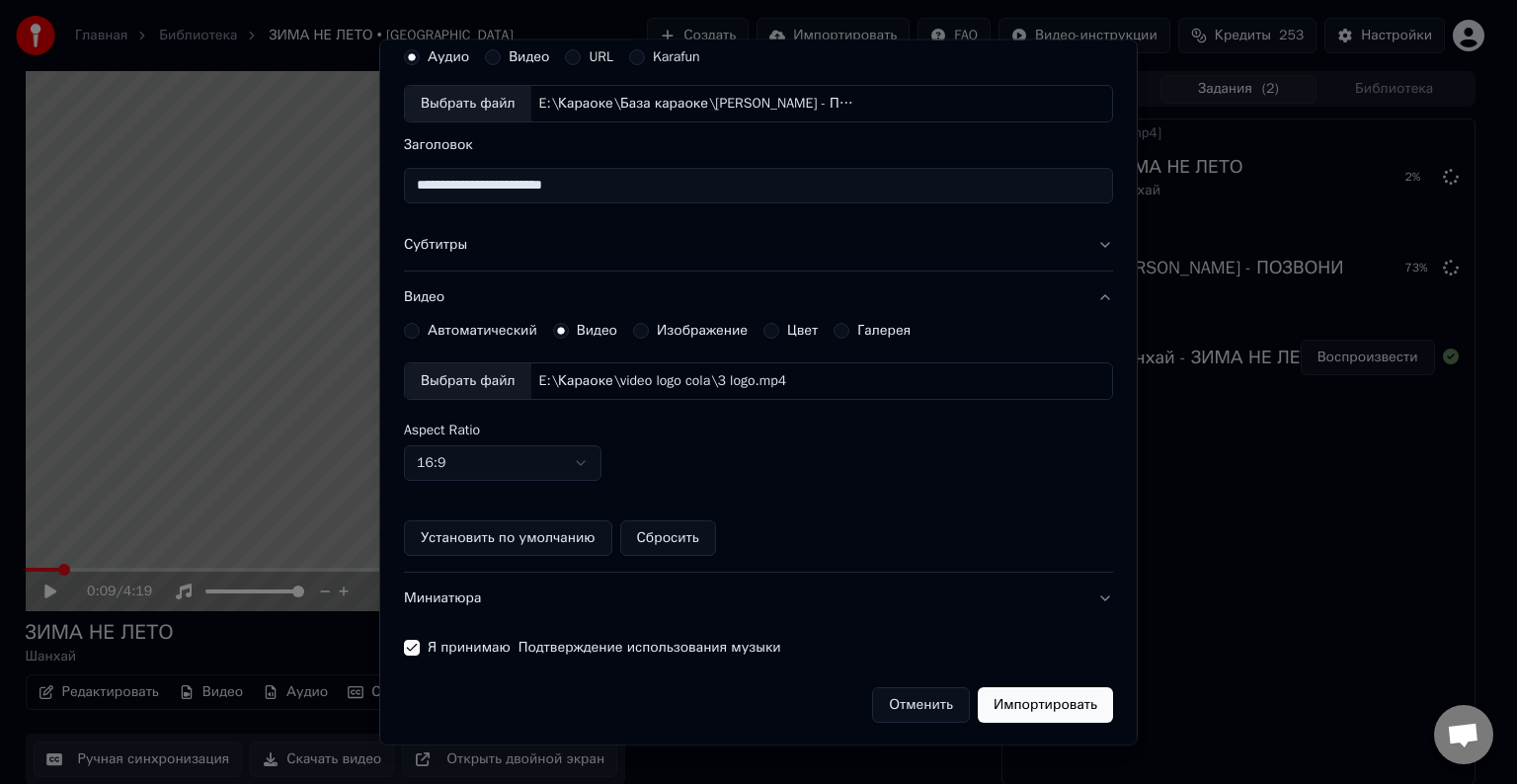 click on "Импортировать" at bounding box center (1045, 705) 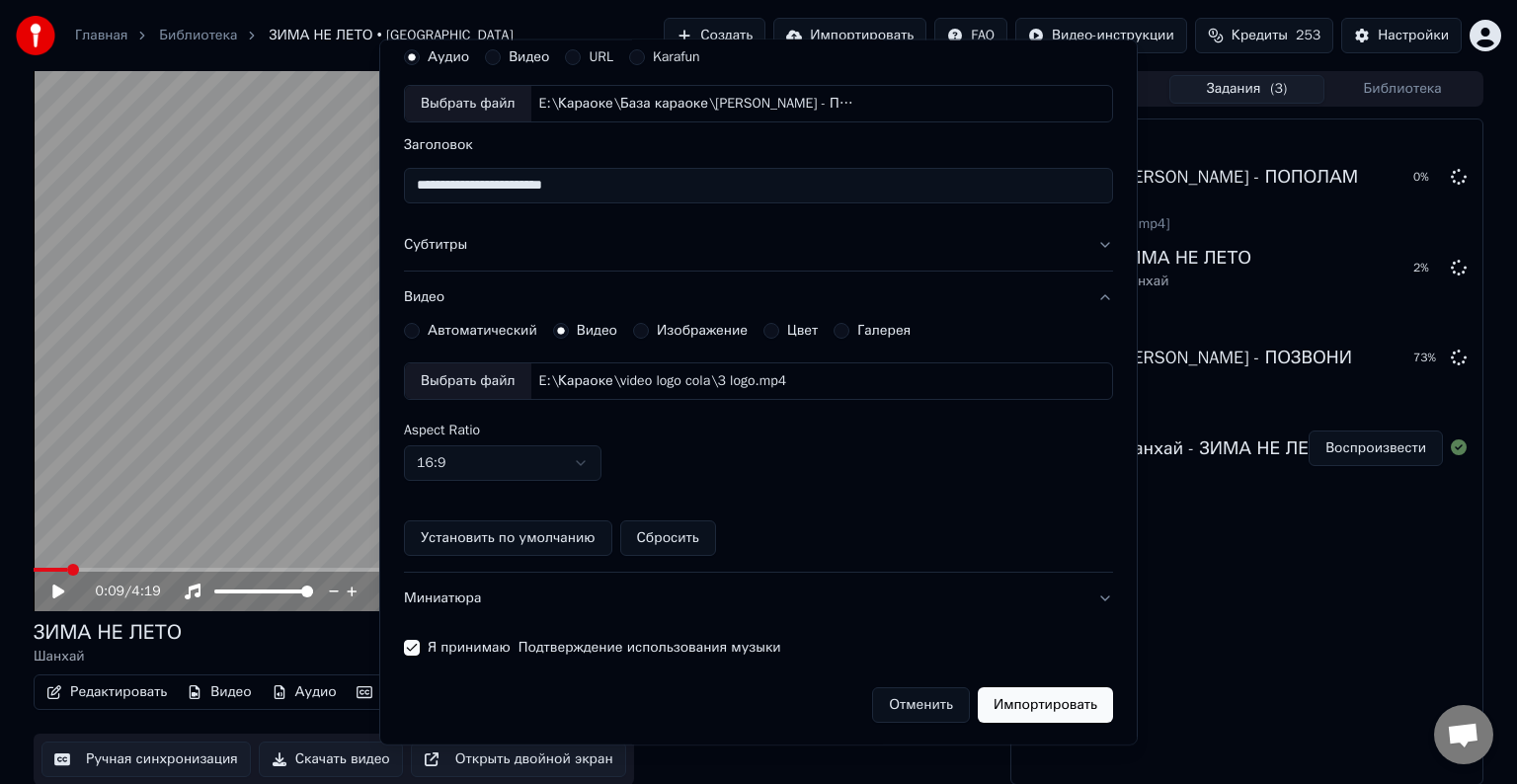 type 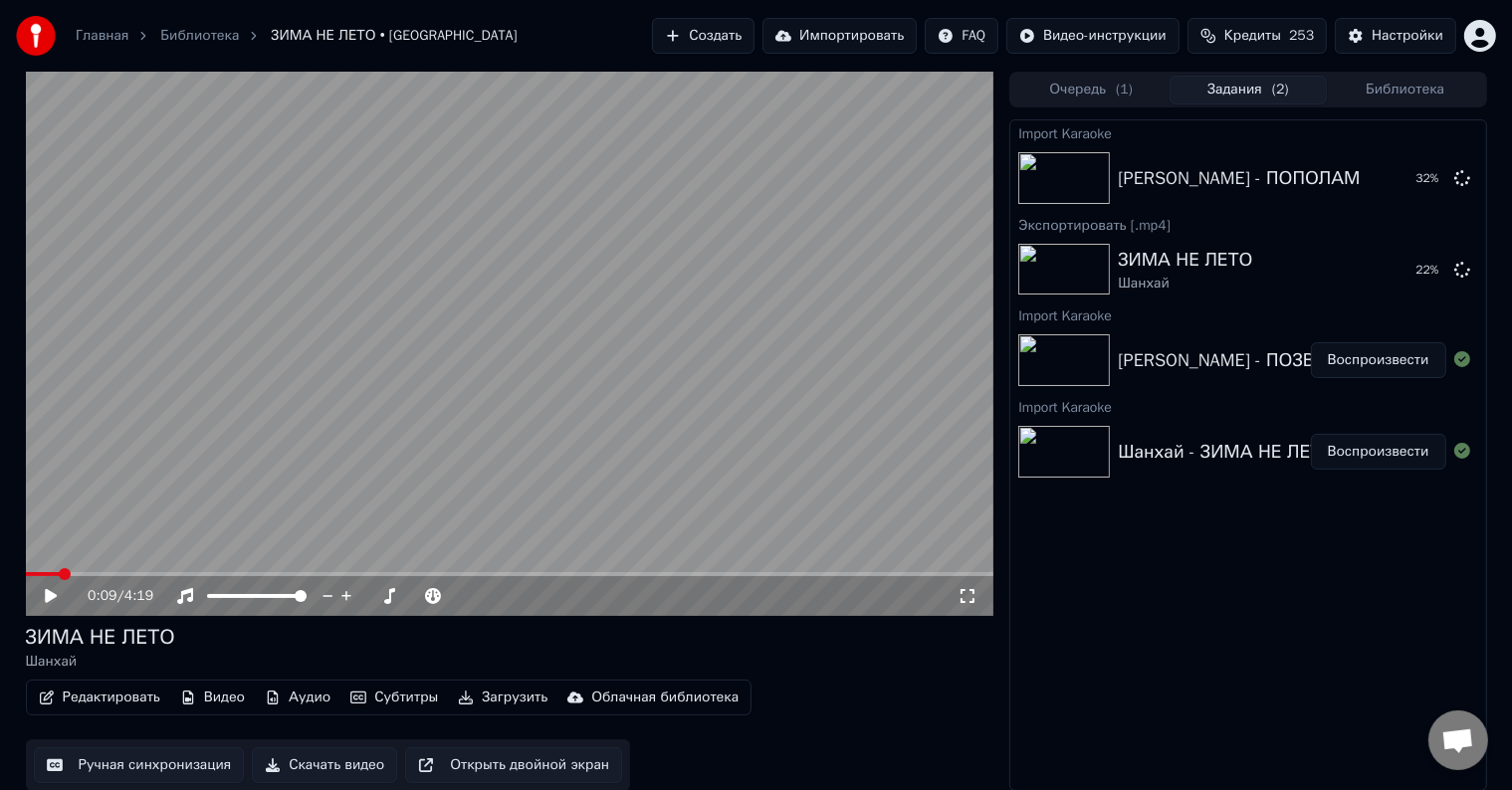 click on "Воспроизвести" at bounding box center [1379, 360] 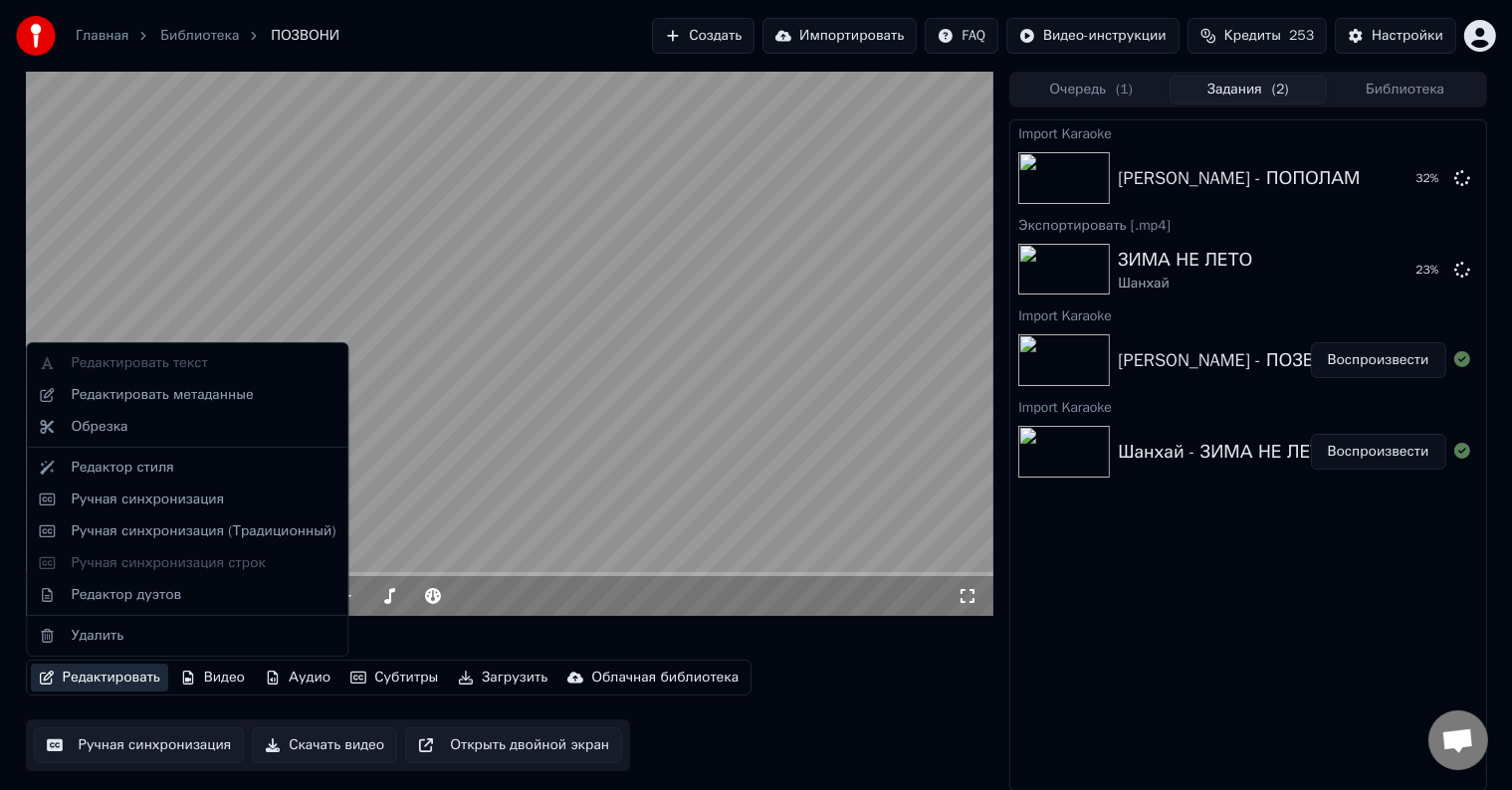 click on "Редактировать" at bounding box center (100, 678) 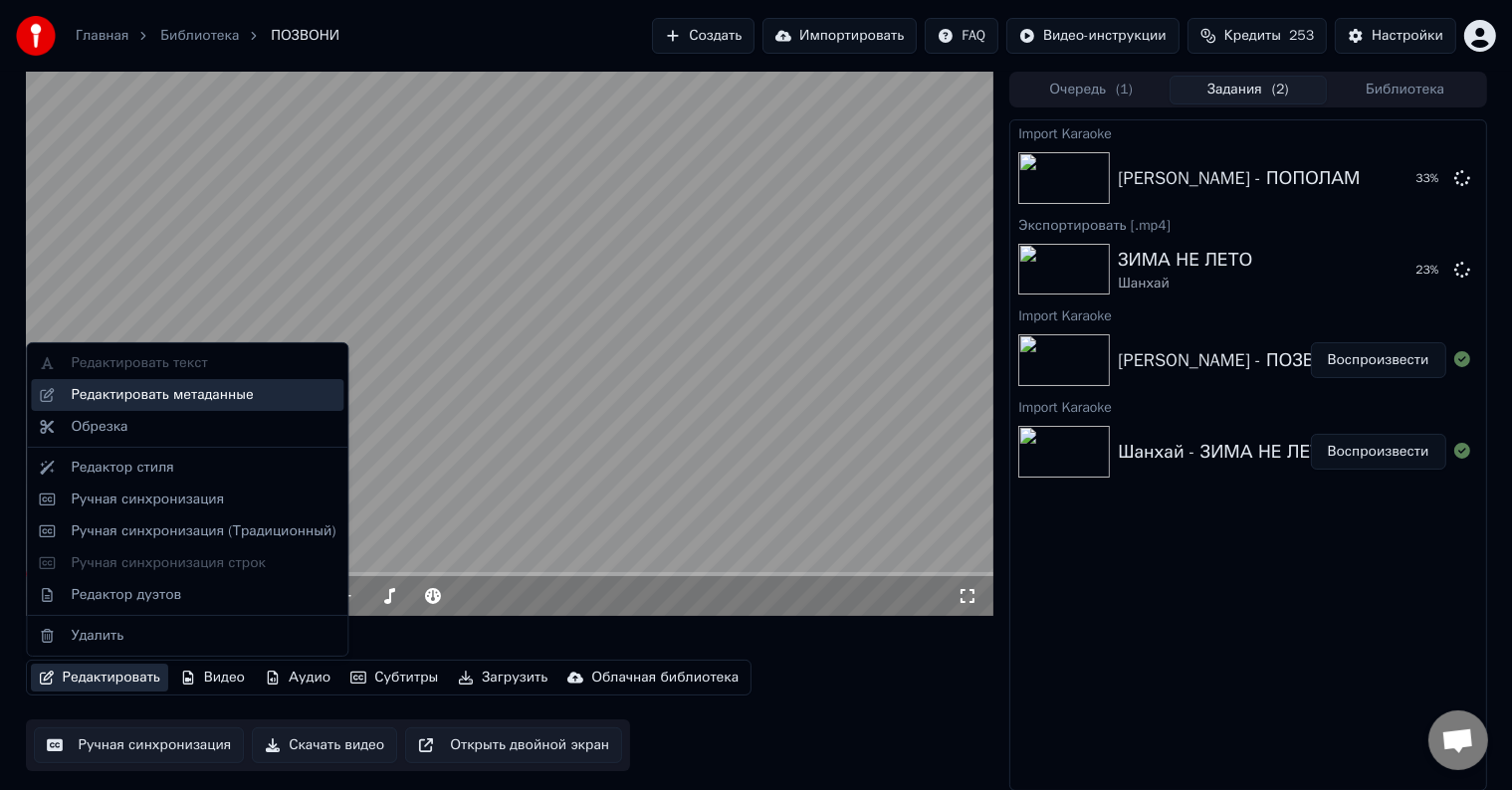 click on "Редактировать метаданные" at bounding box center [161, 395] 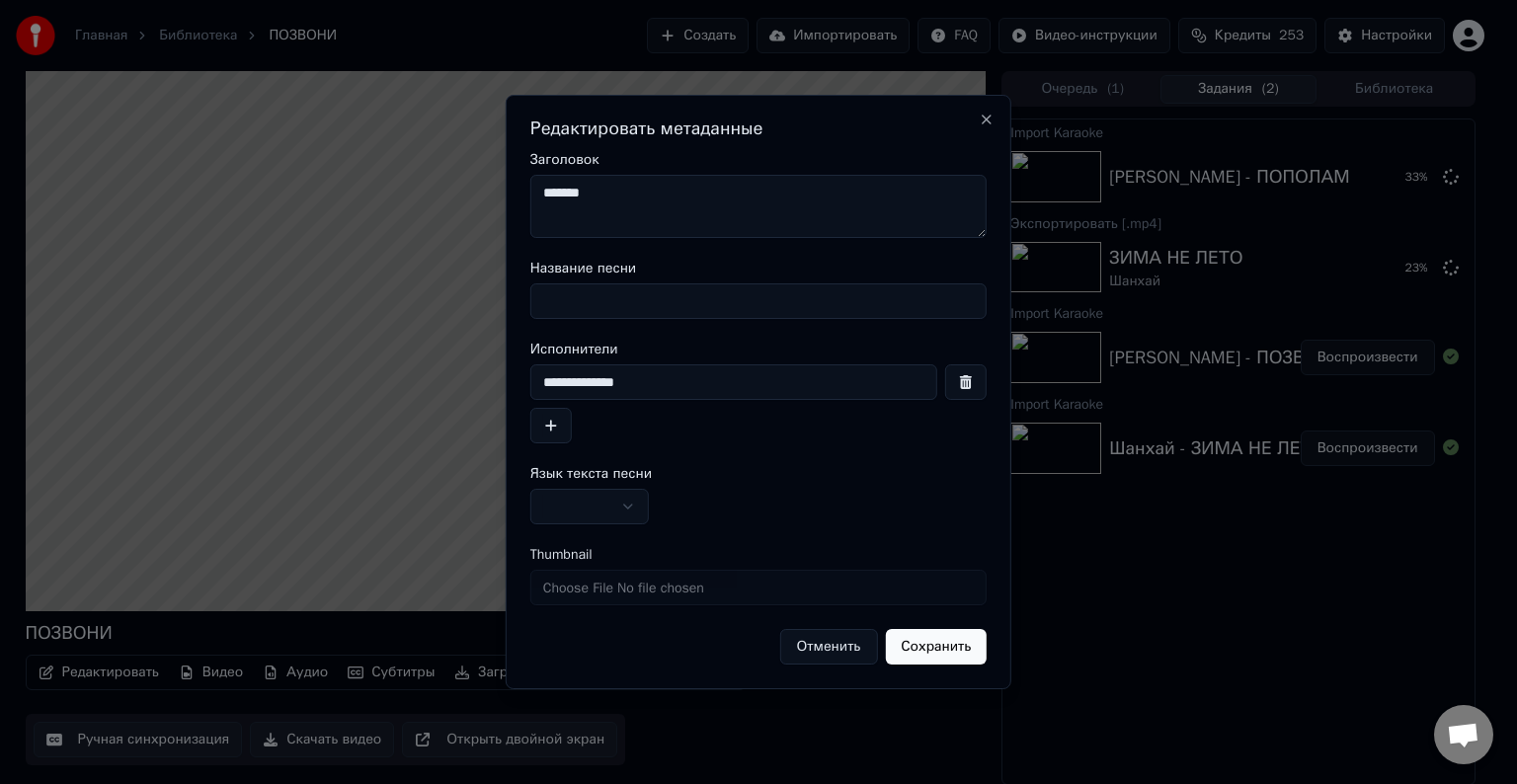 click on "Название песни" at bounding box center (758, 290) 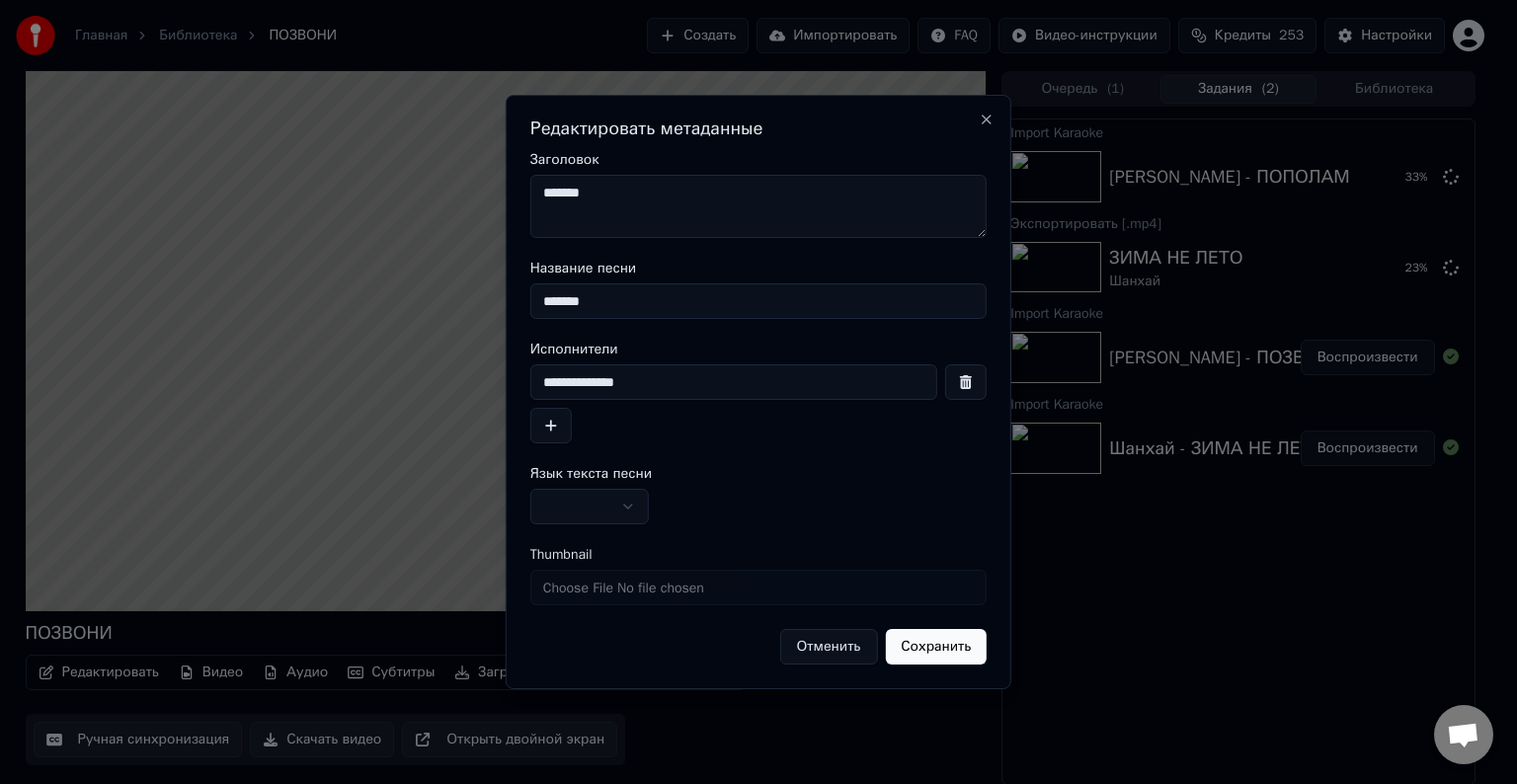 type on "*******" 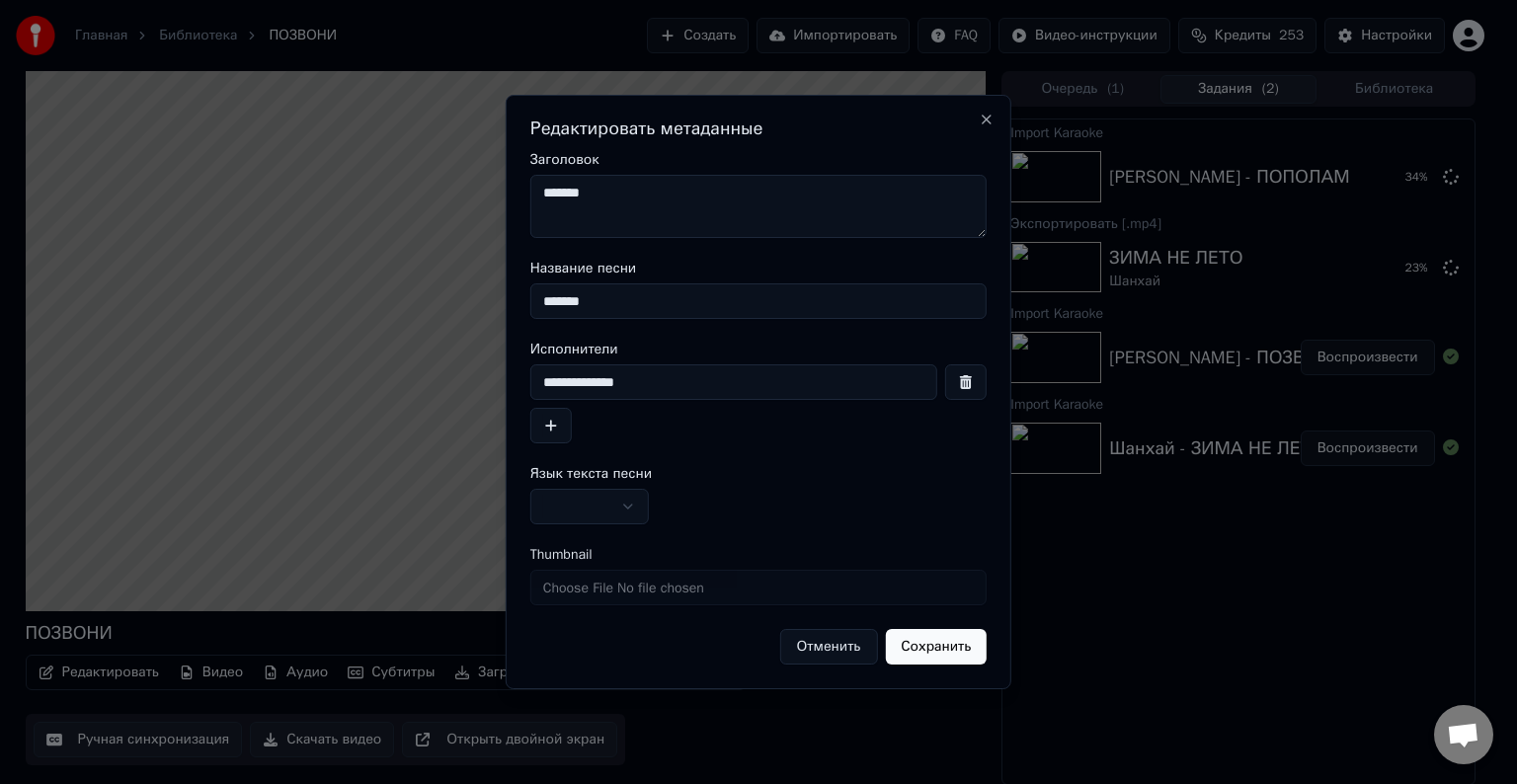 click on "*******" at bounding box center (758, 206) 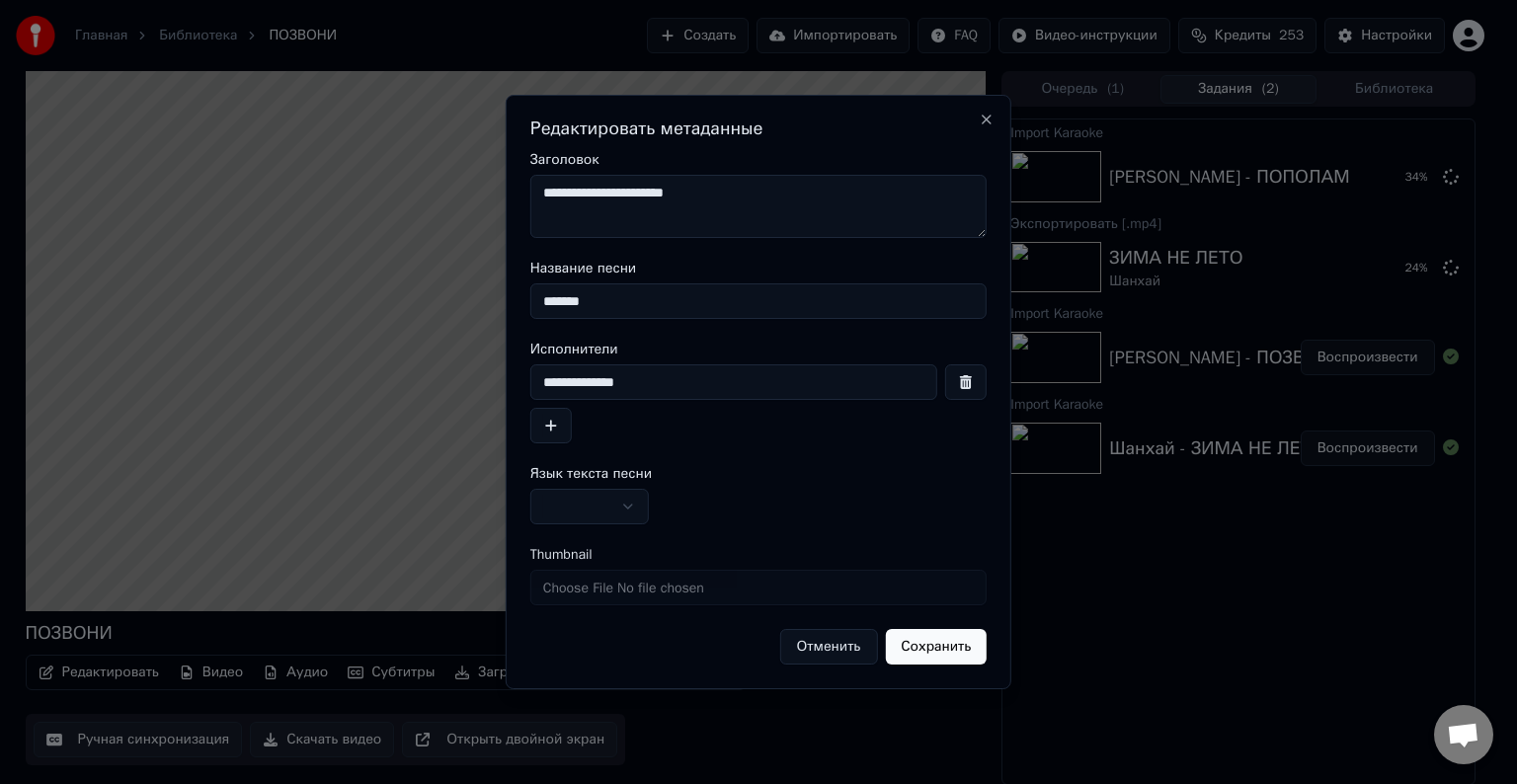 type on "**********" 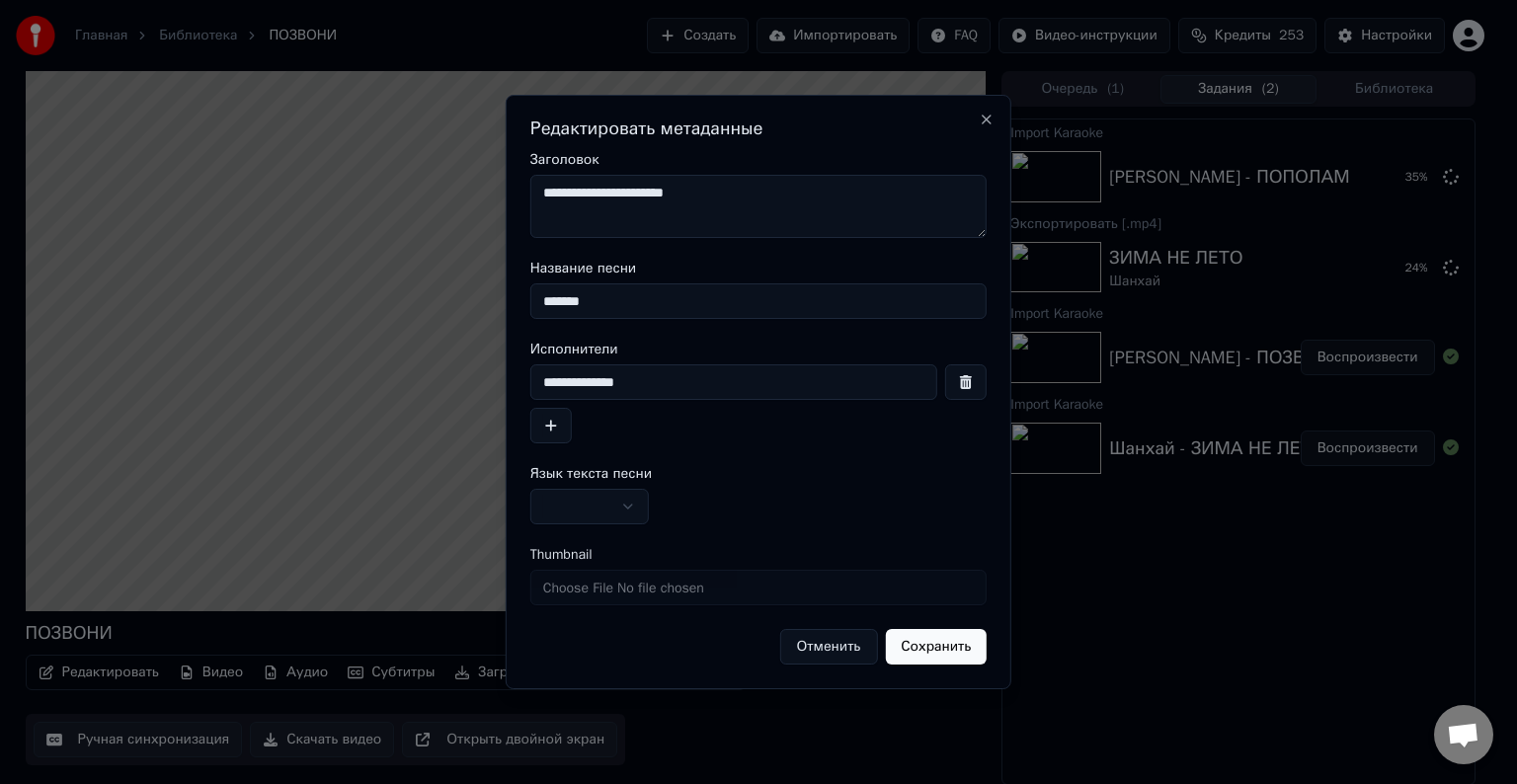 click at bounding box center [590, 507] 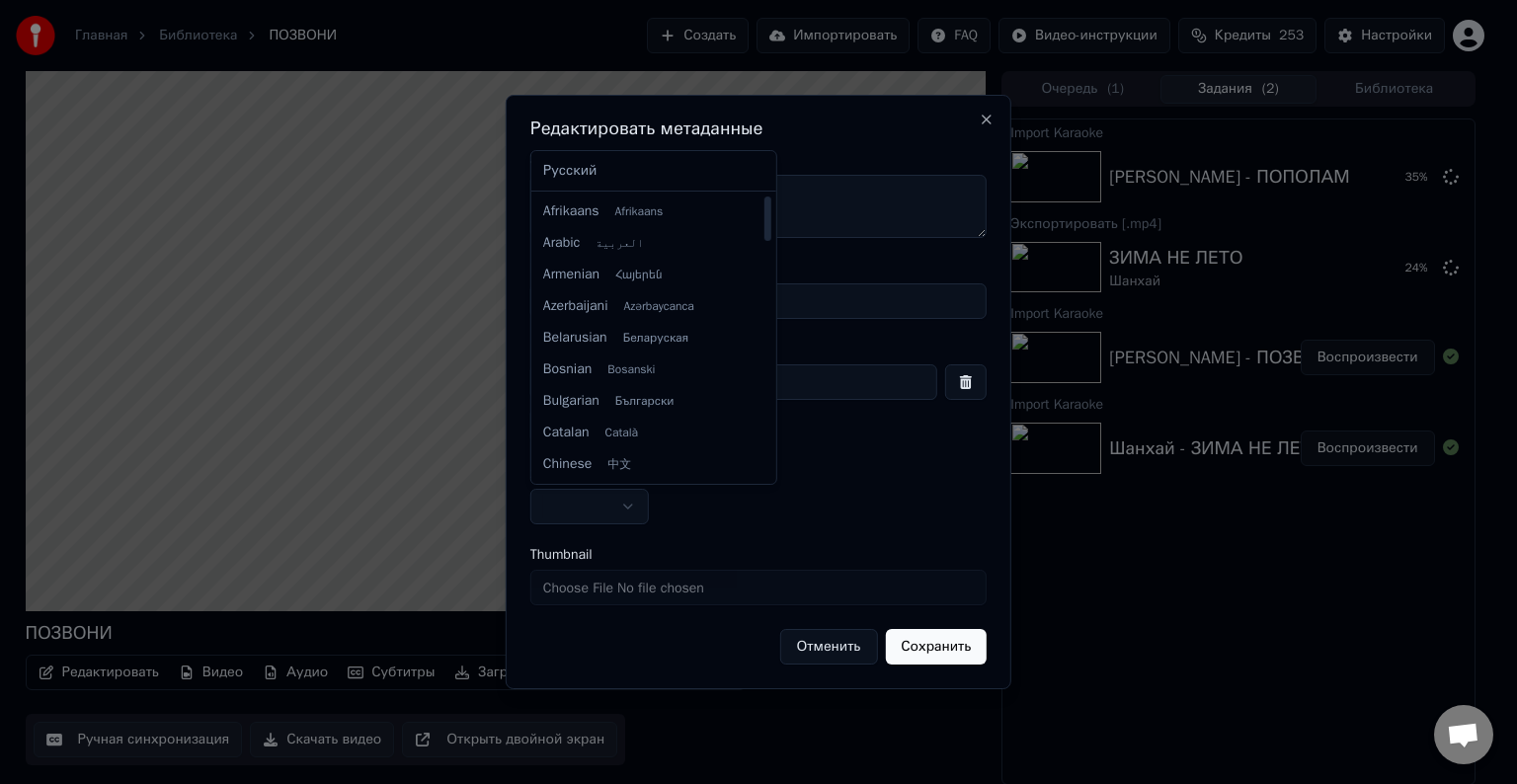 select on "**" 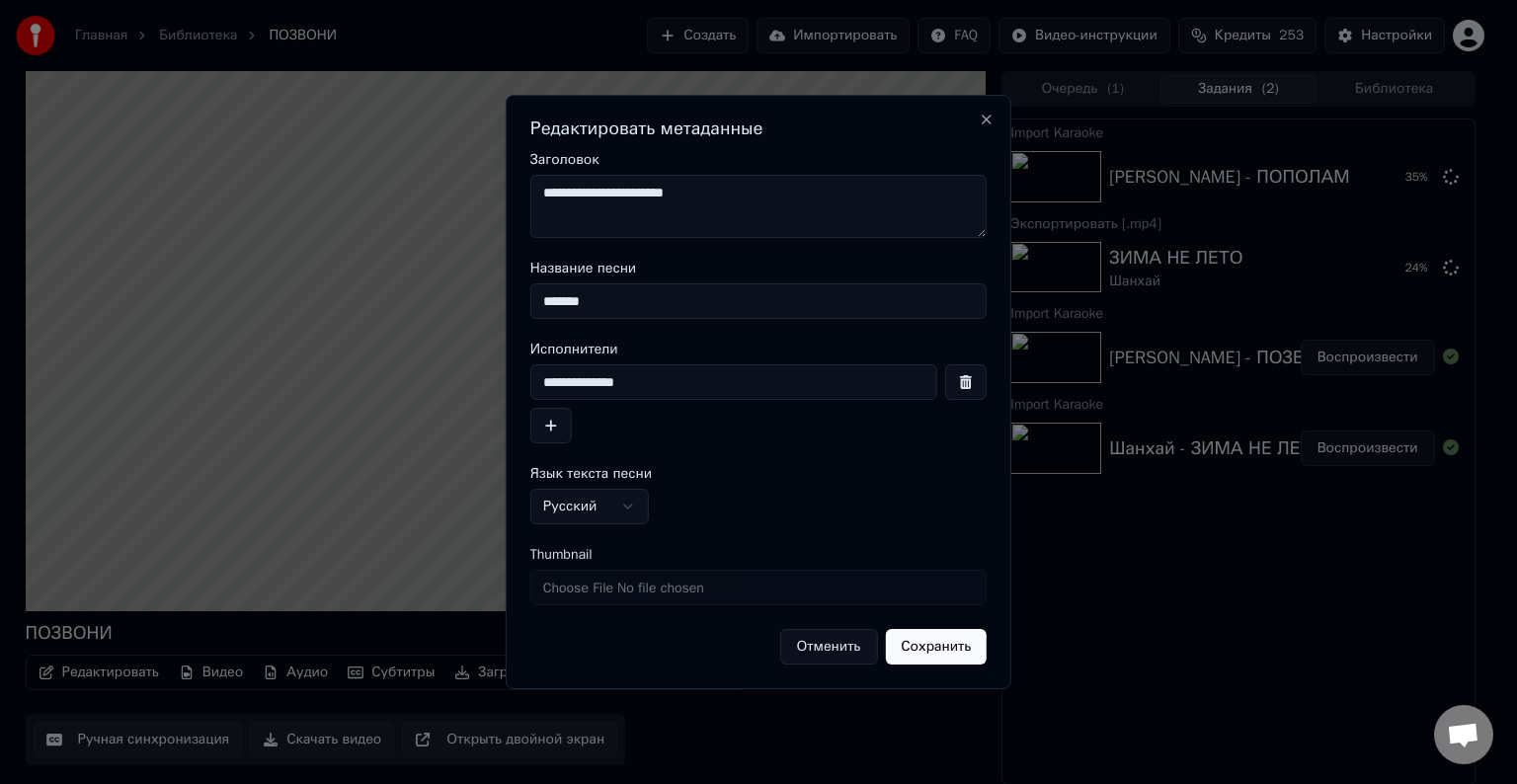 click on "Сохранить" at bounding box center (935, 647) 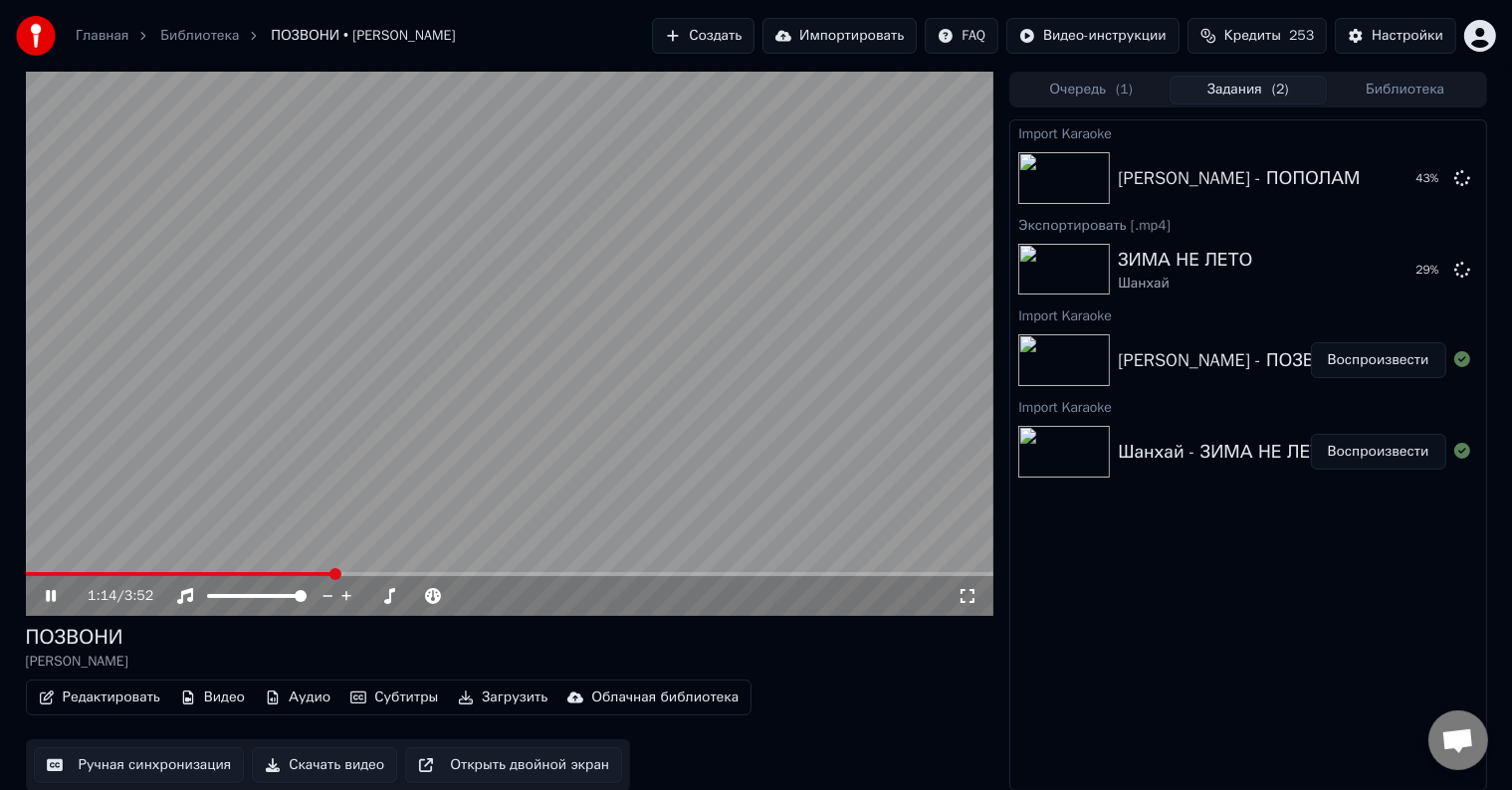 click at bounding box center [510, 574] 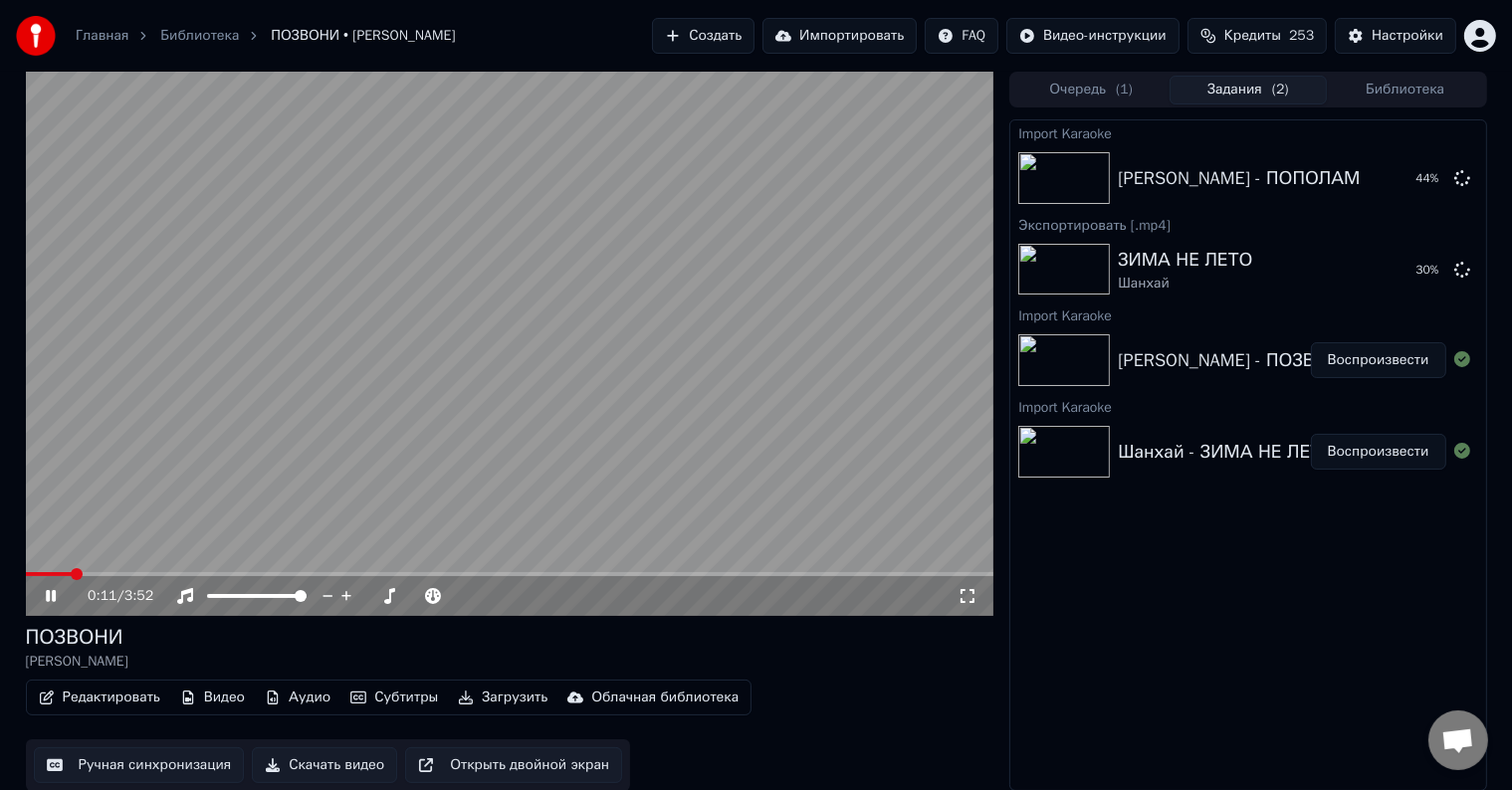 click at bounding box center [49, 574] 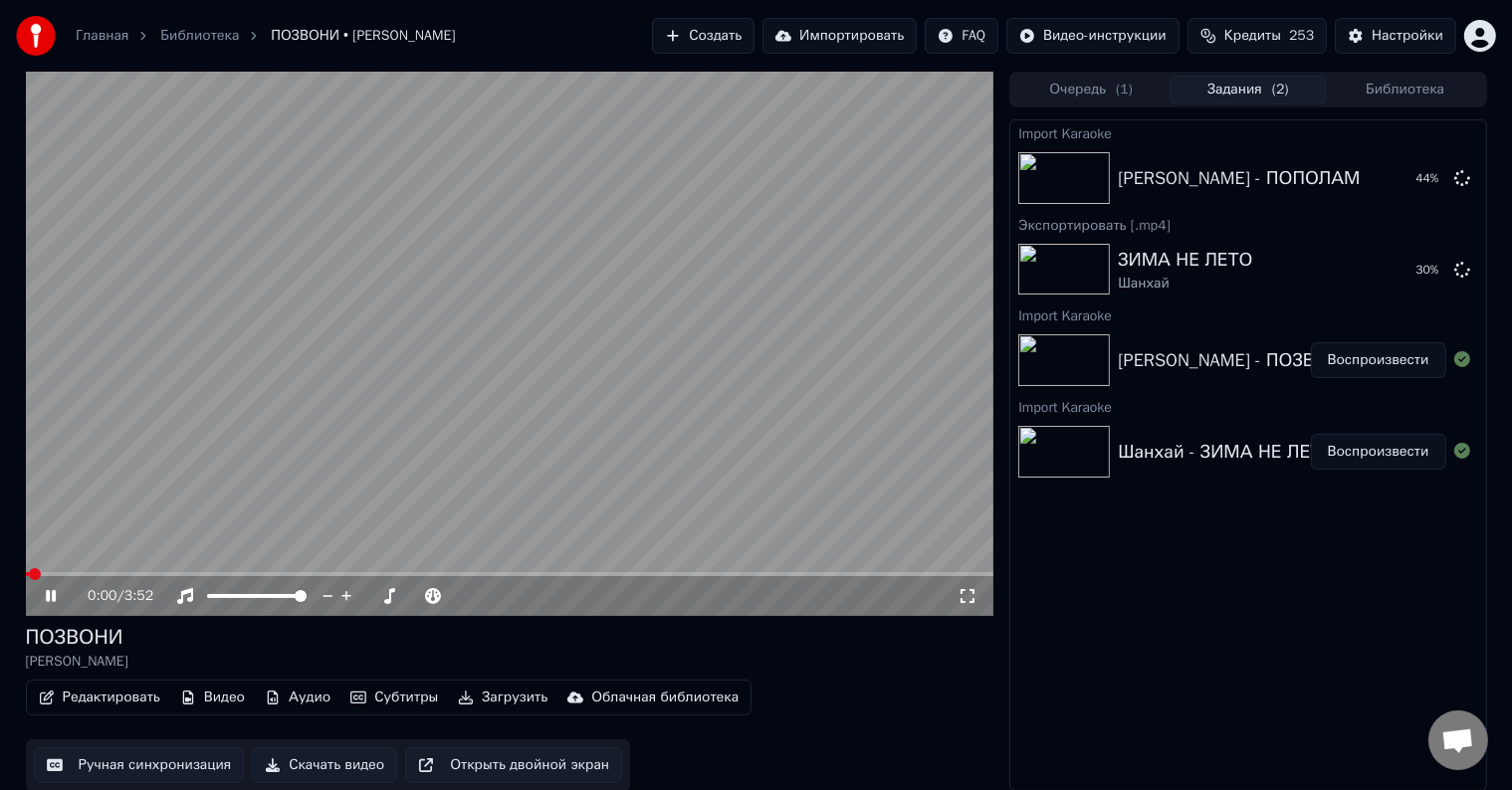 click at bounding box center [510, 343] 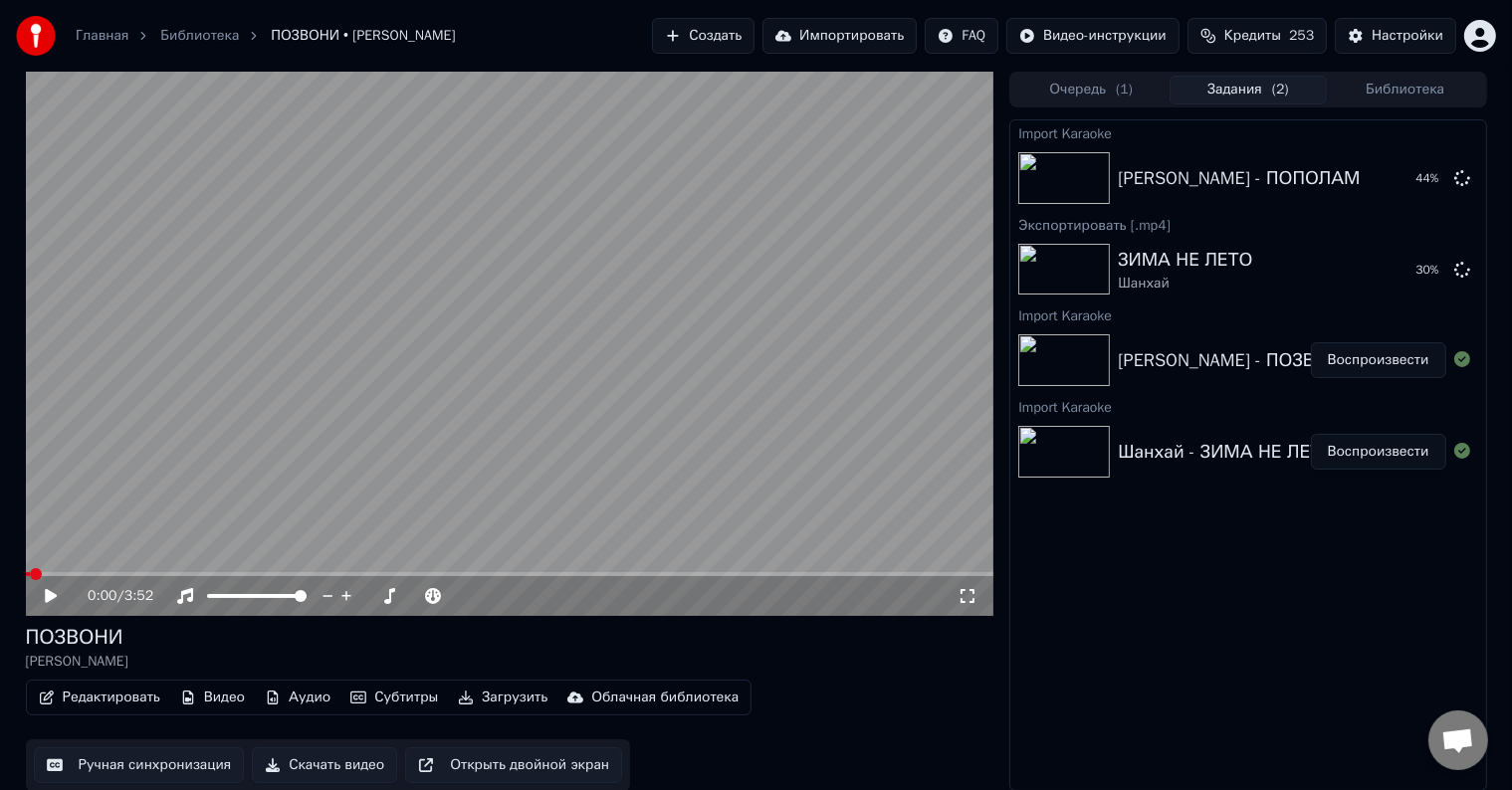 click on "Скачать видео" at bounding box center [324, 765] 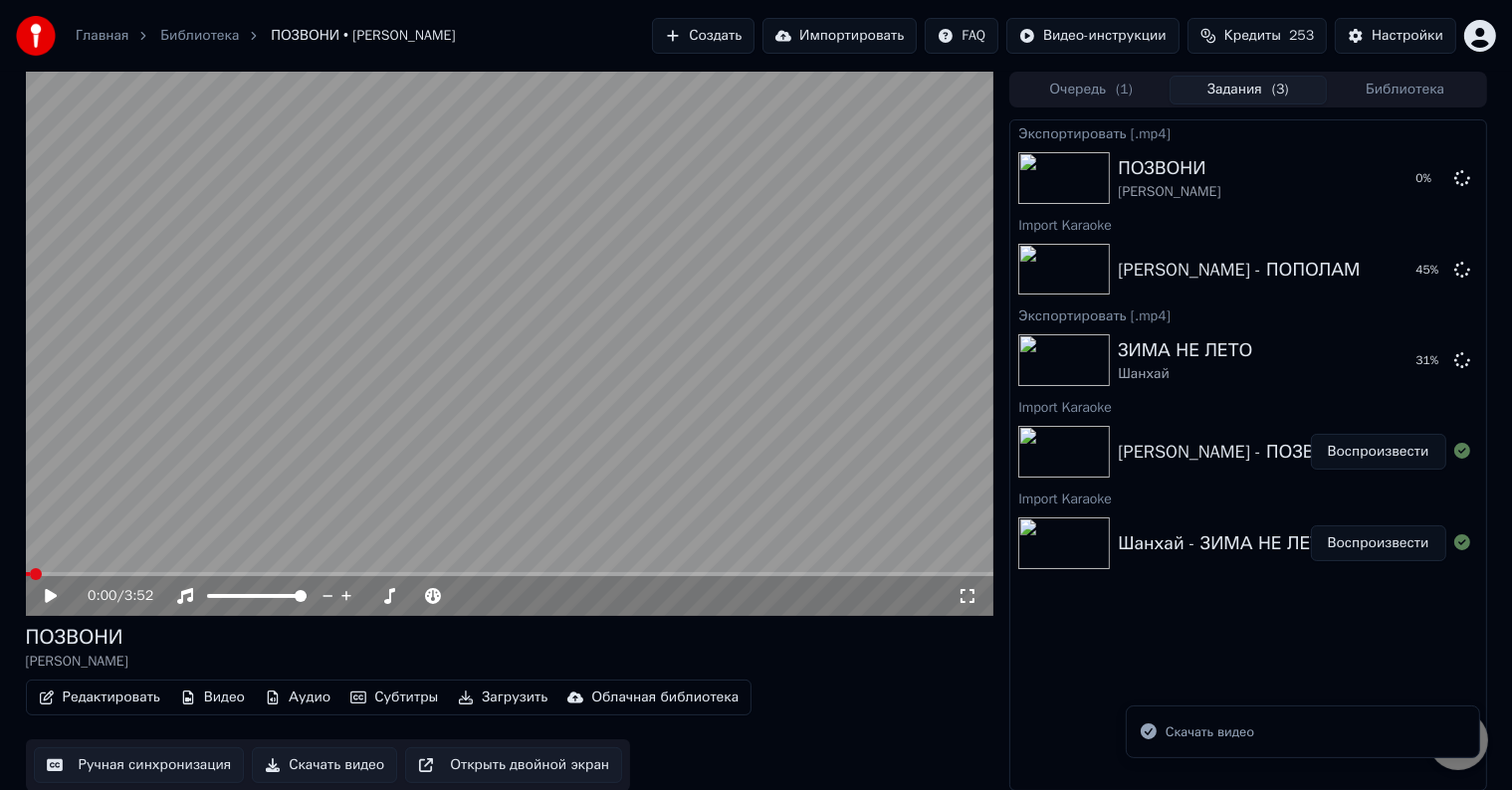 click on "Импортировать" at bounding box center [839, 36] 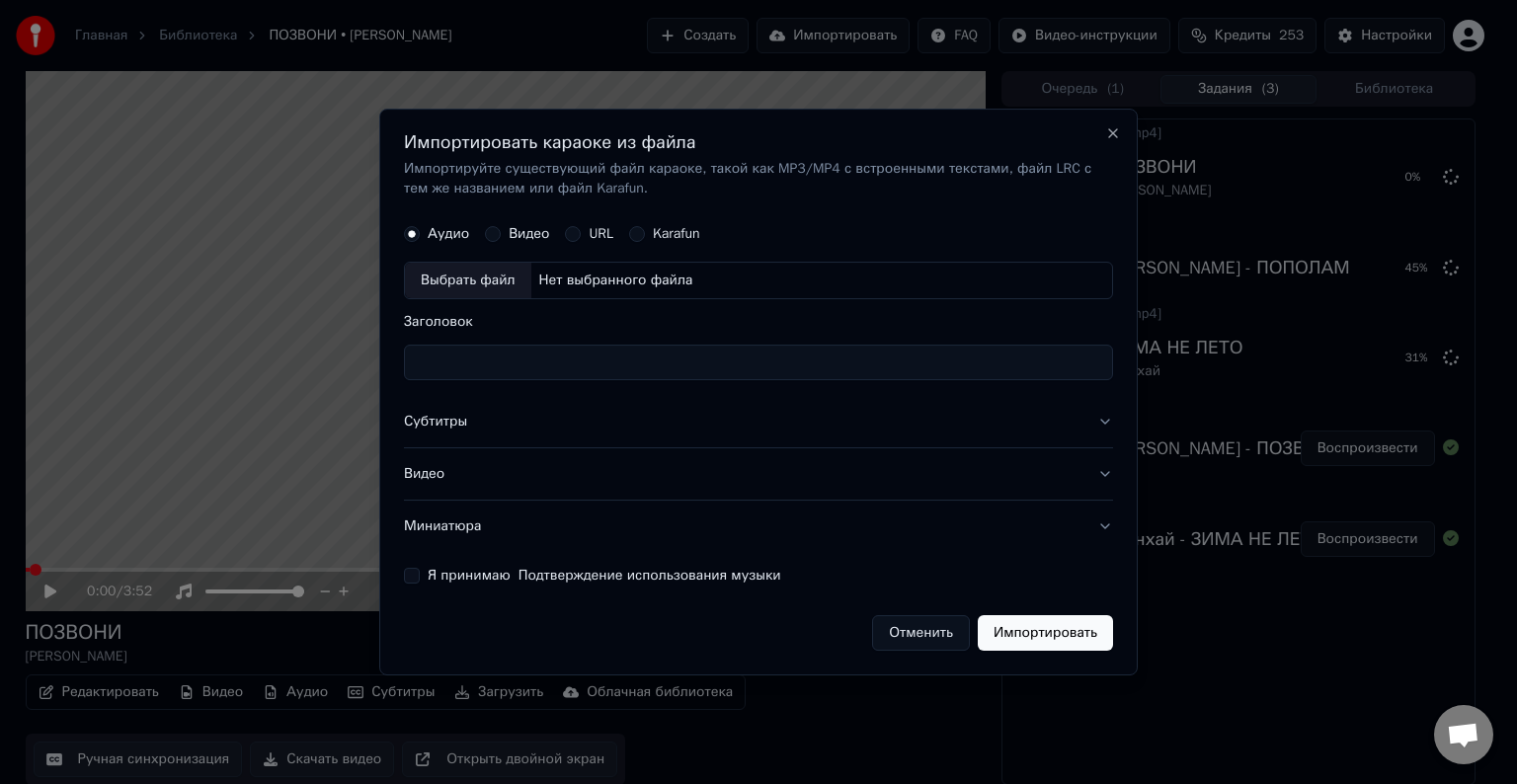 click on "Выбрать файл" at bounding box center [468, 280] 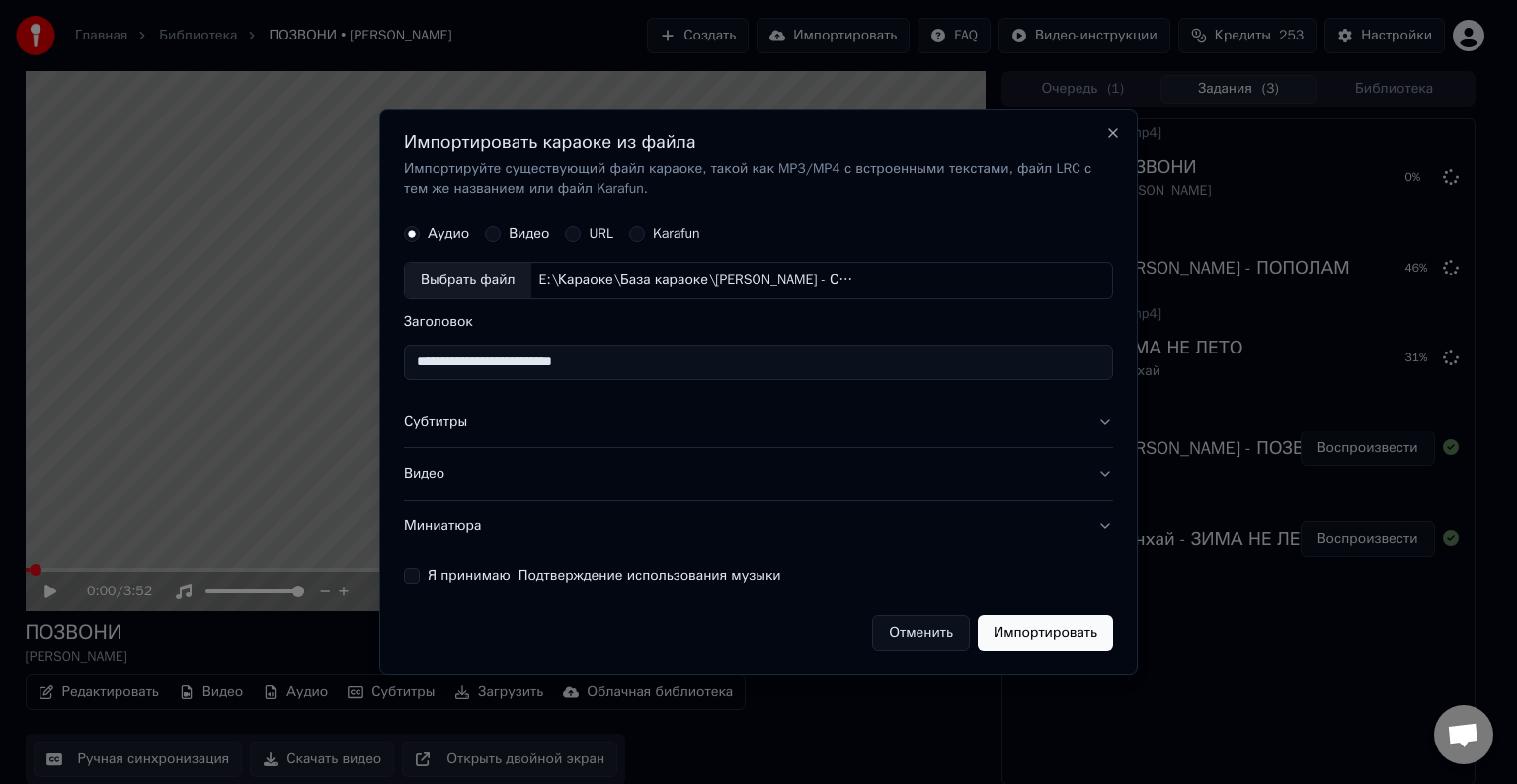 click on "**********" at bounding box center [758, 362] 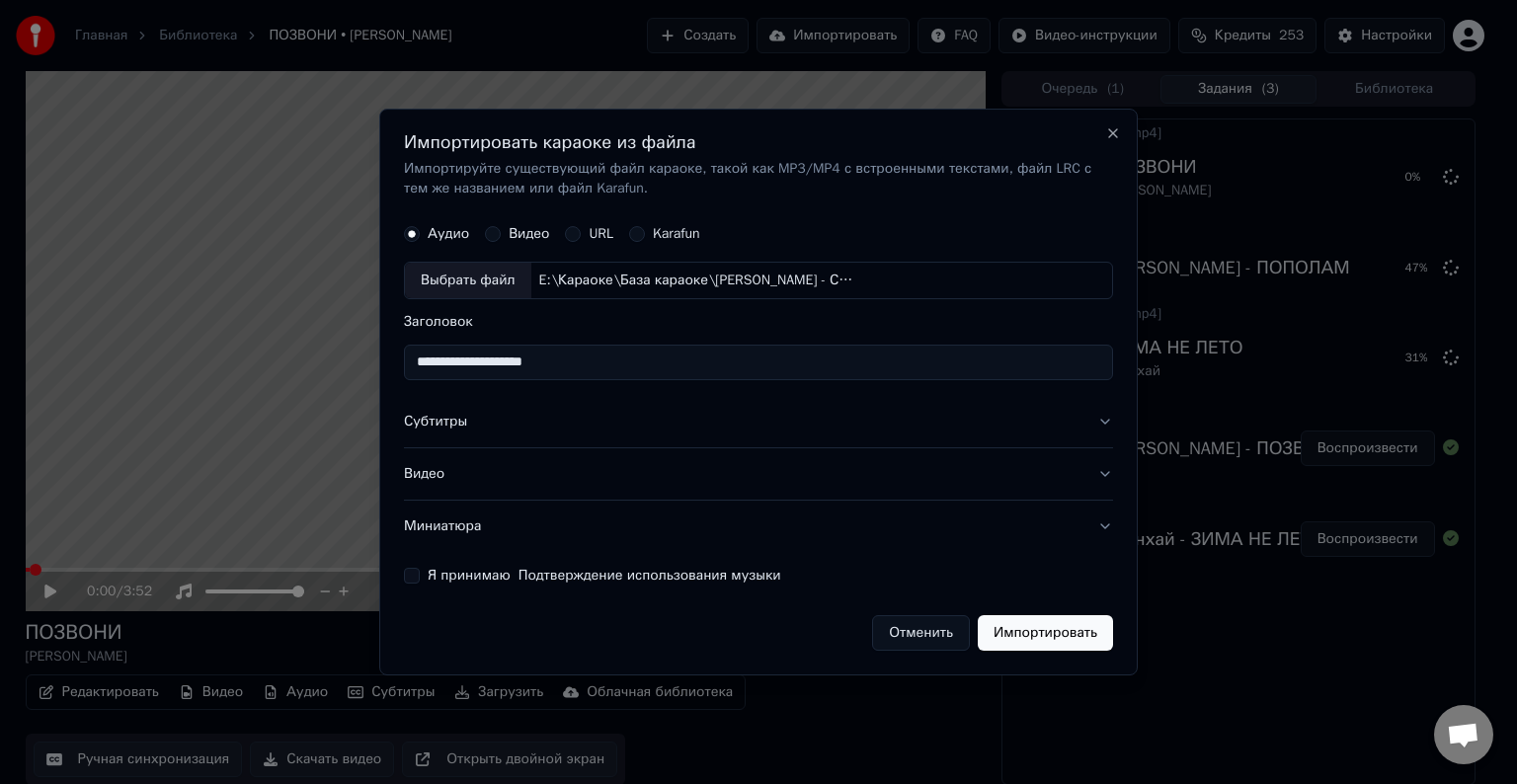 click on "**********" at bounding box center [758, 362] 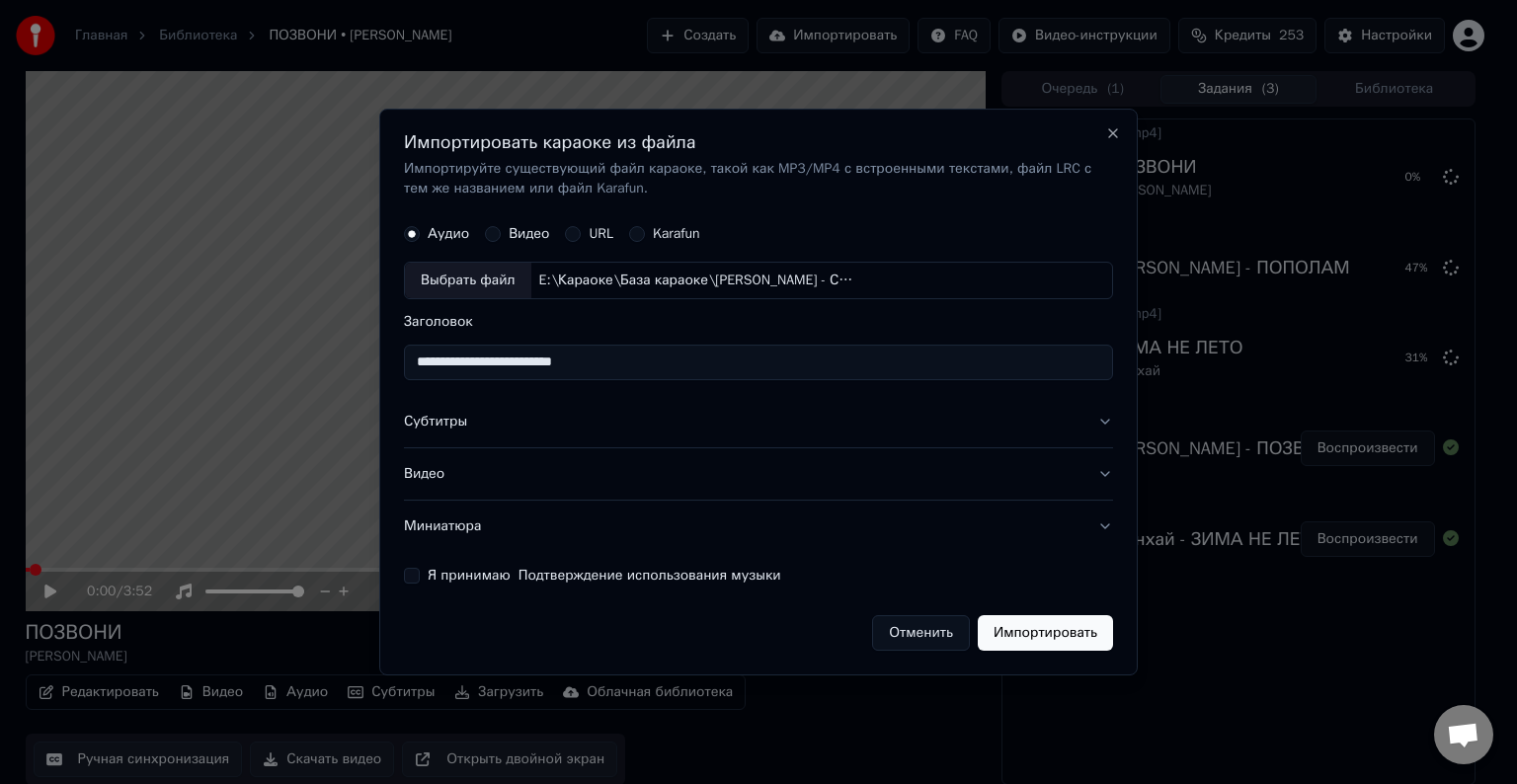 drag, startPoint x: 427, startPoint y: 386, endPoint x: 437, endPoint y: 405, distance: 21.470911 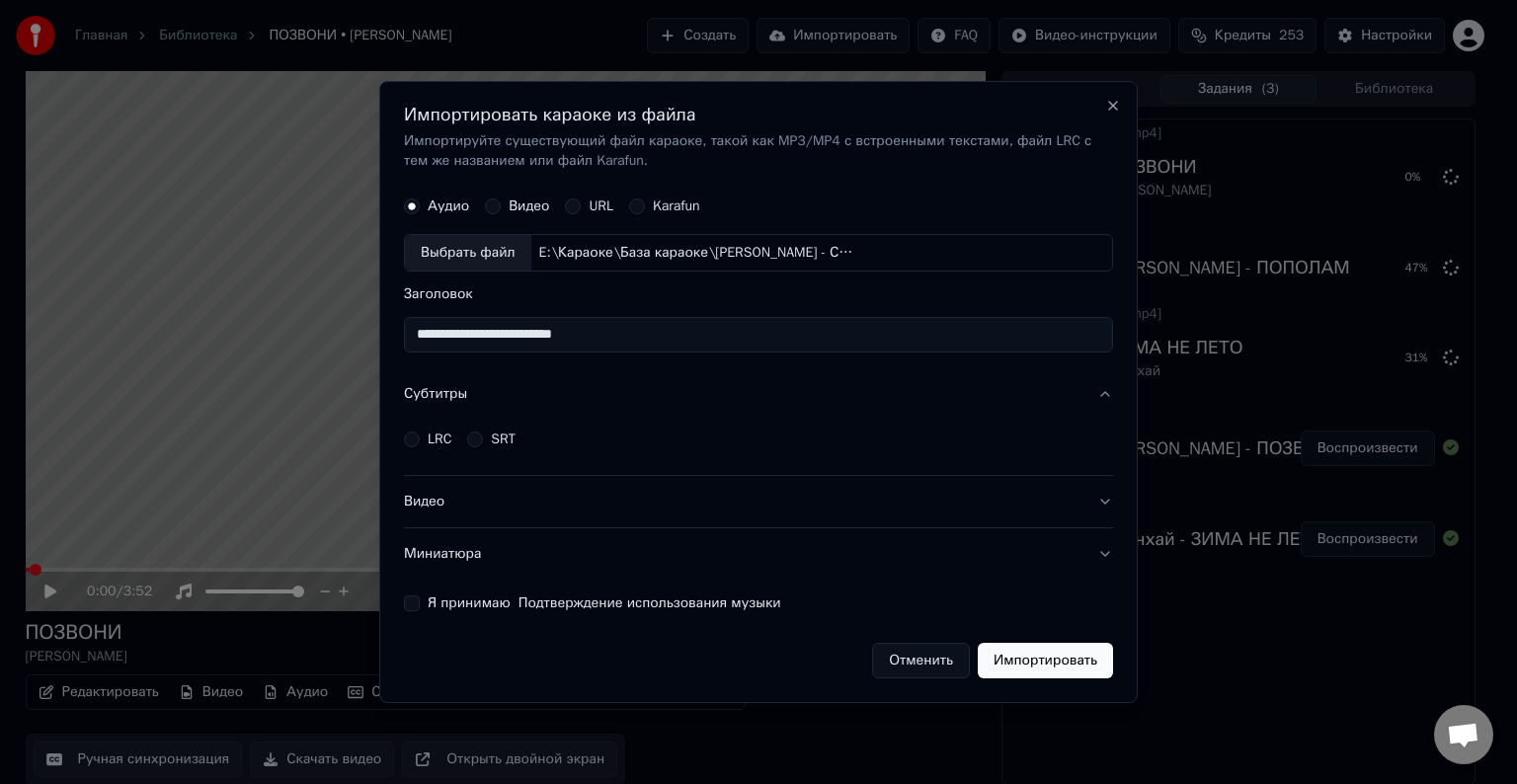 click on "LRC" at bounding box center (439, 439) 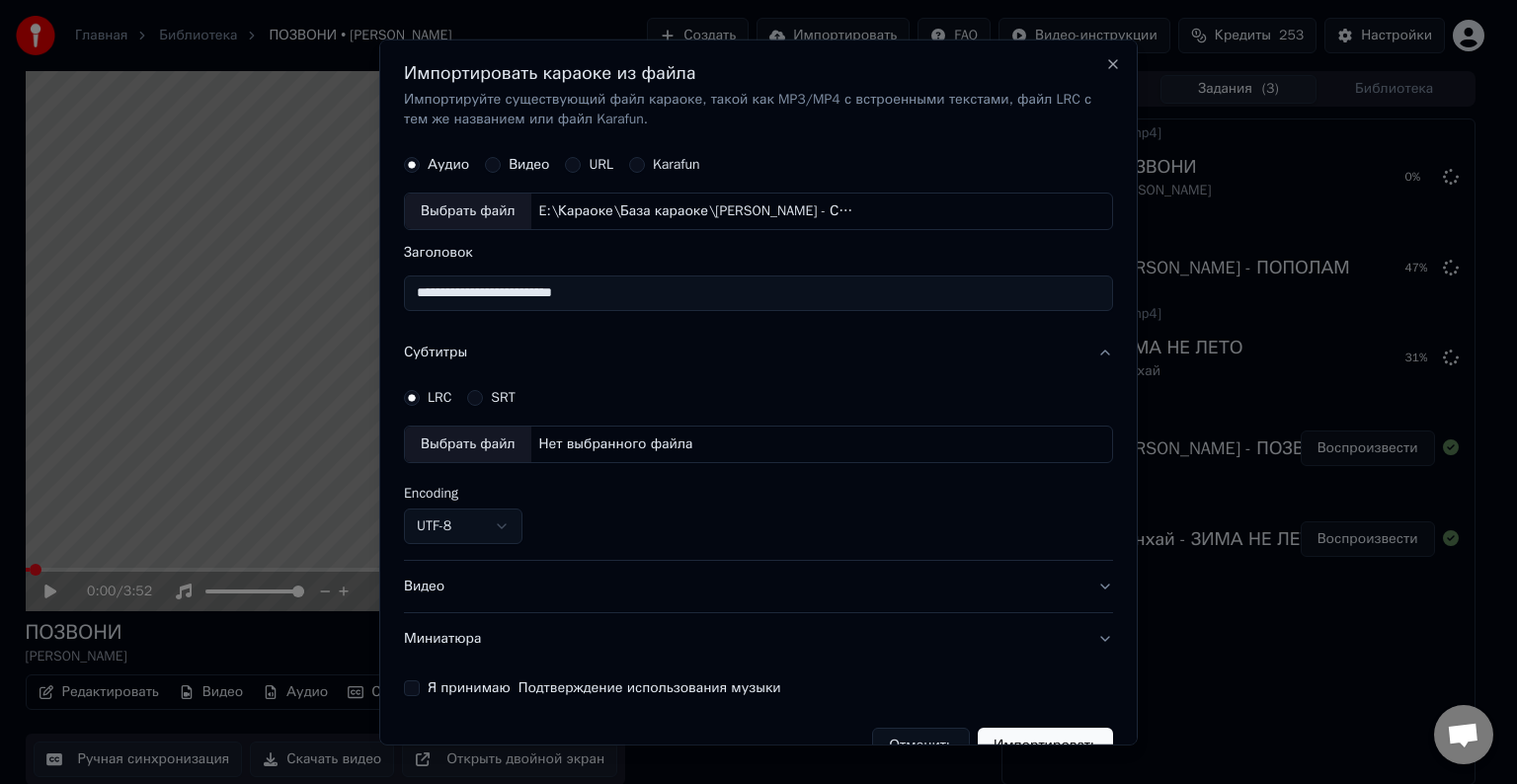 click on "Выбрать файл" at bounding box center (468, 444) 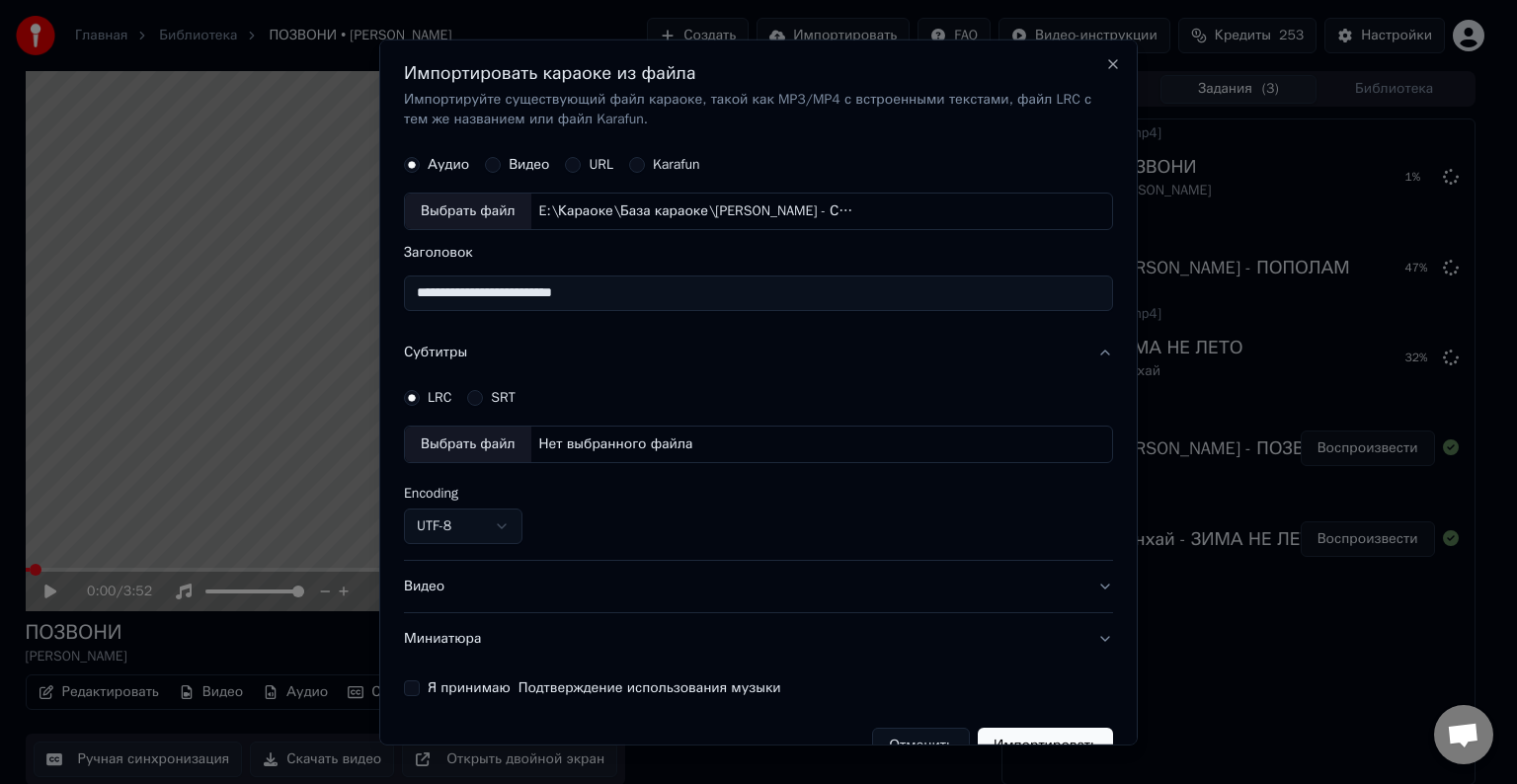 select on "**********" 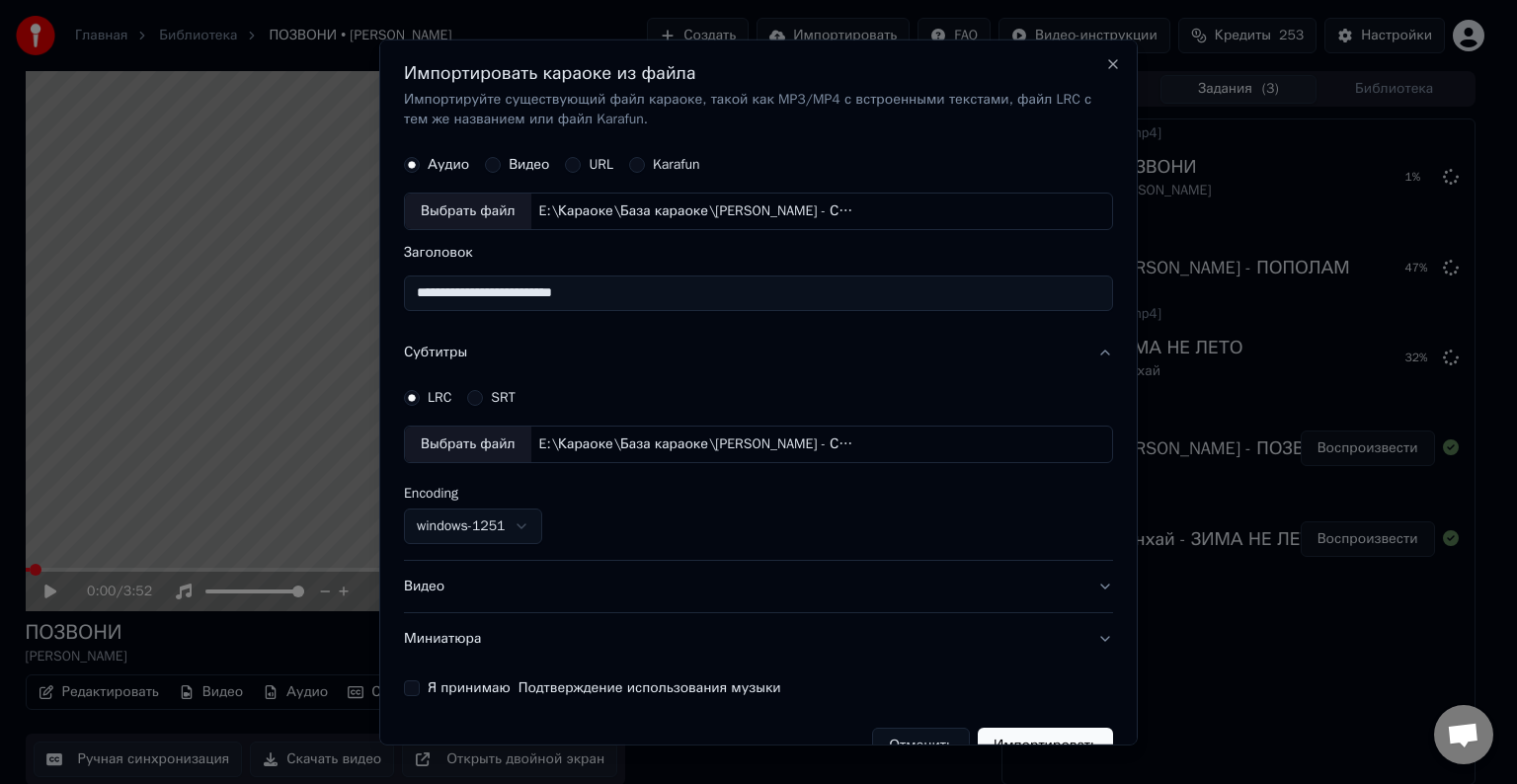 scroll, scrollTop: 40, scrollLeft: 0, axis: vertical 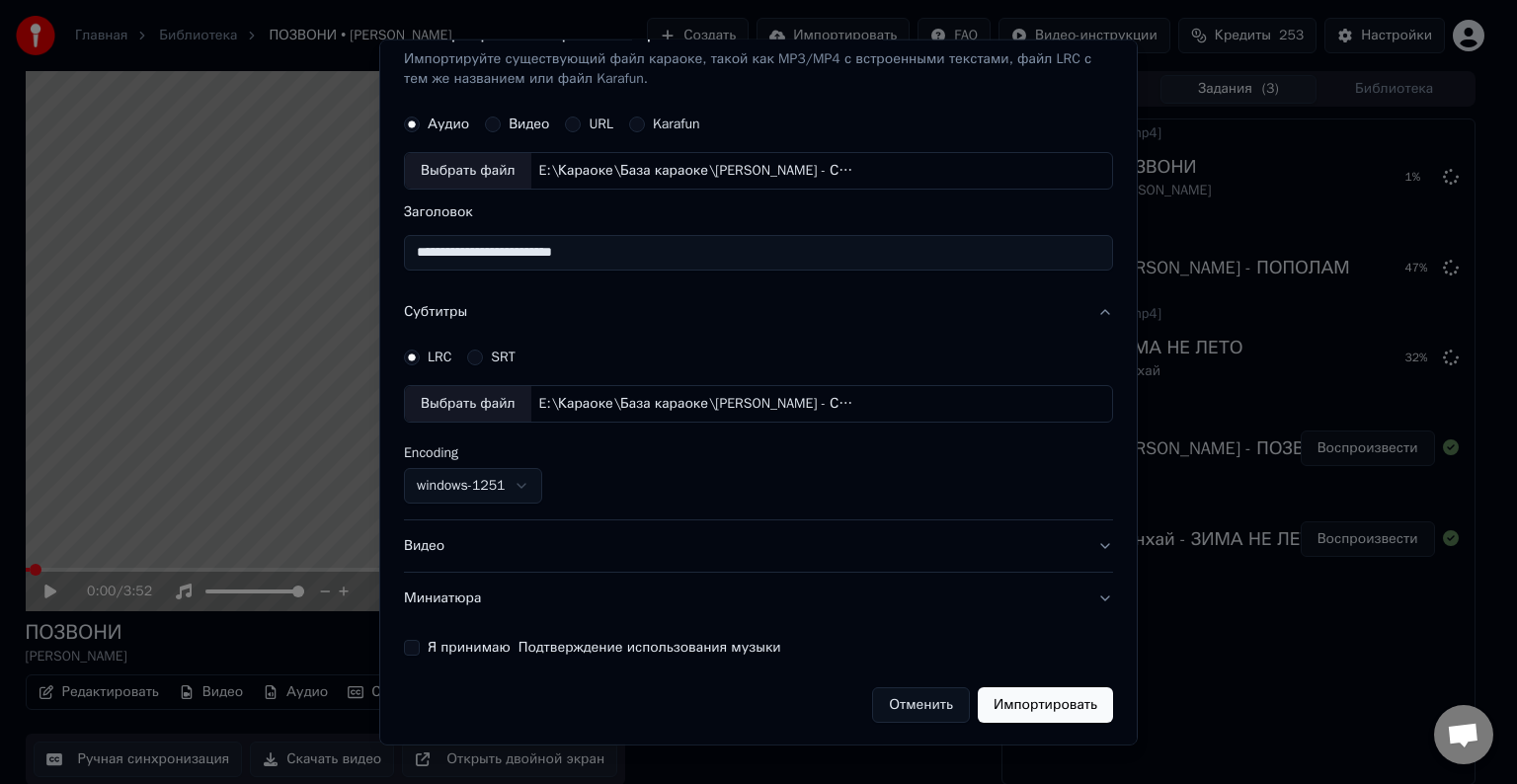 click on "Видео" at bounding box center (758, 546) 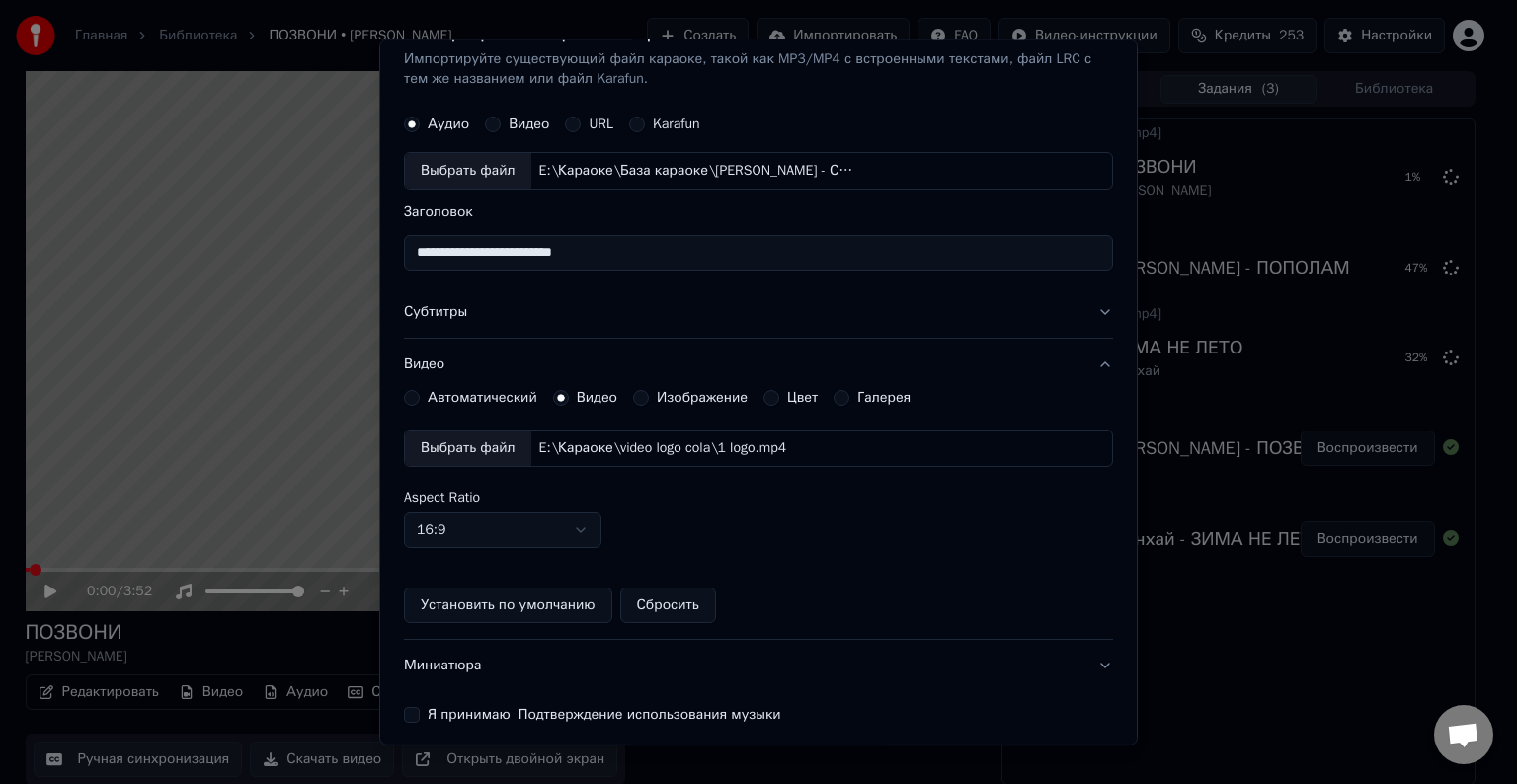 click on "Выбрать файл E:\Караоке\video logo cola\1 logo.mp4 Aspect Ratio 16:9 **** **** *** *** ***" at bounding box center (758, 489) 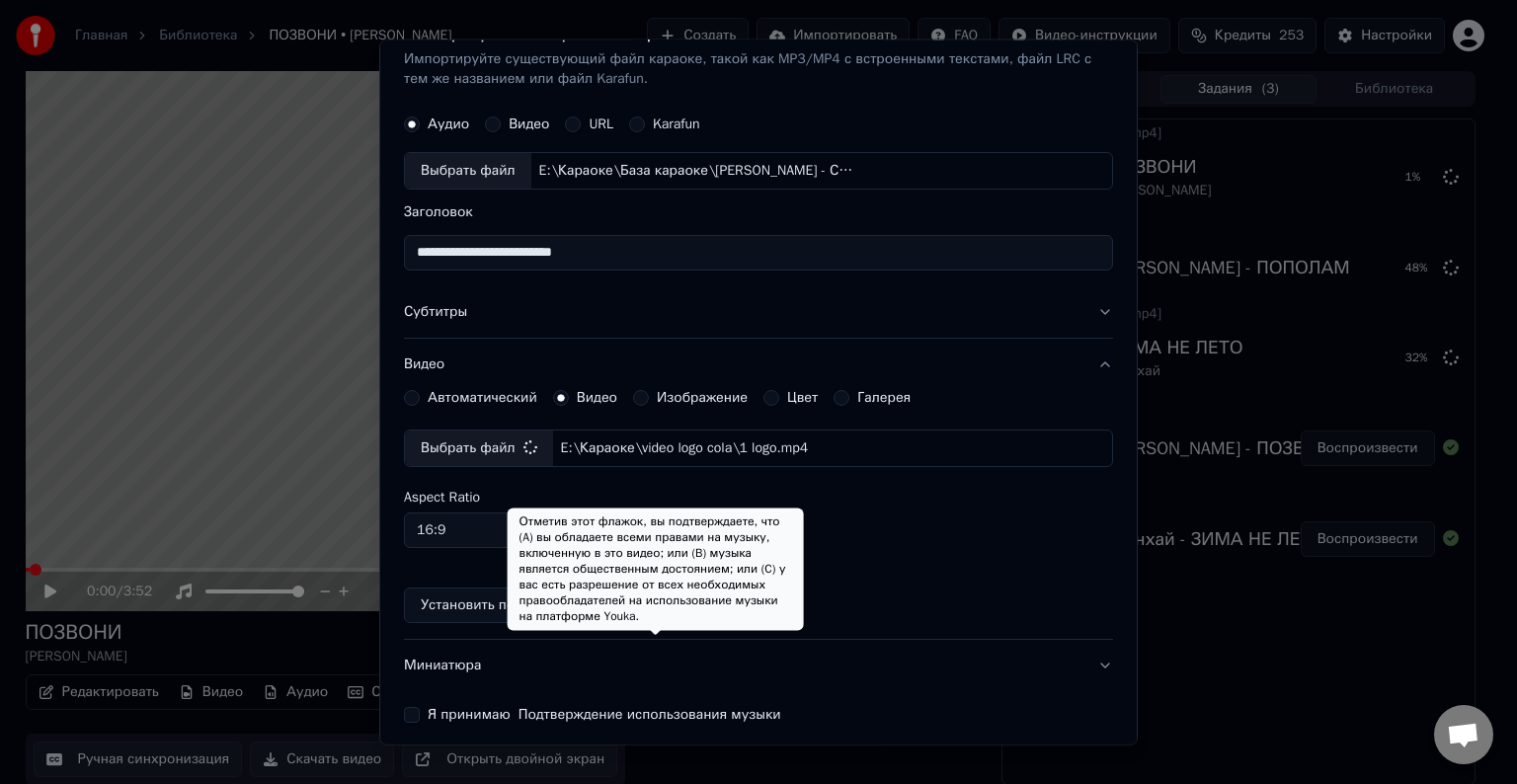 scroll, scrollTop: 108, scrollLeft: 0, axis: vertical 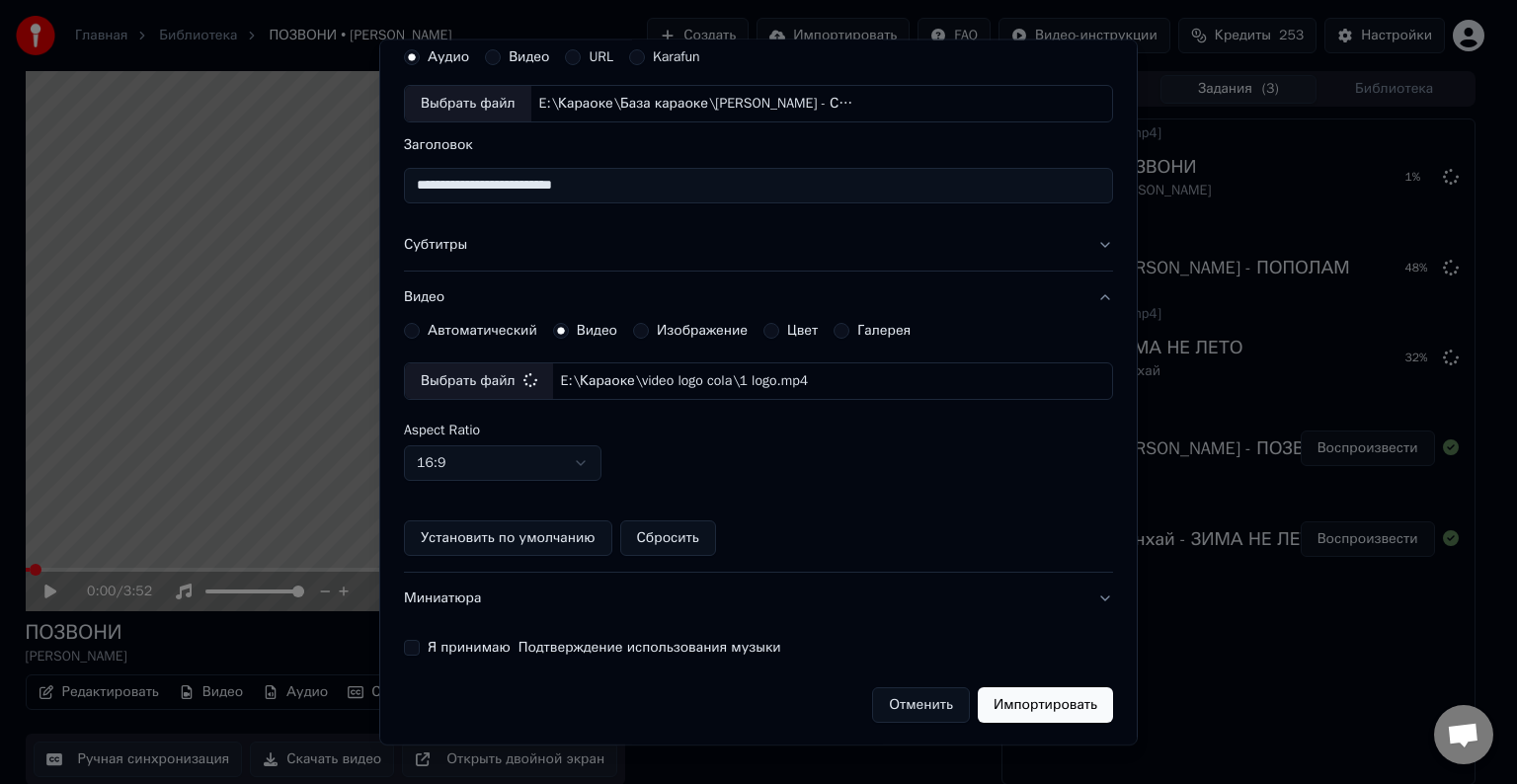 click on "Я принимаю   Подтверждение использования музыки" at bounding box center (412, 648) 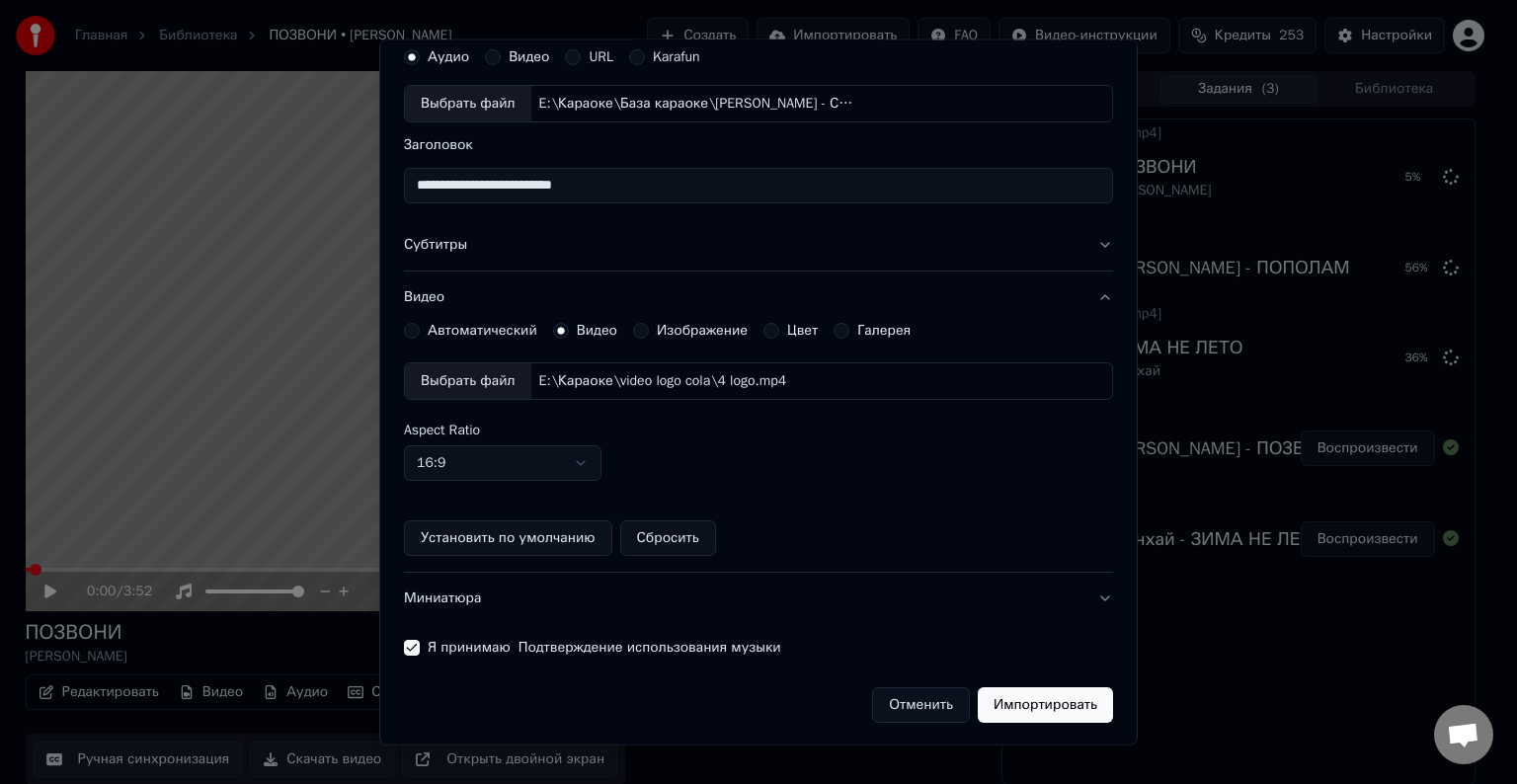 click on "Импортировать" at bounding box center [1045, 705] 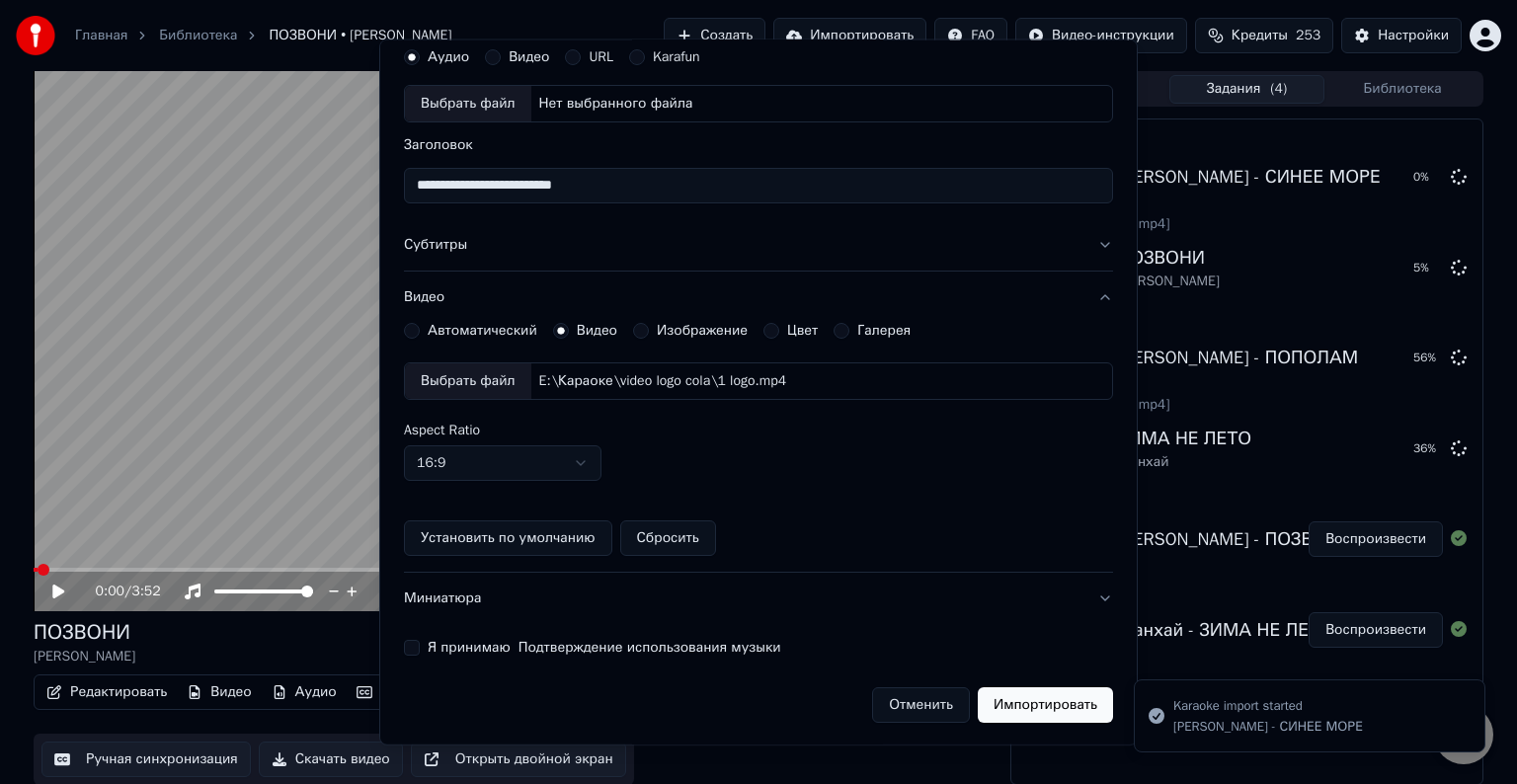 type 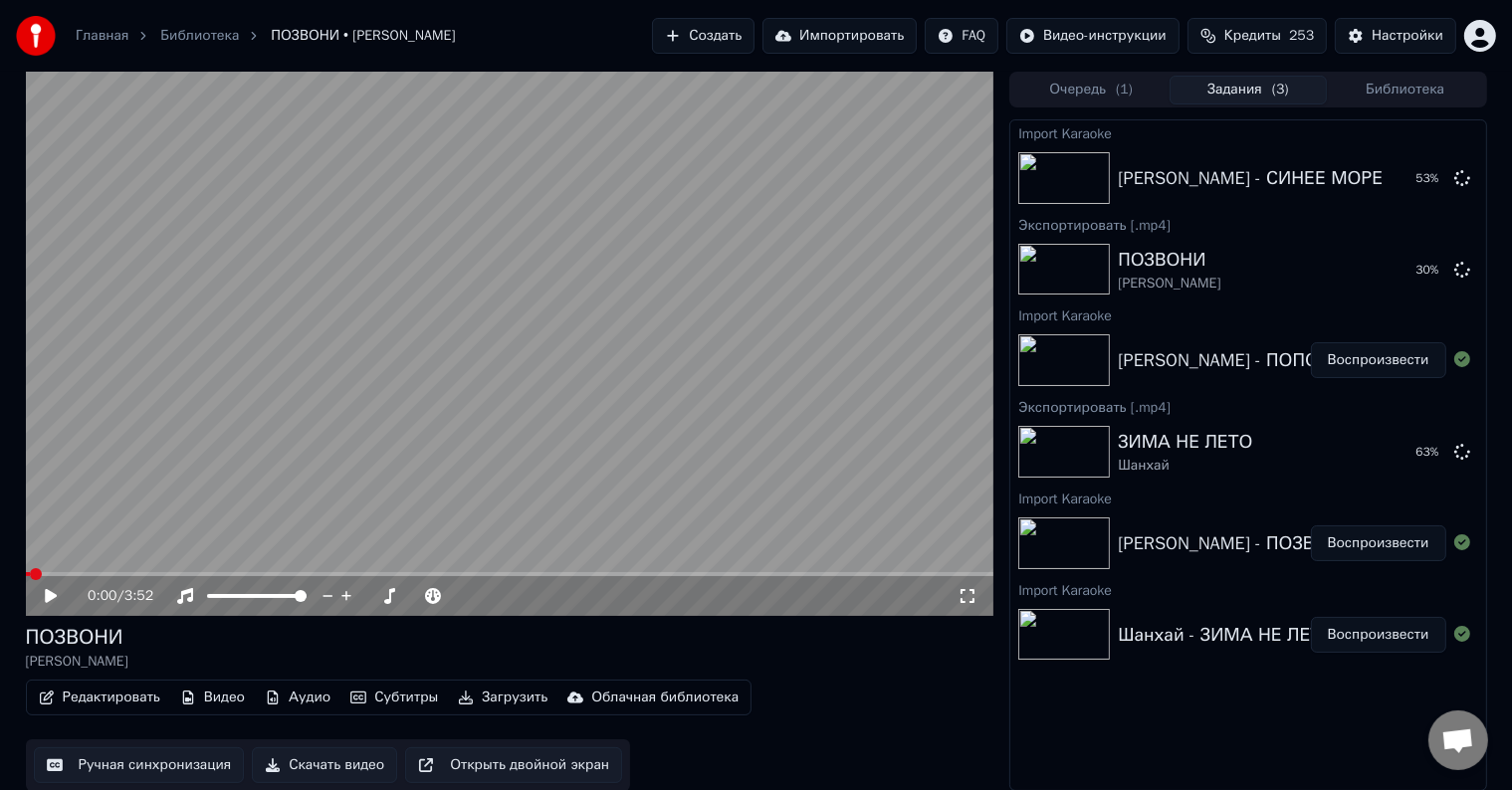 click on "Воспроизвести" at bounding box center (1379, 360) 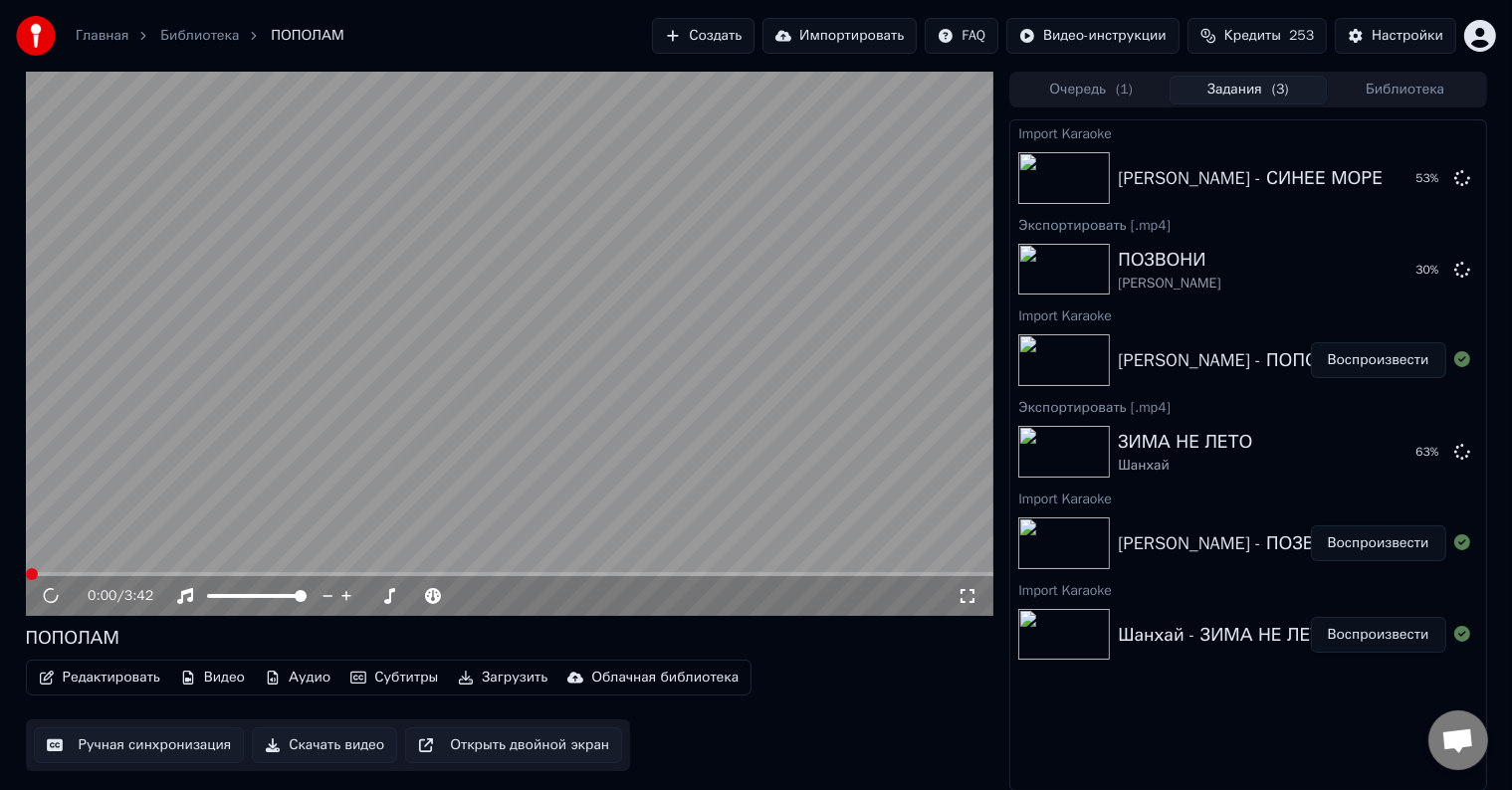 click on "Редактировать" at bounding box center (100, 678) 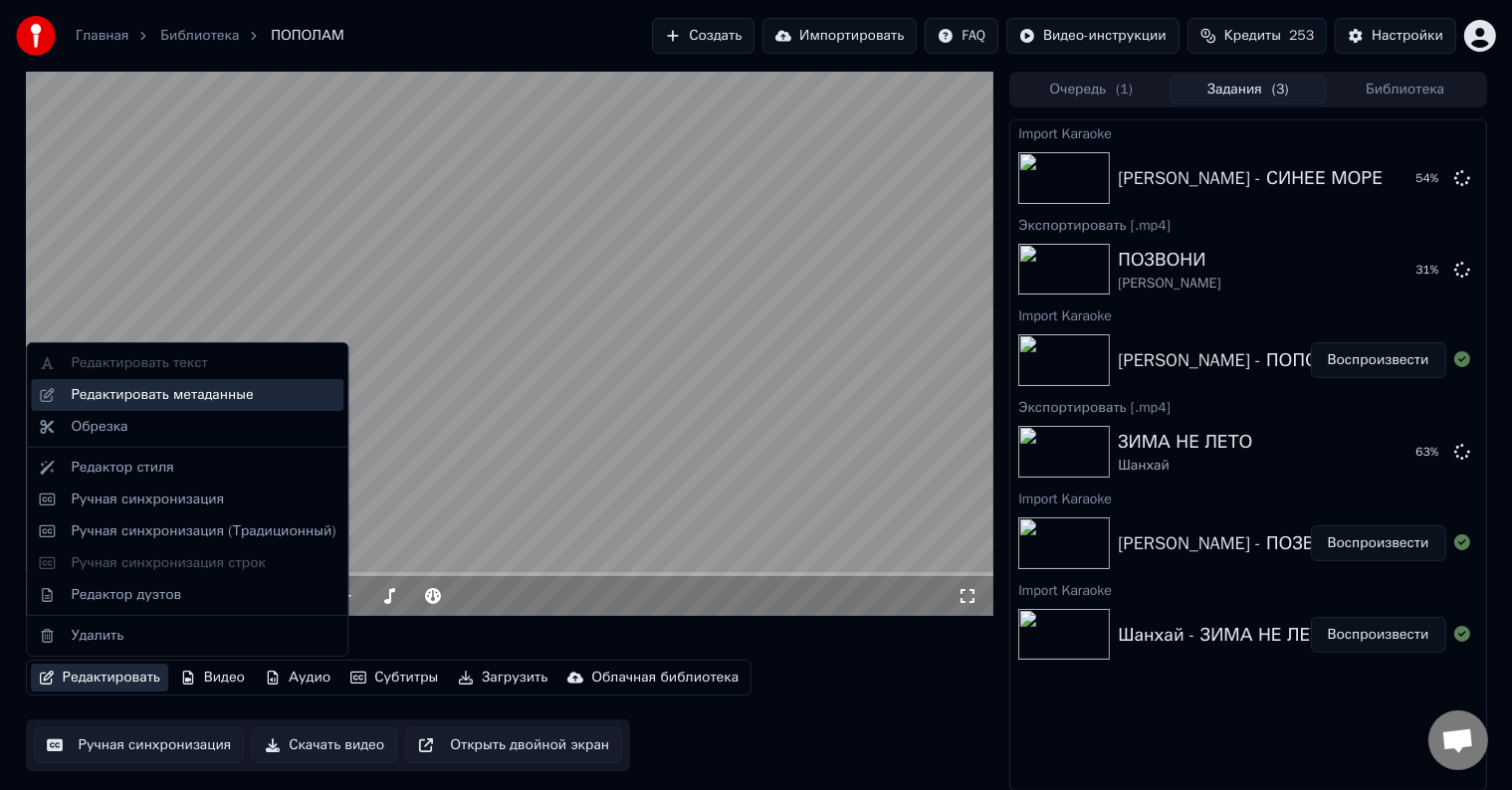 click on "Редактировать метаданные" at bounding box center (161, 395) 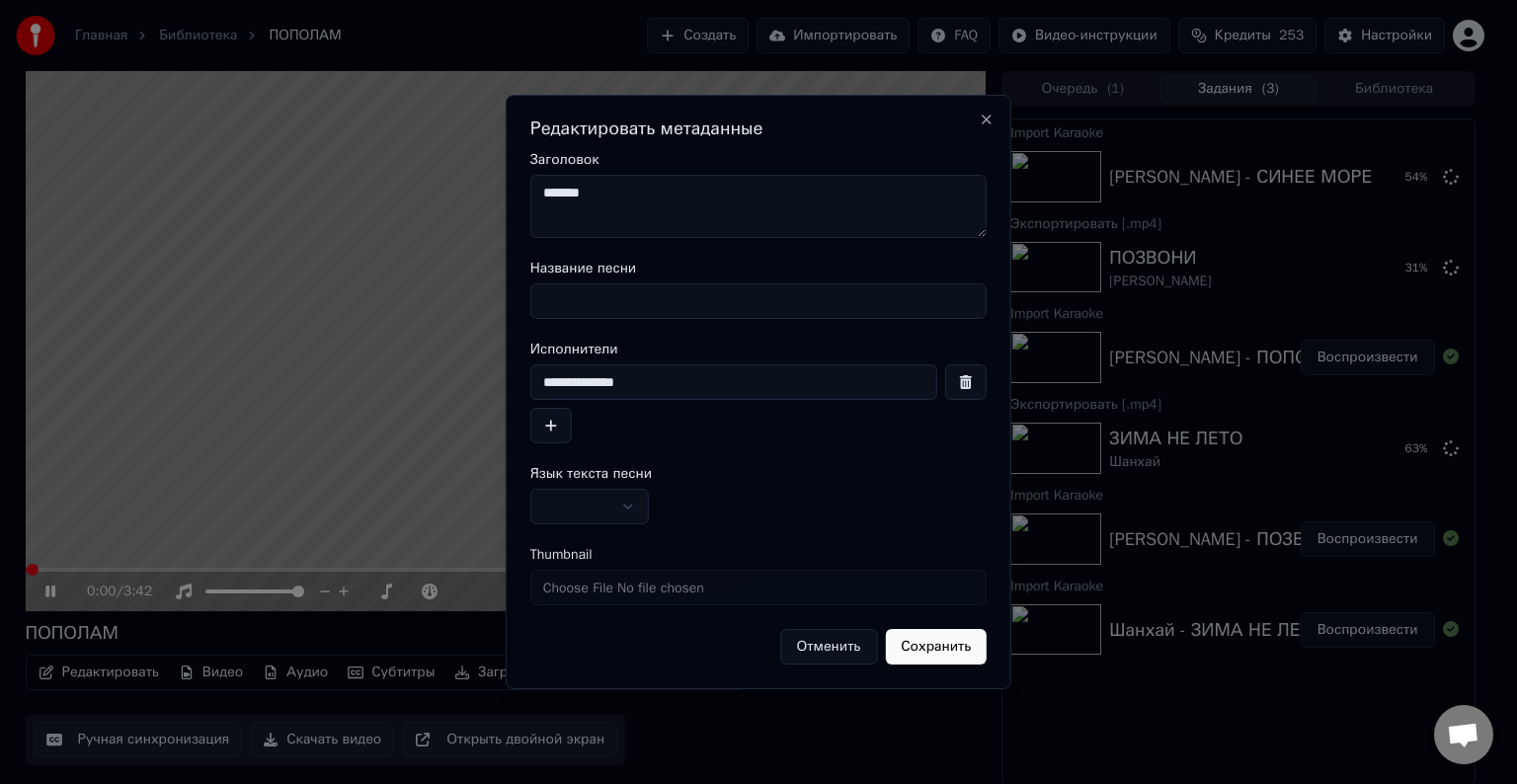 click on "Название песни" at bounding box center [758, 301] 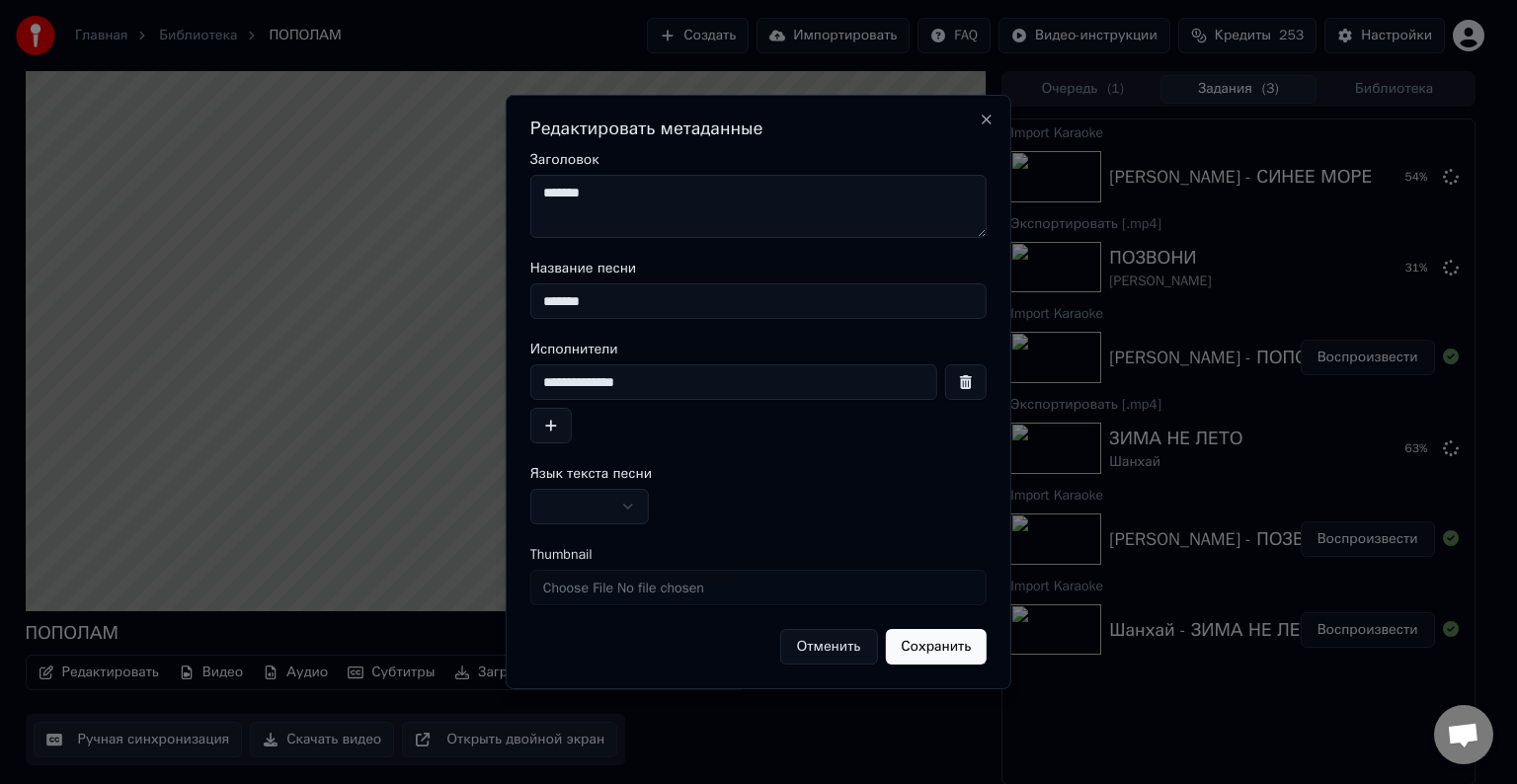 type on "*******" 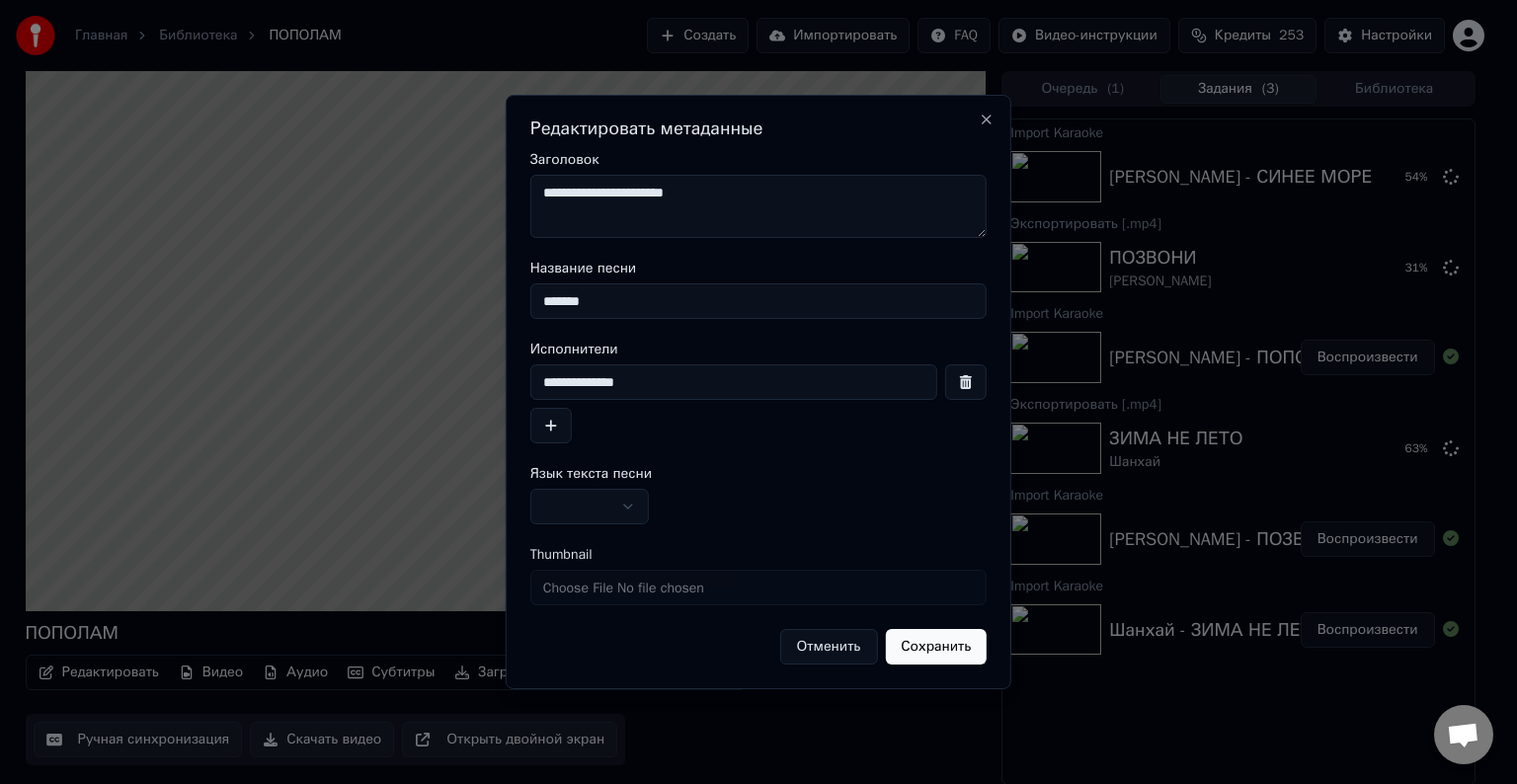 type on "**********" 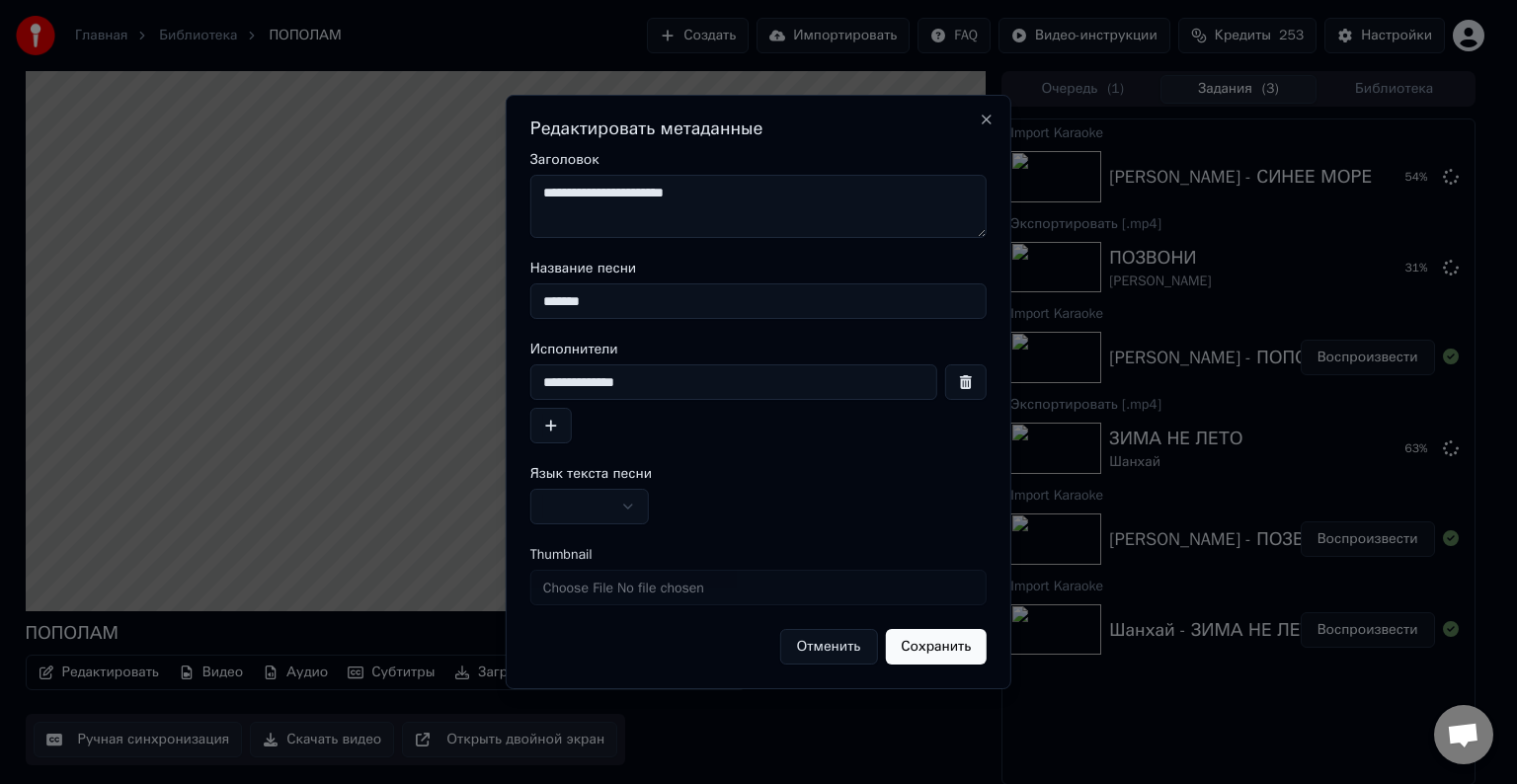 click at bounding box center (590, 507) 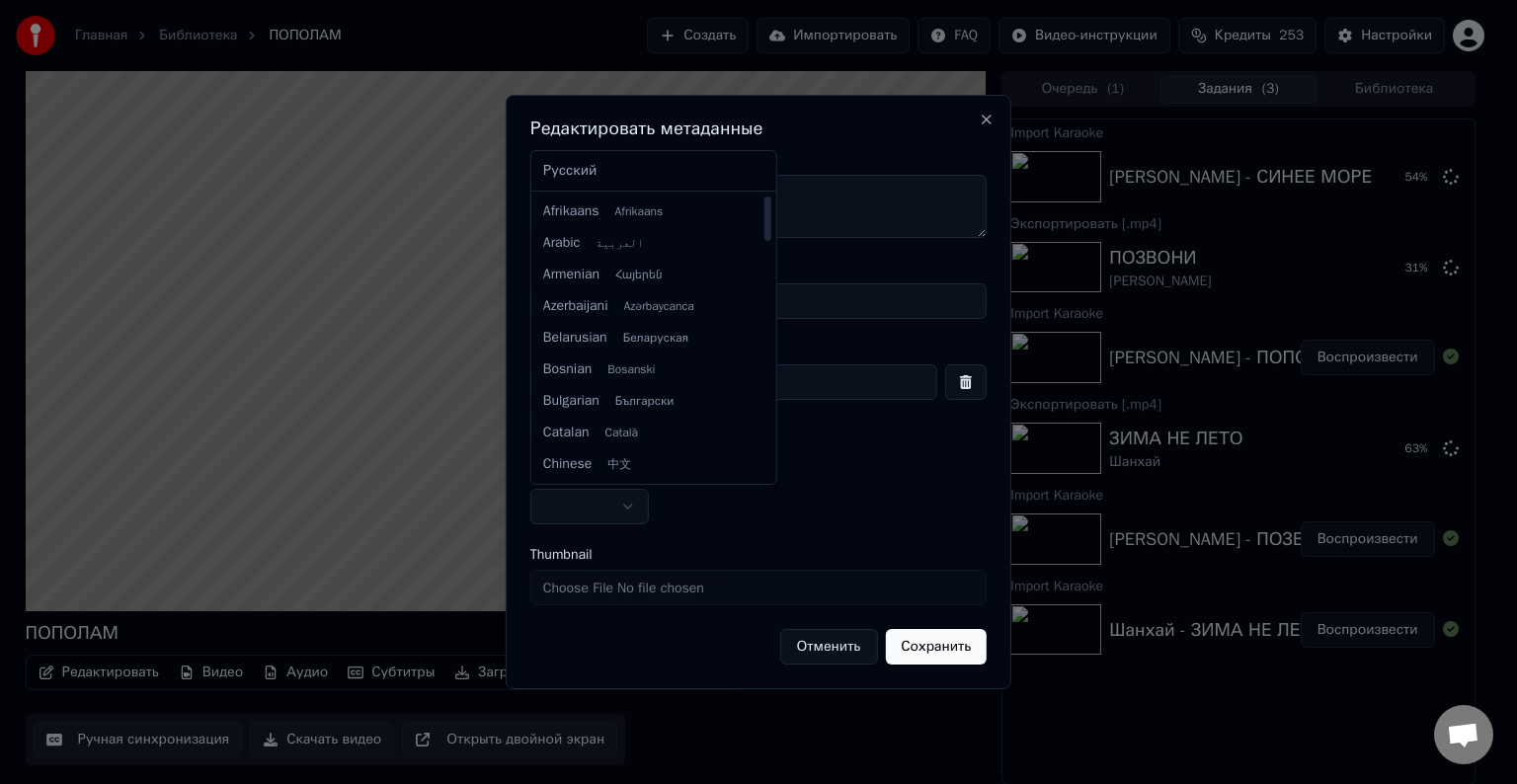 select on "**" 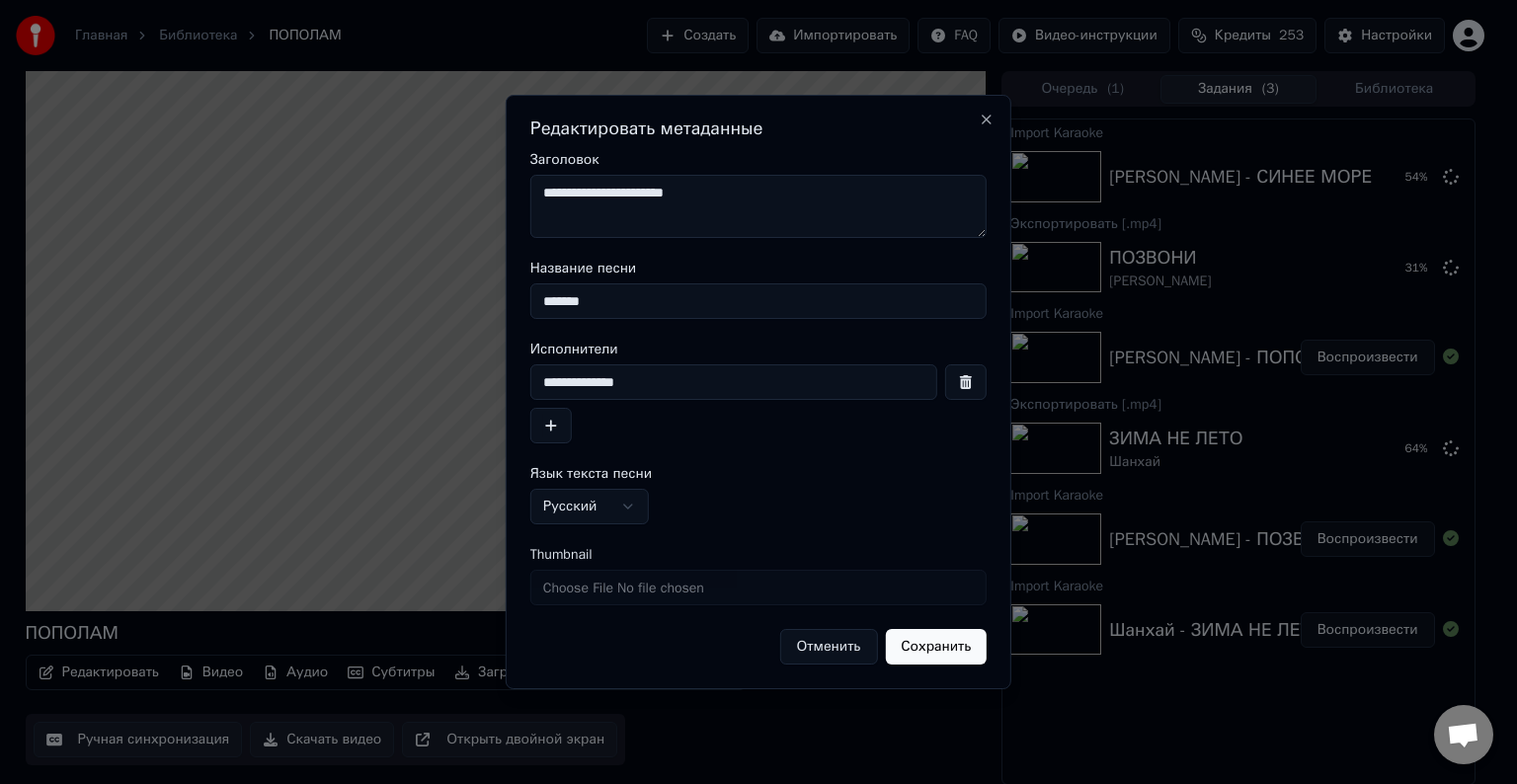 click on "Сохранить" at bounding box center [935, 647] 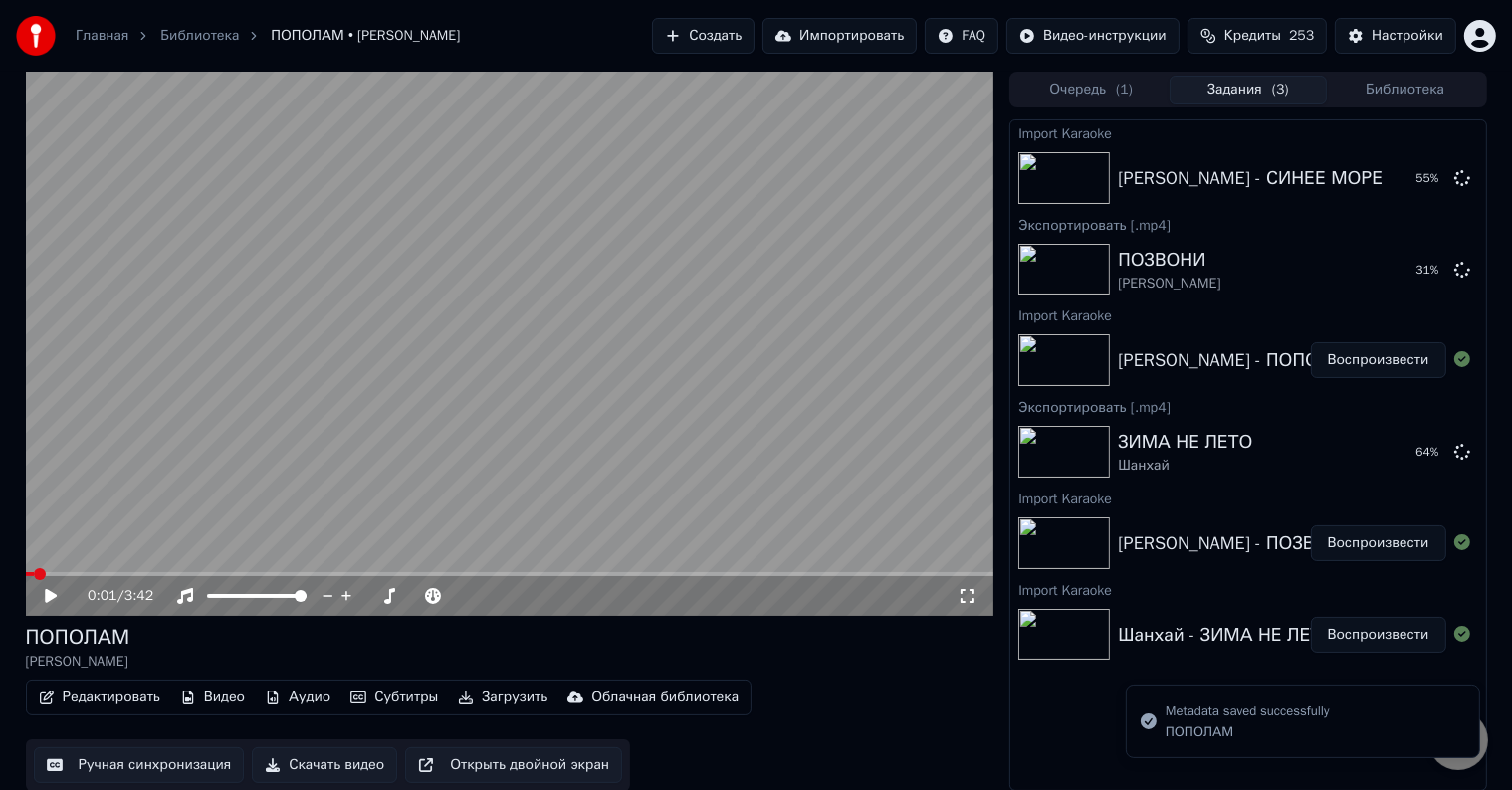 click on "Скачать видео" at bounding box center [324, 765] 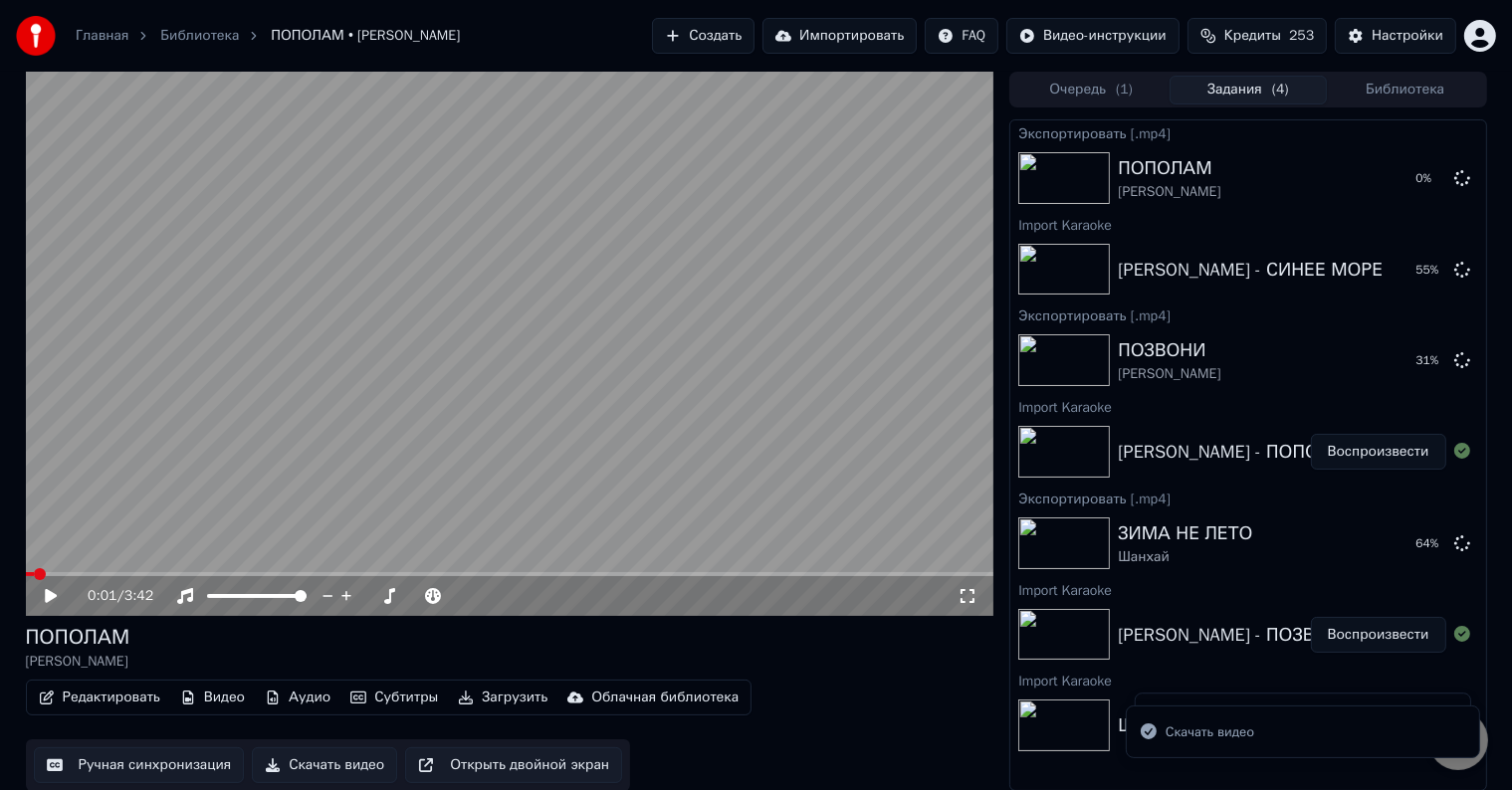 click at bounding box center [510, 343] 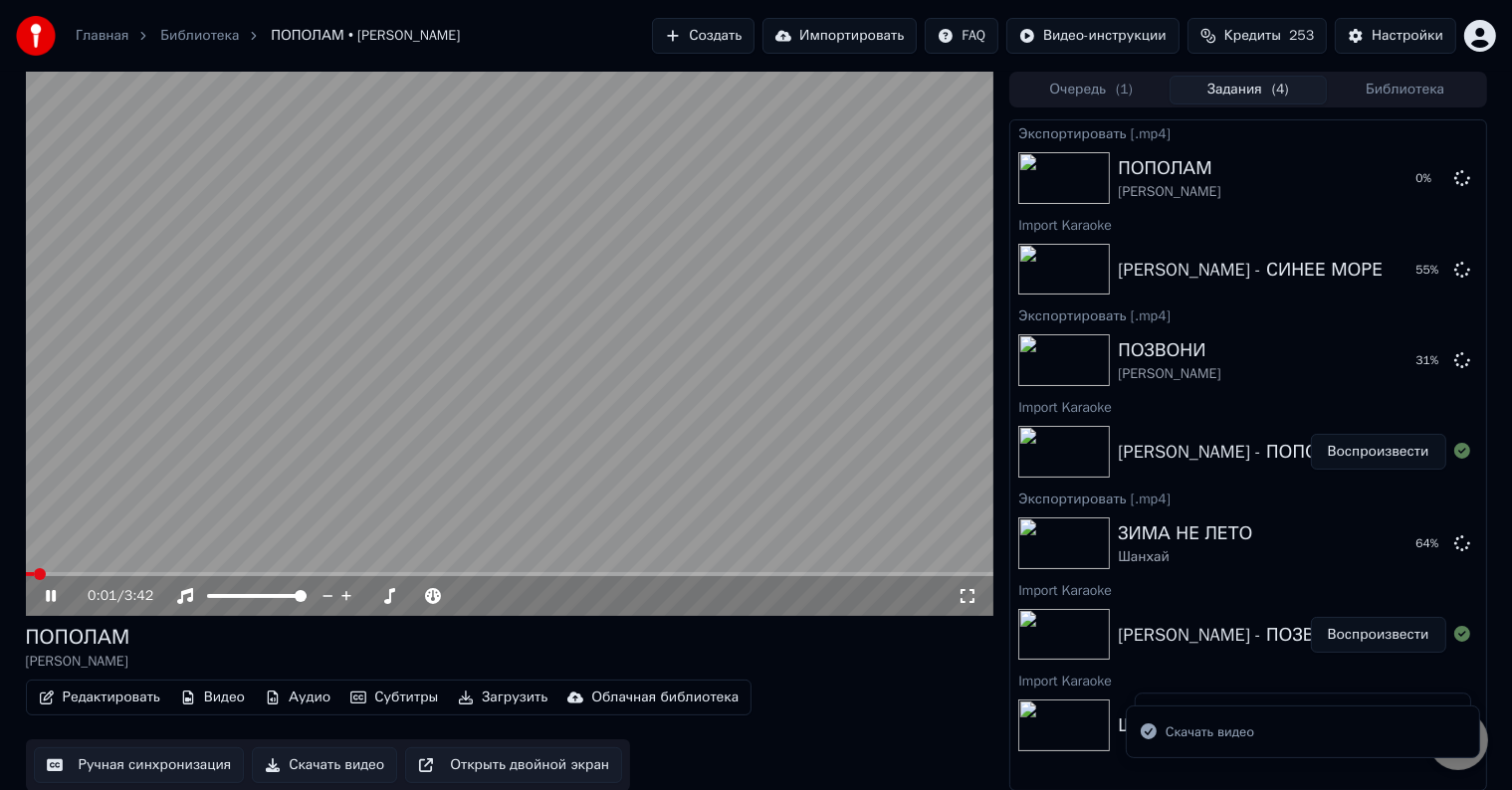 click at bounding box center [510, 343] 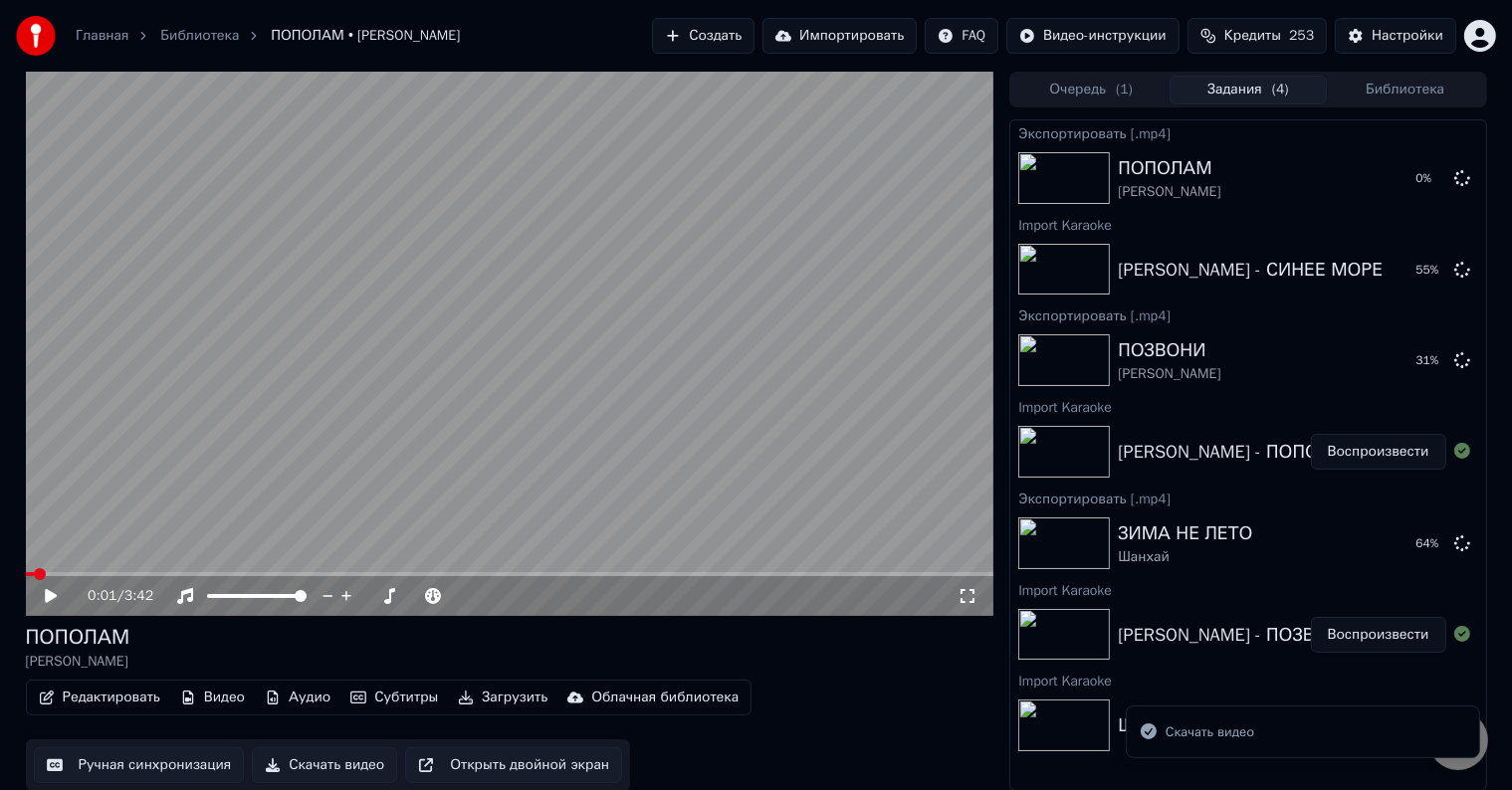click on "Импортировать" at bounding box center (839, 36) 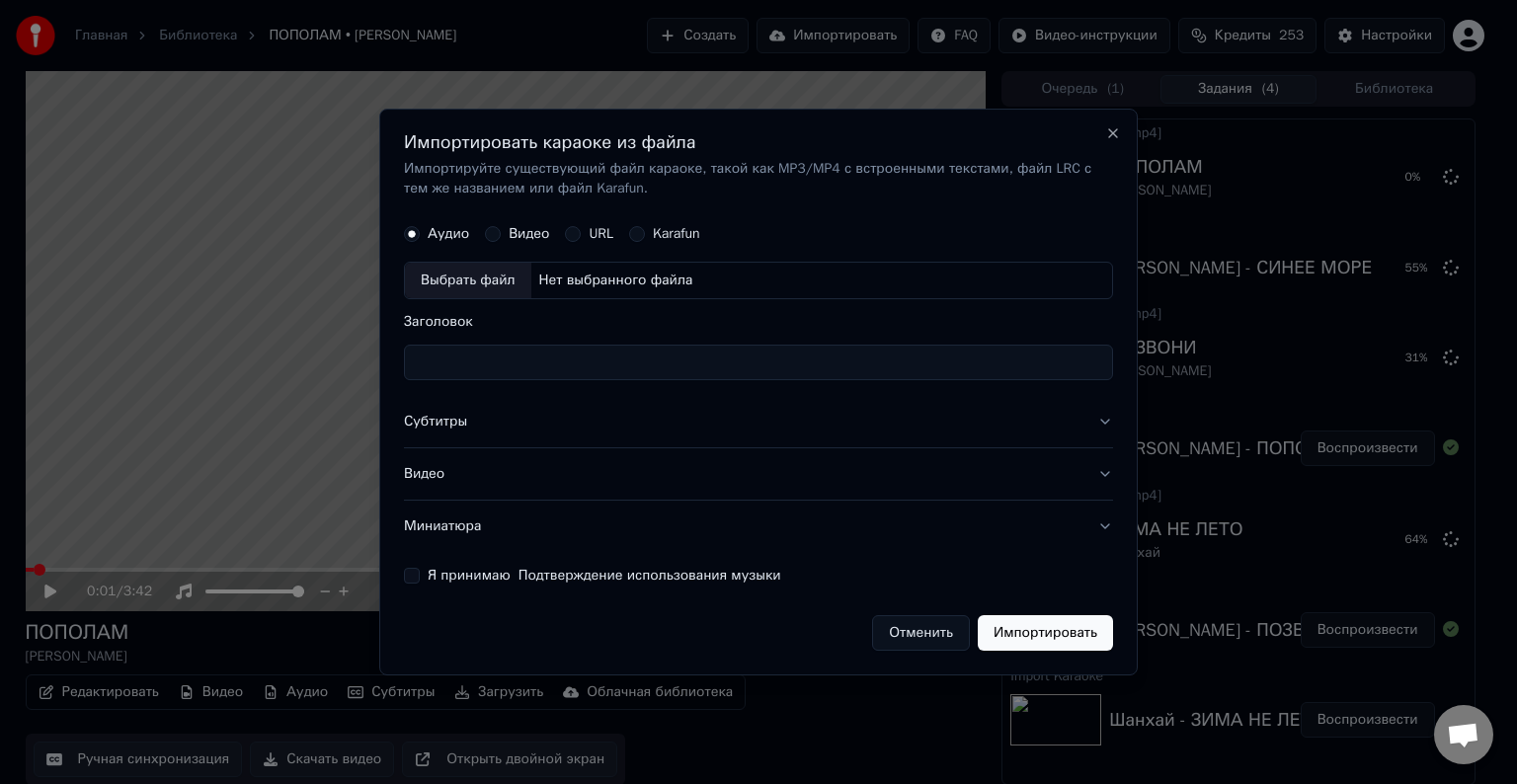 click on "Выбрать файл" at bounding box center (468, 280) 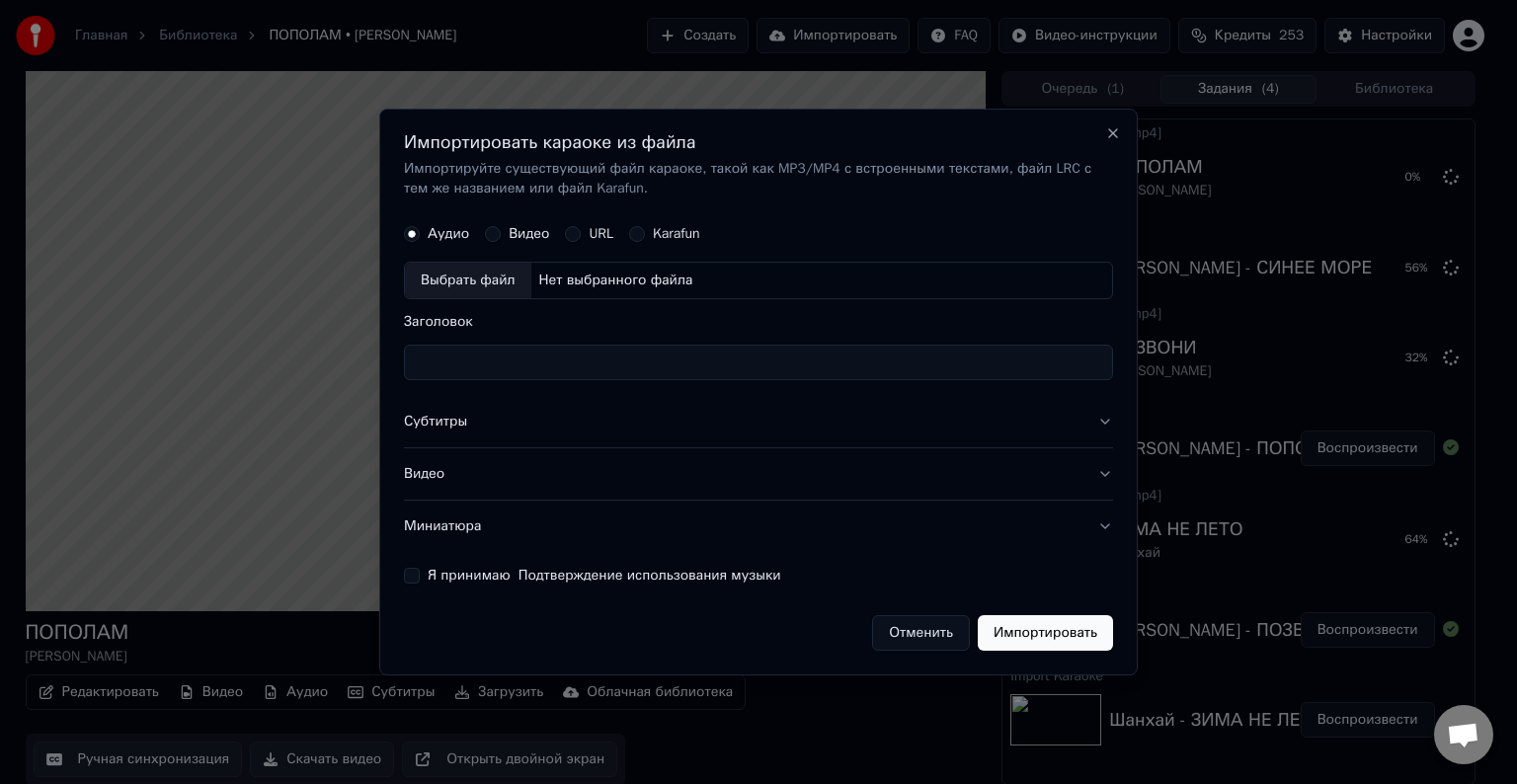 click on "Отменить" at bounding box center [920, 633] 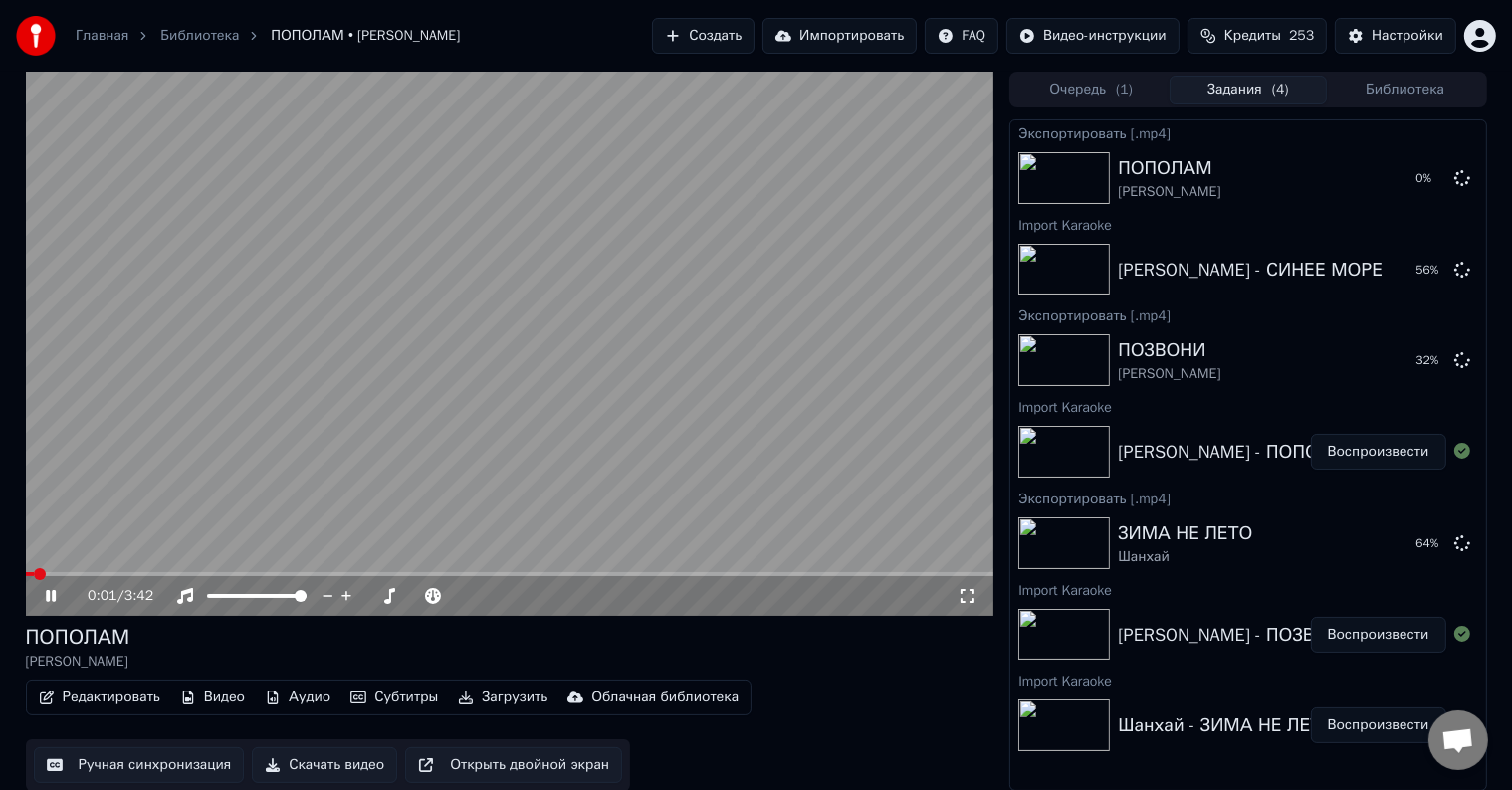 click at bounding box center (510, 343) 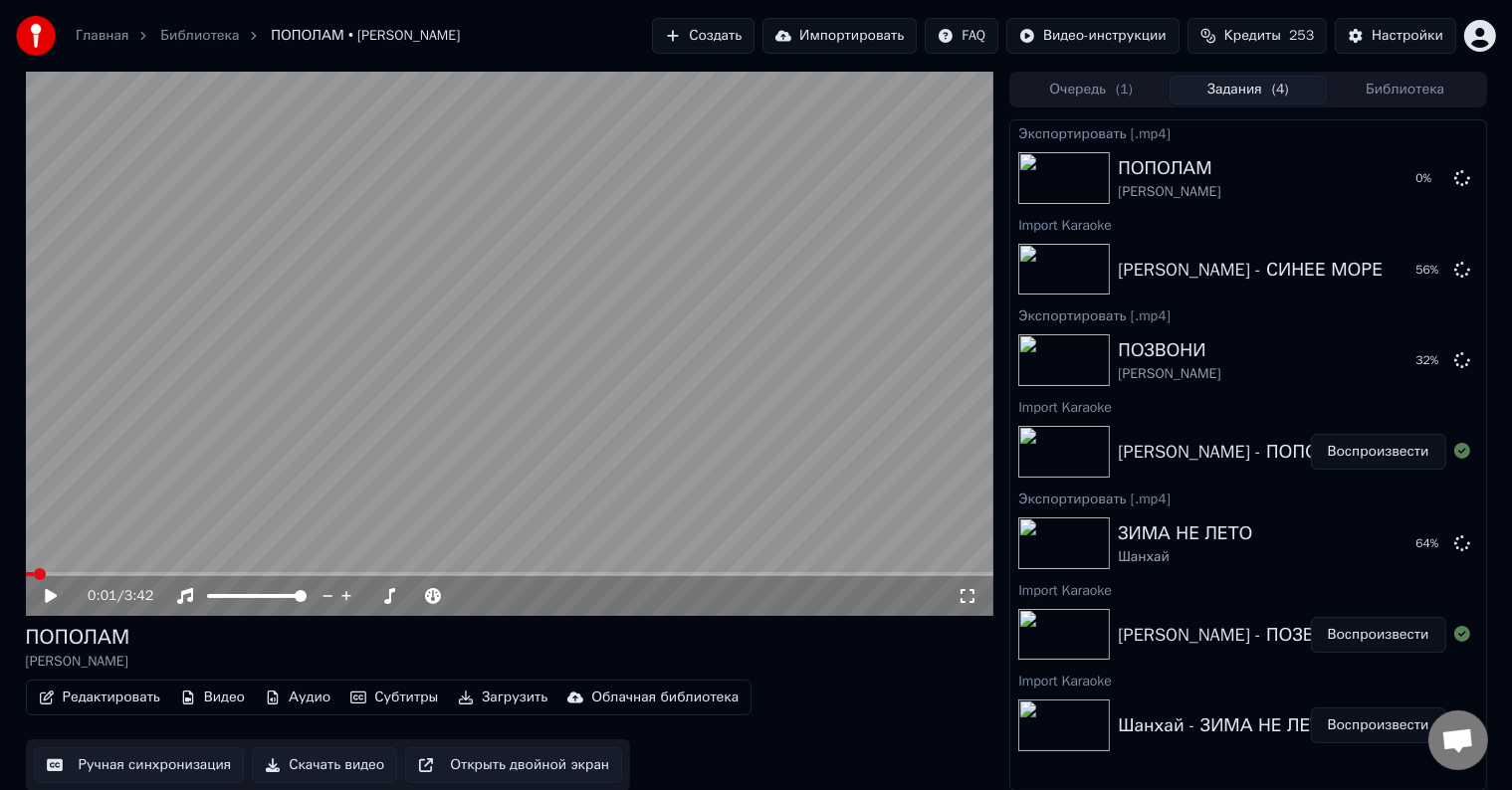 click on "Импортировать" at bounding box center [839, 36] 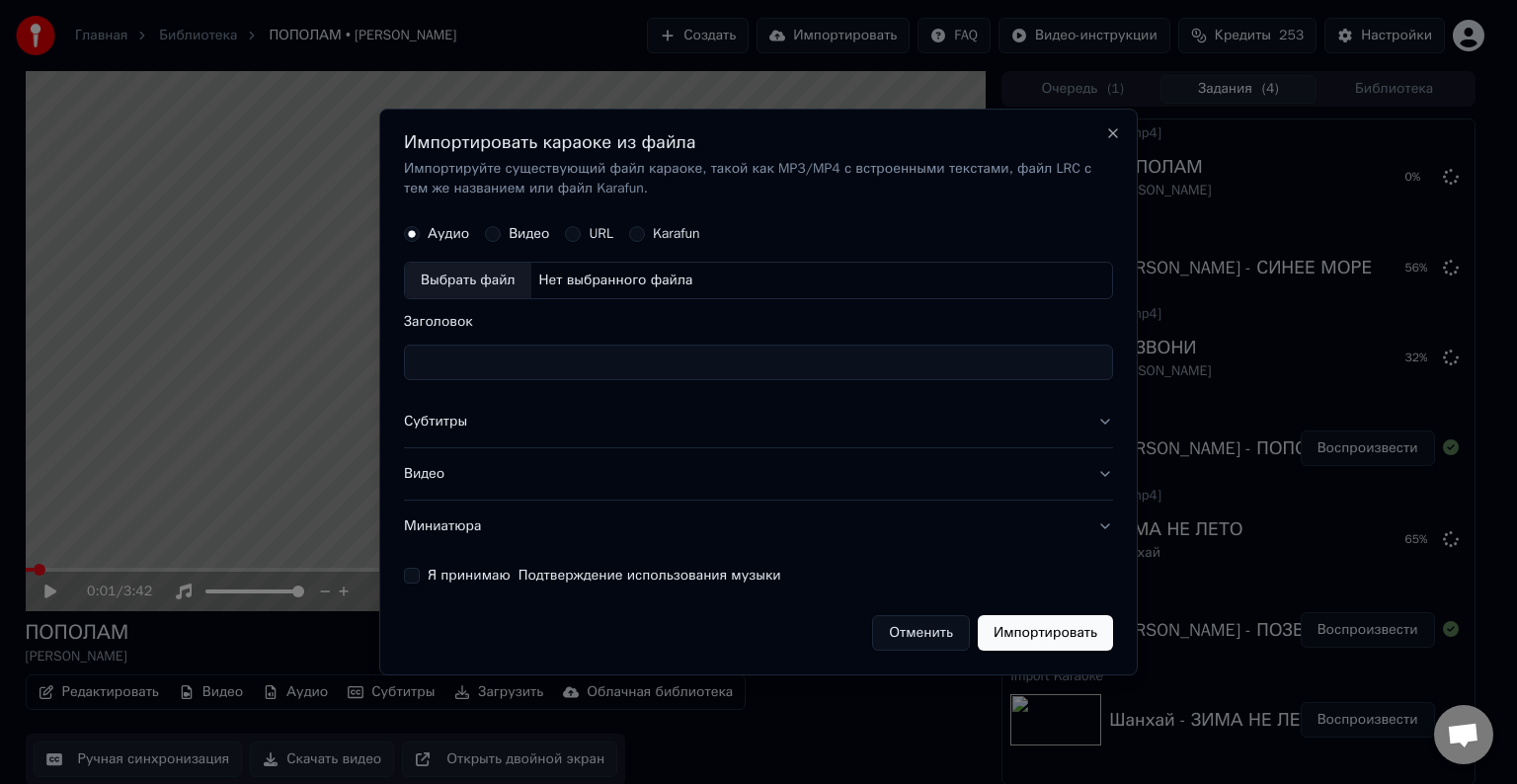 click on "Выбрать файл" at bounding box center (468, 280) 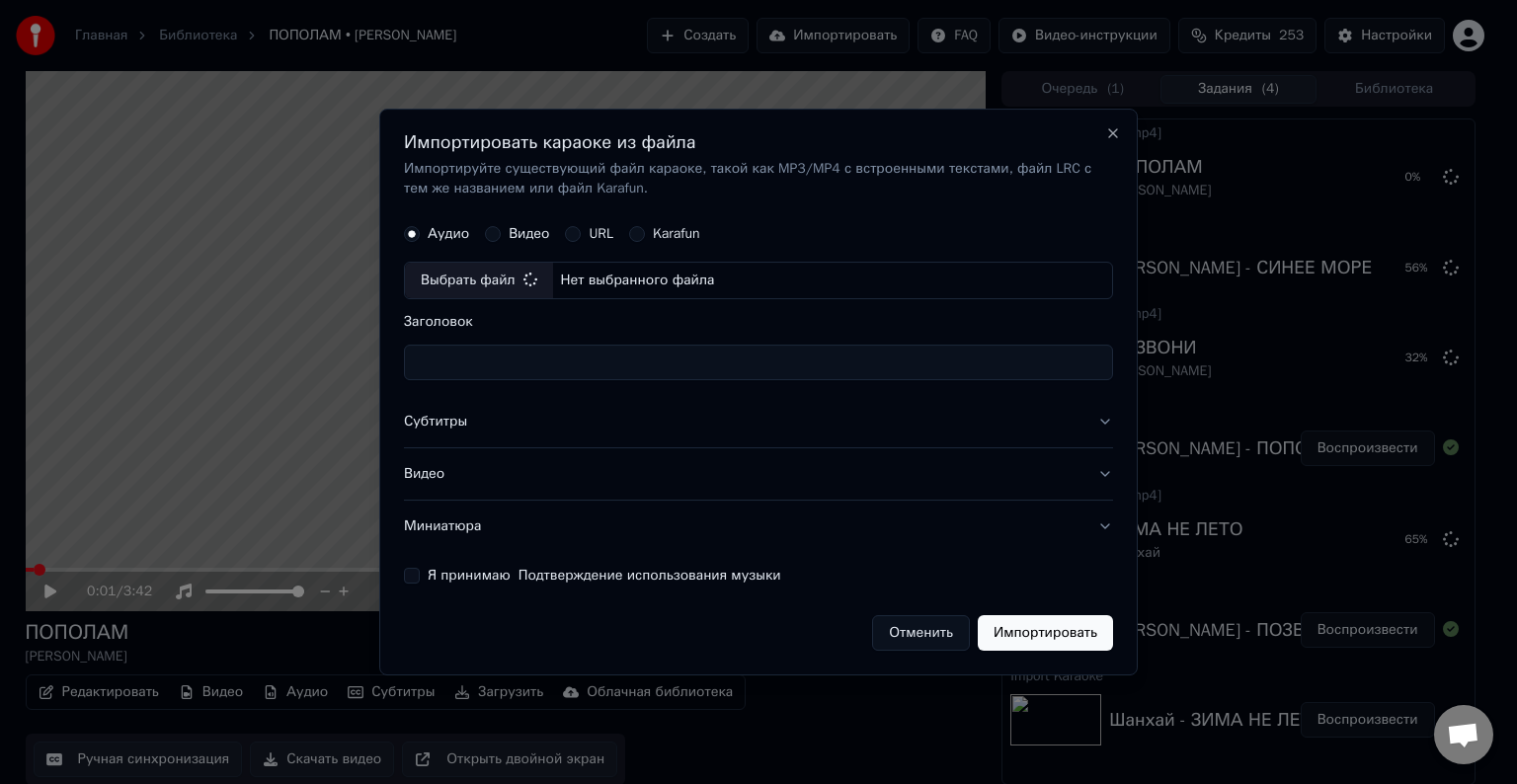 click on "Субтитры" at bounding box center (758, 422) 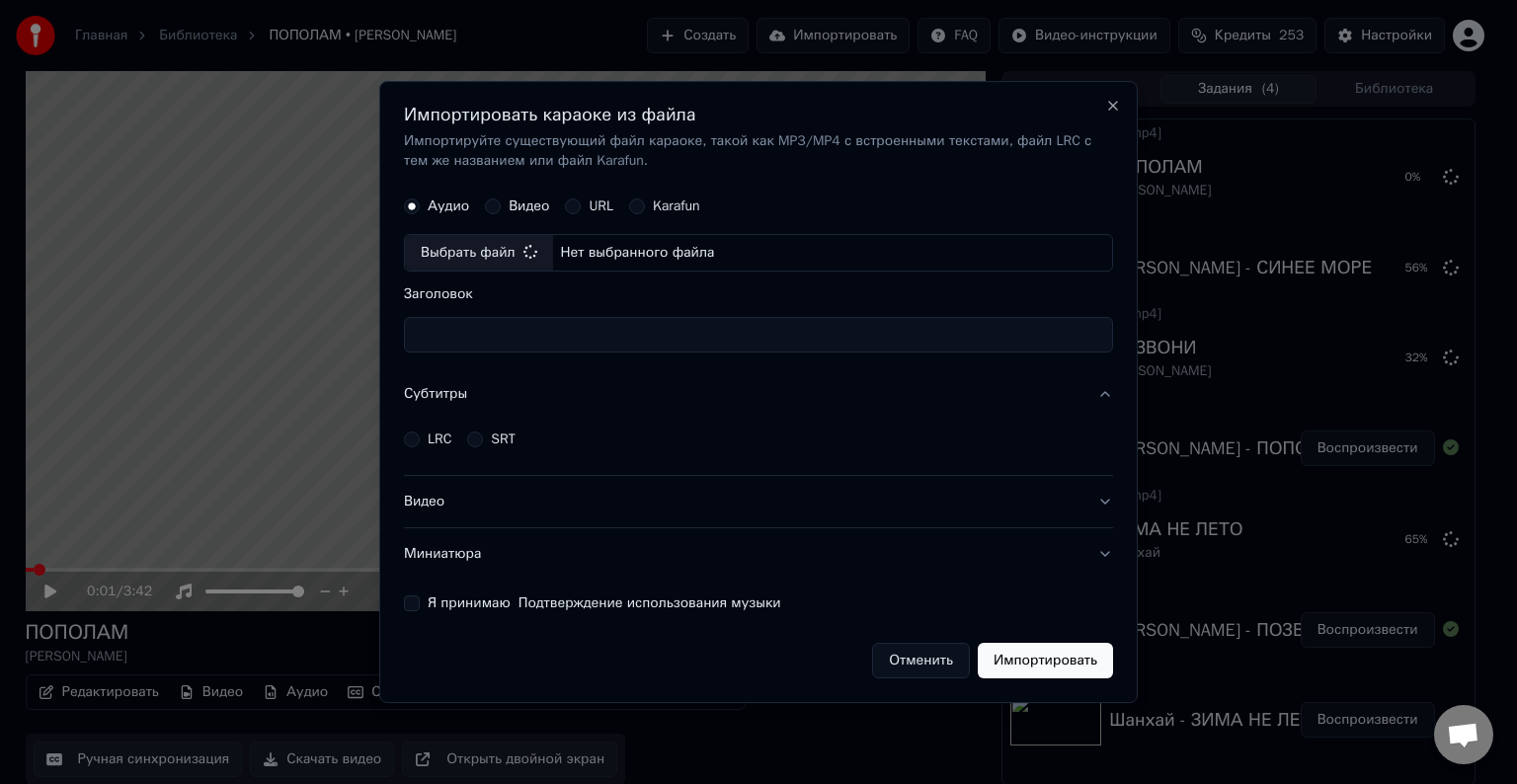 type on "**********" 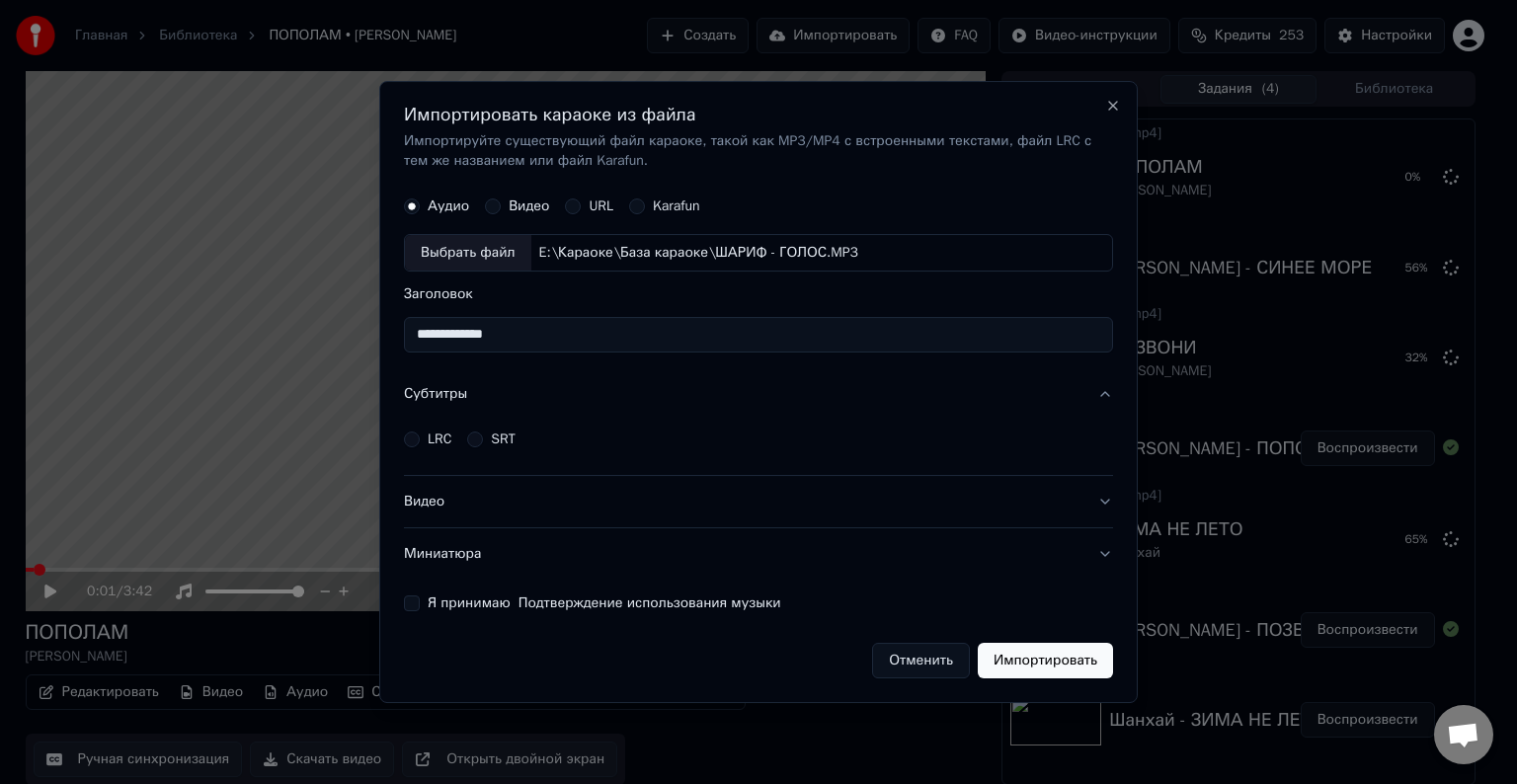 click on "LRC" at bounding box center [439, 439] 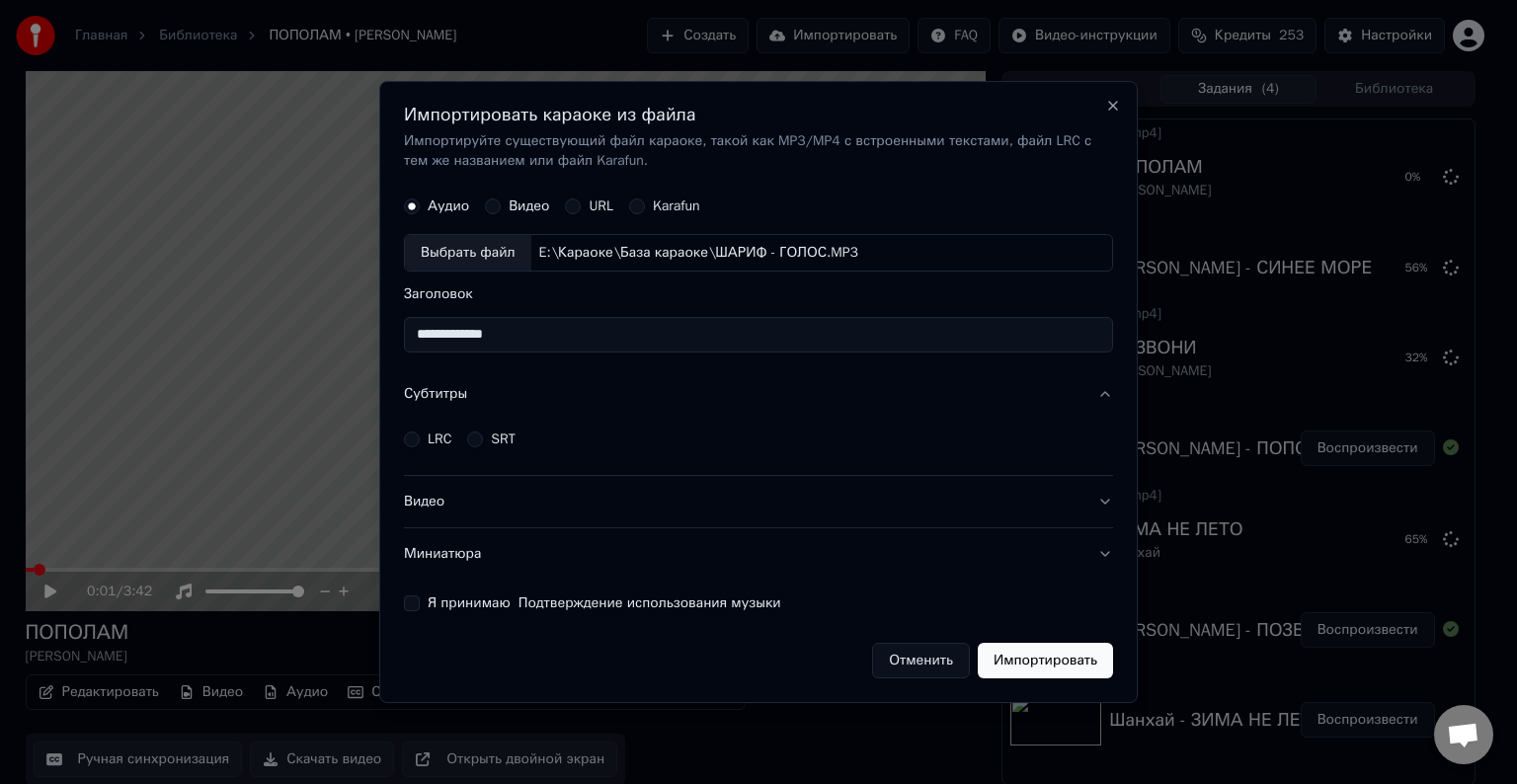 click on "LRC" at bounding box center [412, 439] 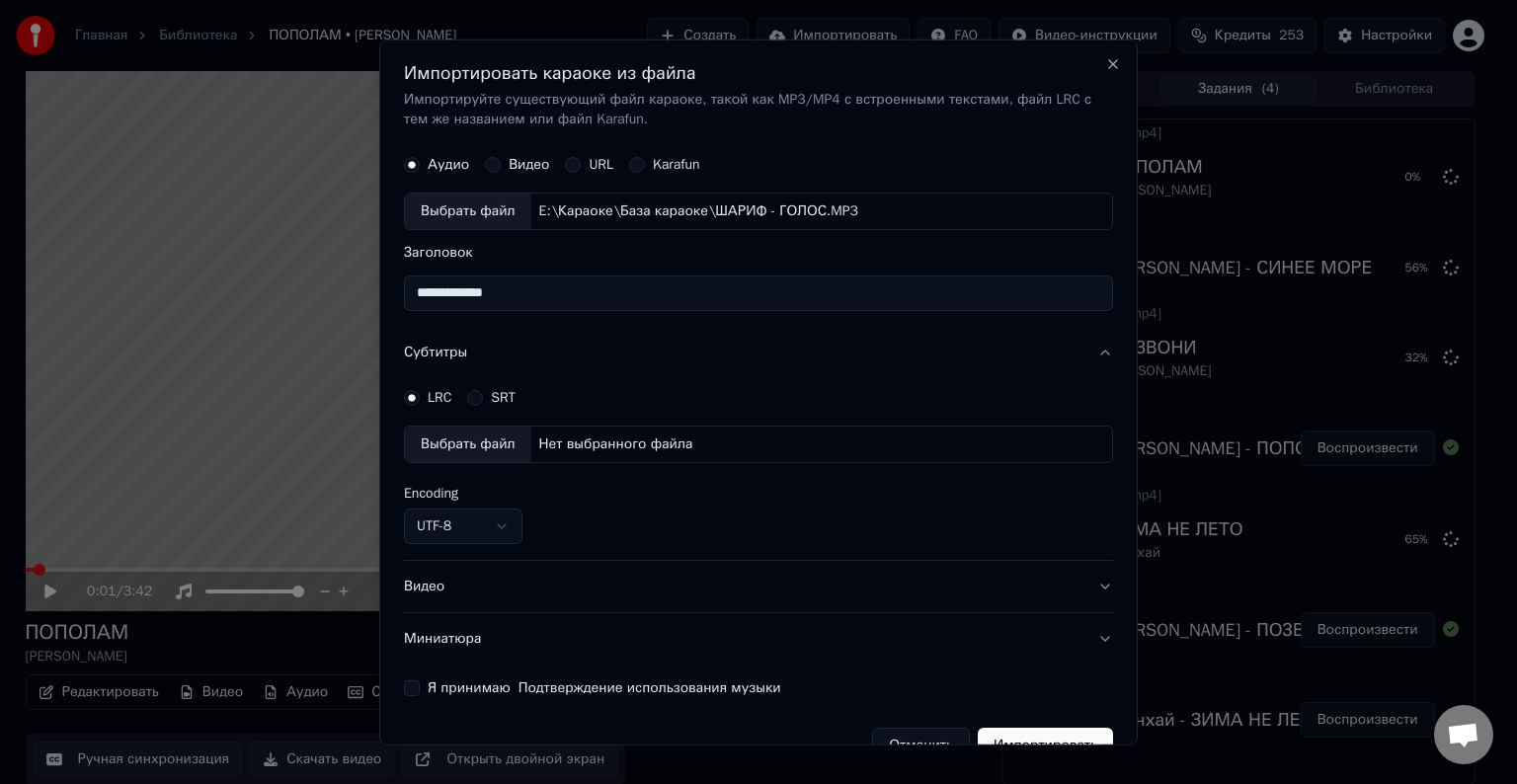 click on "Выбрать файл" at bounding box center [468, 444] 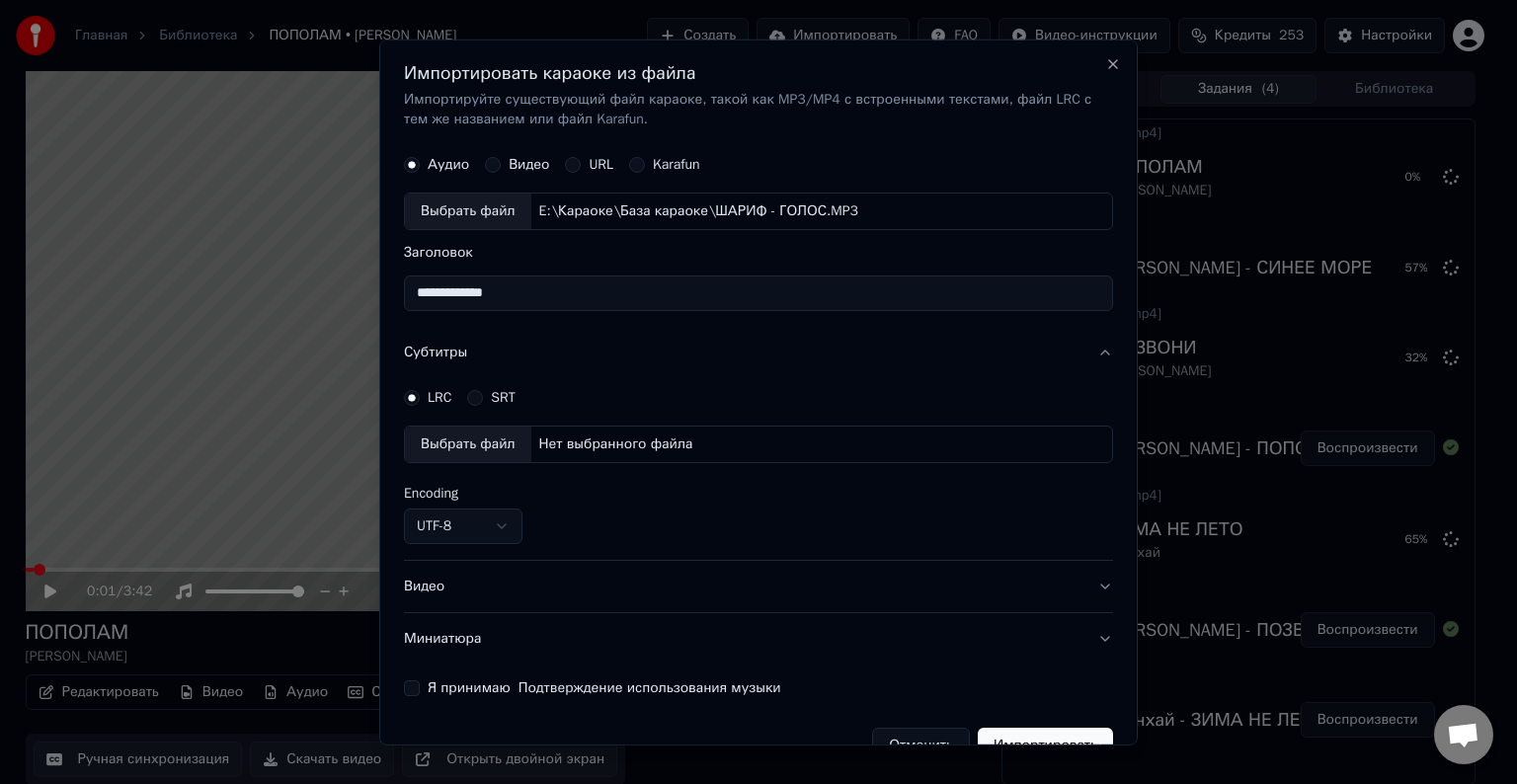 select on "**********" 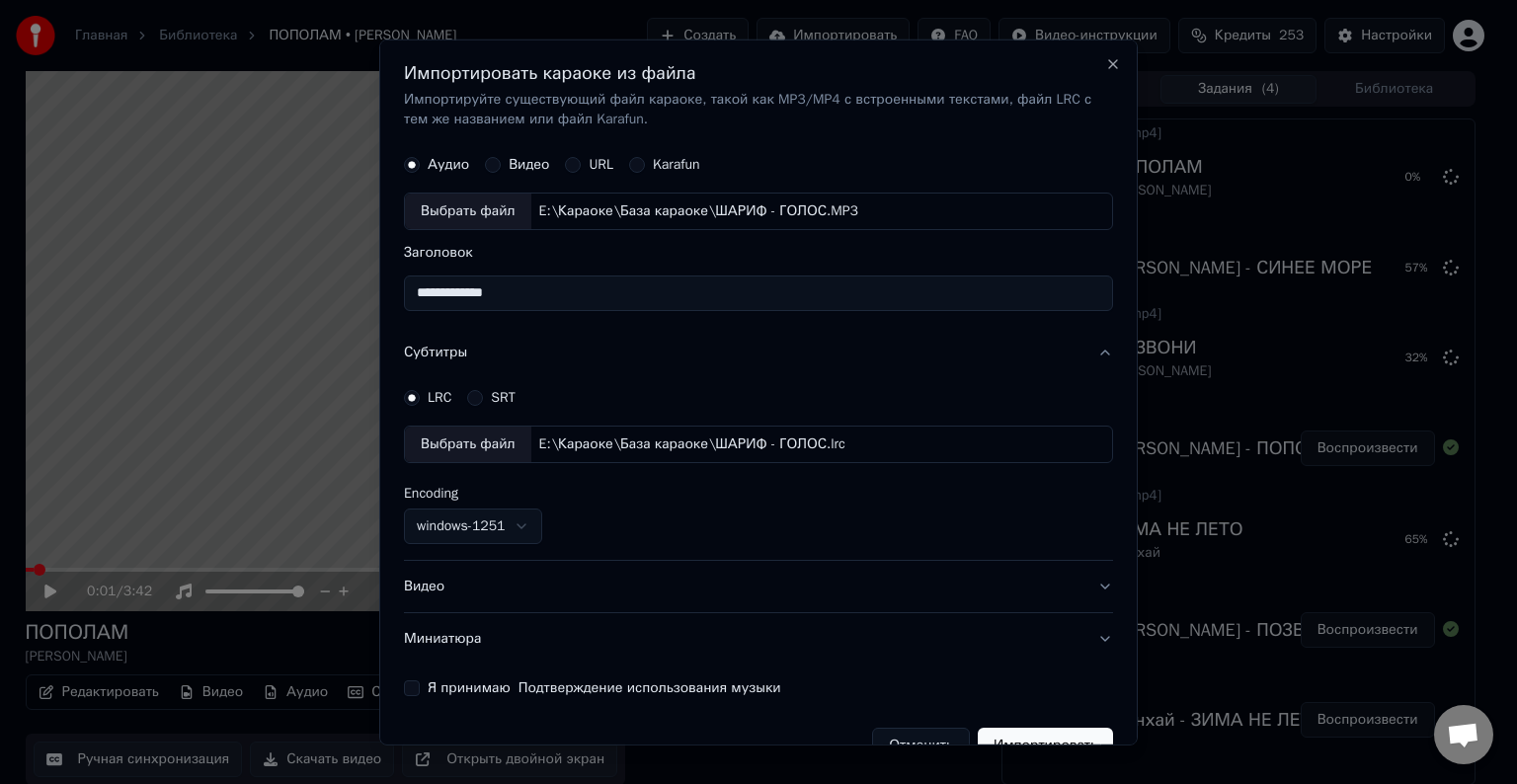 click on "Видео" at bounding box center [758, 587] 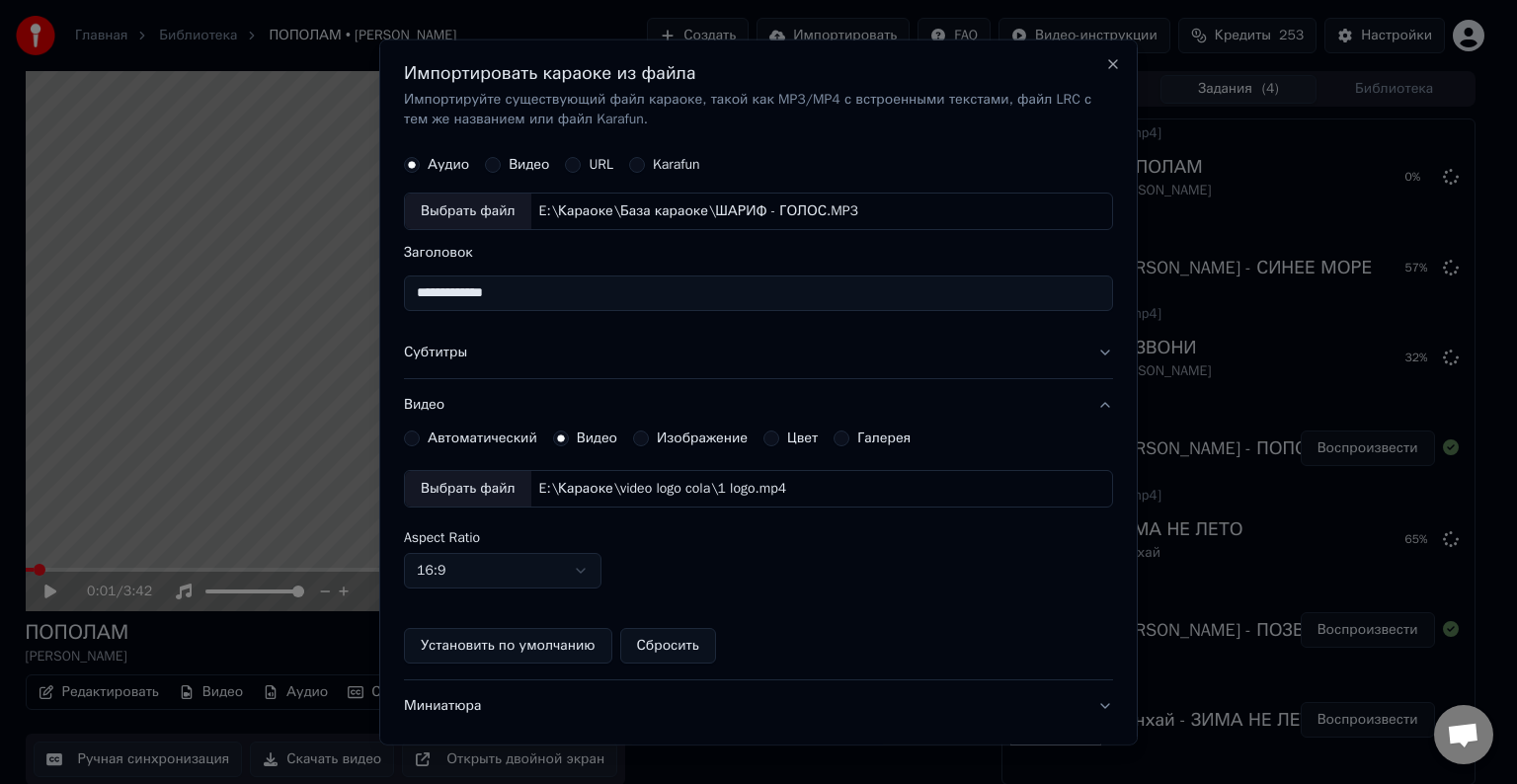 click on "Выбрать файл" at bounding box center [468, 489] 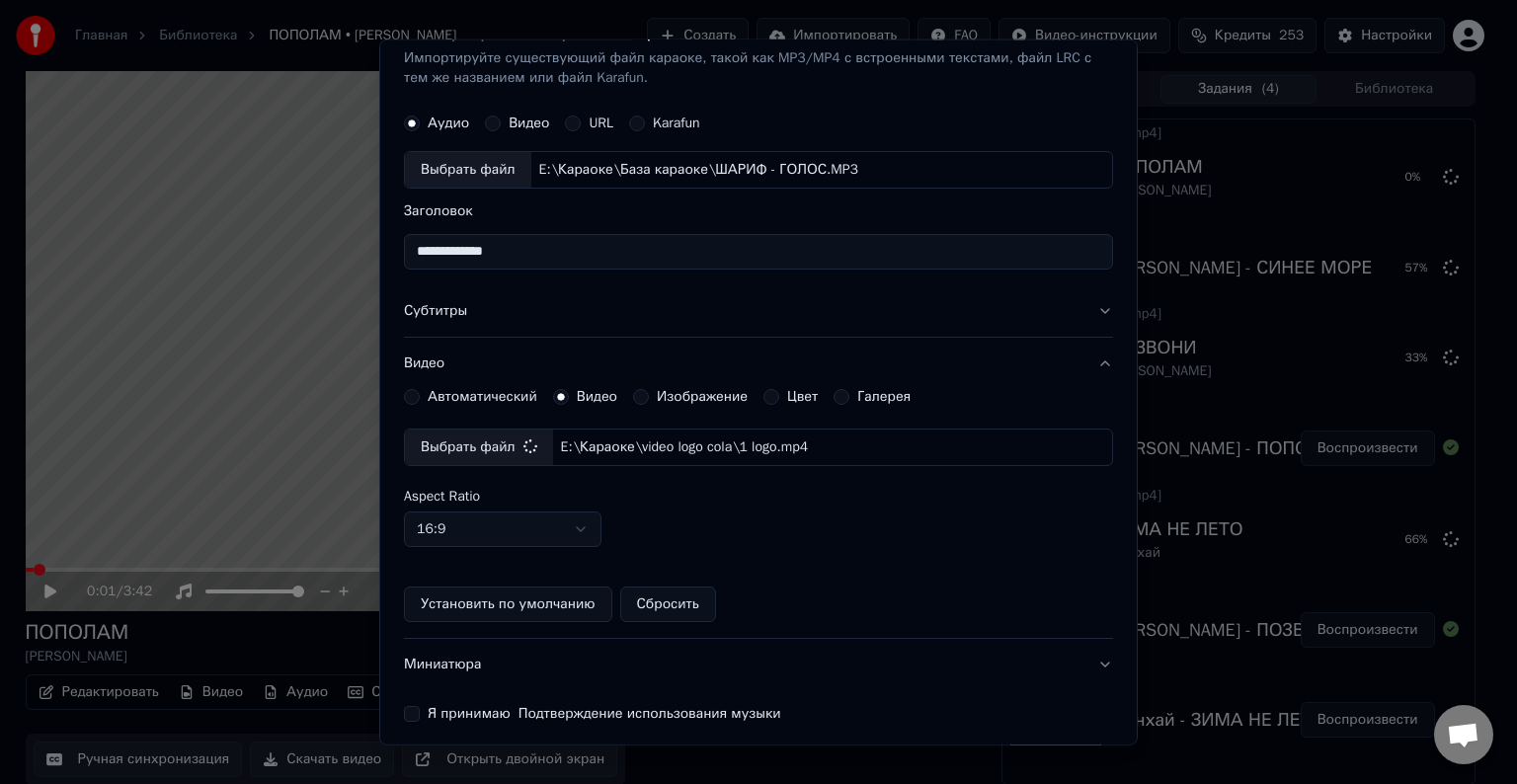 scroll, scrollTop: 108, scrollLeft: 0, axis: vertical 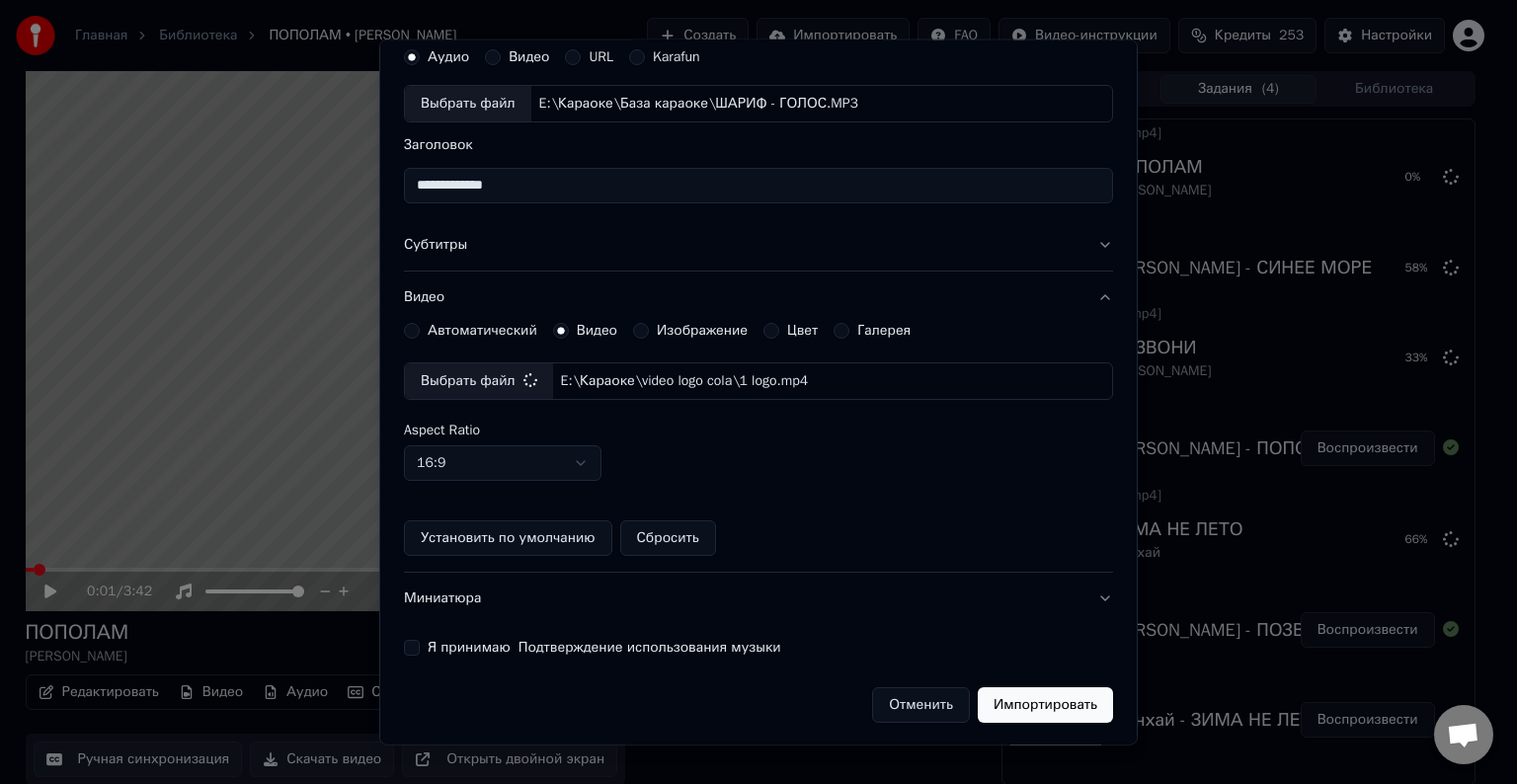 click on "Я принимаю   Подтверждение использования музыки" at bounding box center (412, 648) 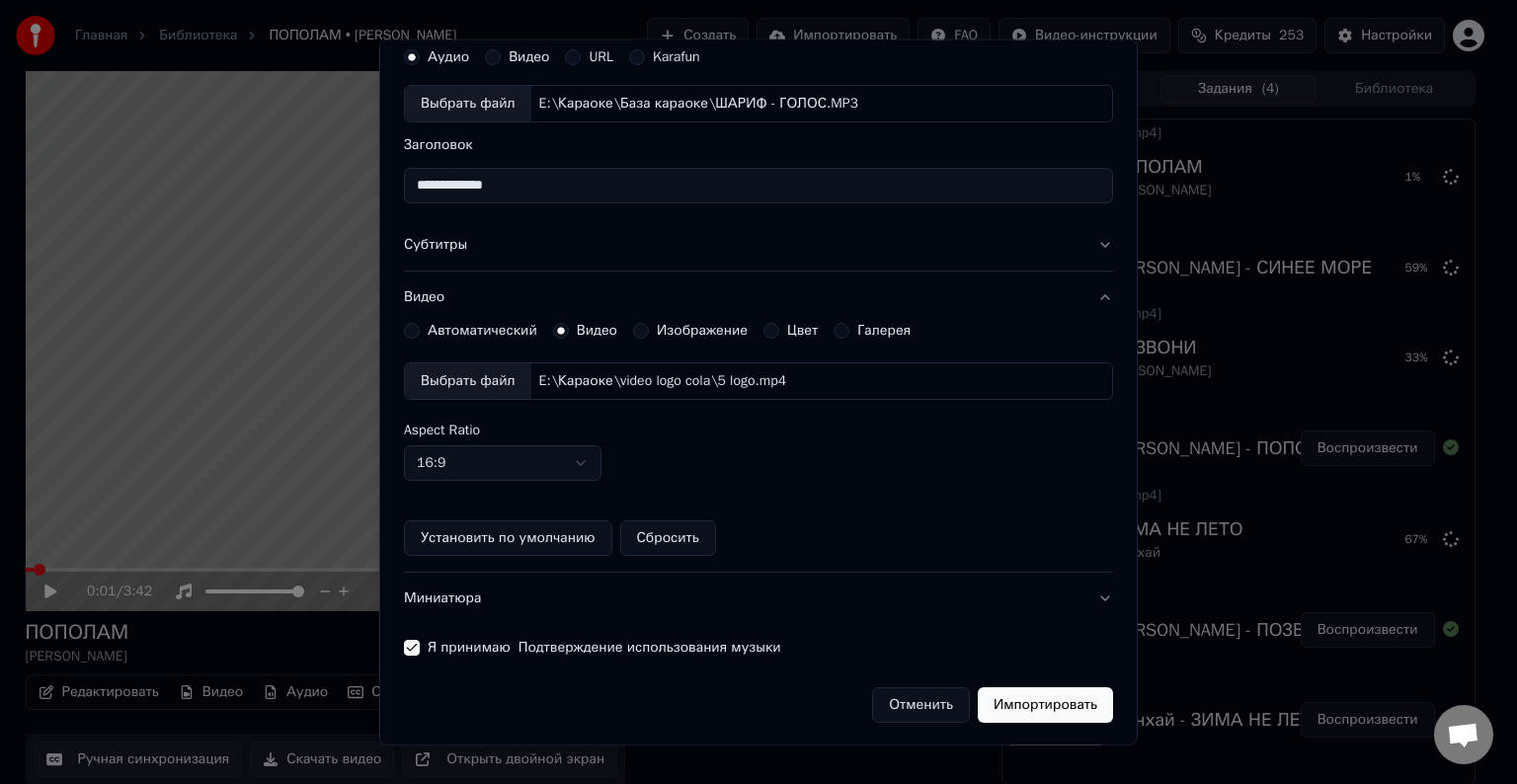 click on "Импортировать" at bounding box center (1045, 705) 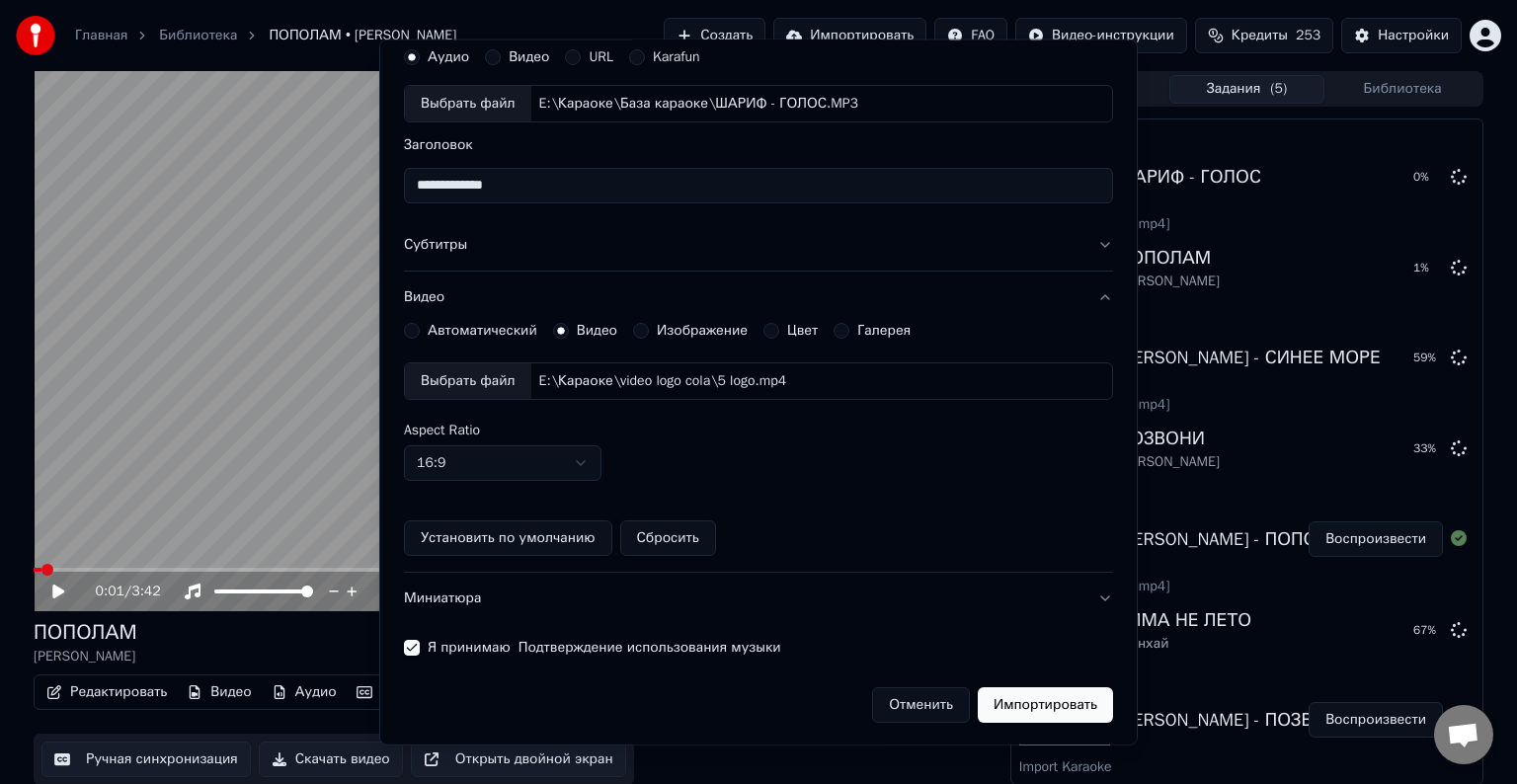 type 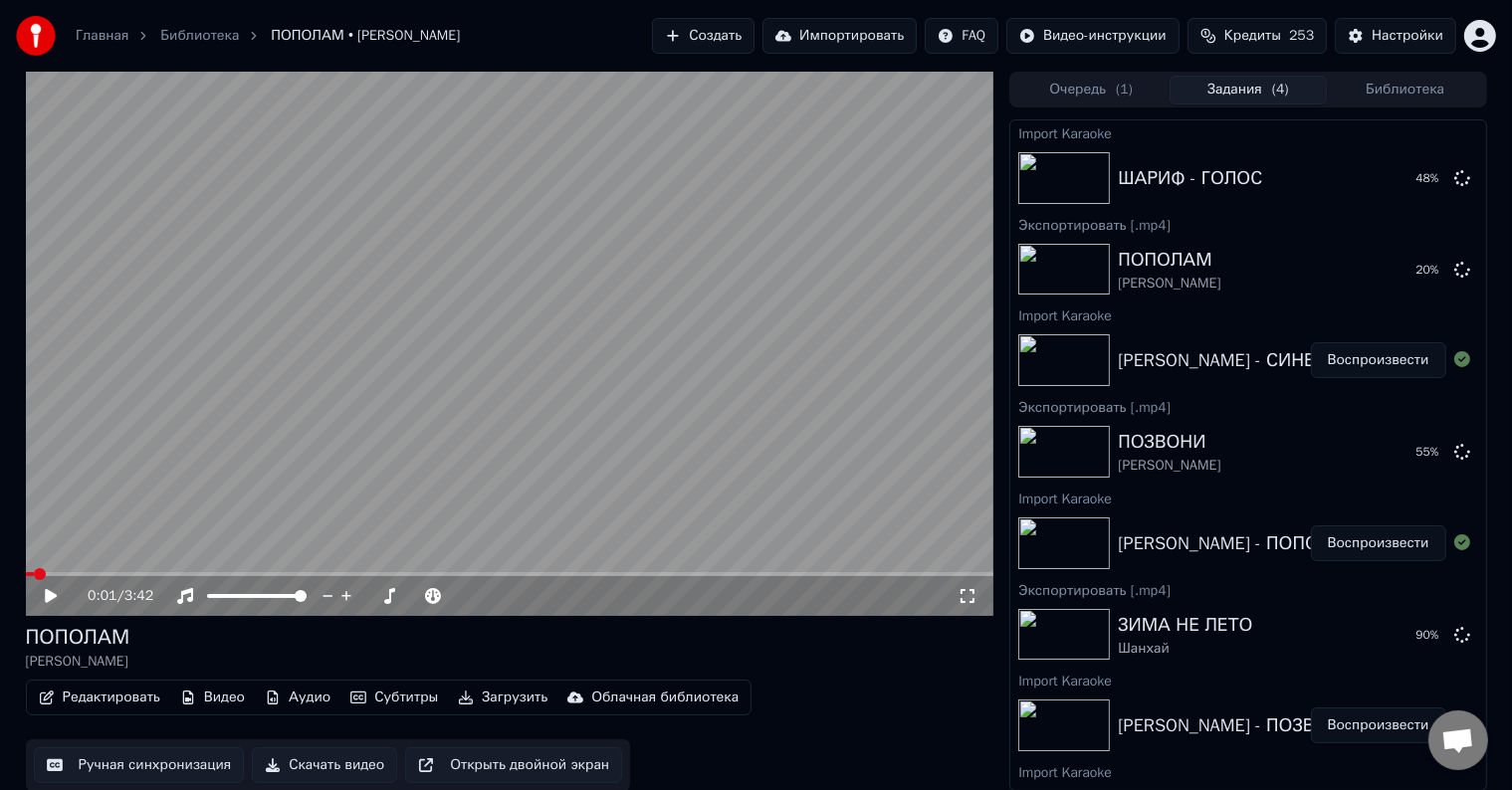 drag, startPoint x: 1374, startPoint y: 365, endPoint x: 1341, endPoint y: 366, distance: 33.01515 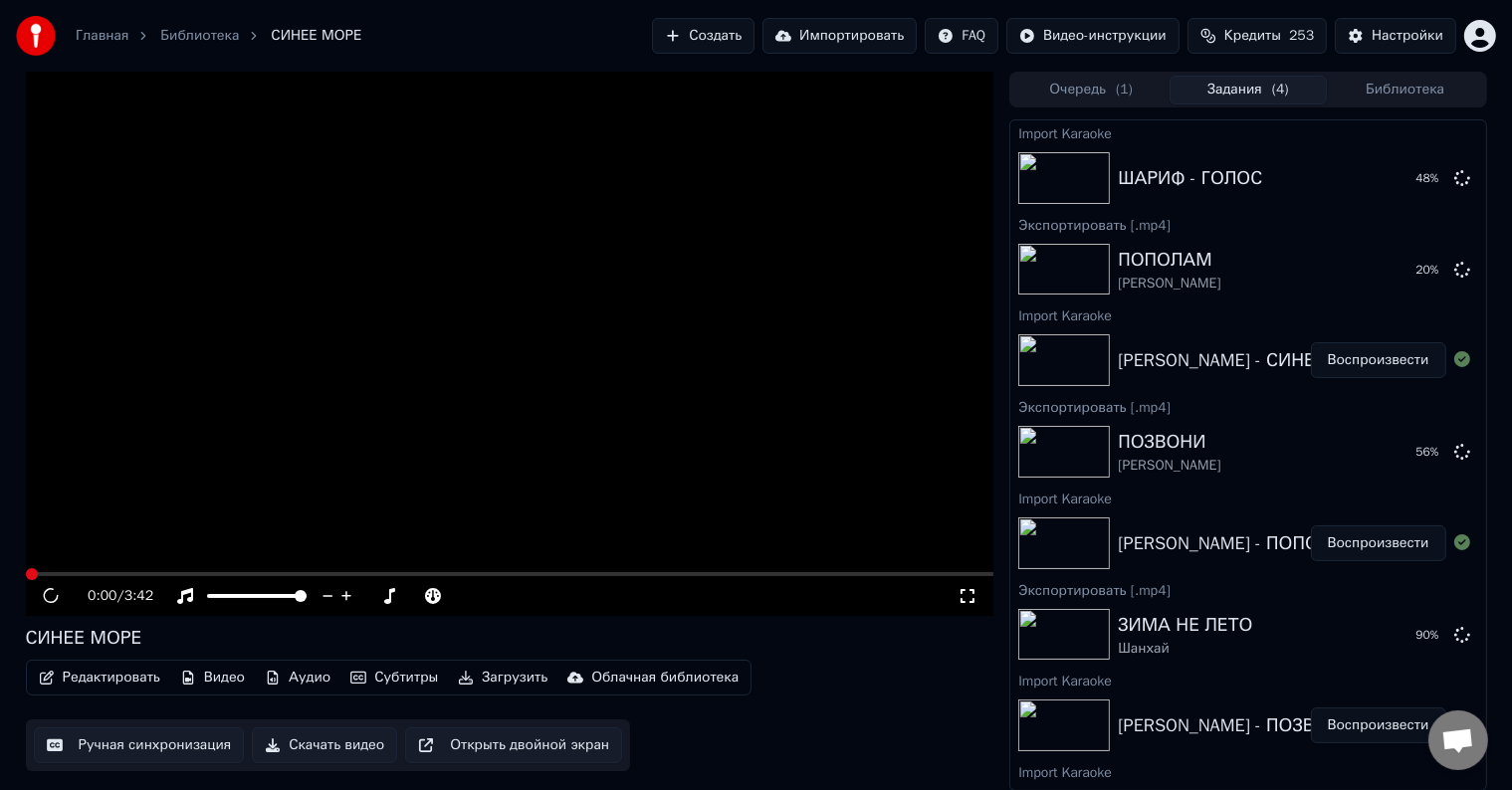 click on "Редактировать" at bounding box center (100, 678) 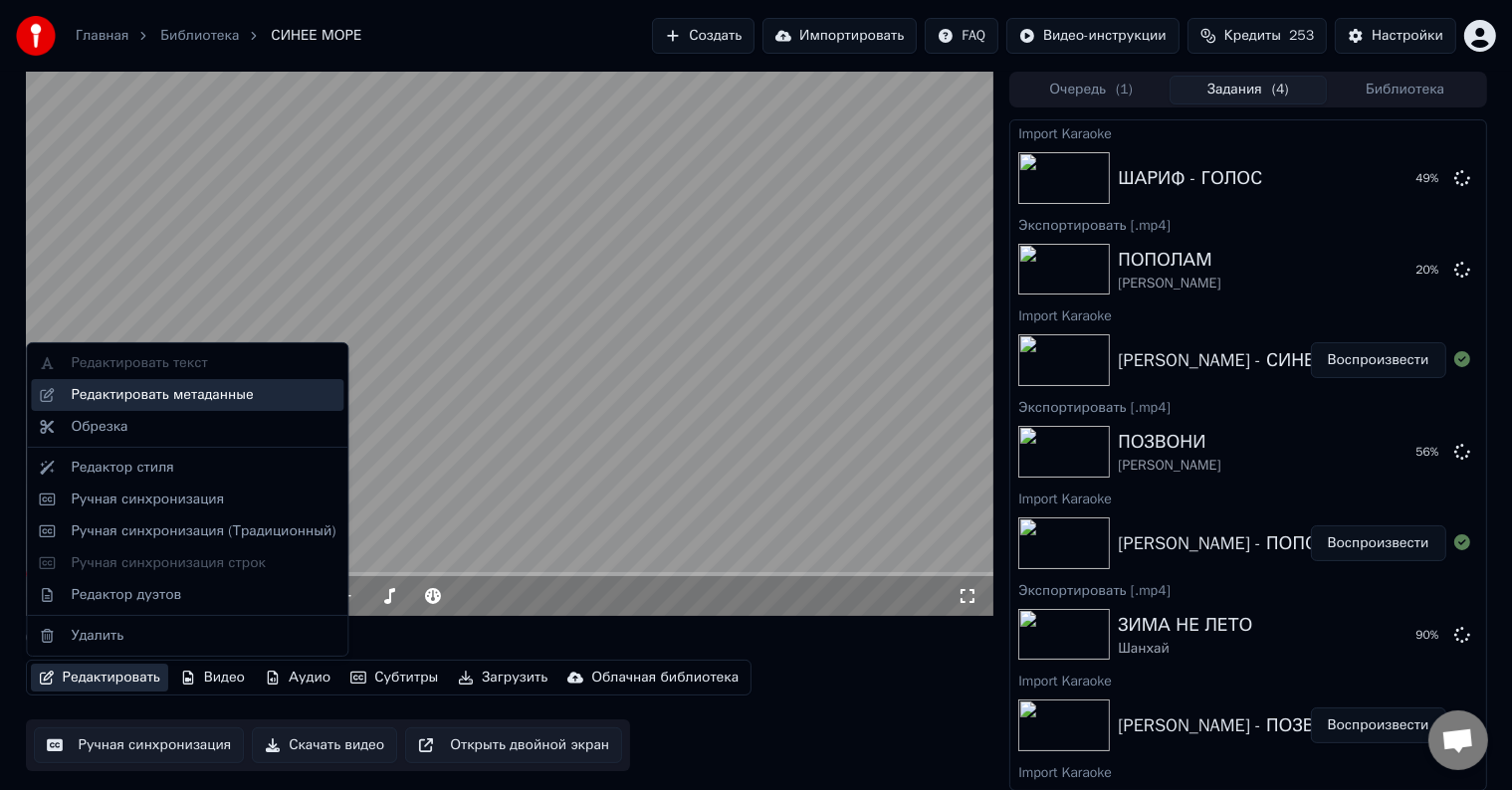 click on "Редактировать метаданные" at bounding box center [203, 395] 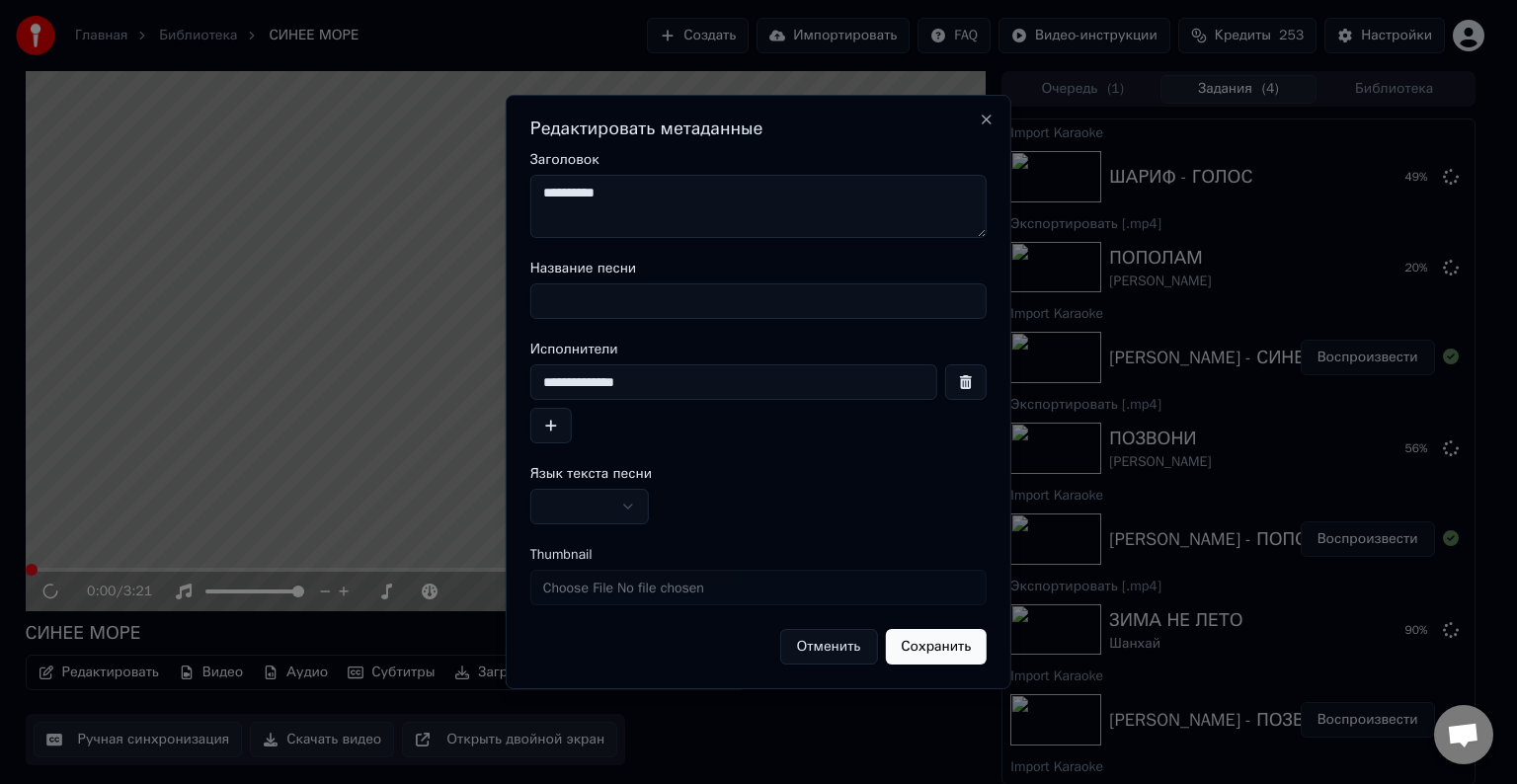 click on "Название песни" at bounding box center (758, 301) 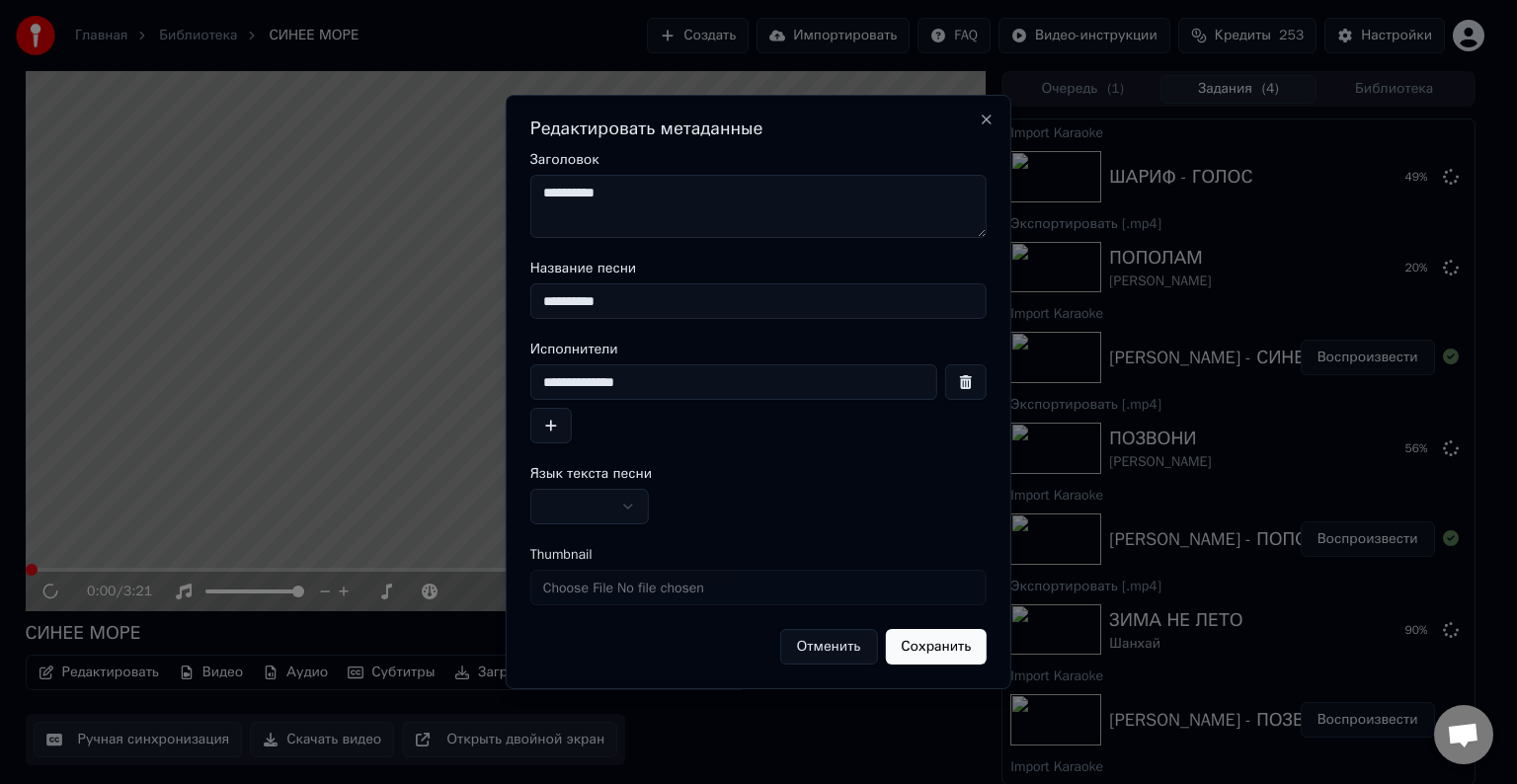 type on "**********" 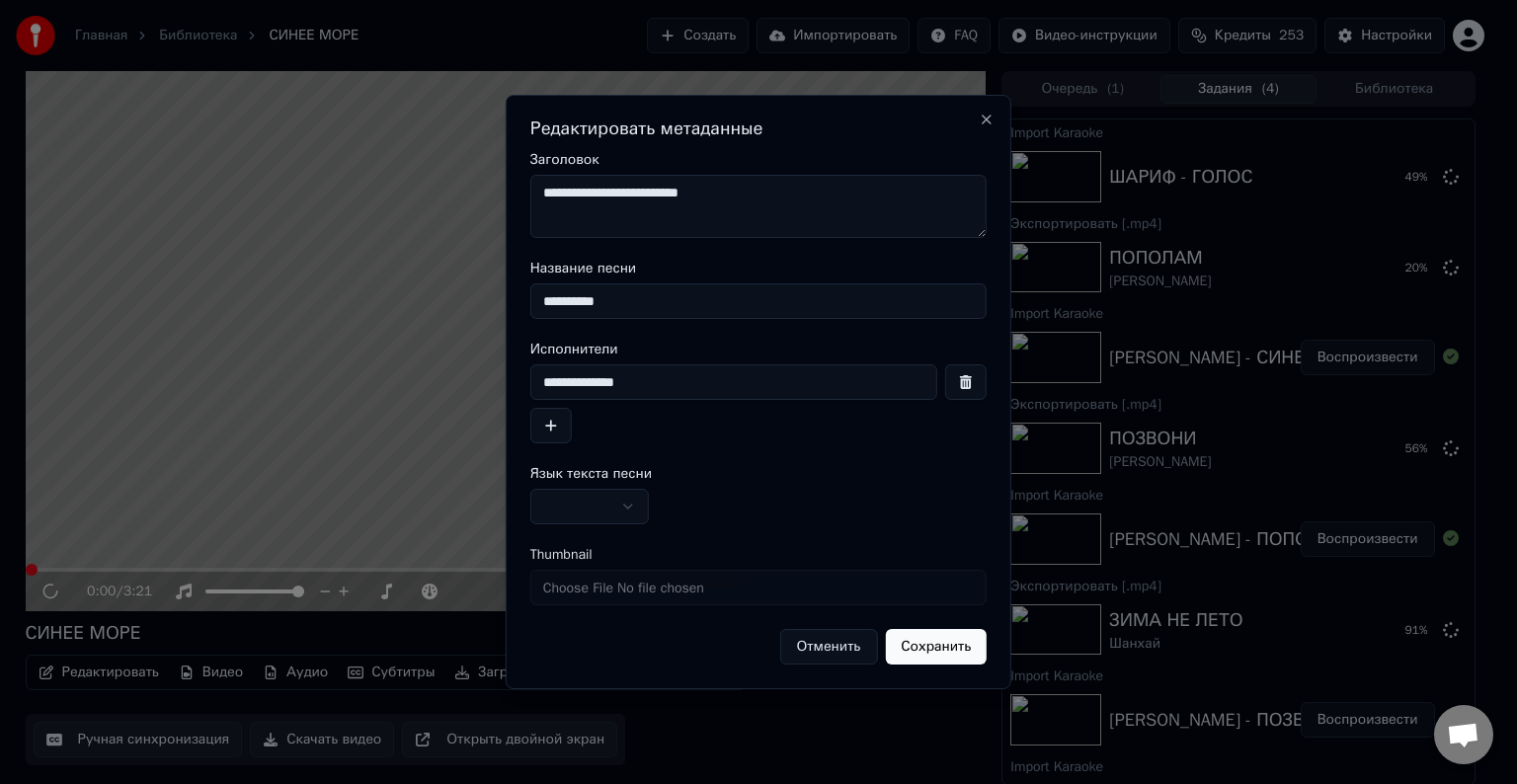 type on "**********" 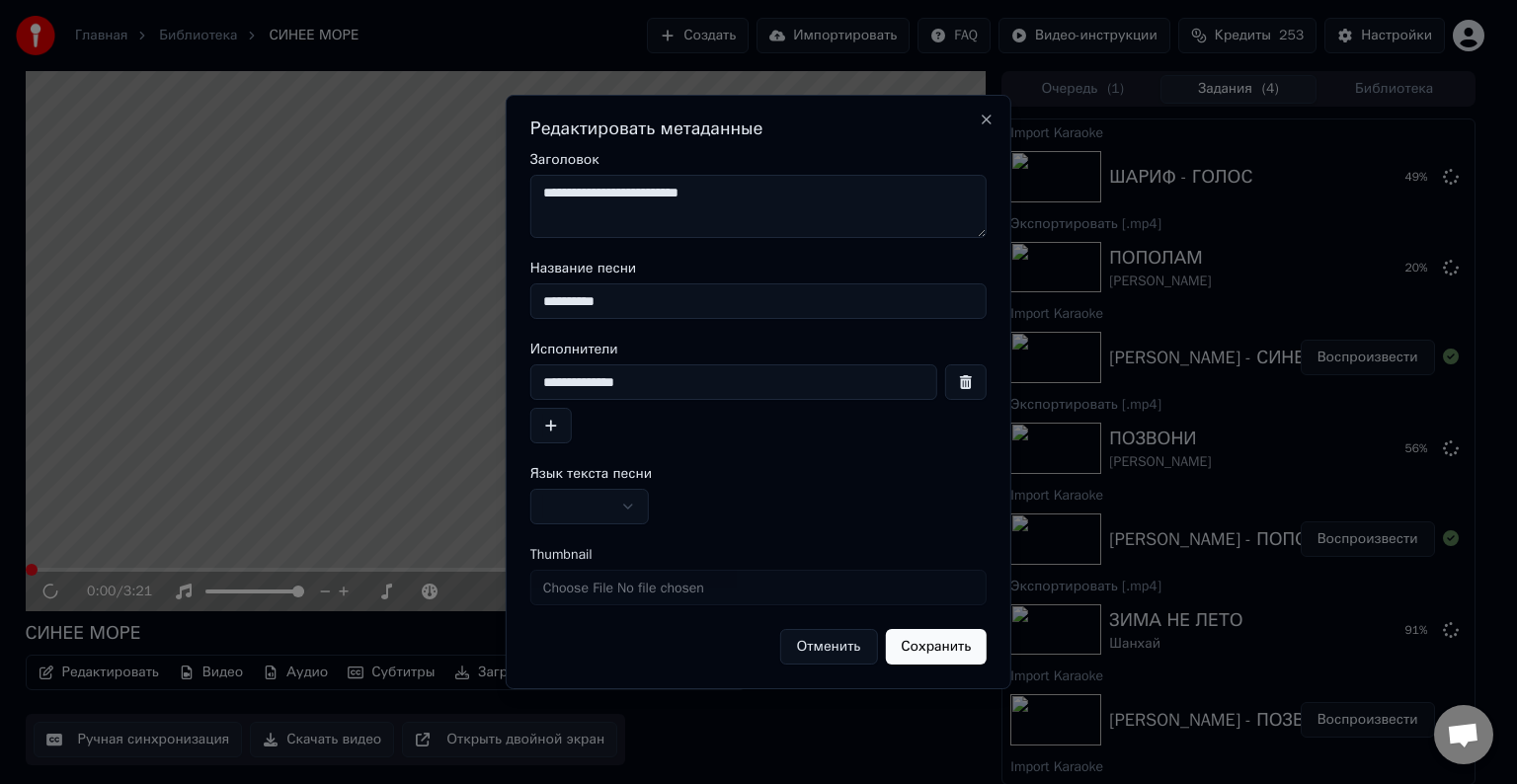 click at bounding box center (590, 507) 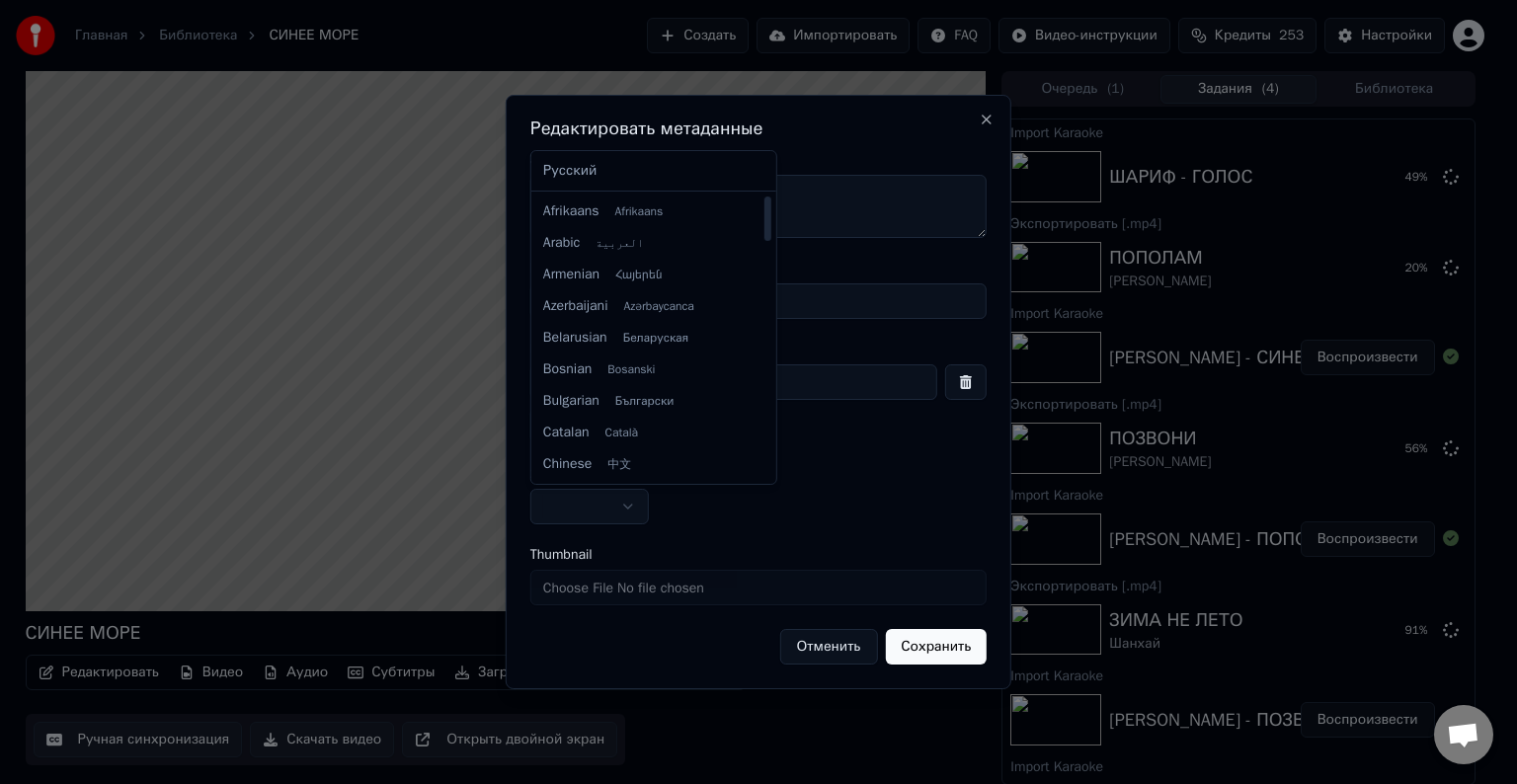 select on "**" 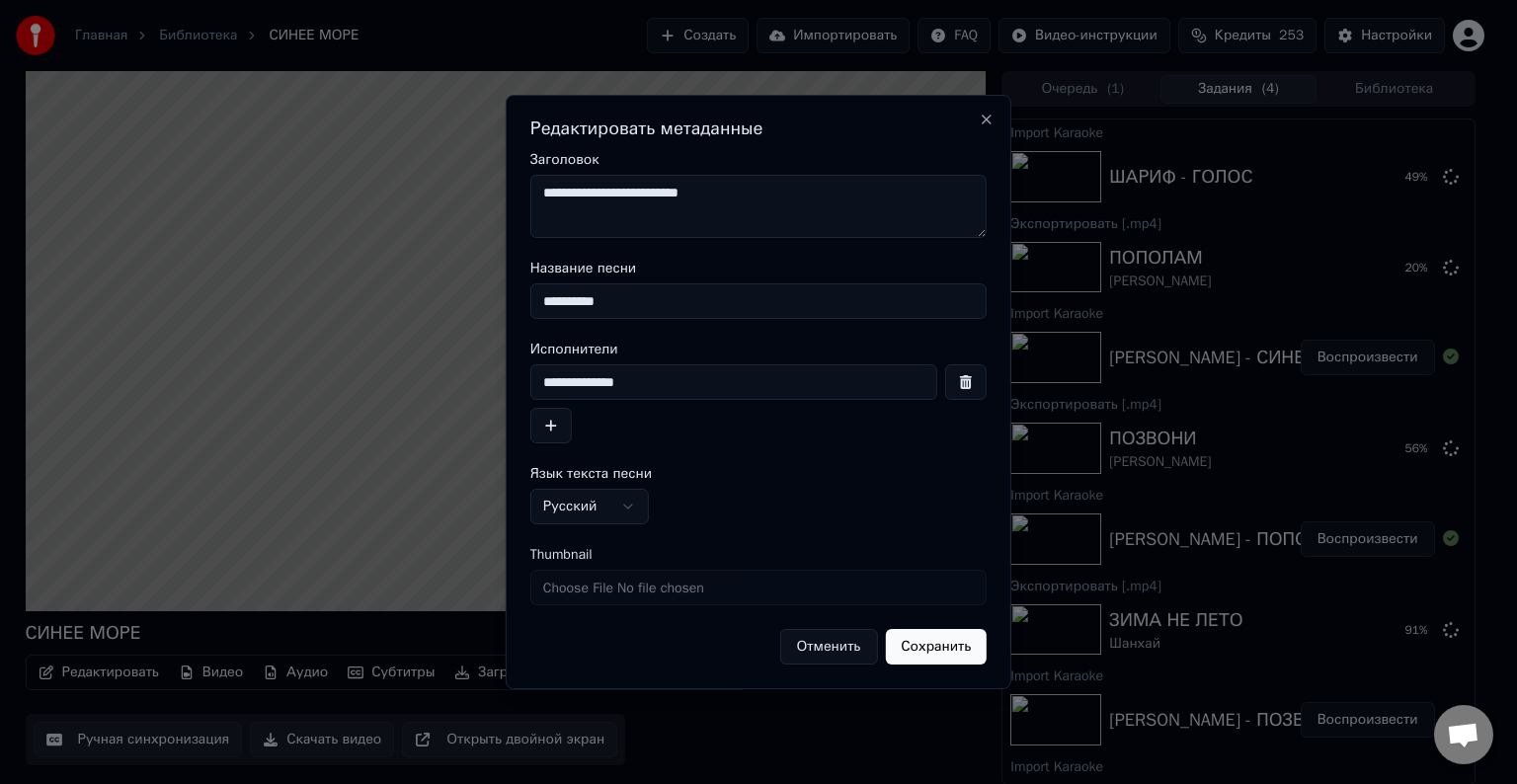 click on "Сохранить" at bounding box center [935, 647] 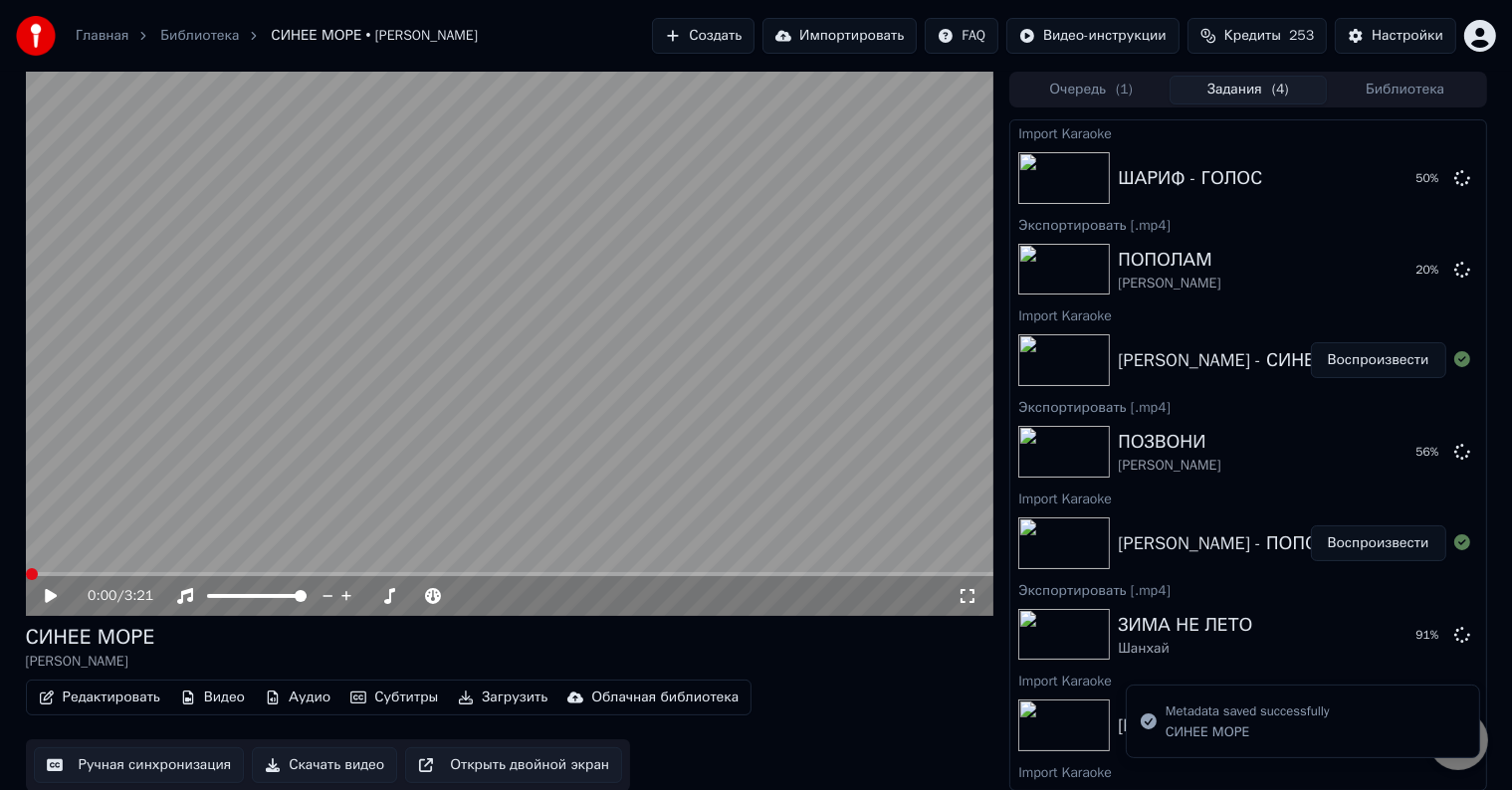click on "Скачать видео" at bounding box center (324, 765) 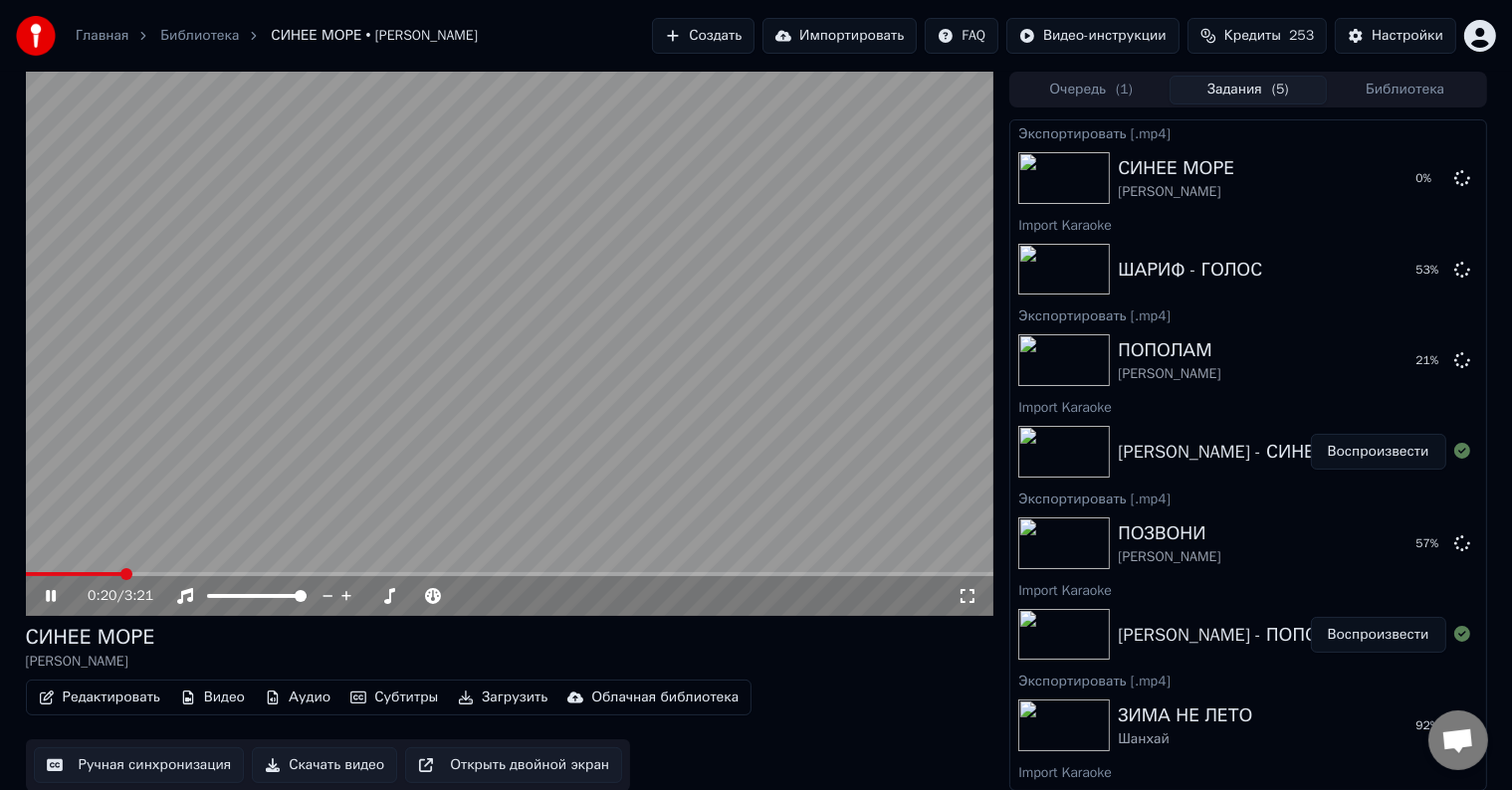 click at bounding box center [510, 343] 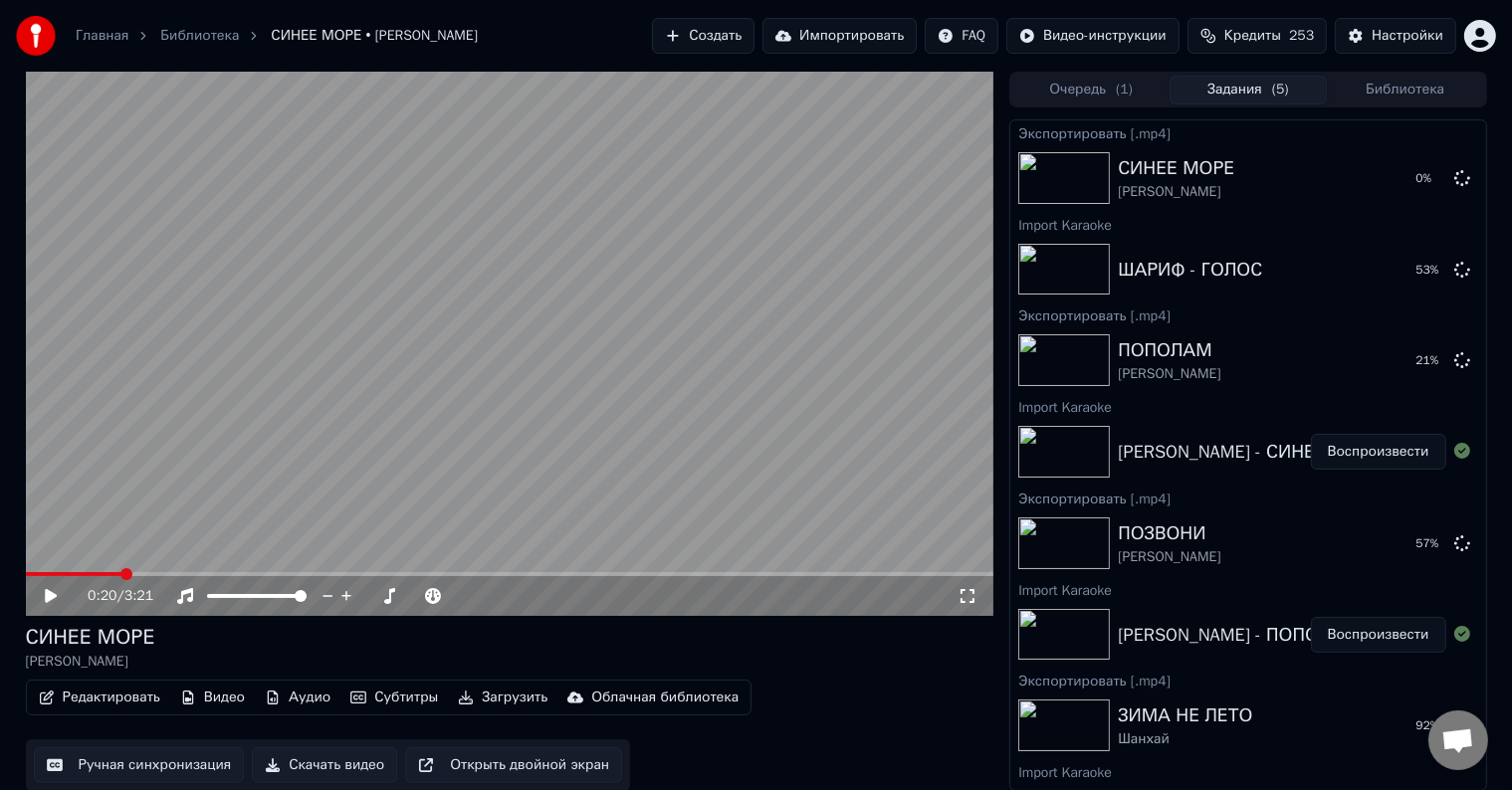 click on "Импортировать" at bounding box center [839, 36] 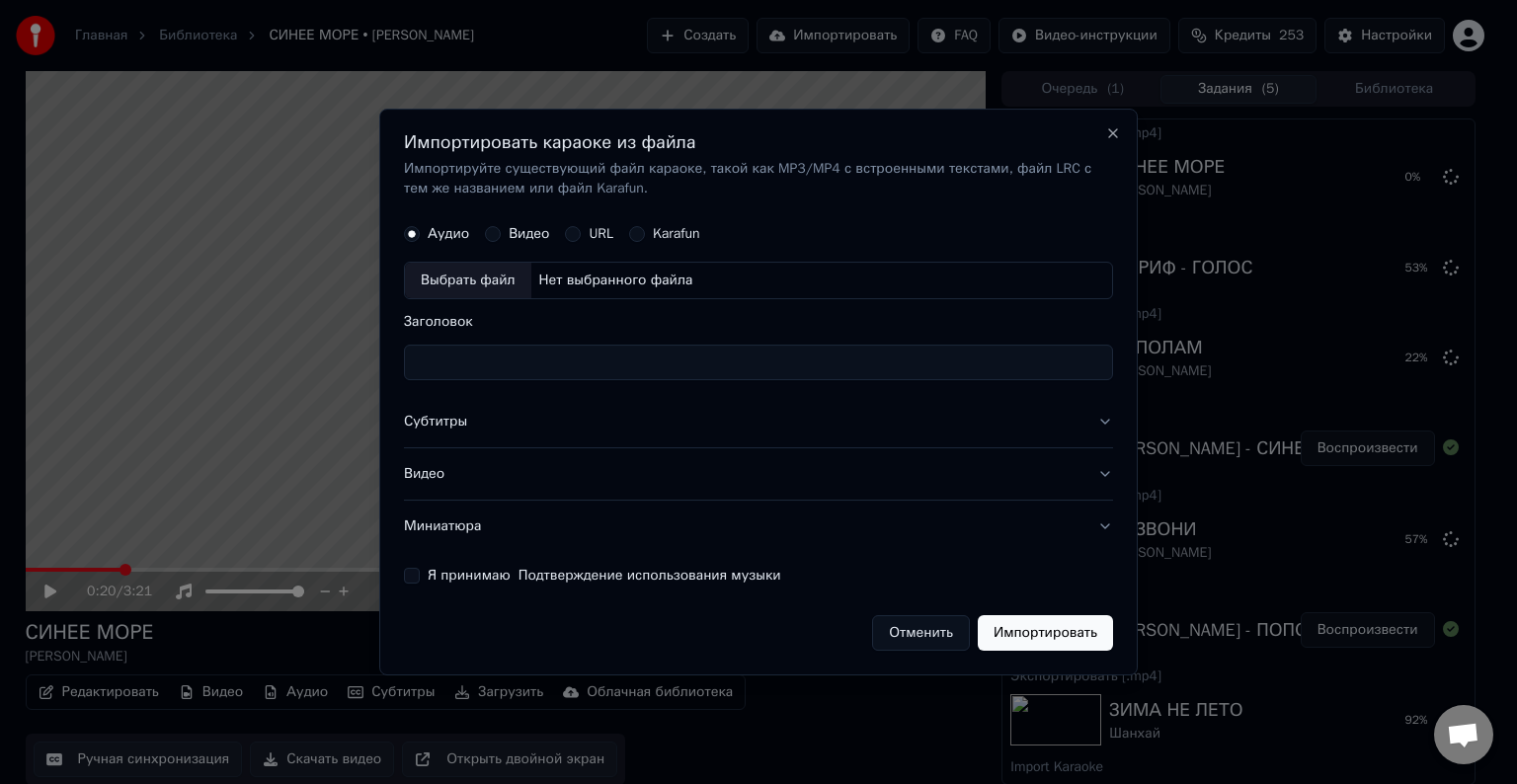 click on "Выбрать файл" at bounding box center (468, 280) 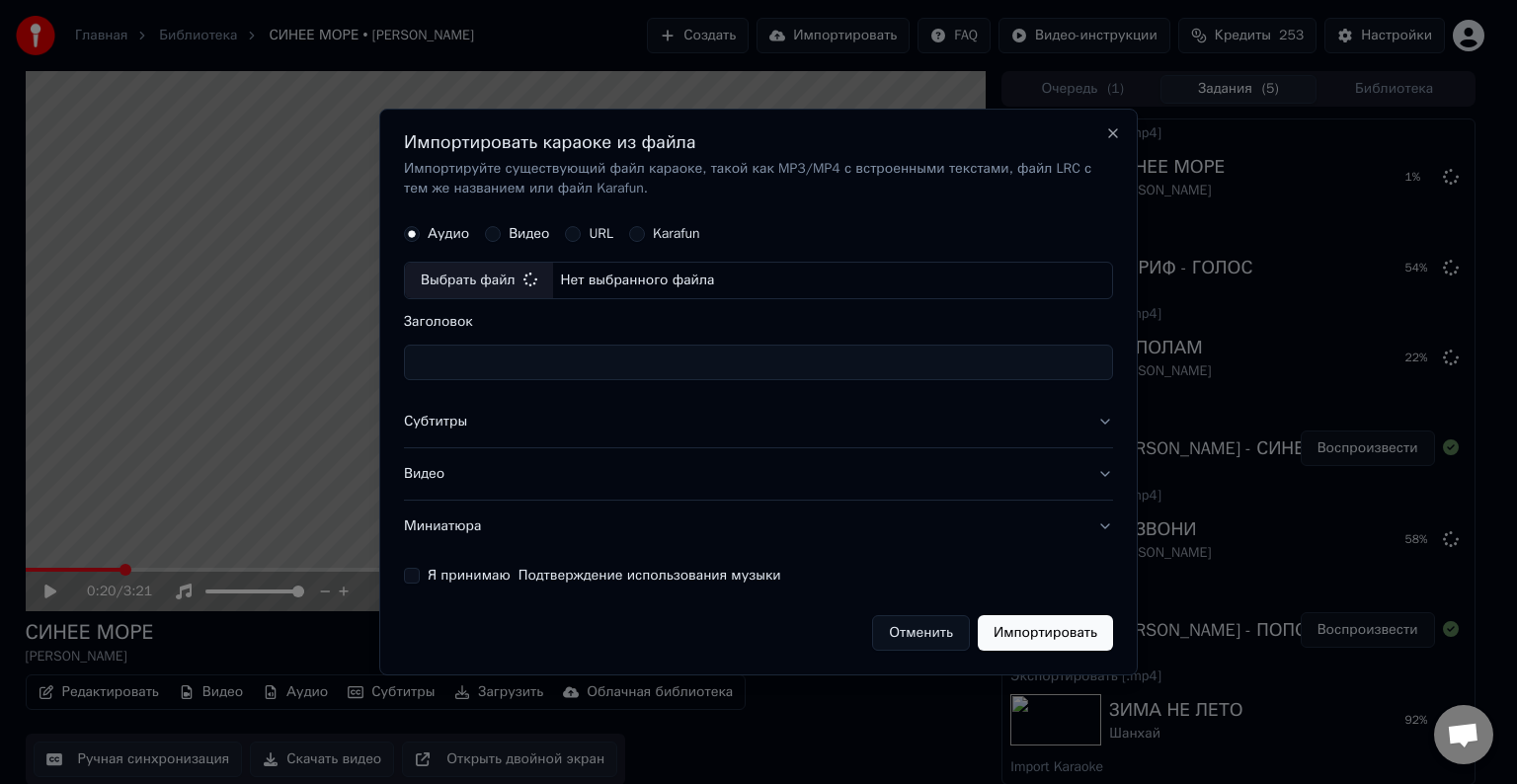 click on "Субтитры" at bounding box center [758, 422] 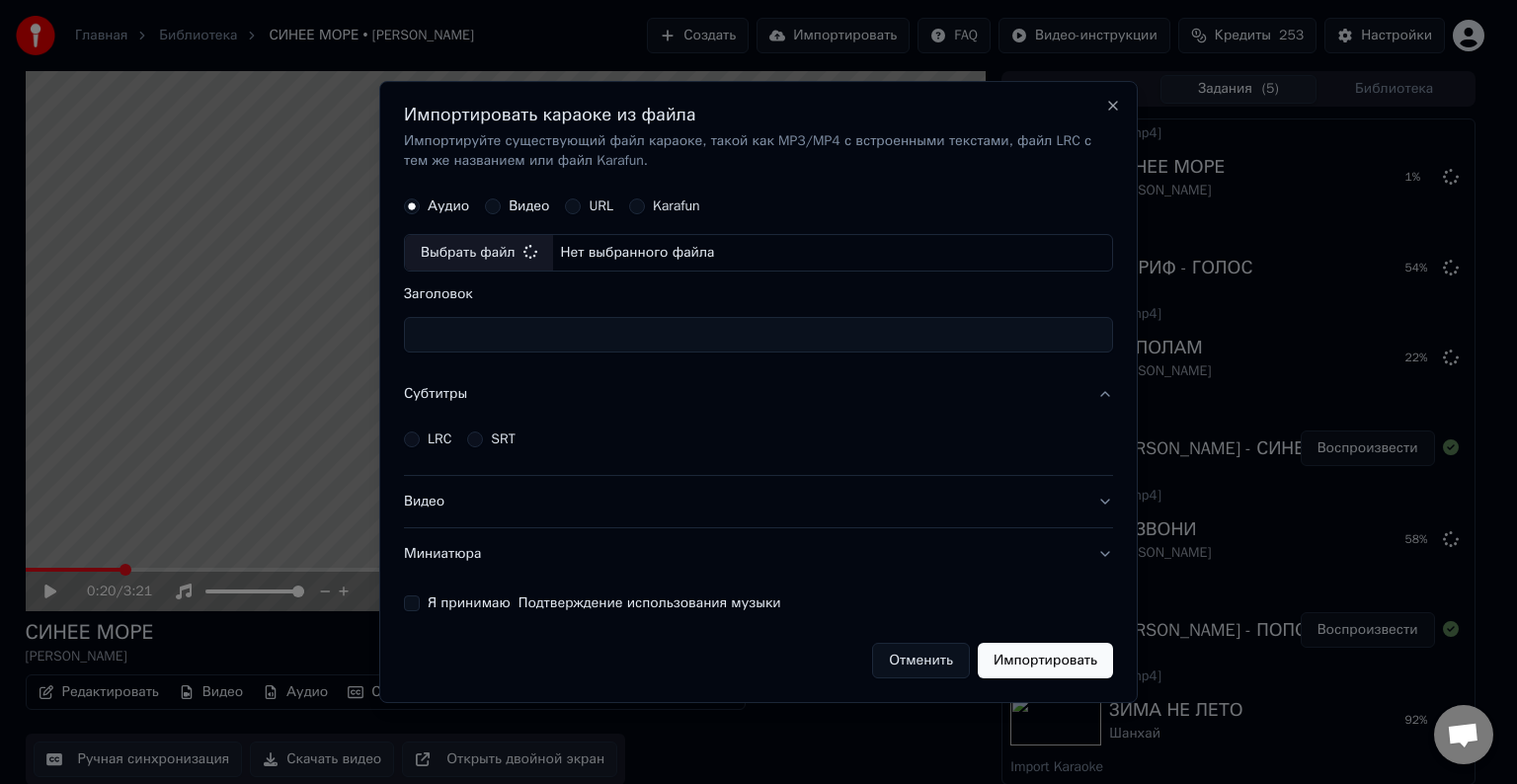 click on "LRC" at bounding box center [428, 439] 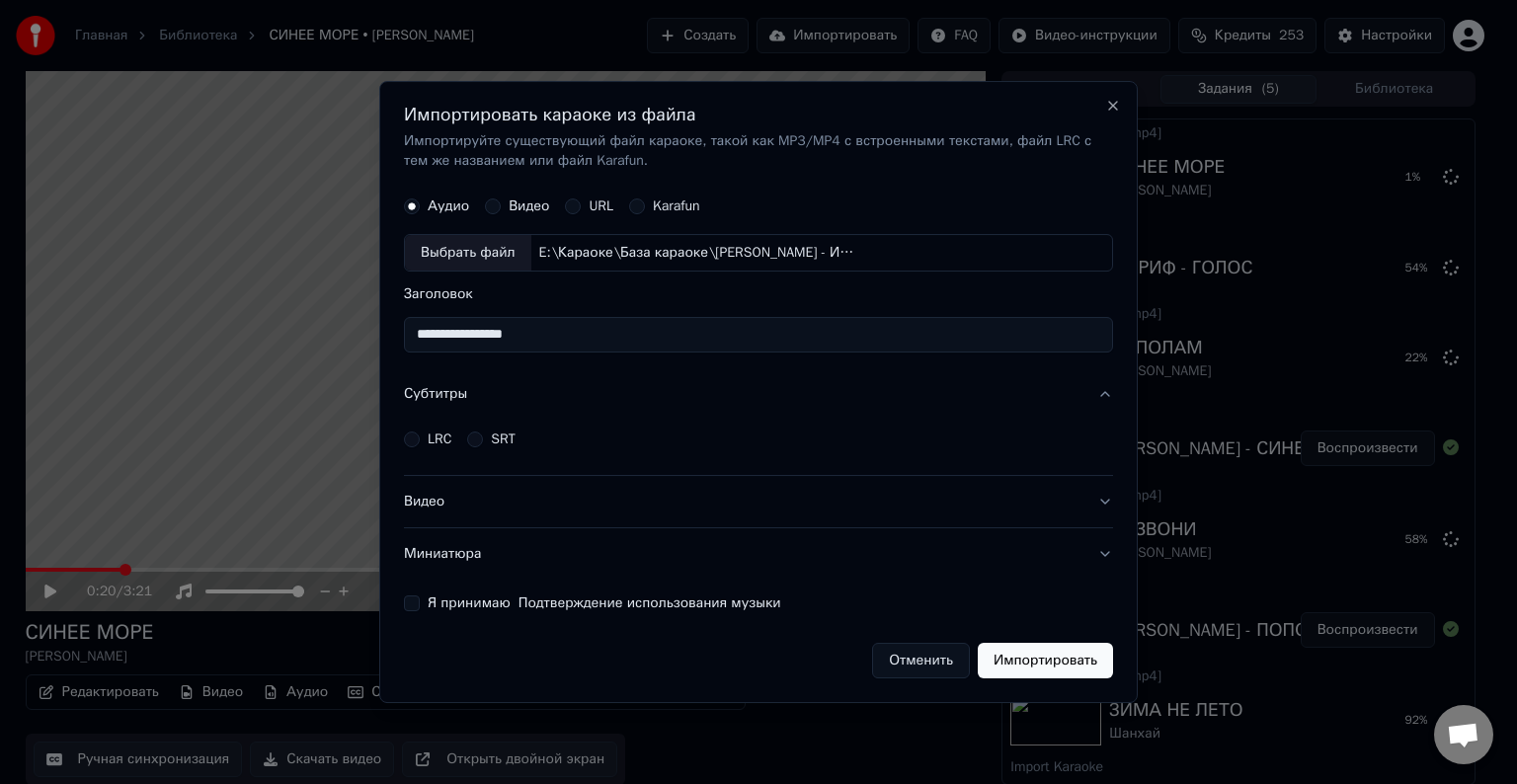 click on "**********" at bounding box center [758, 335] 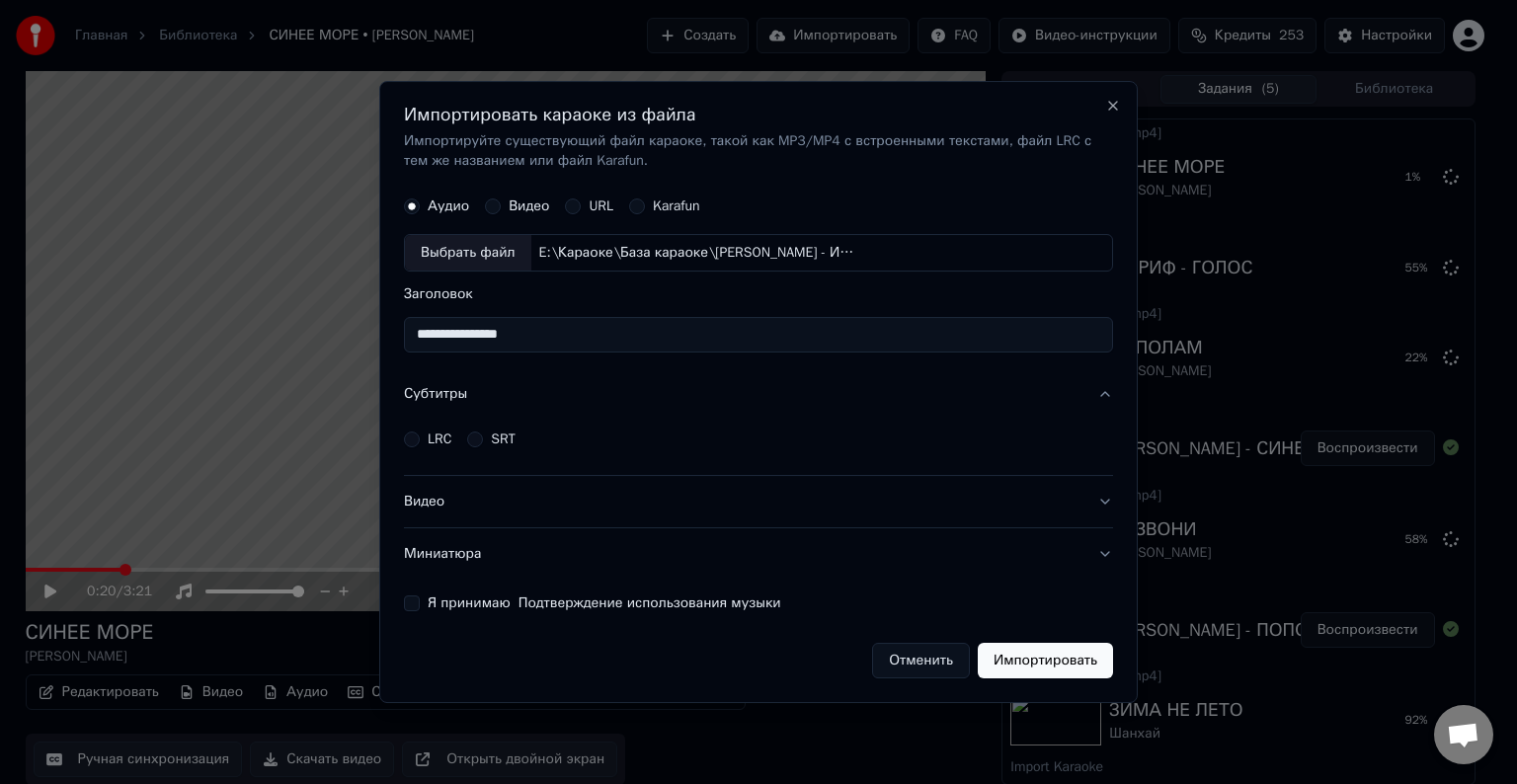 type on "**********" 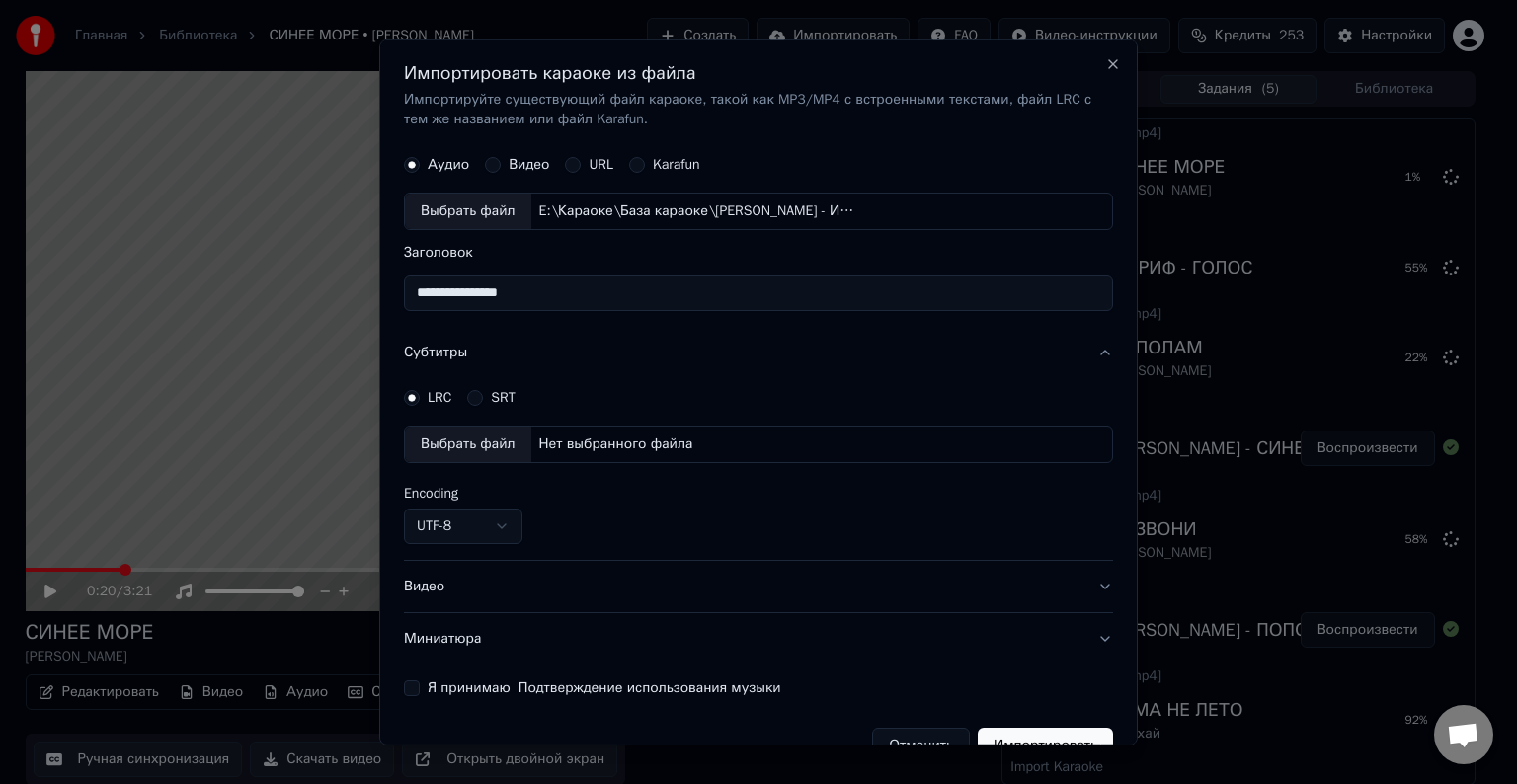 click on "Выбрать файл" at bounding box center (468, 444) 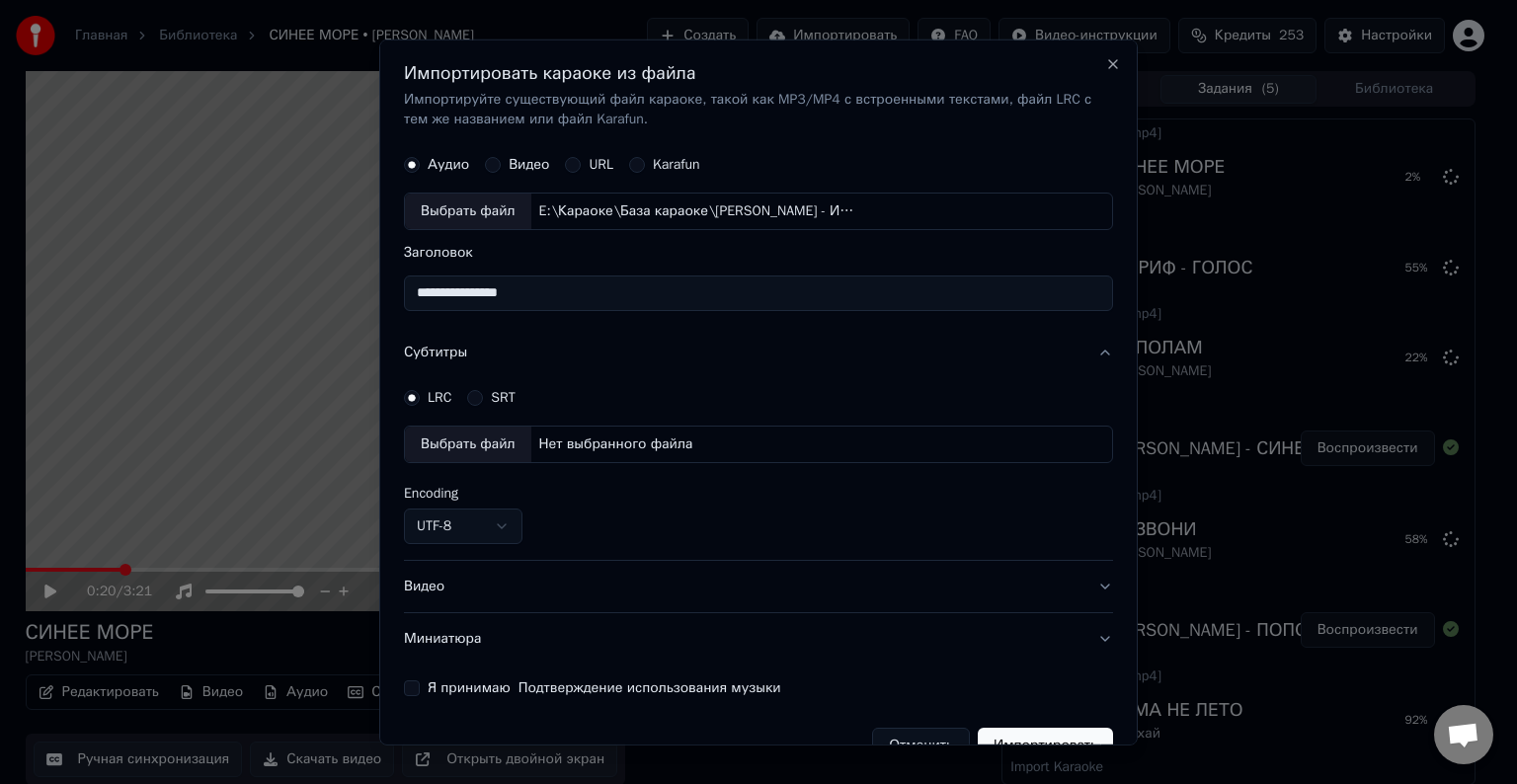 select on "**********" 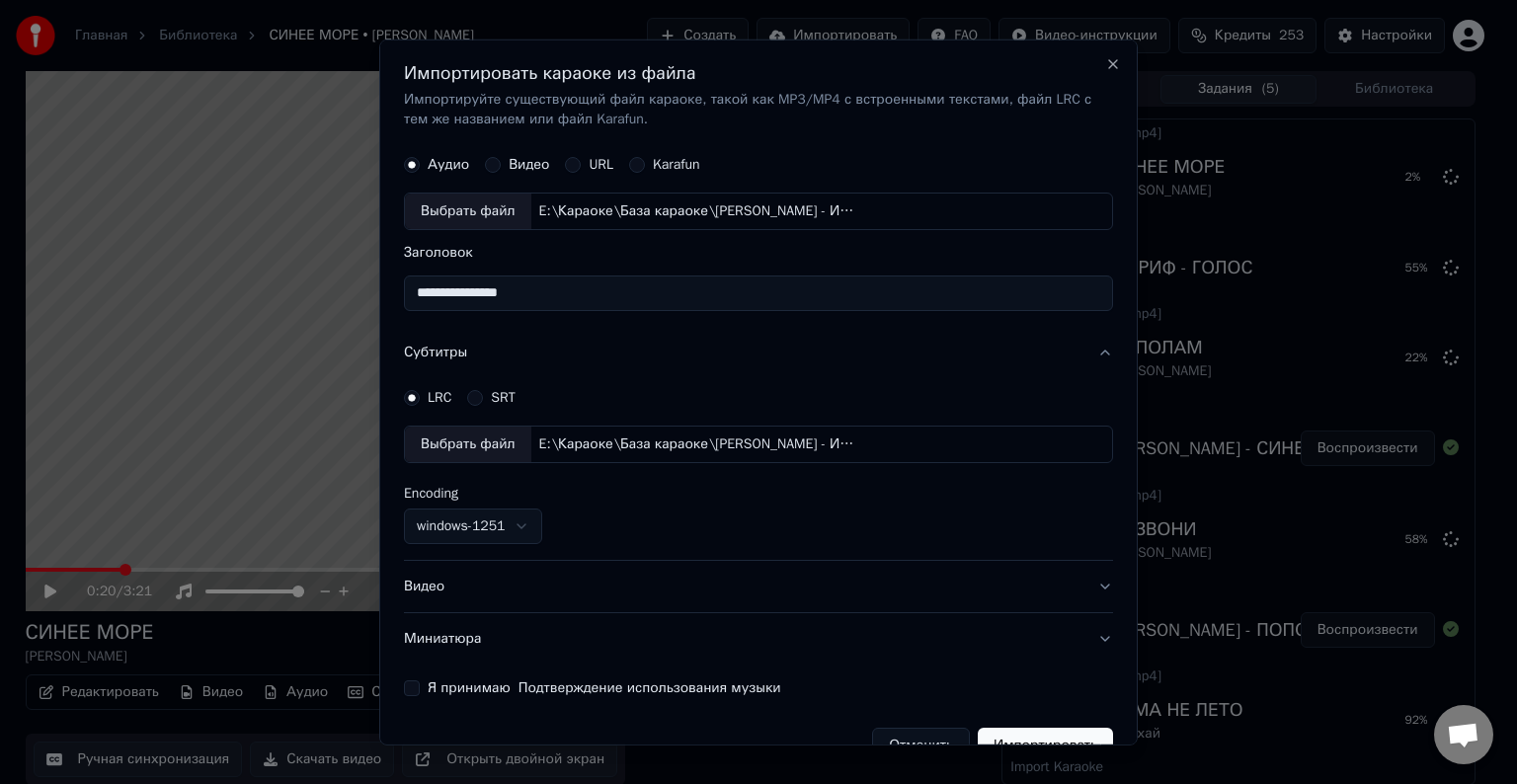 drag, startPoint x: 412, startPoint y: 688, endPoint x: 462, endPoint y: 697, distance: 50.80354 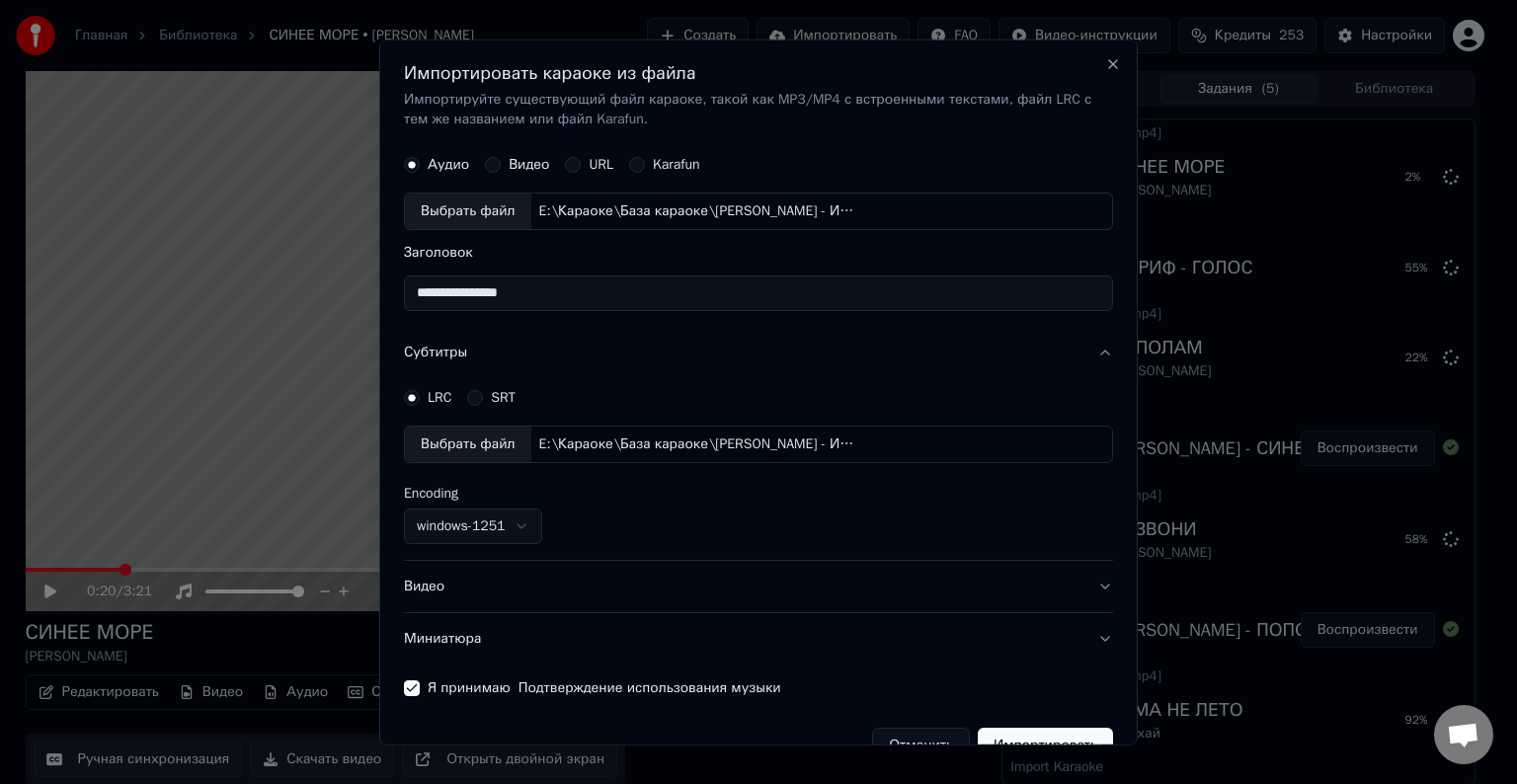 click on "Импортировать" at bounding box center (1045, 745) 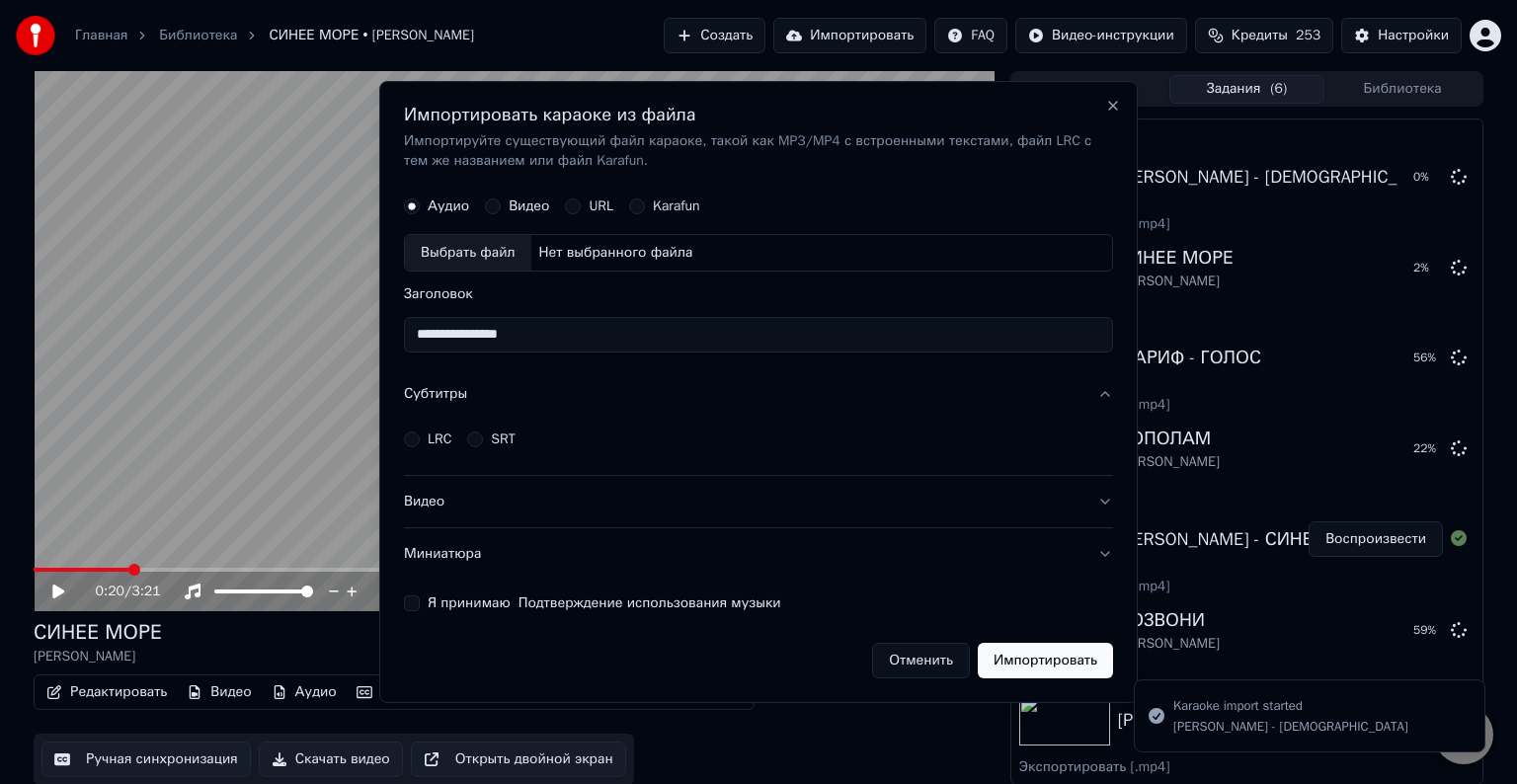 type 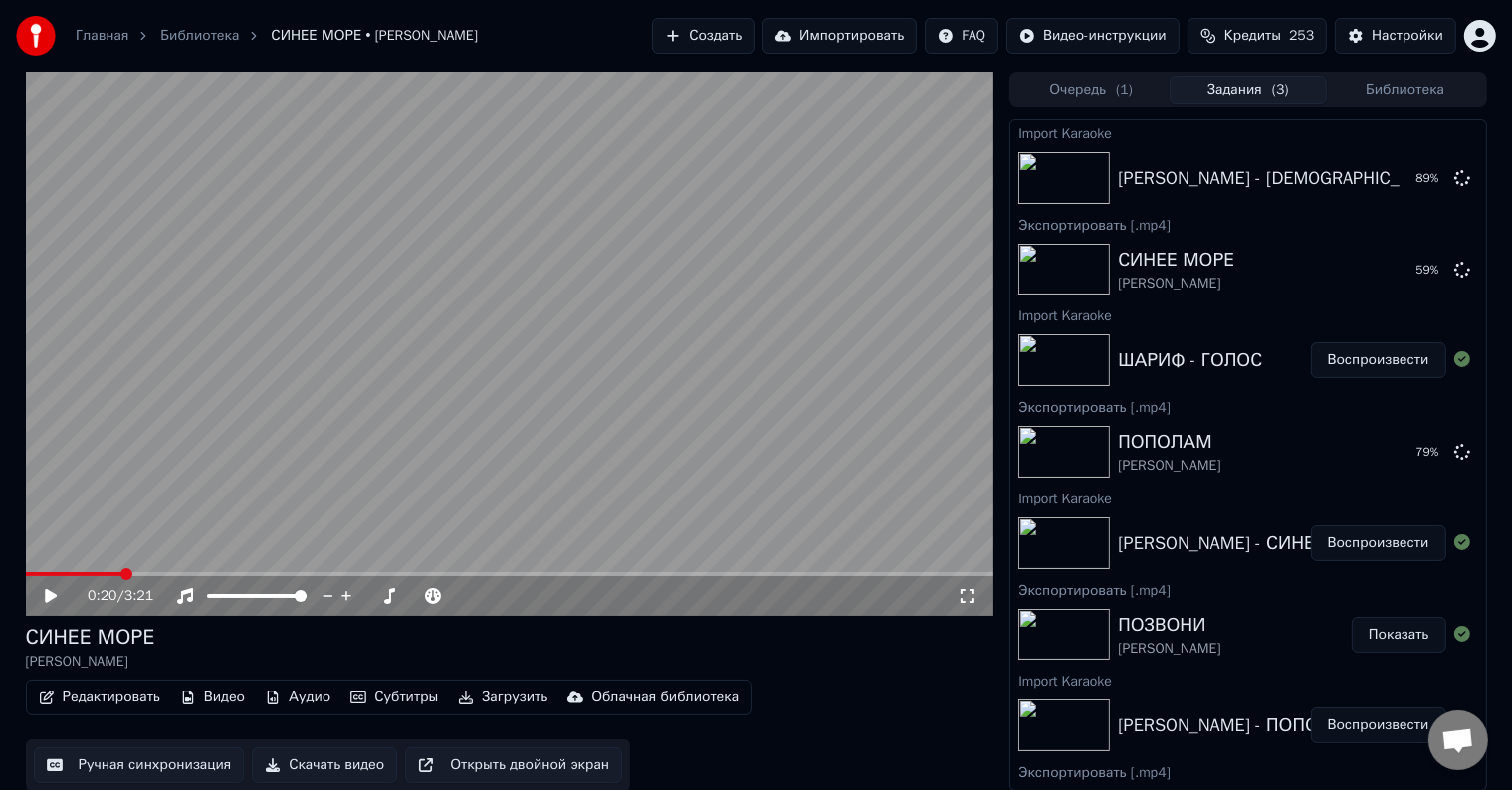 click on "Воспроизвести" at bounding box center (1379, 360) 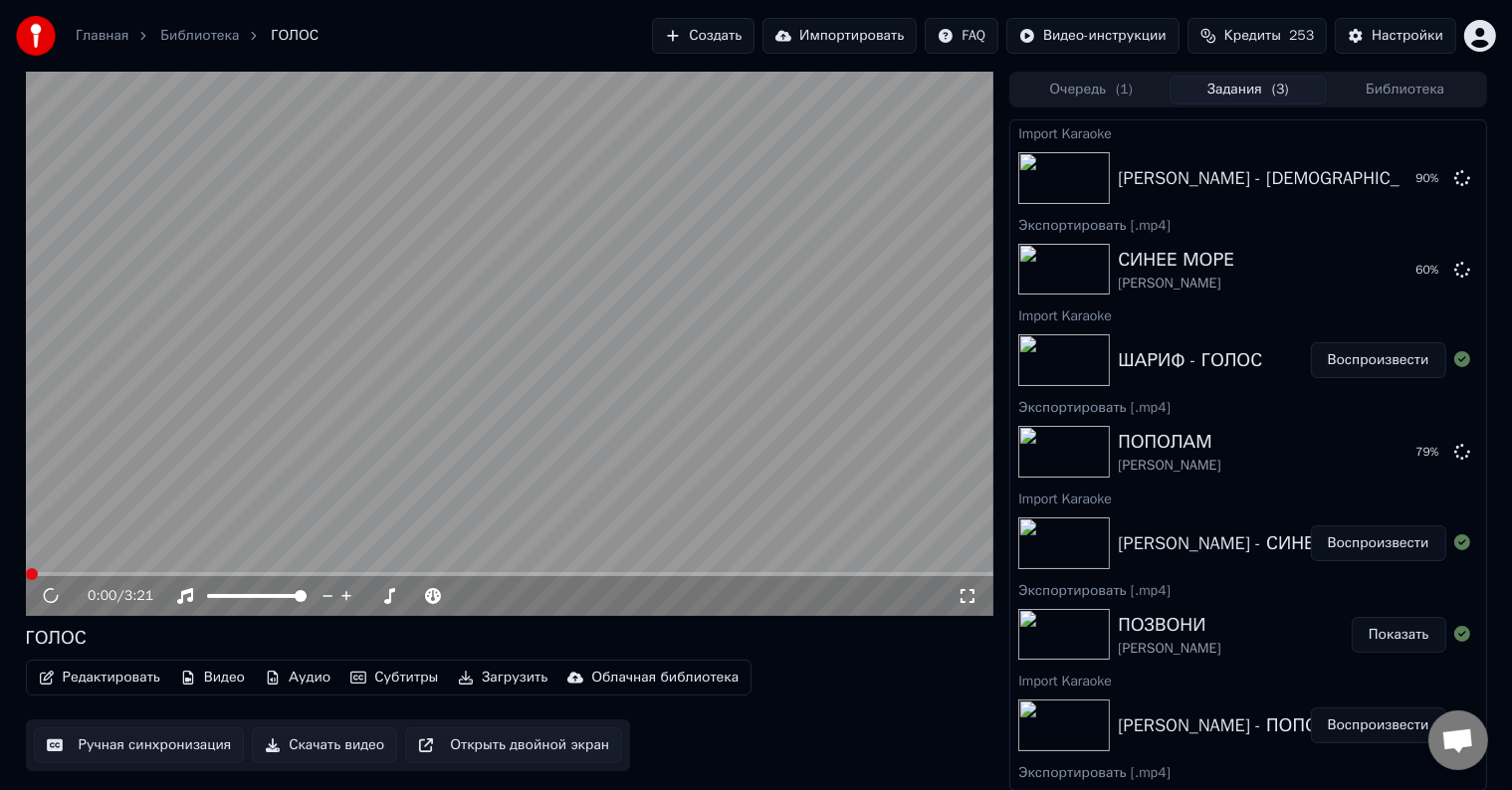 click on "Редактировать" at bounding box center (100, 678) 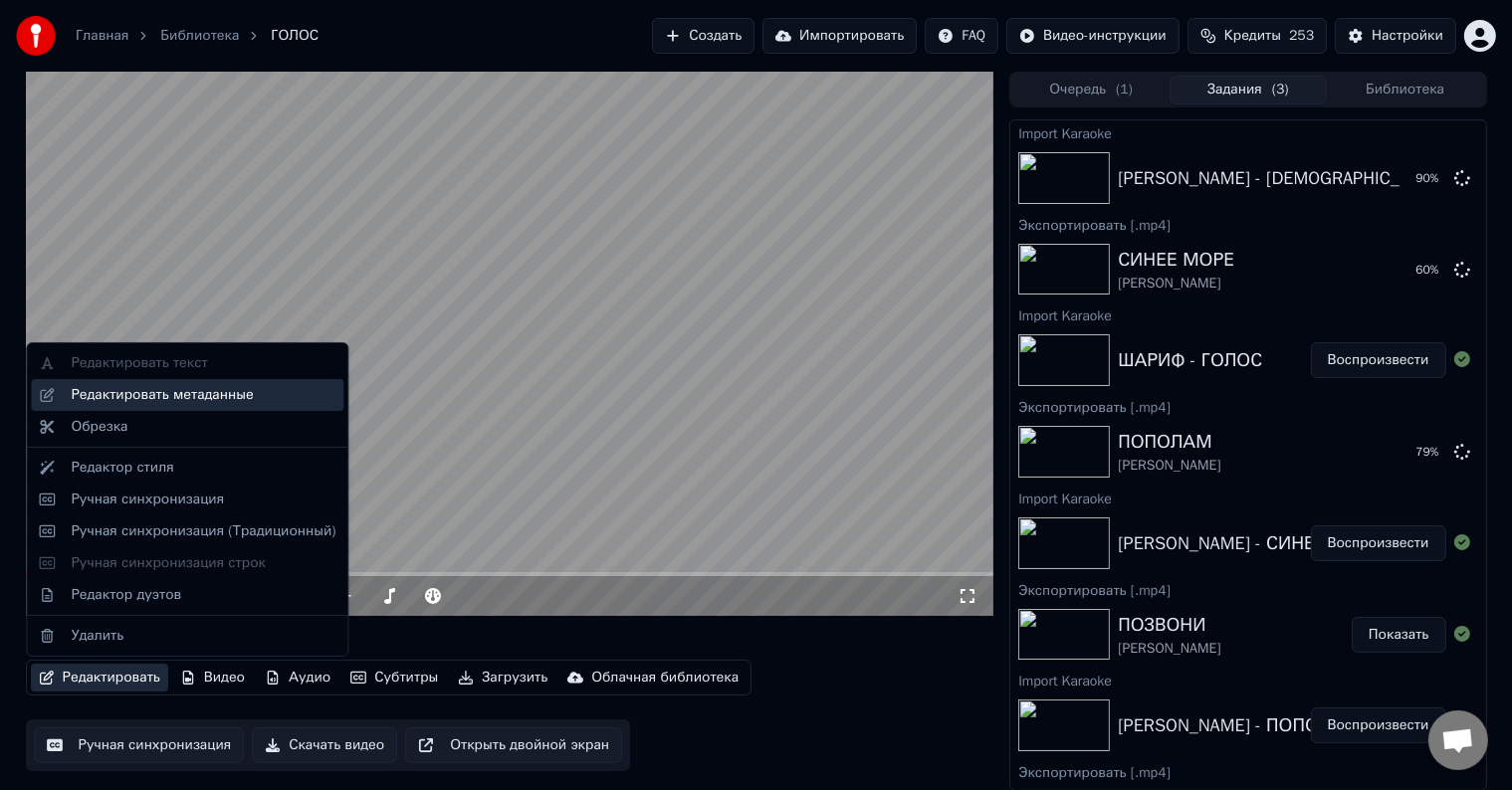 click on "Редактировать метаданные" at bounding box center (161, 395) 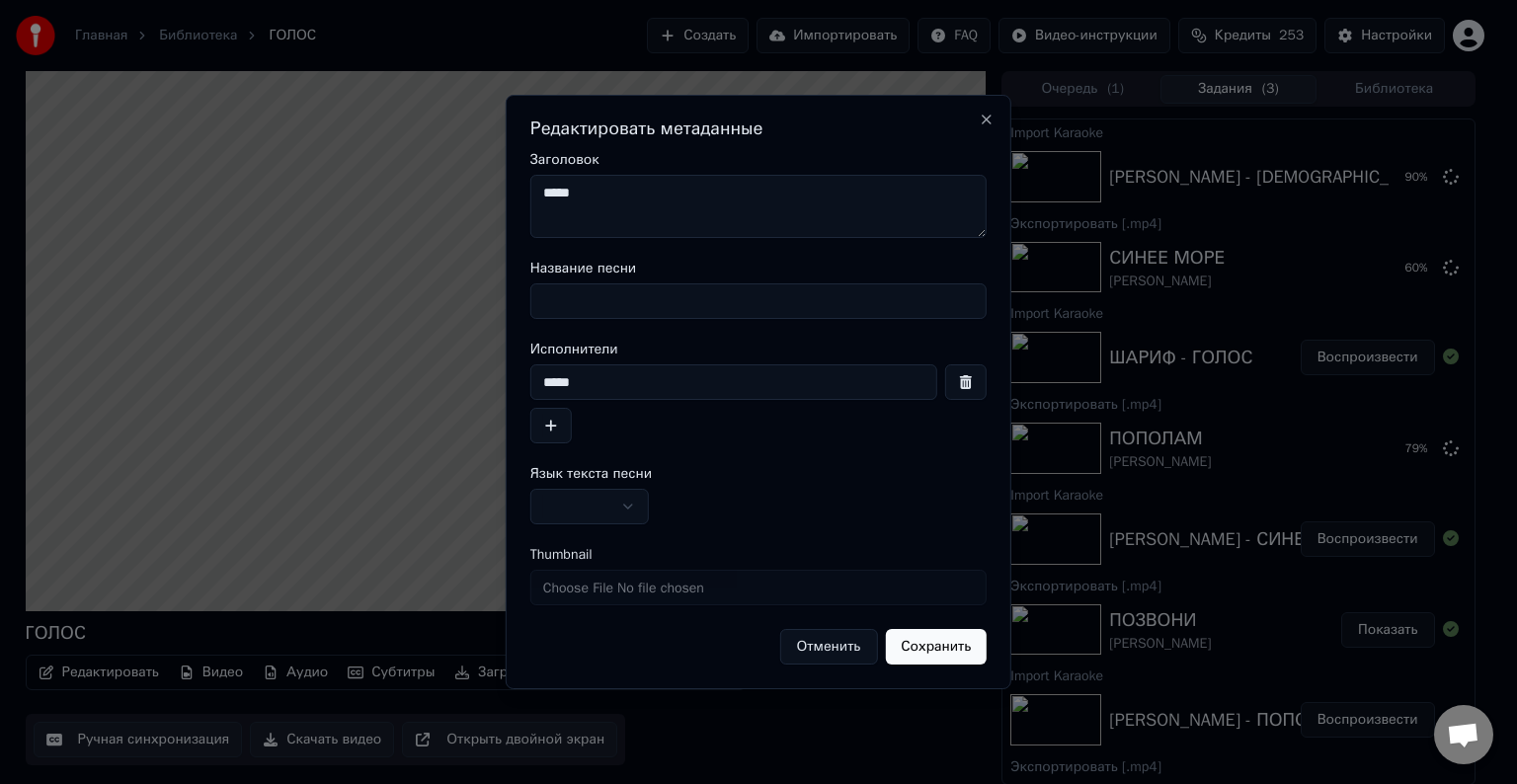 click on "Название песни" at bounding box center [758, 301] 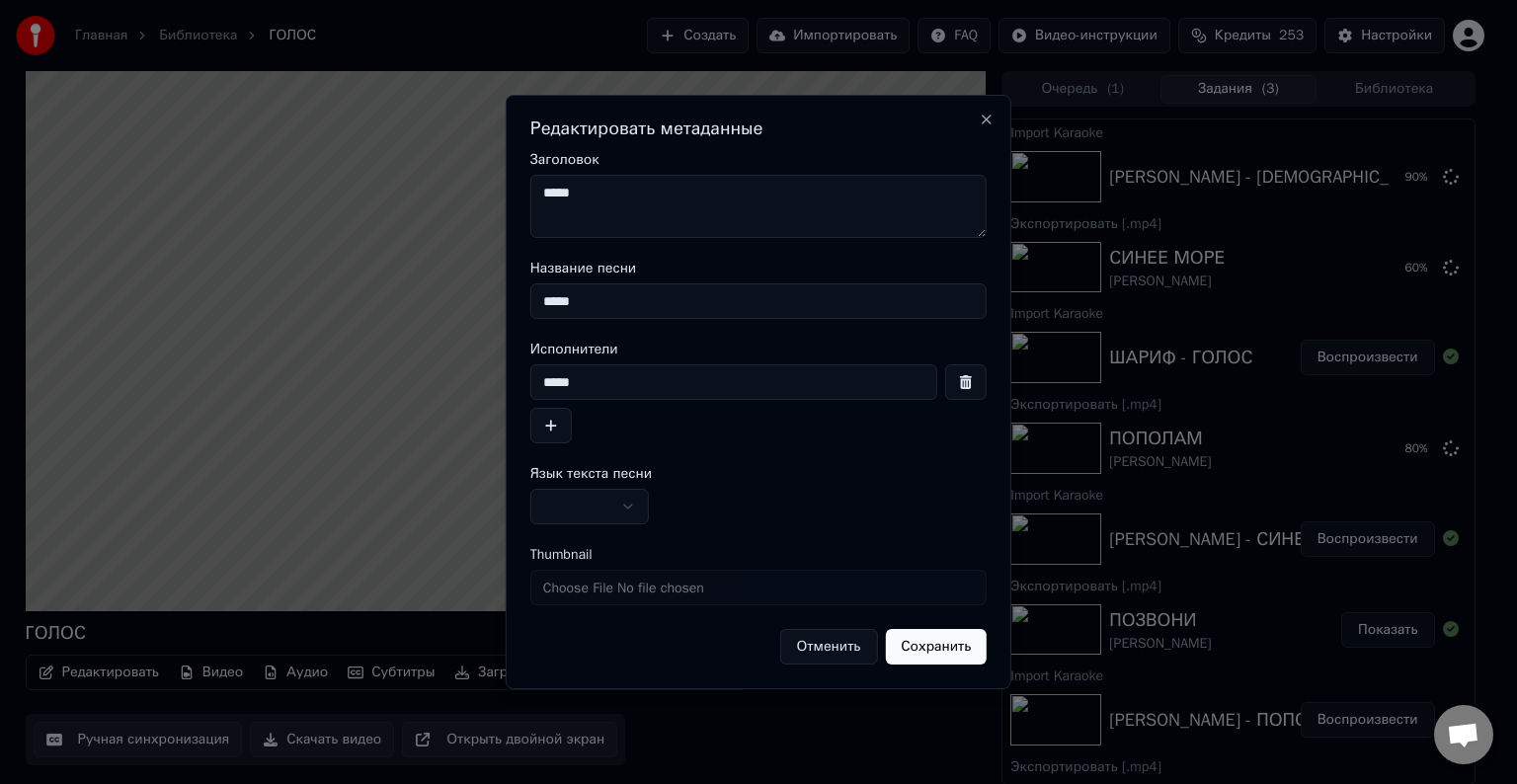 type on "*****" 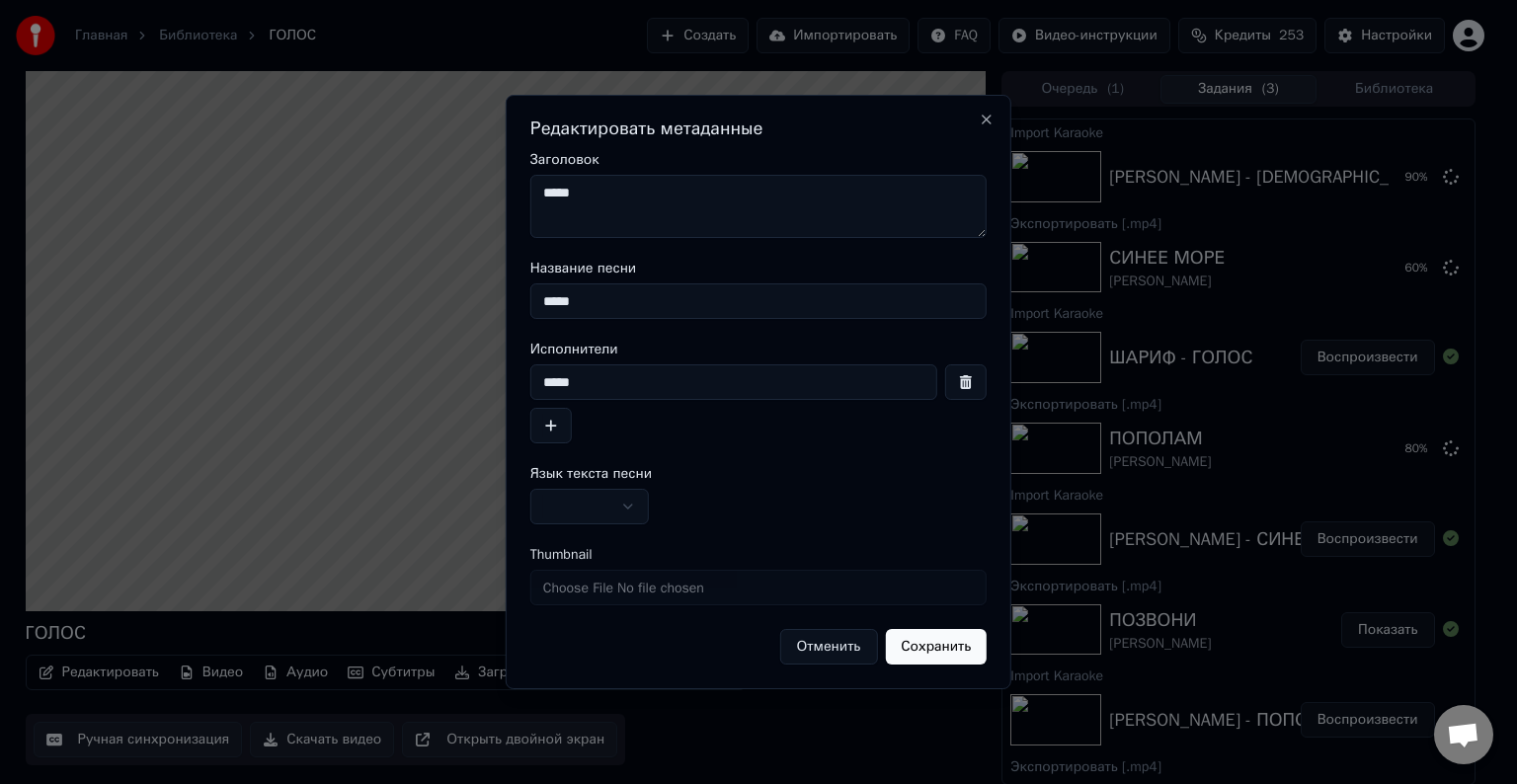 click on "*****" at bounding box center [758, 206] 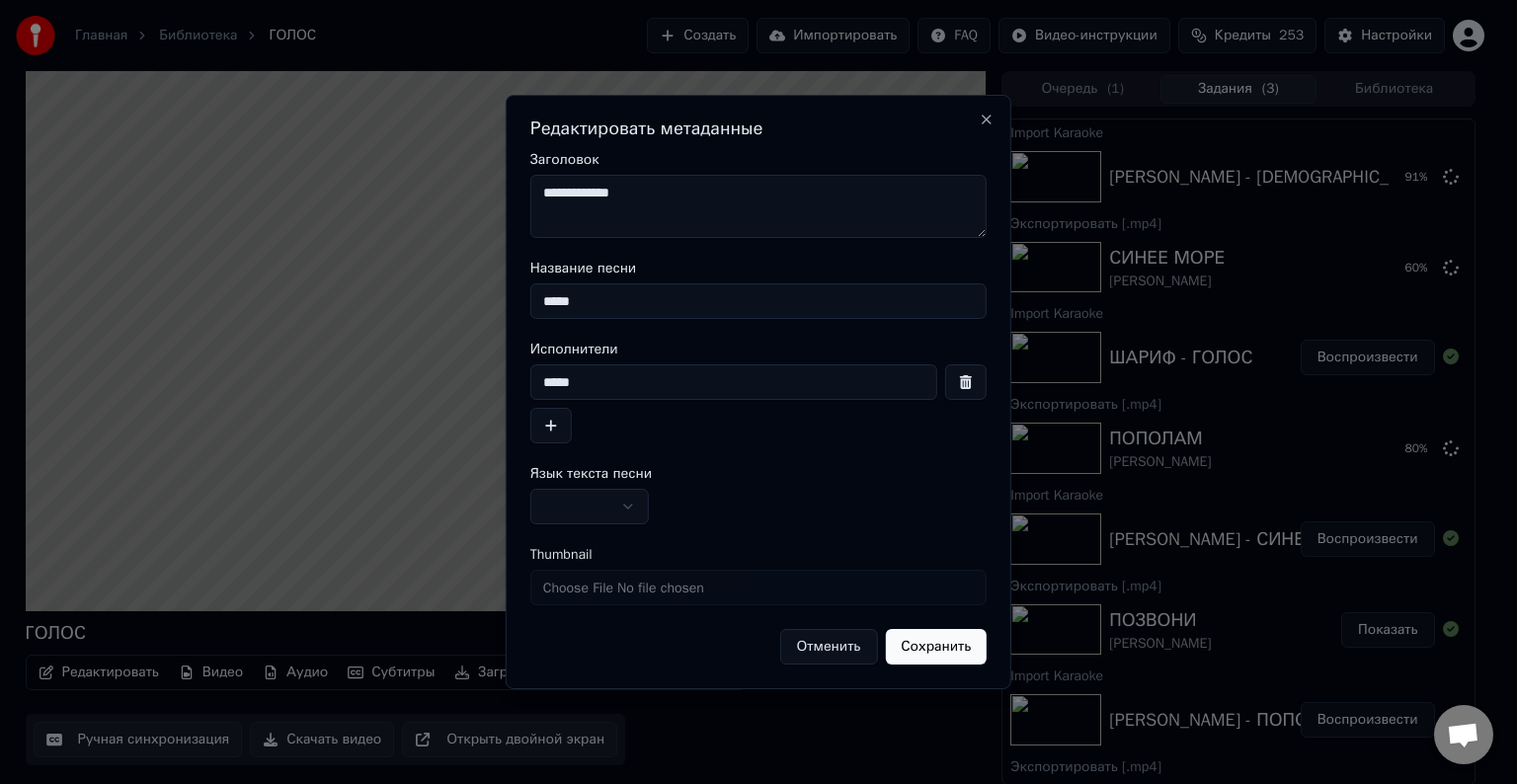type on "**********" 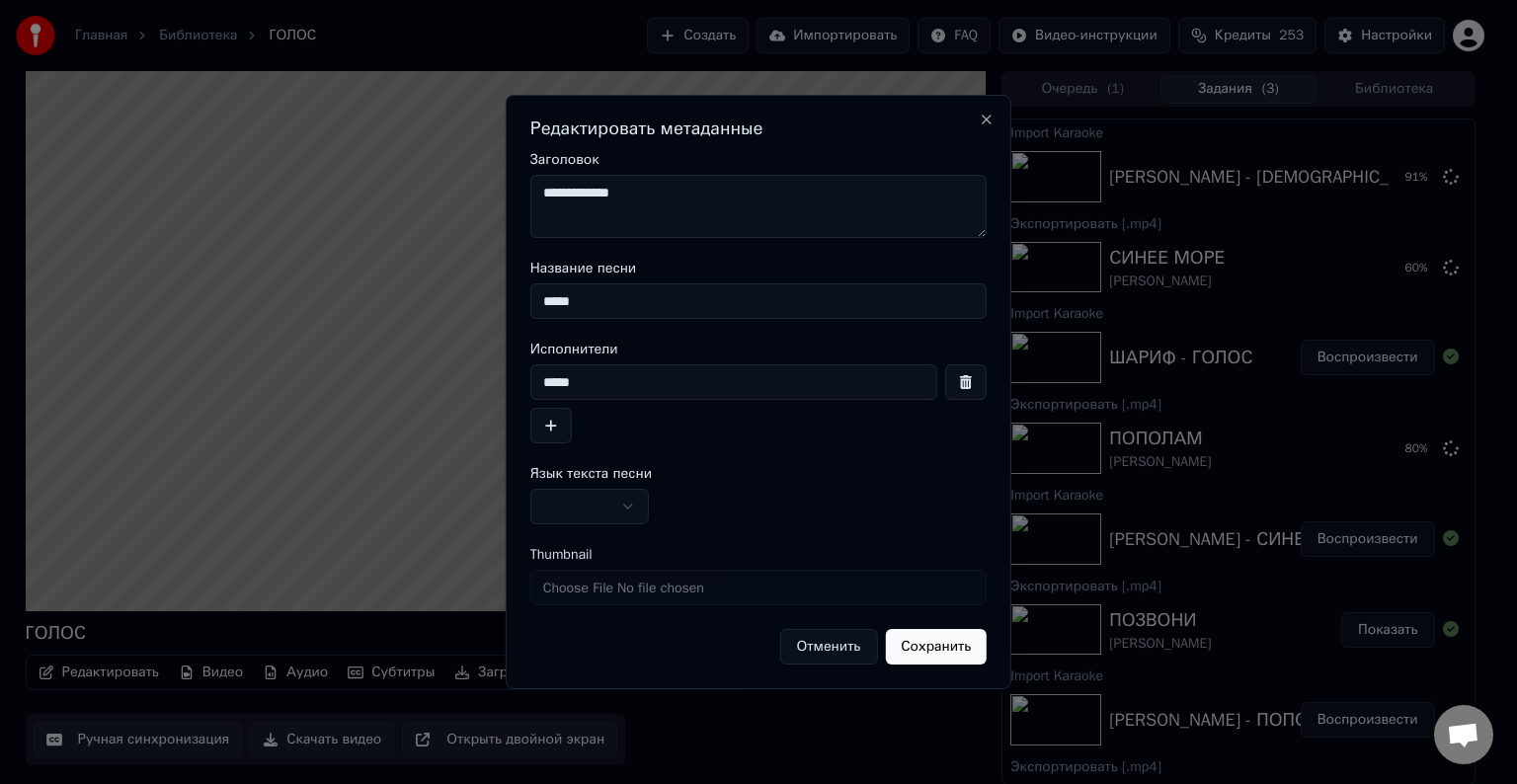 click at bounding box center (590, 507) 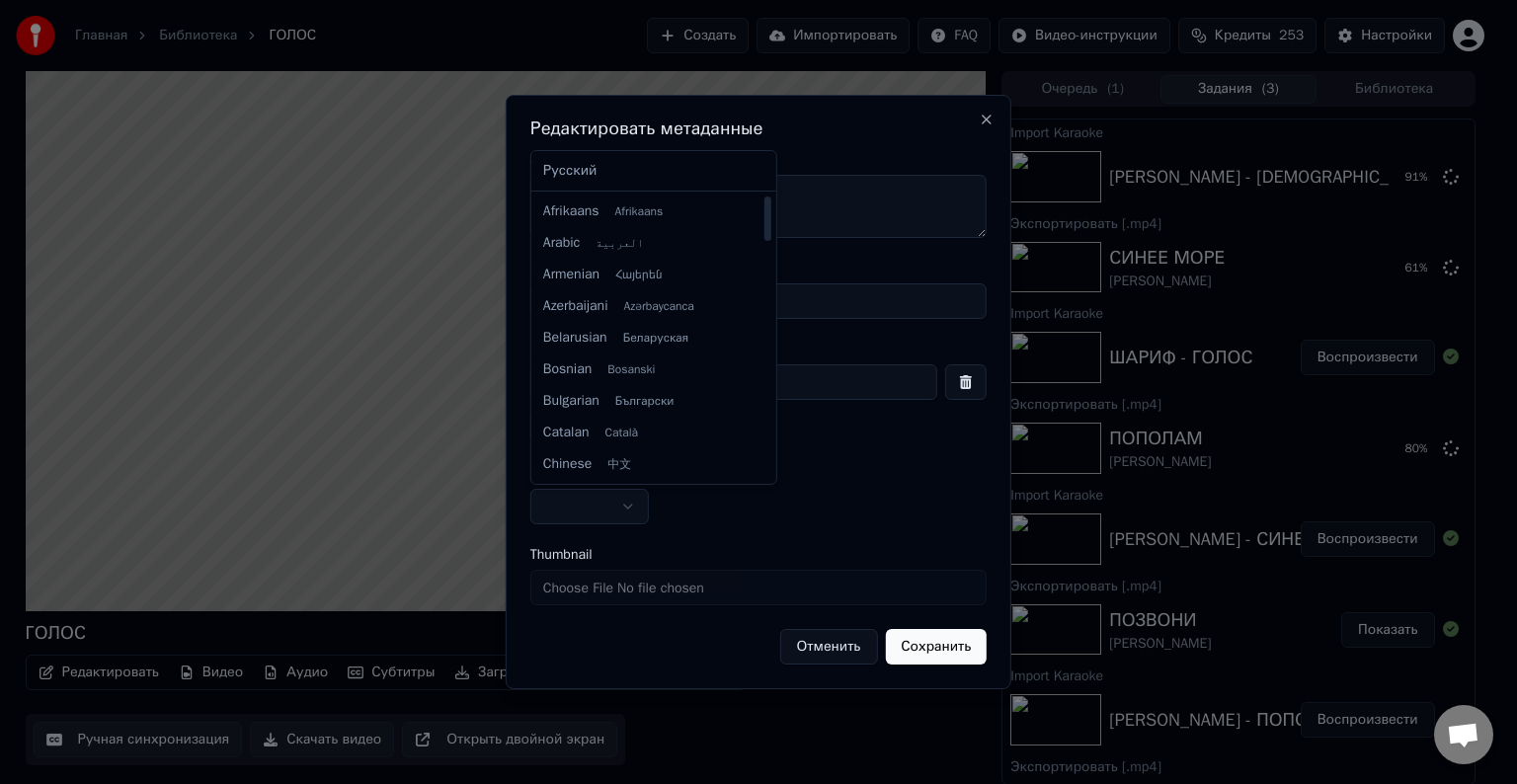 select on "**" 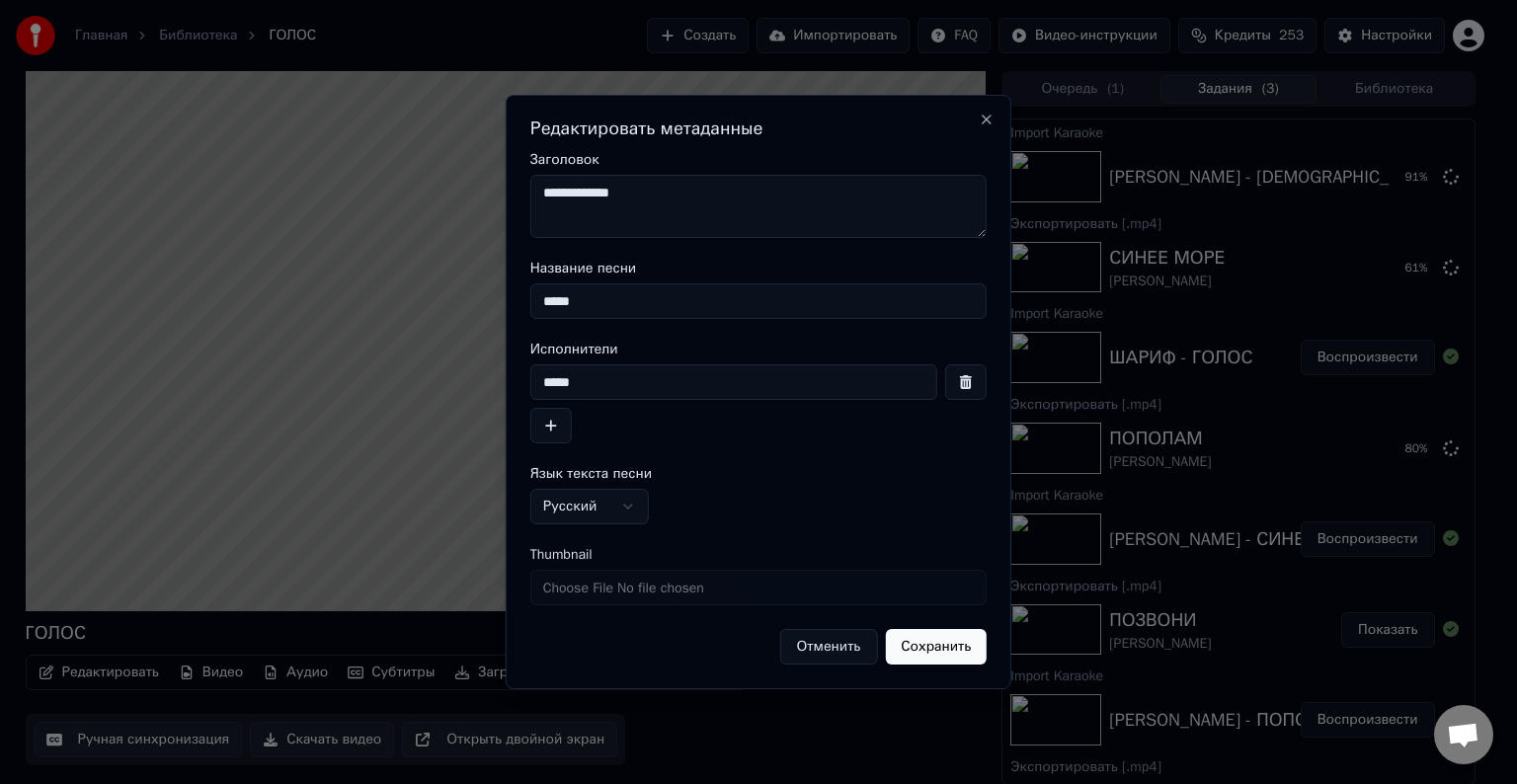 click on "Сохранить" at bounding box center [935, 647] 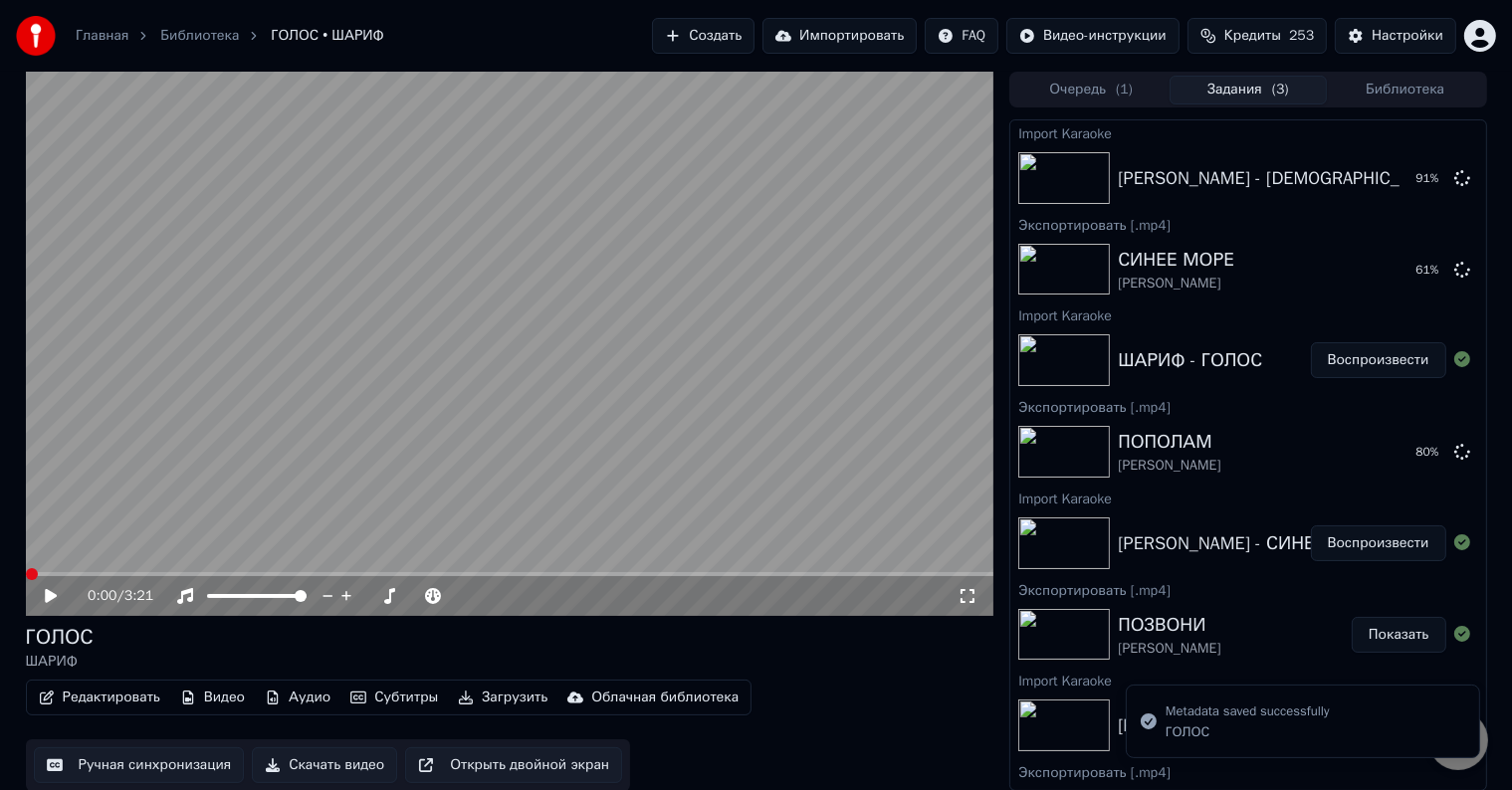 click on "Скачать видео" at bounding box center (324, 765) 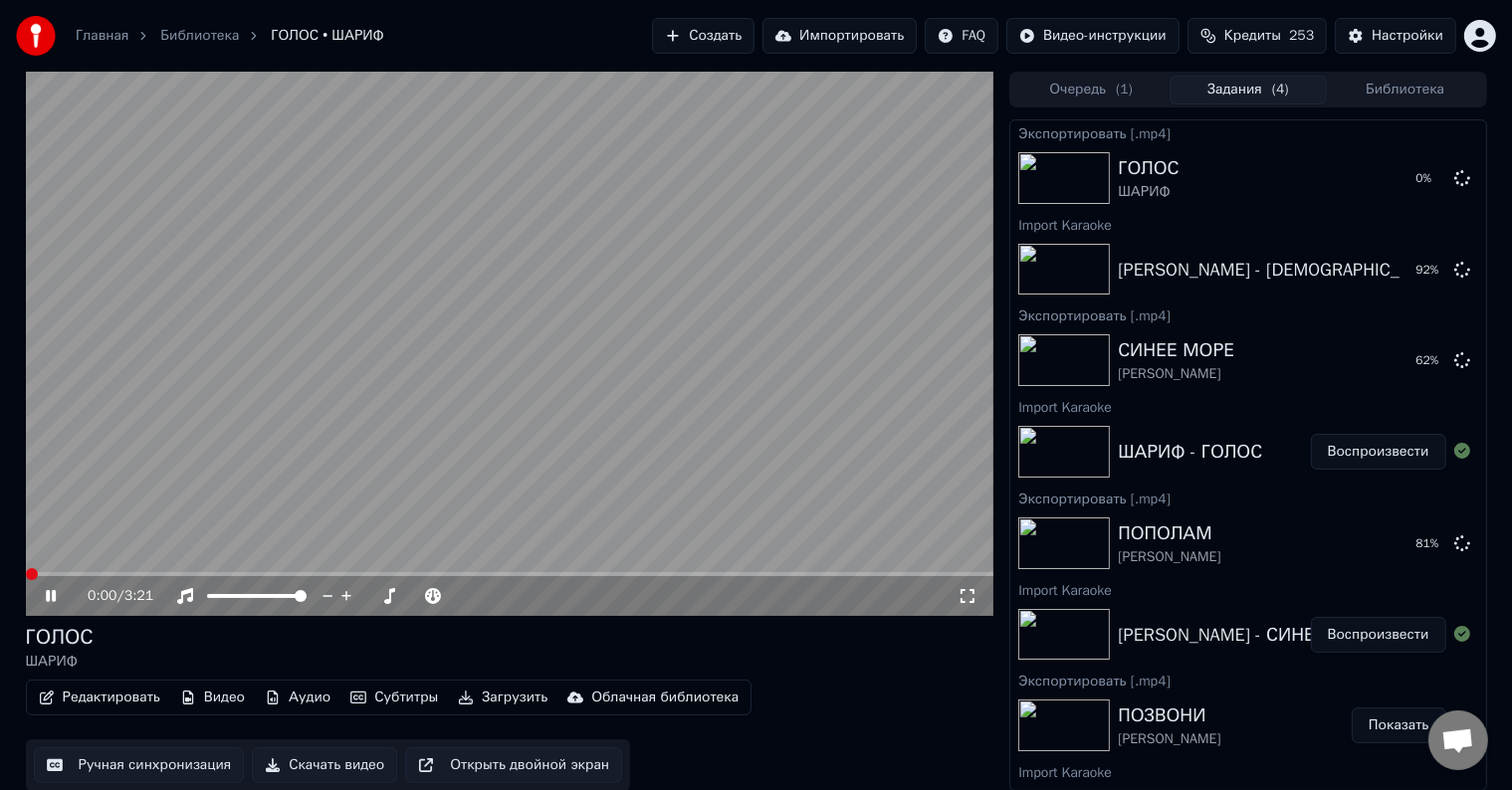 click at bounding box center [510, 343] 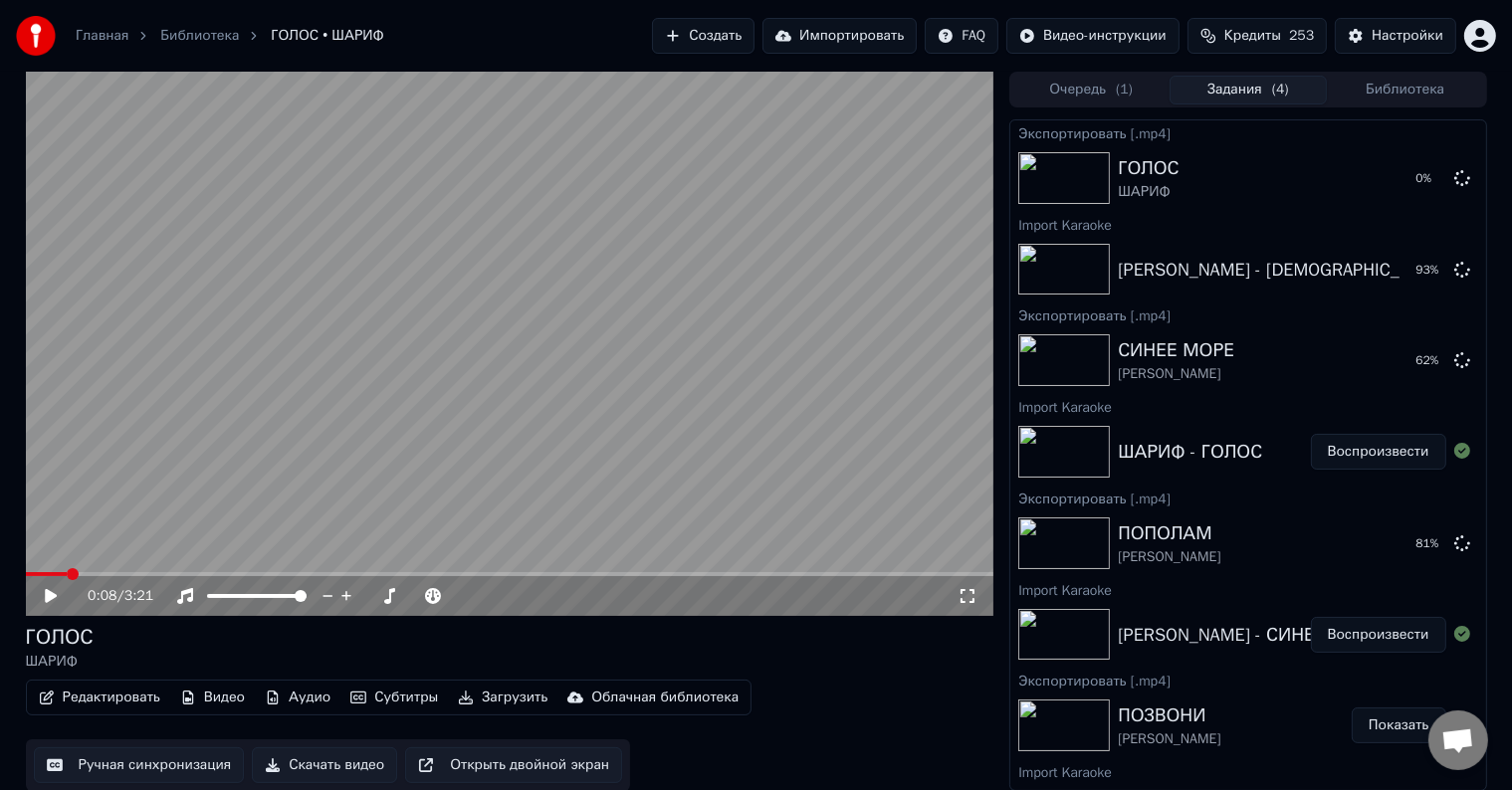 click on "Импортировать" at bounding box center [839, 36] 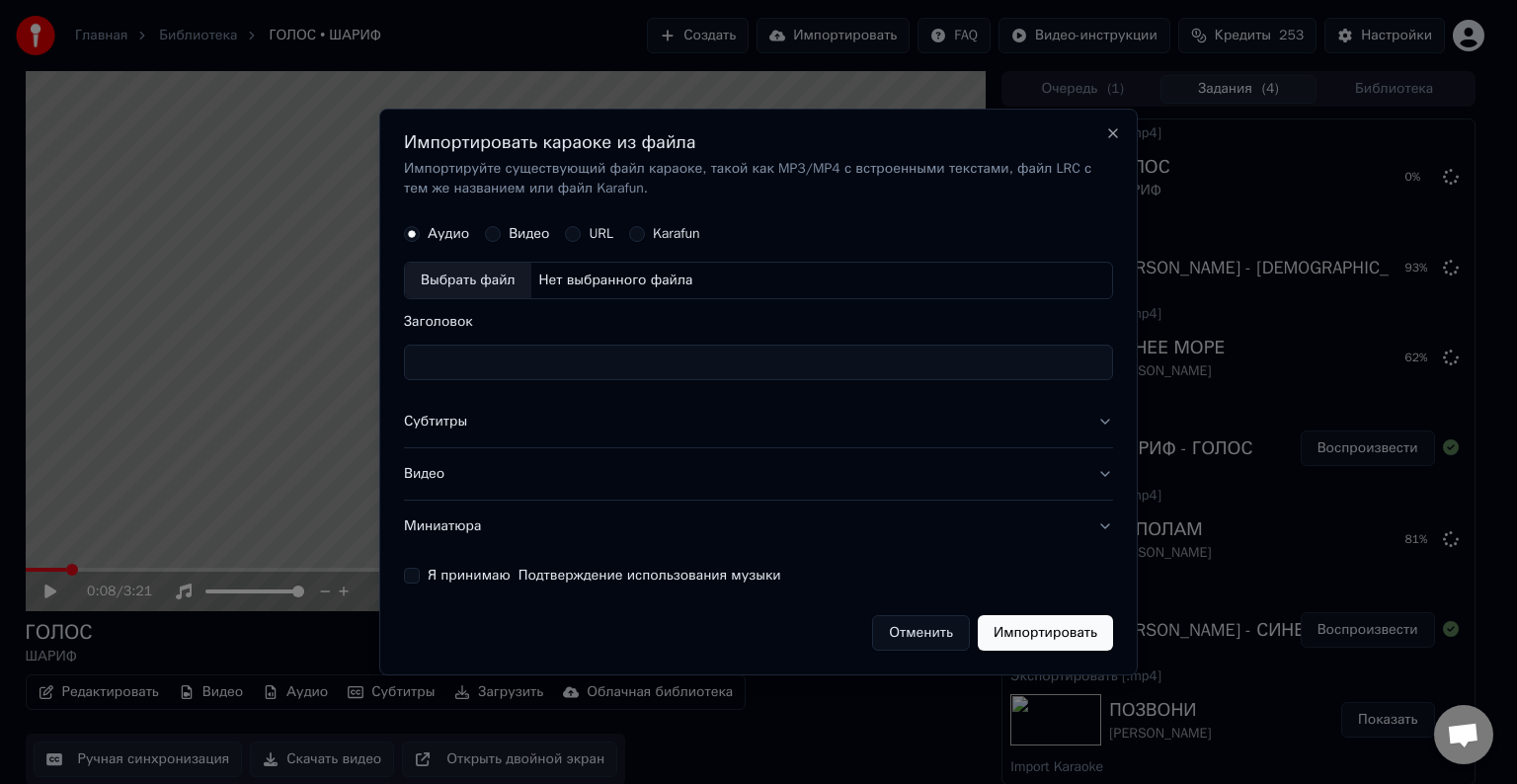click on "Выбрать файл" at bounding box center (468, 280) 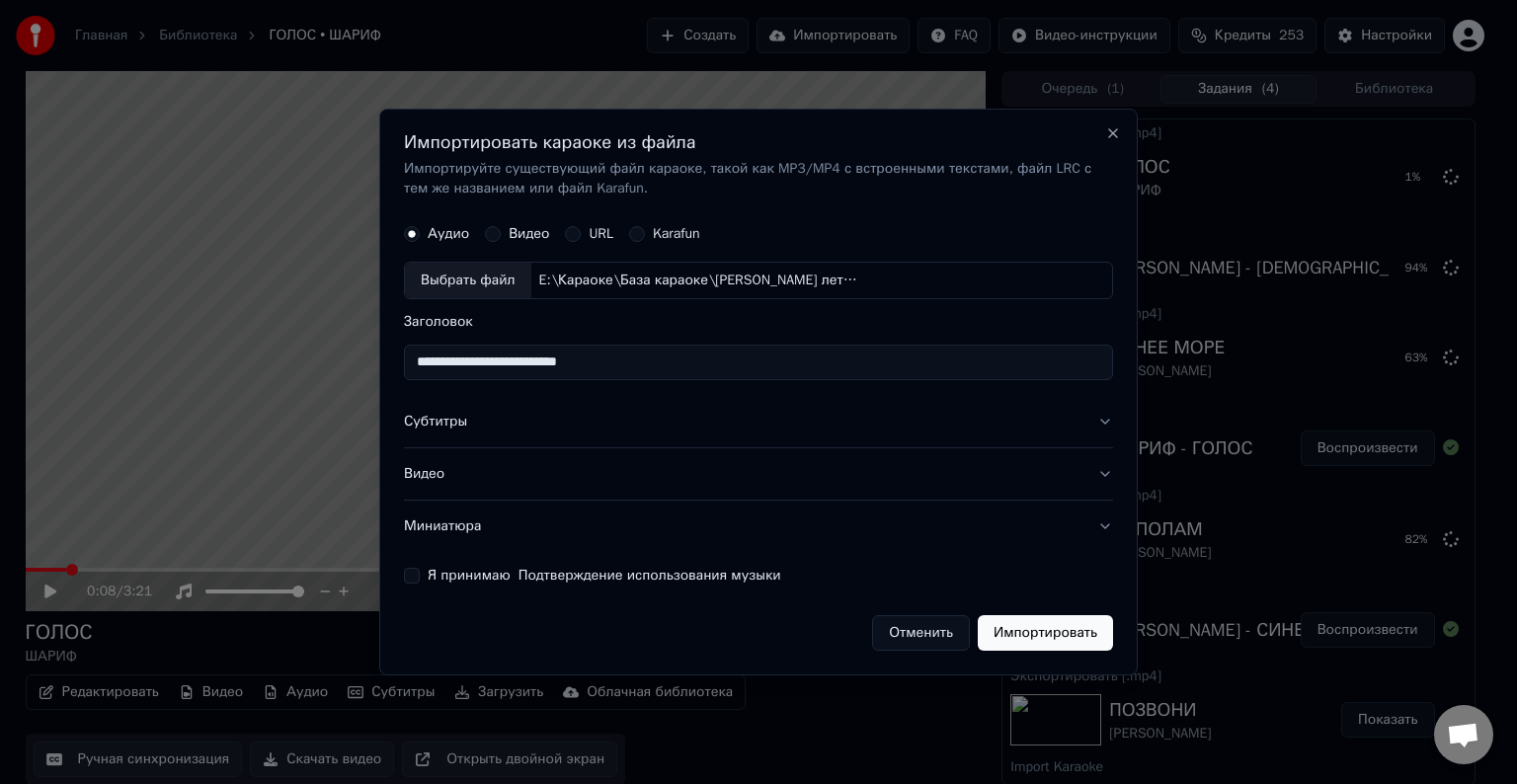 click on "**********" at bounding box center [758, 362] 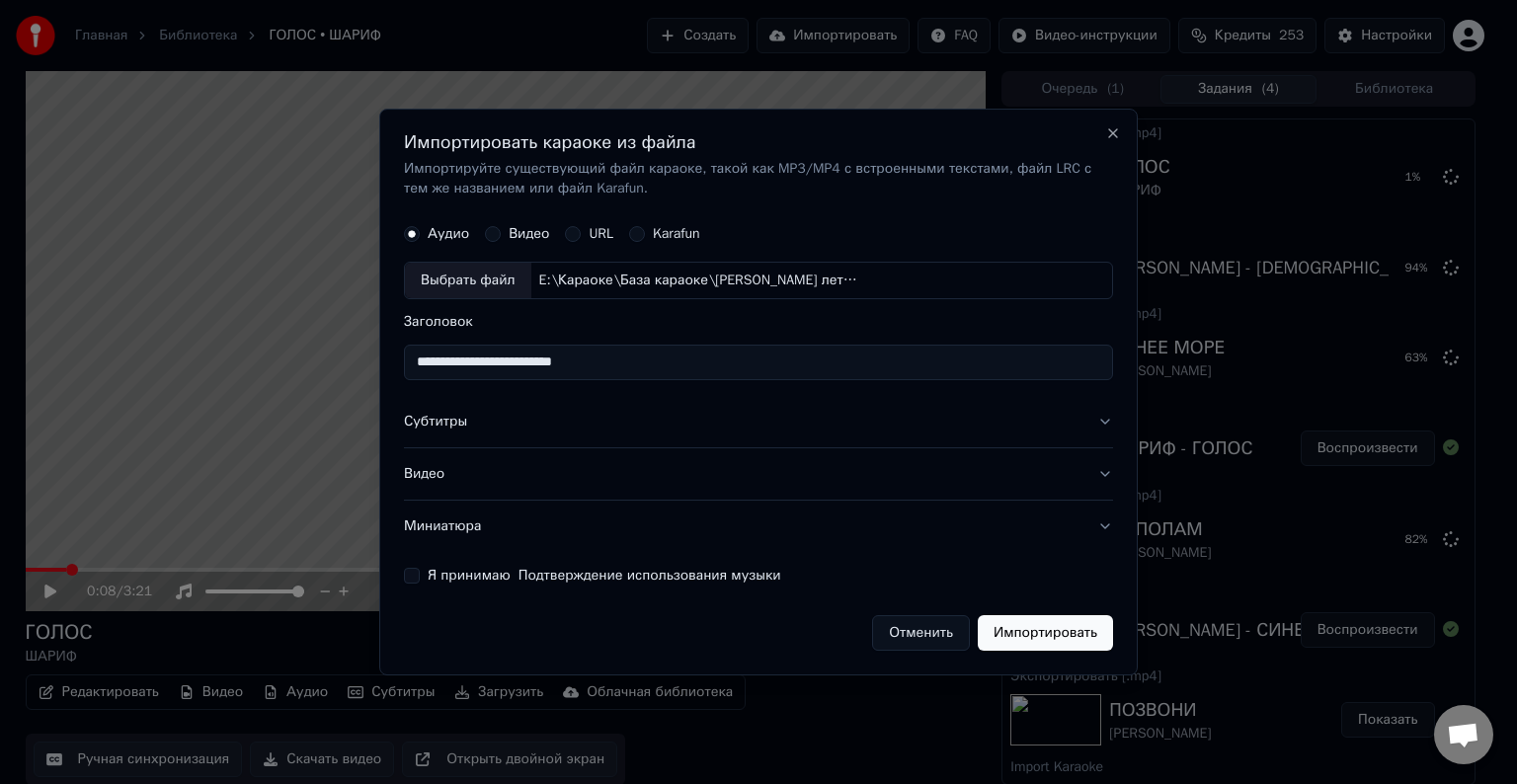 click on "**********" at bounding box center (758, 362) 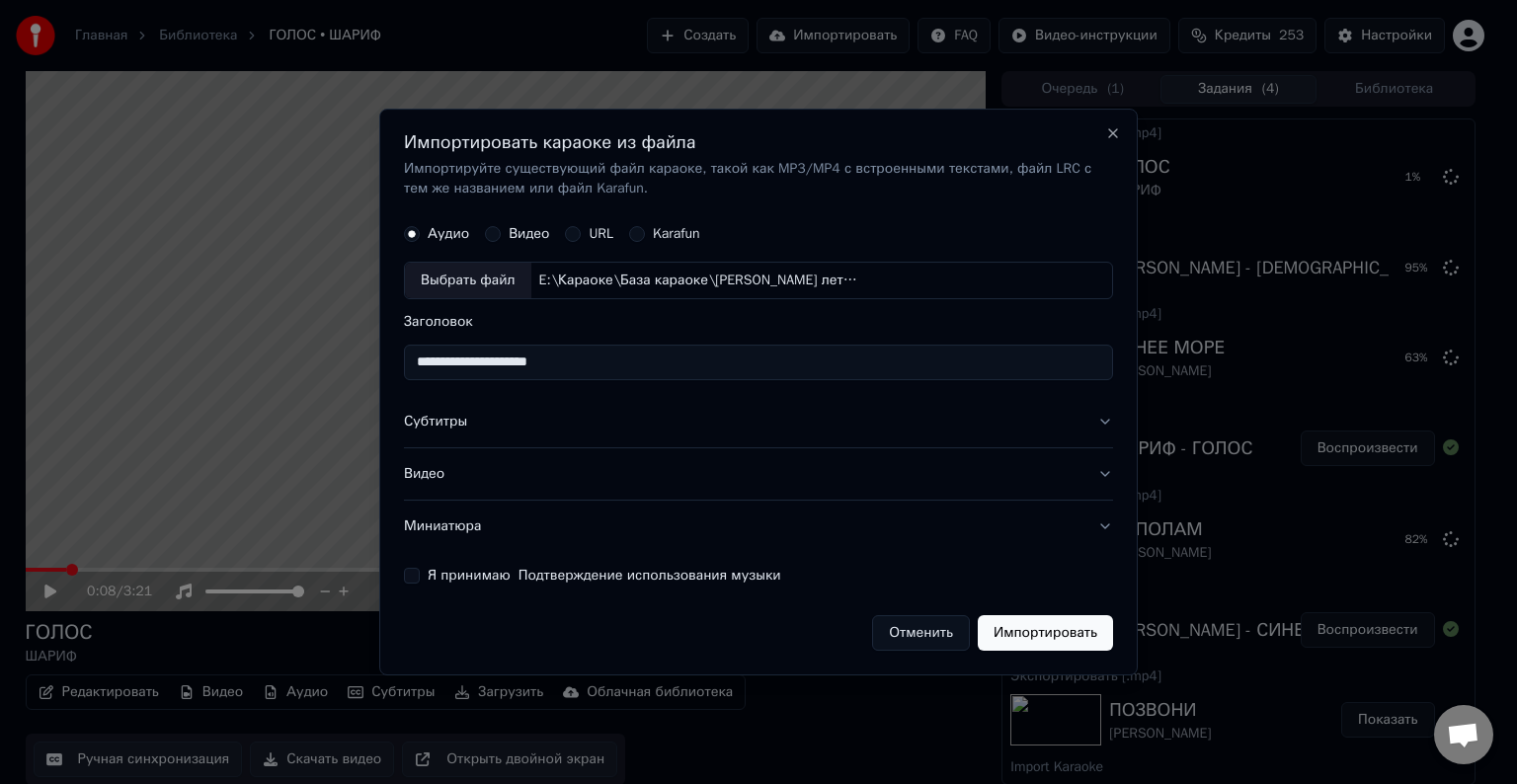click on "**********" at bounding box center [758, 362] 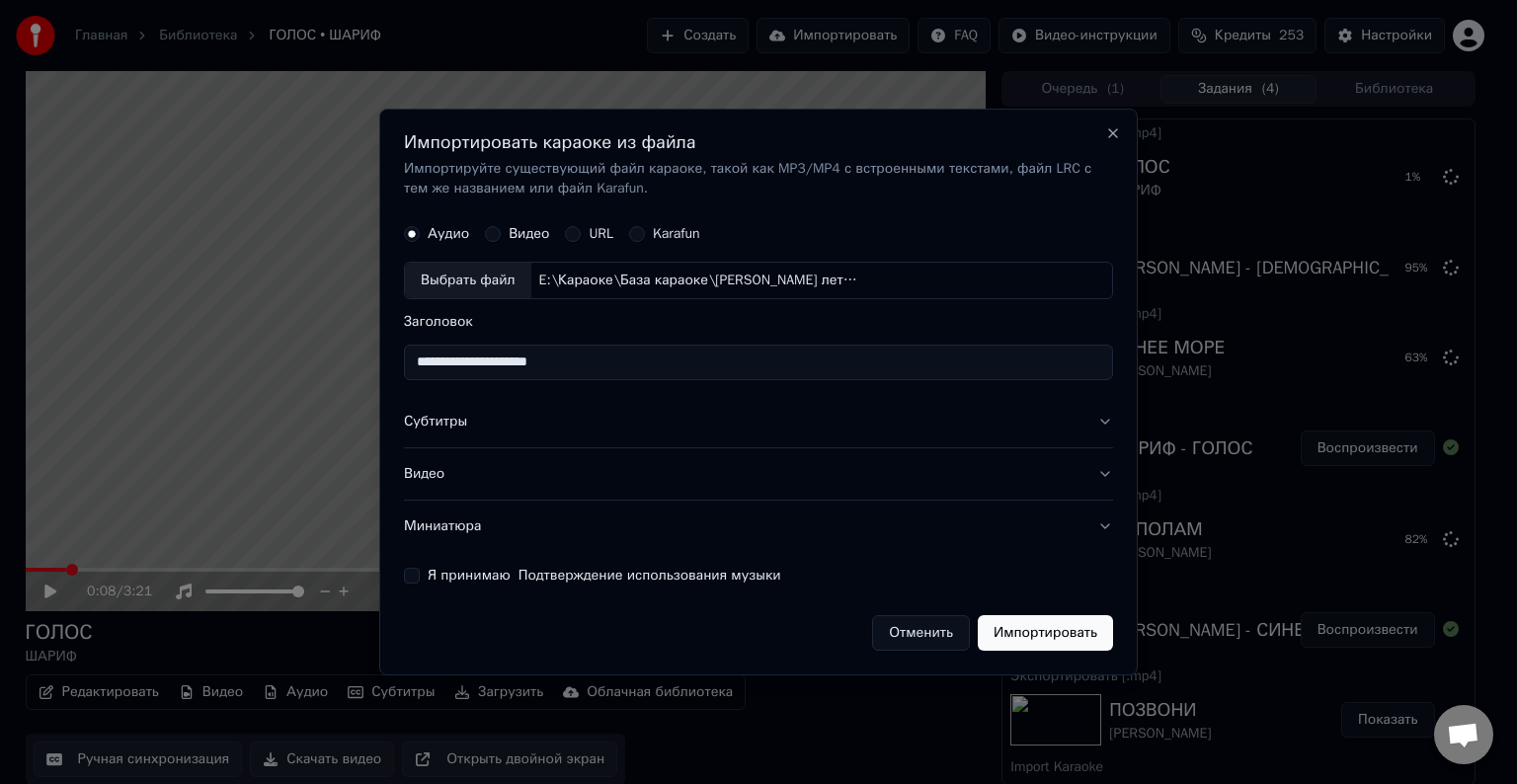 paste on "*****" 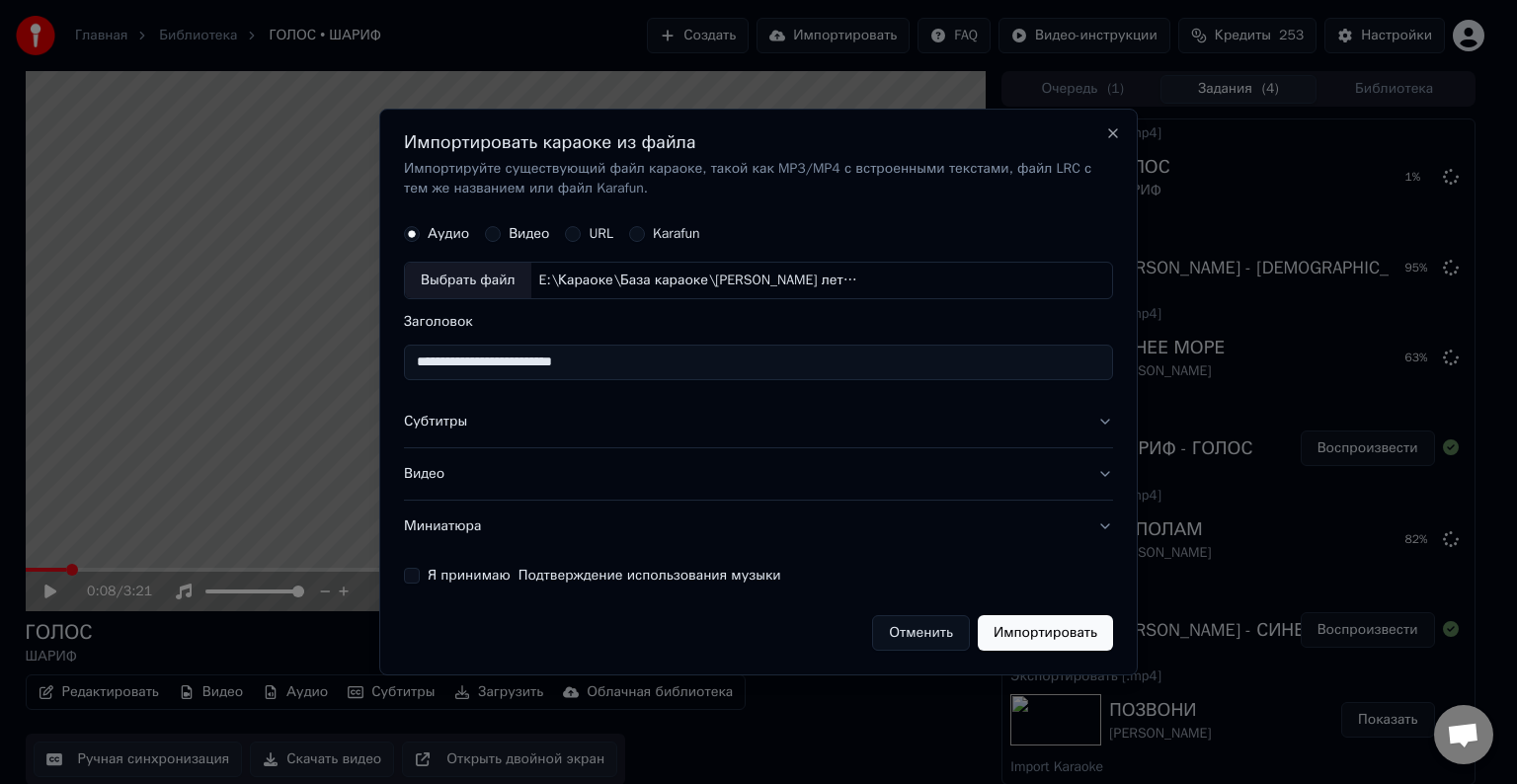 type on "**********" 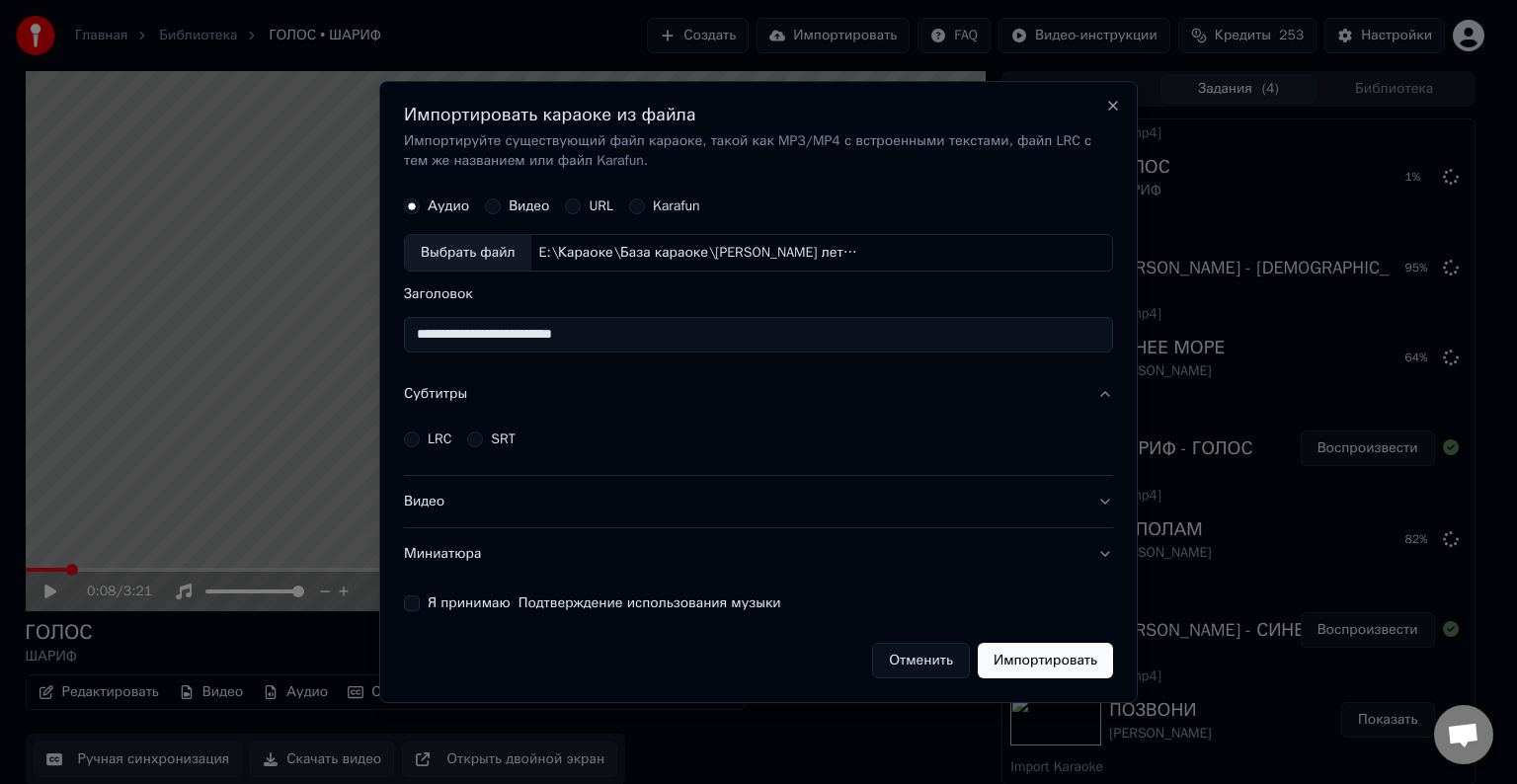 click on "LRC" at bounding box center [439, 439] 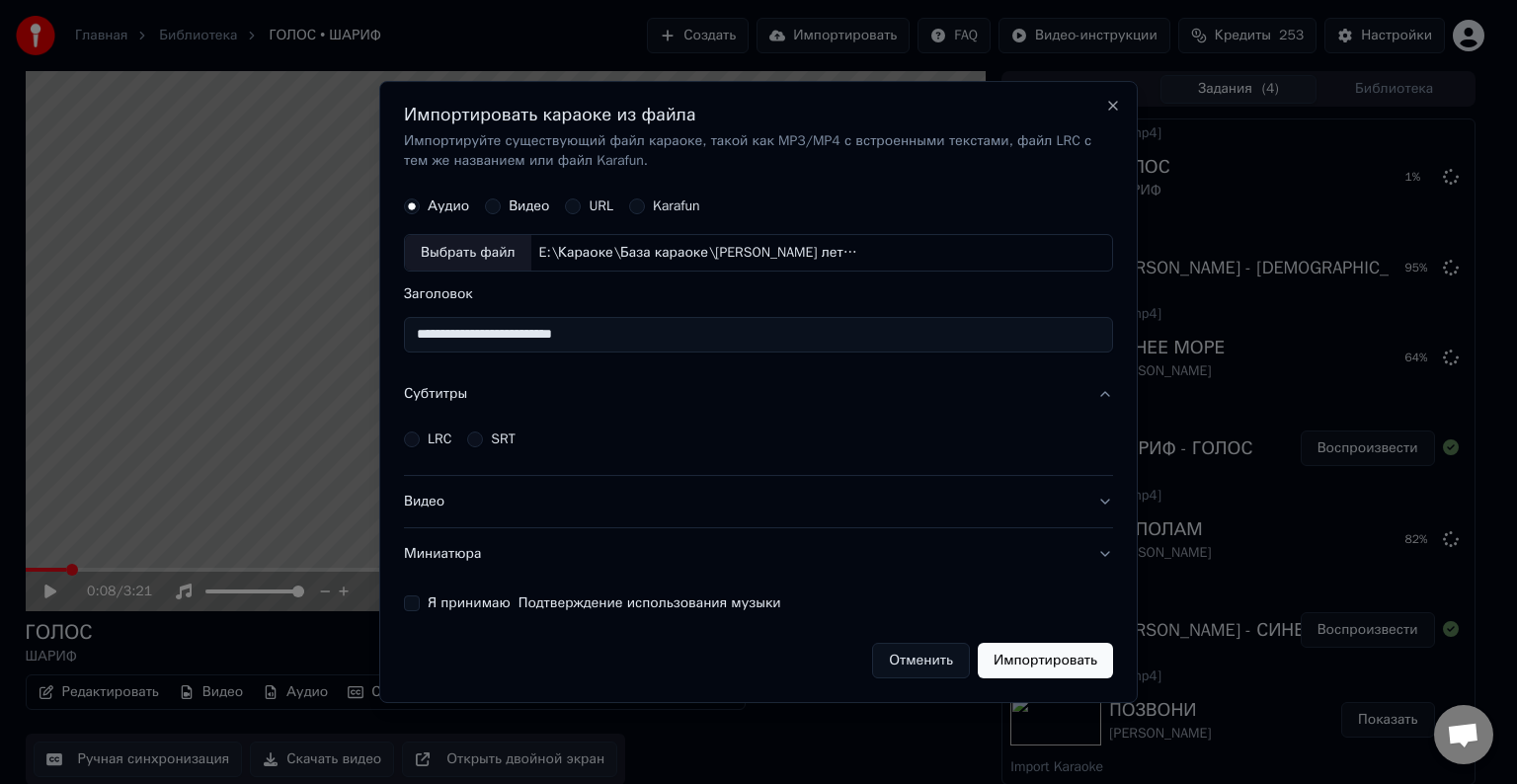 click on "LRC" at bounding box center (412, 439) 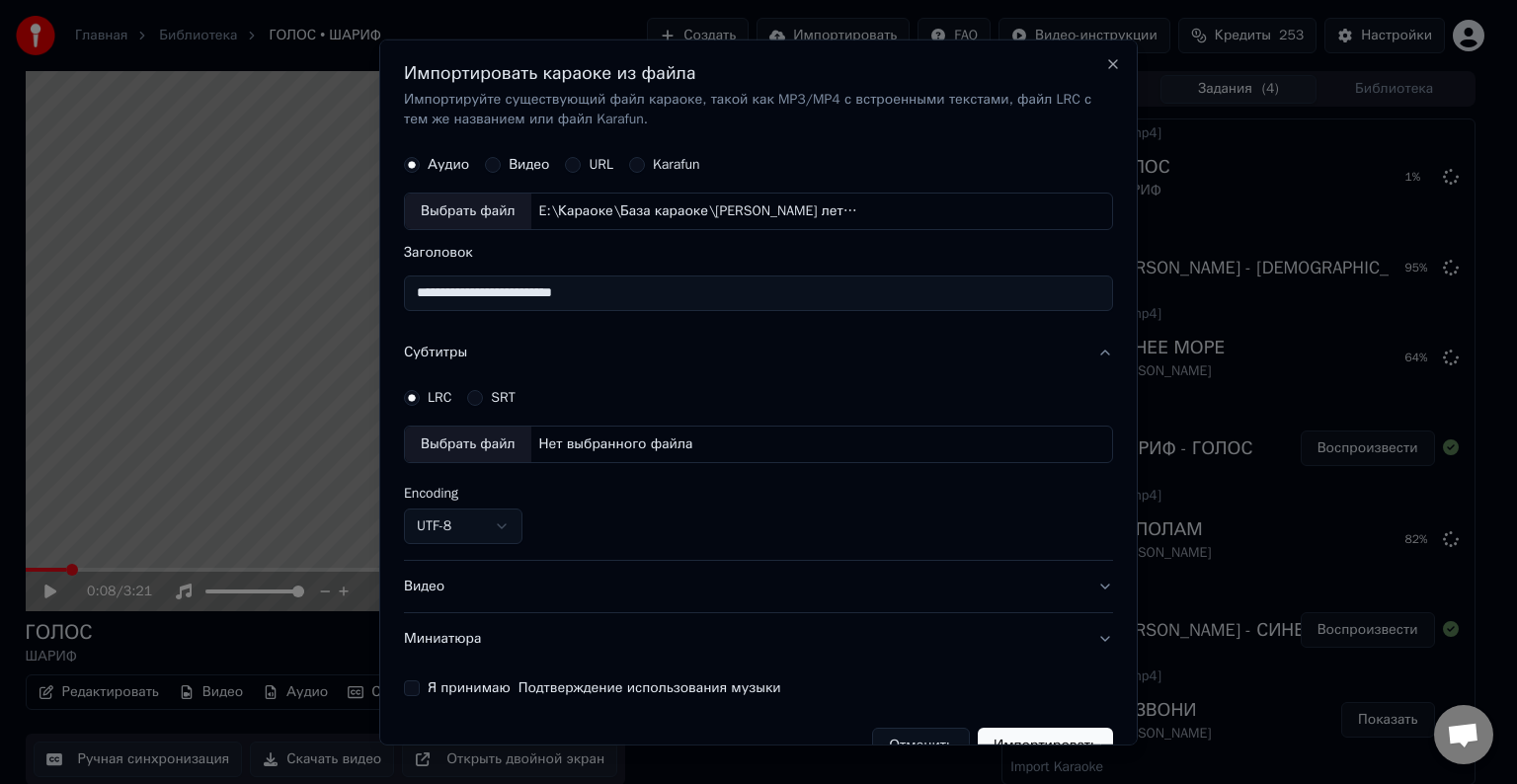 click on "Выбрать файл" at bounding box center (468, 444) 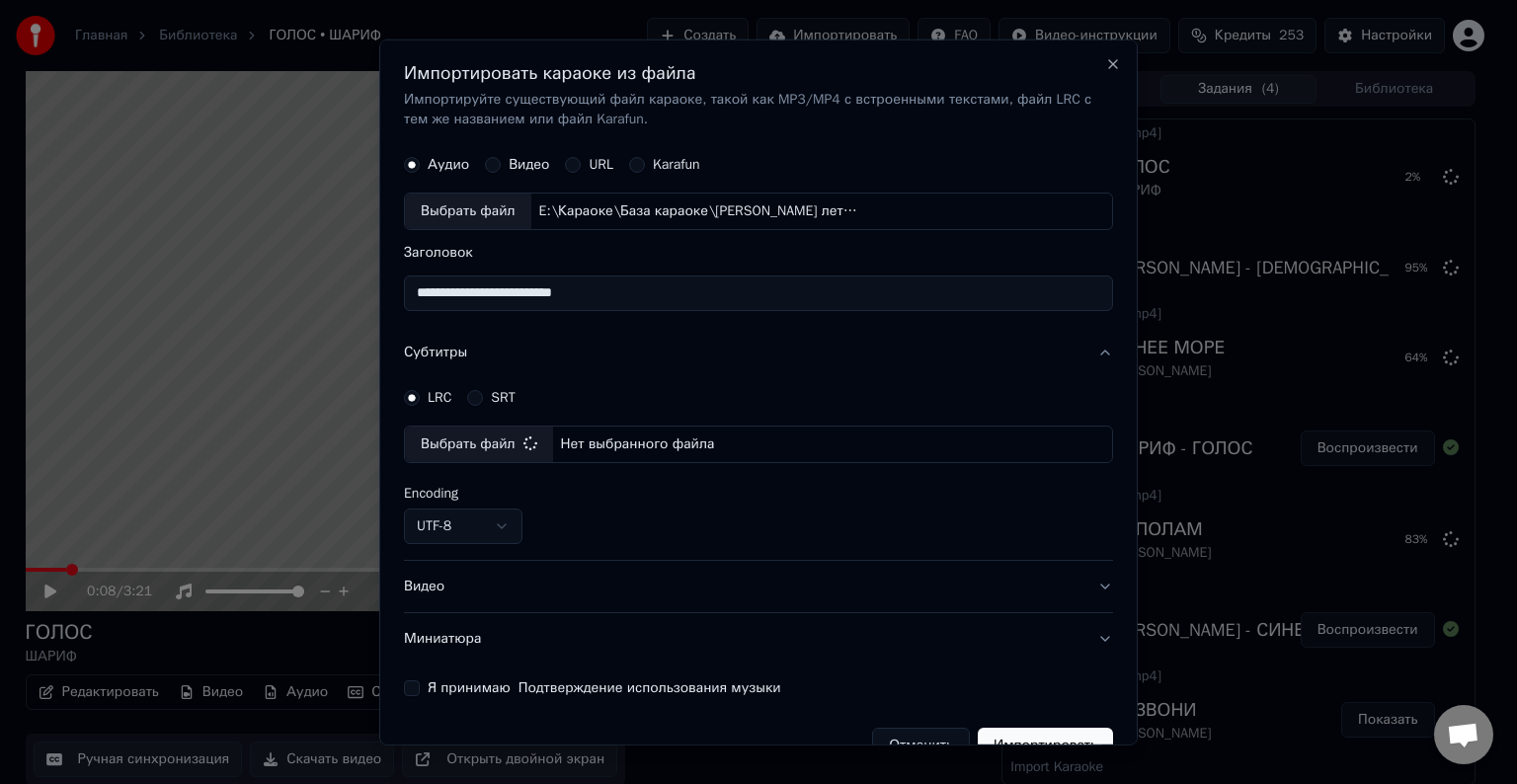 select on "**********" 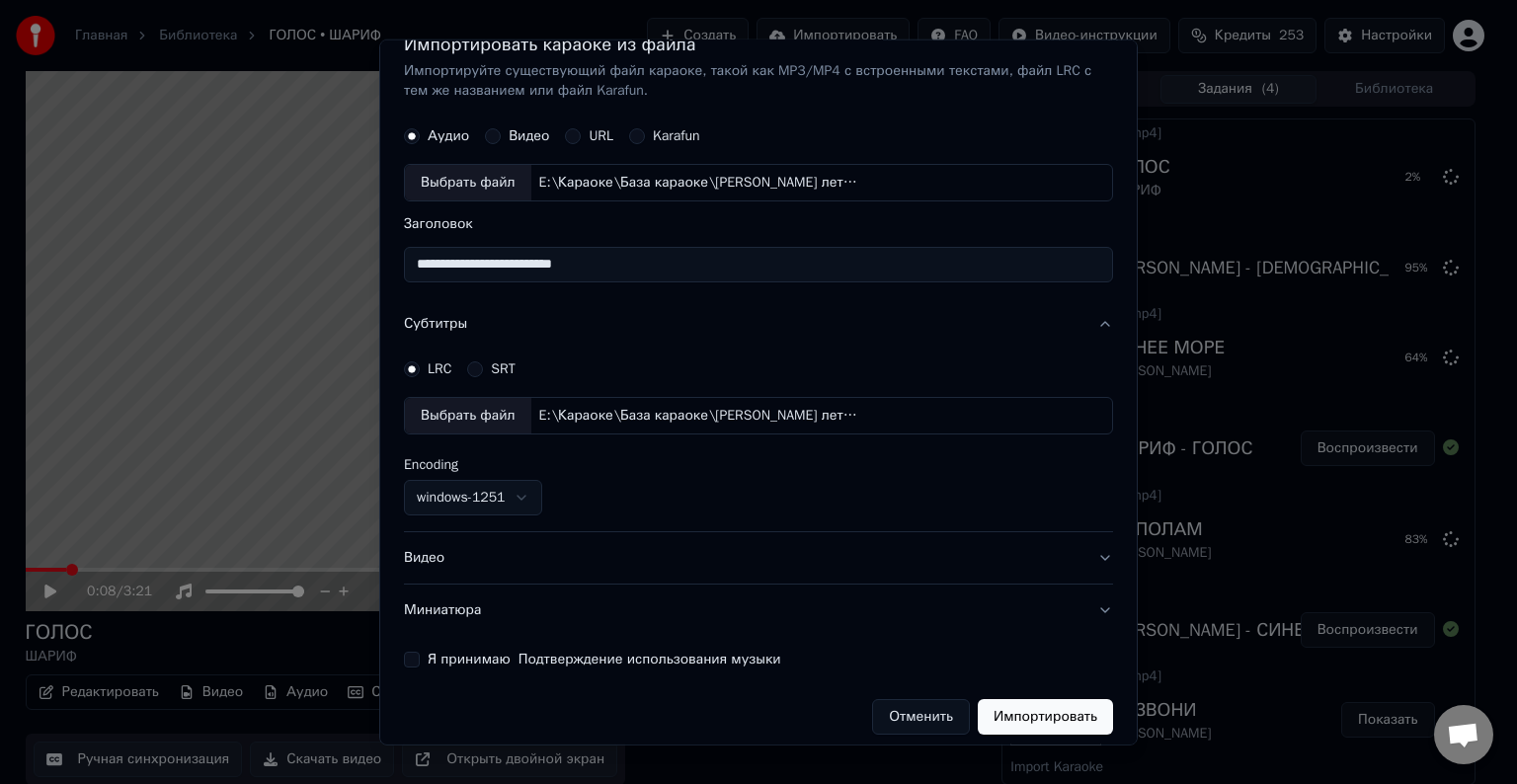 scroll, scrollTop: 40, scrollLeft: 0, axis: vertical 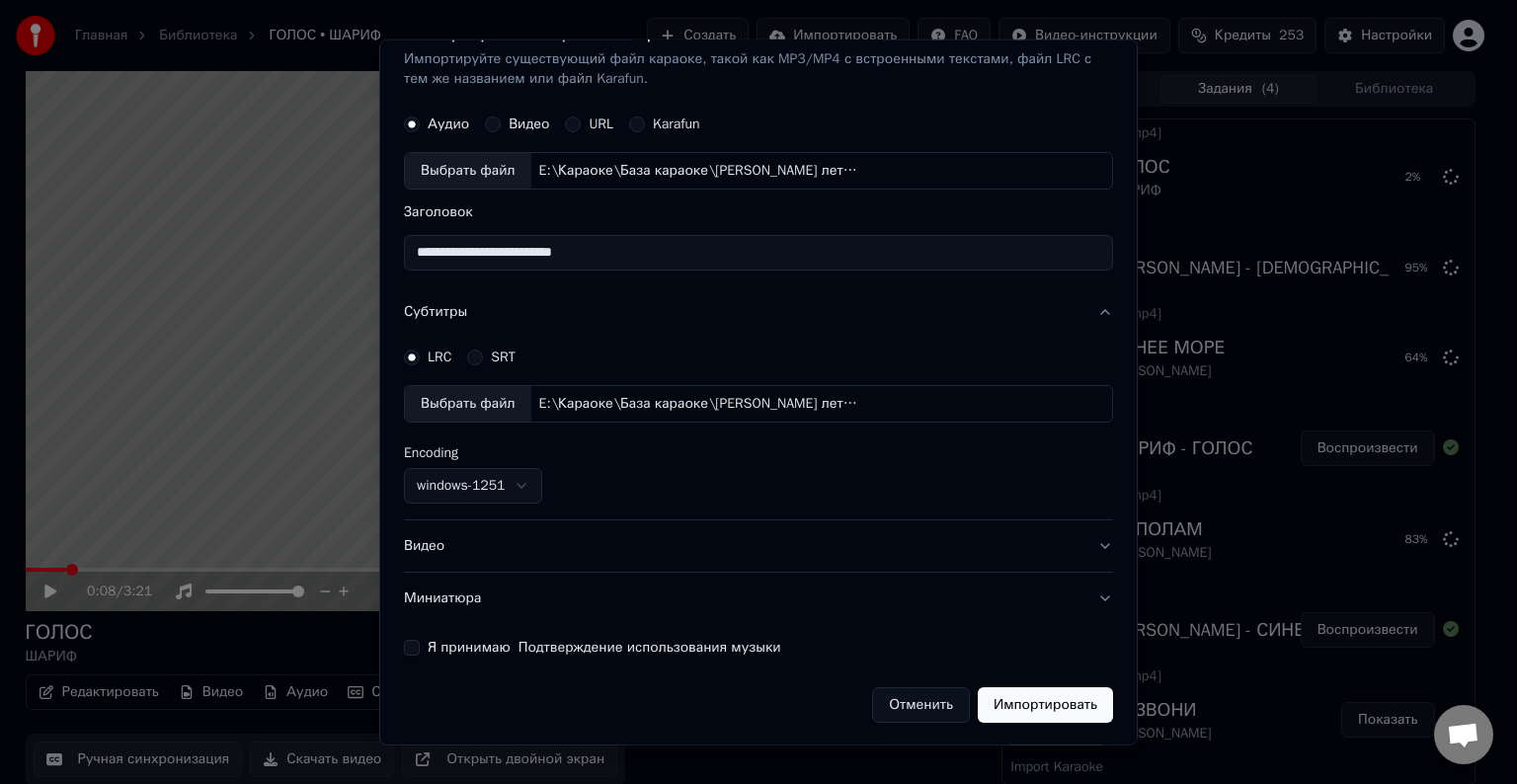 click on "Видео" at bounding box center (758, 546) 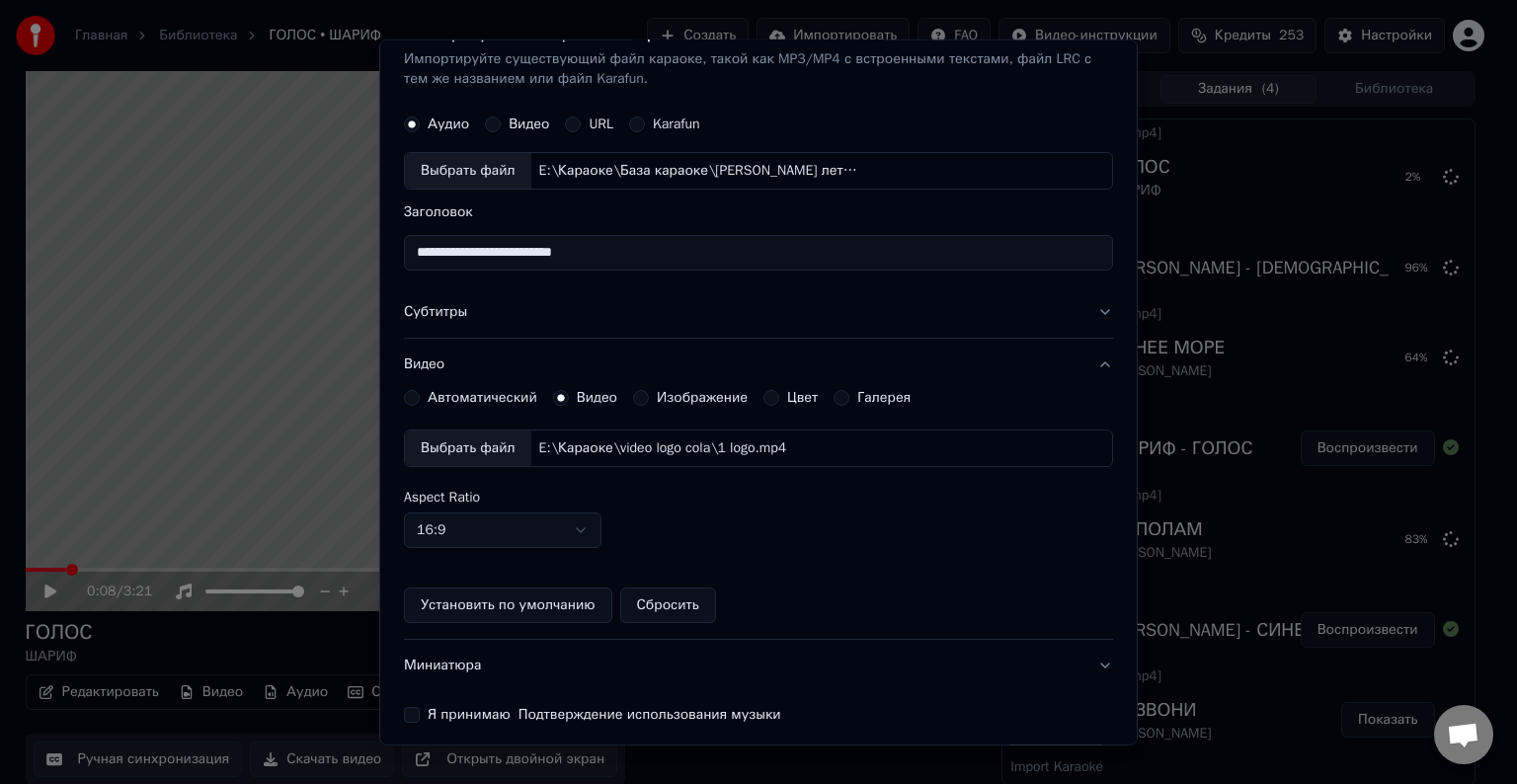 click on "Выбрать файл" at bounding box center [468, 448] 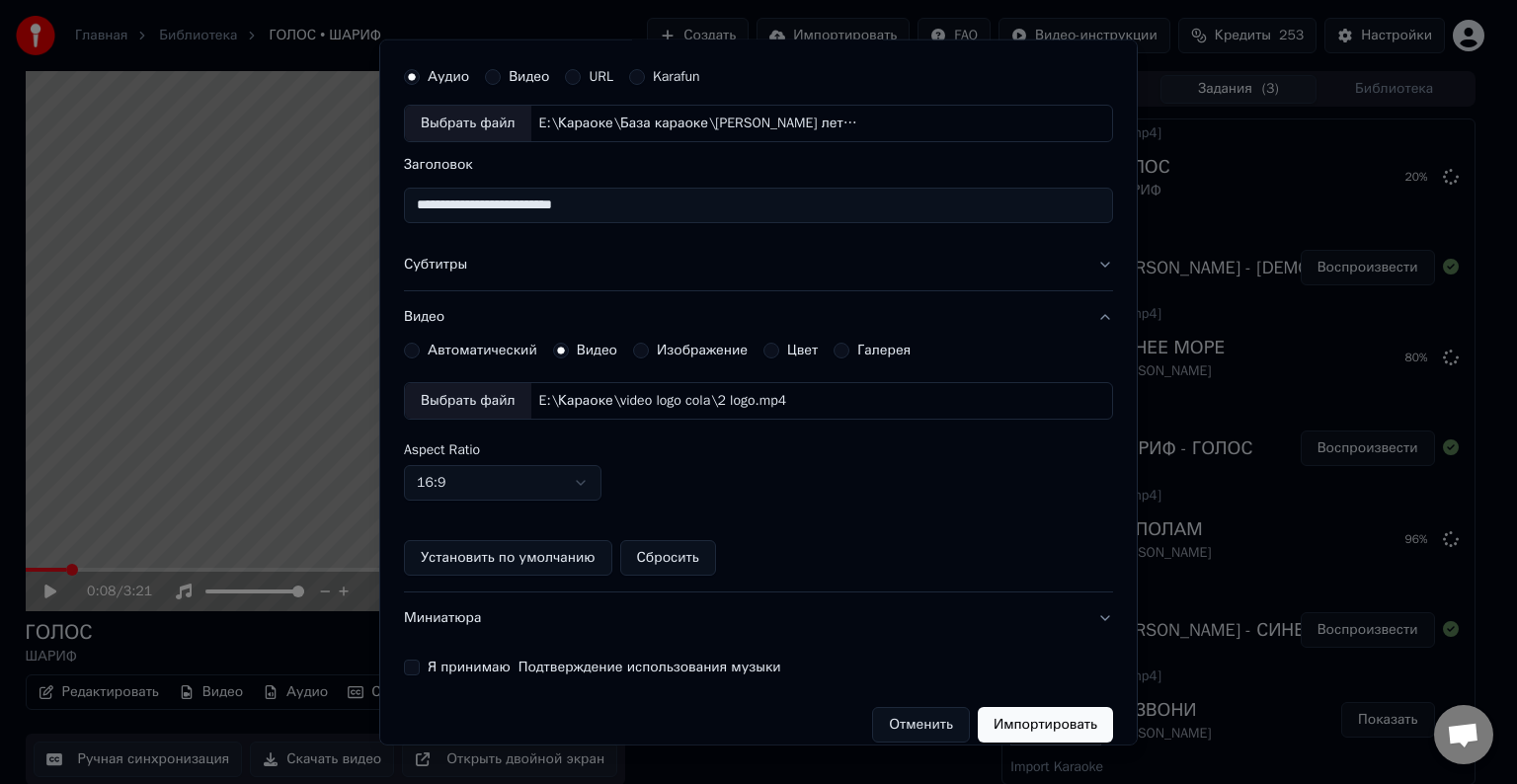 scroll, scrollTop: 108, scrollLeft: 0, axis: vertical 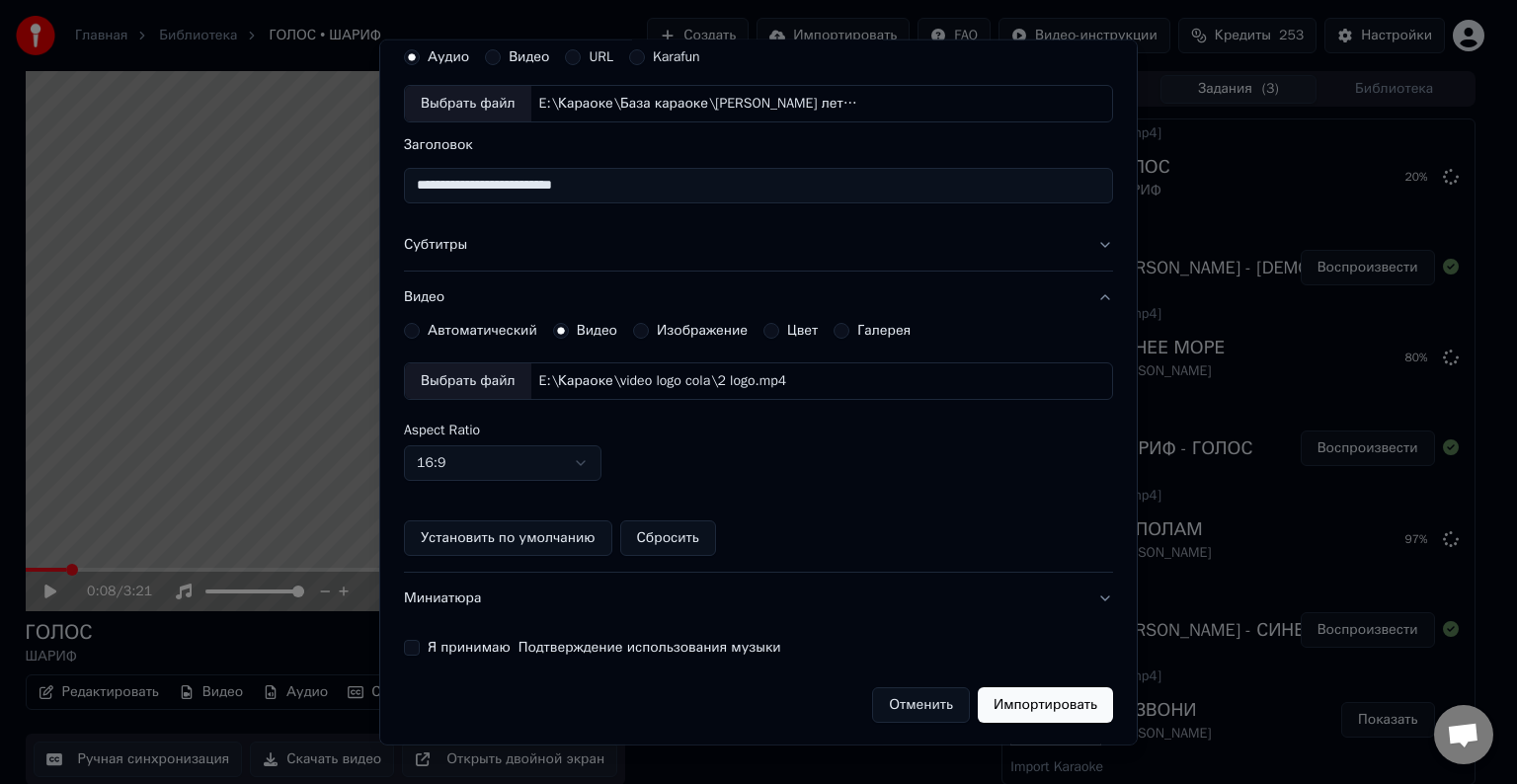 click on "**********" at bounding box center [758, 392] 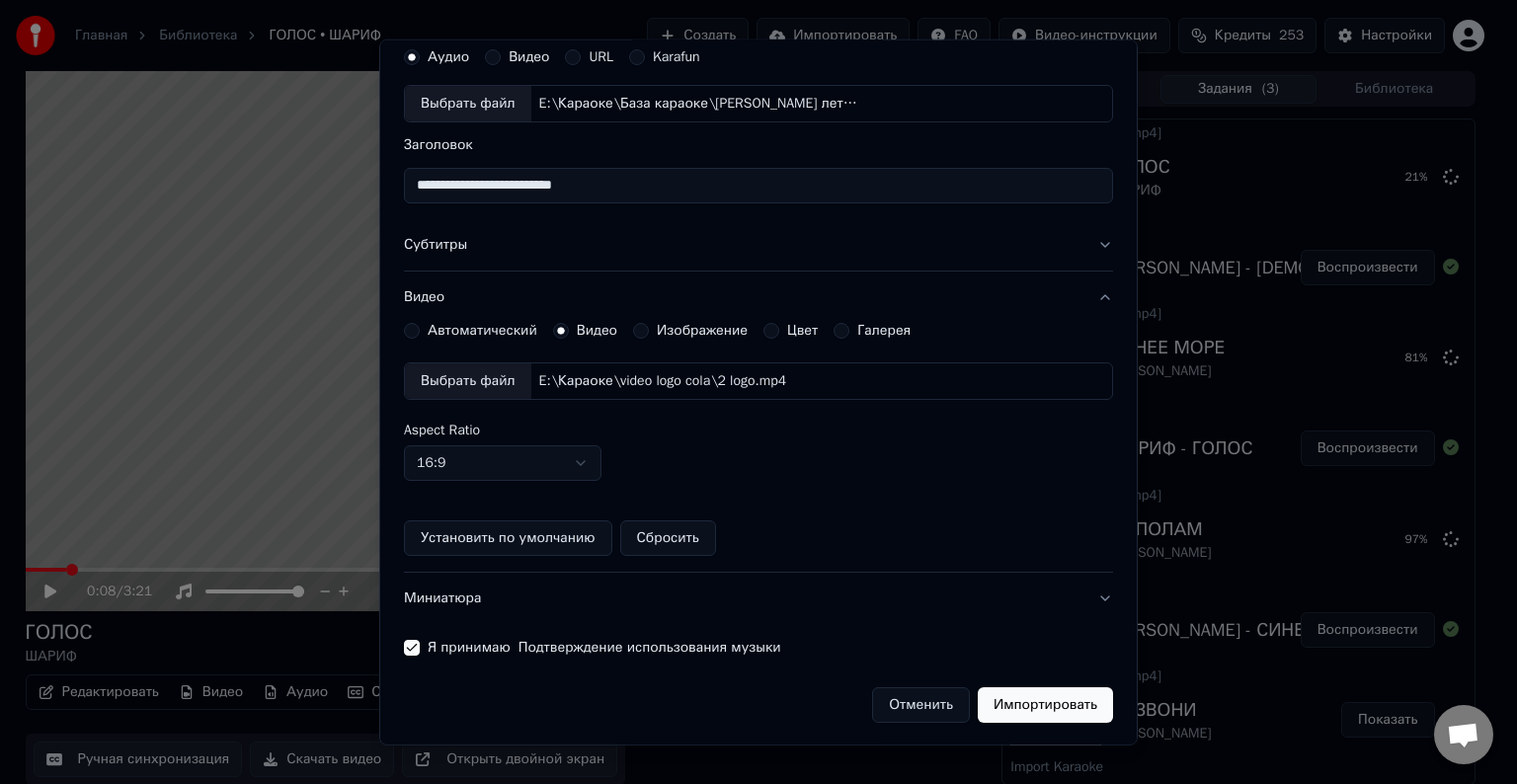 click on "Импортировать" at bounding box center (1045, 705) 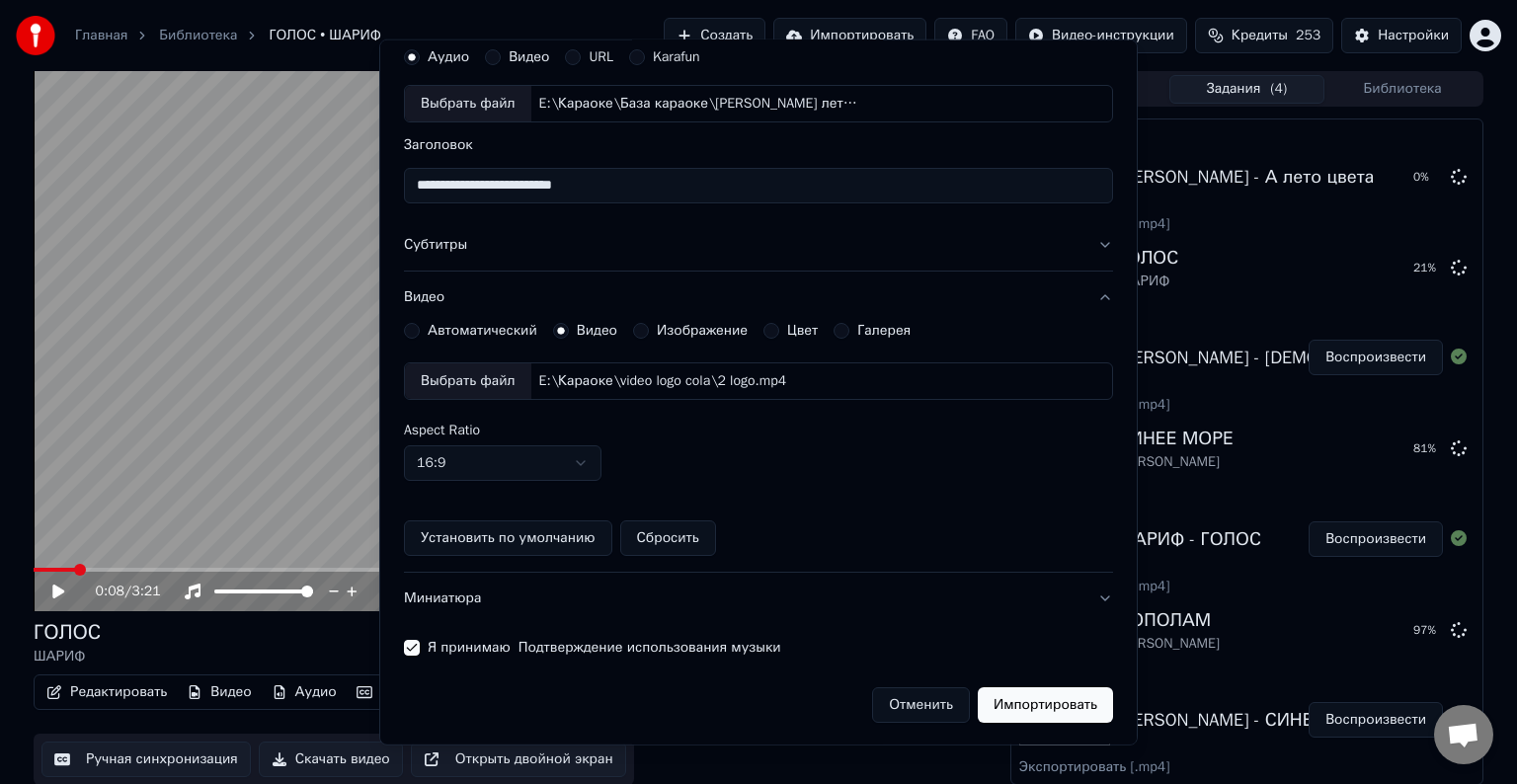 type 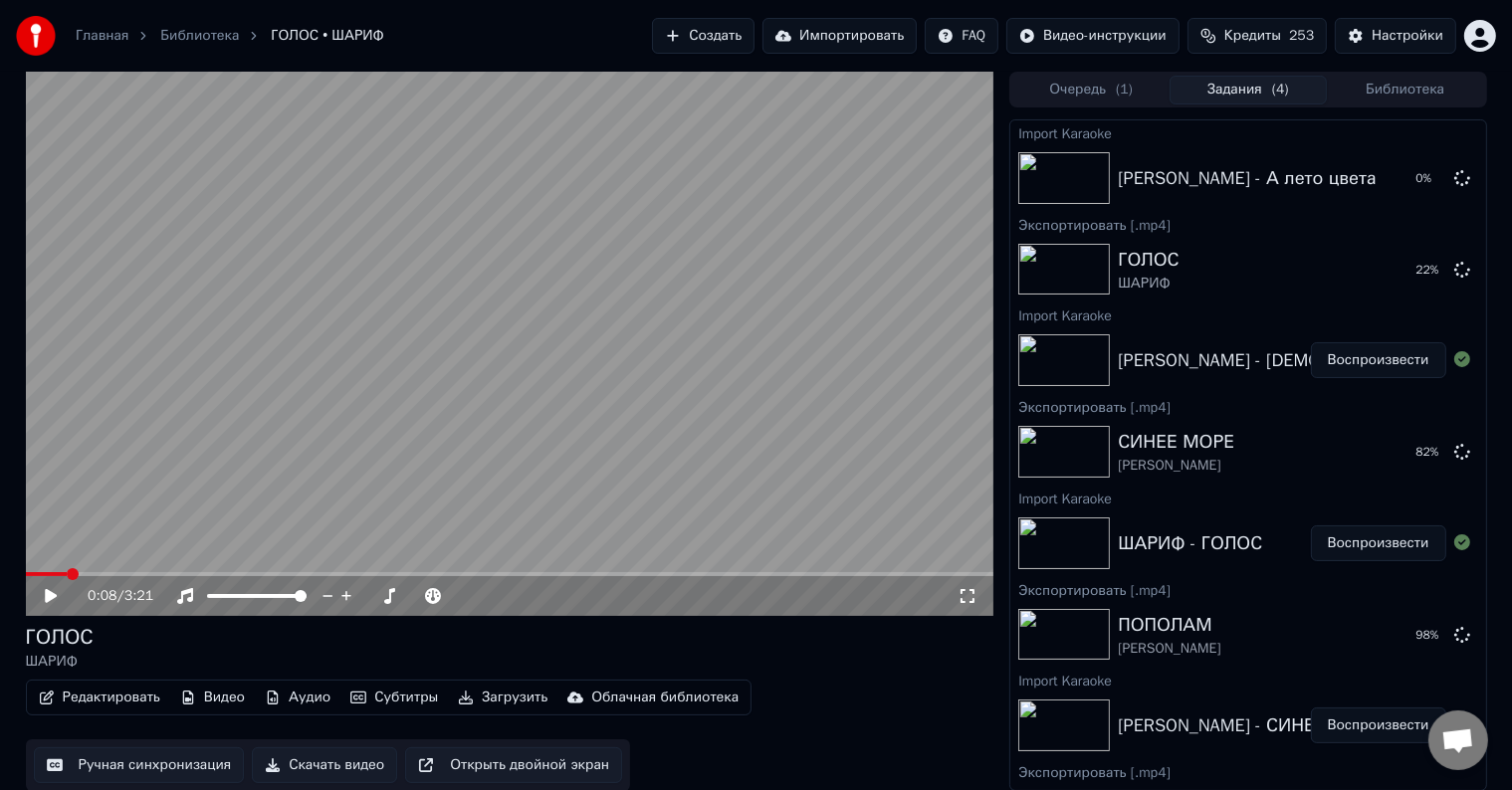 click on "Воспроизвести" at bounding box center (1379, 360) 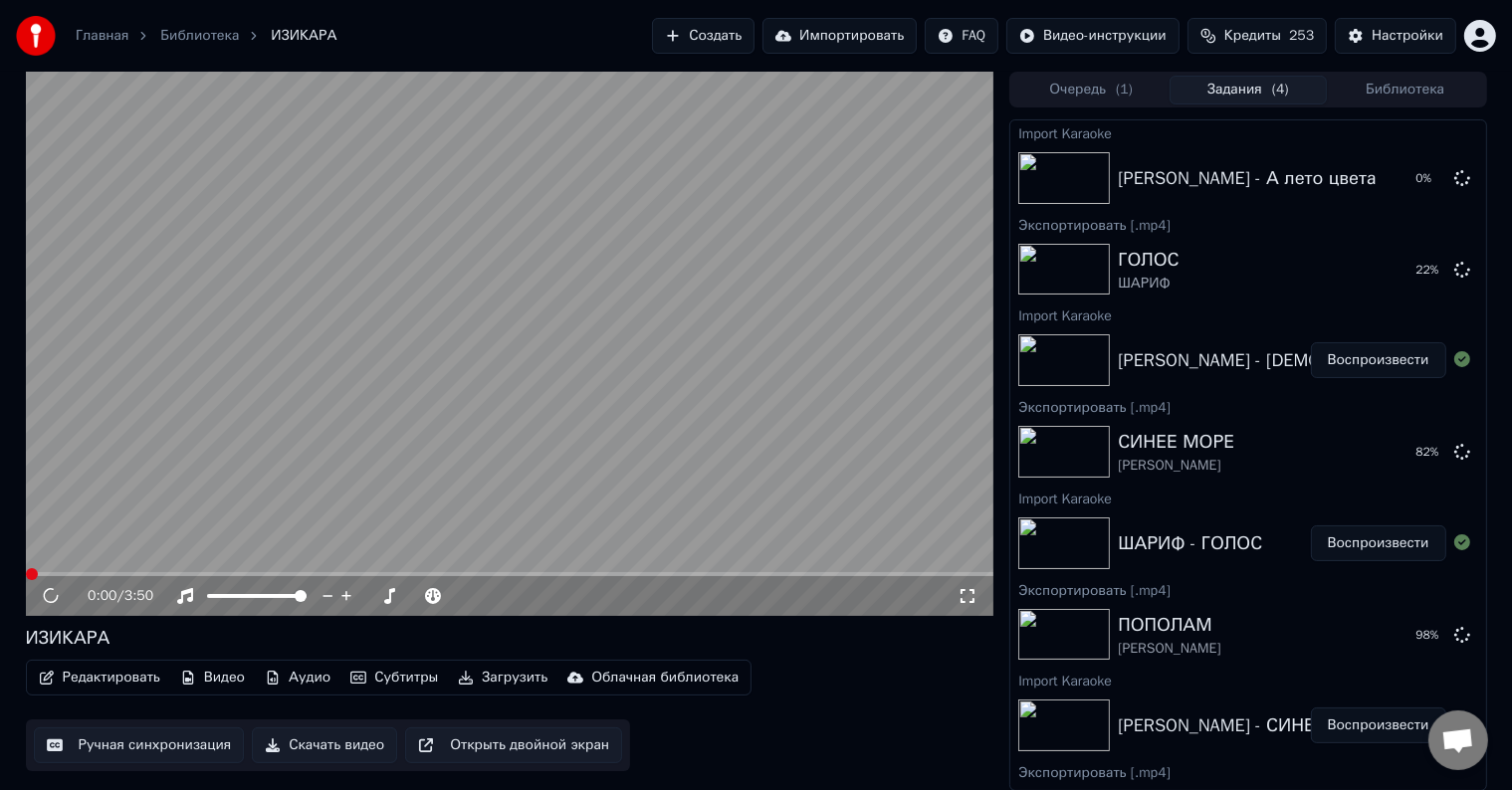 click on "Редактировать" at bounding box center [100, 678] 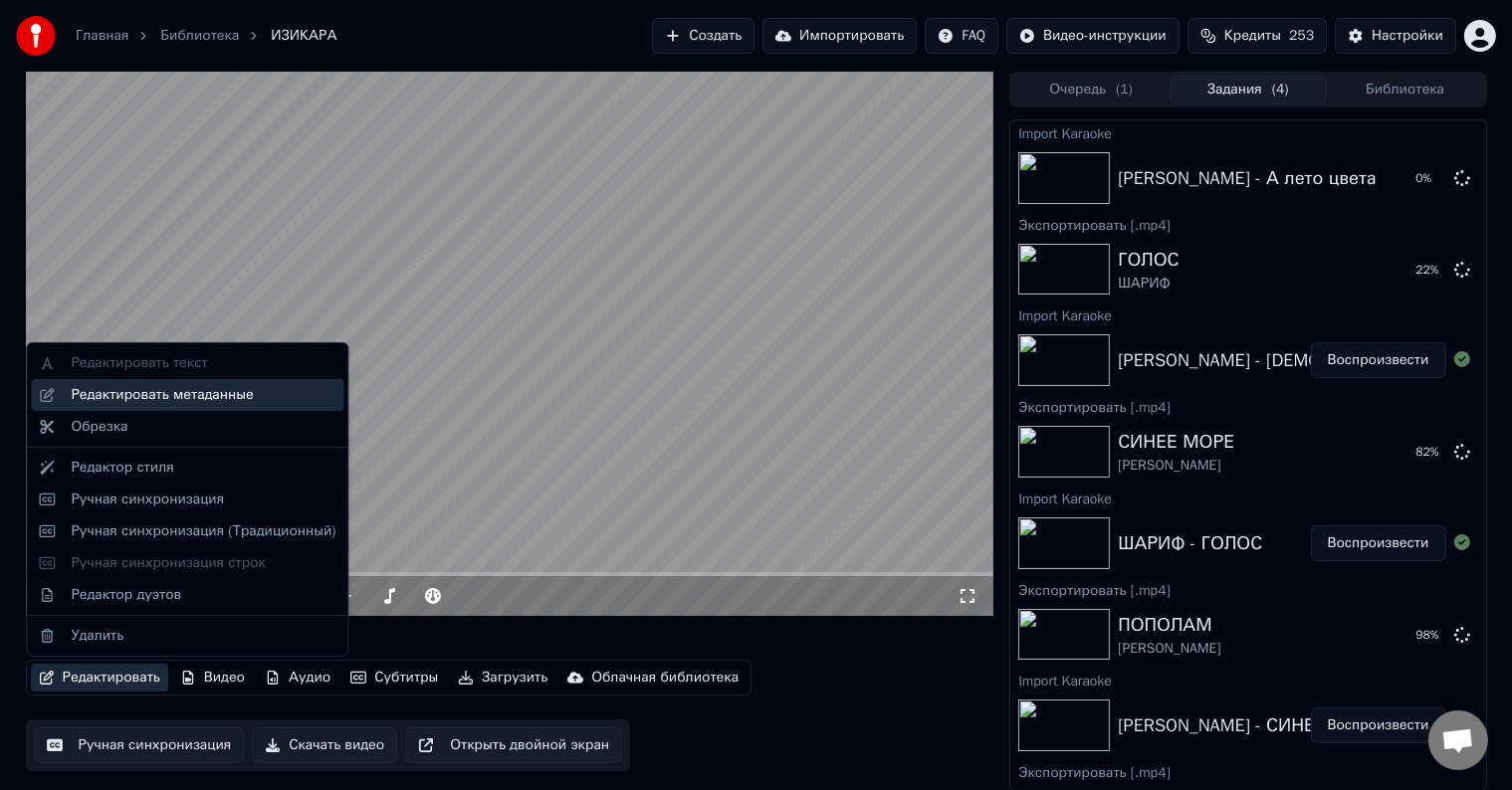 click on "Редактировать метаданные" at bounding box center (187, 395) 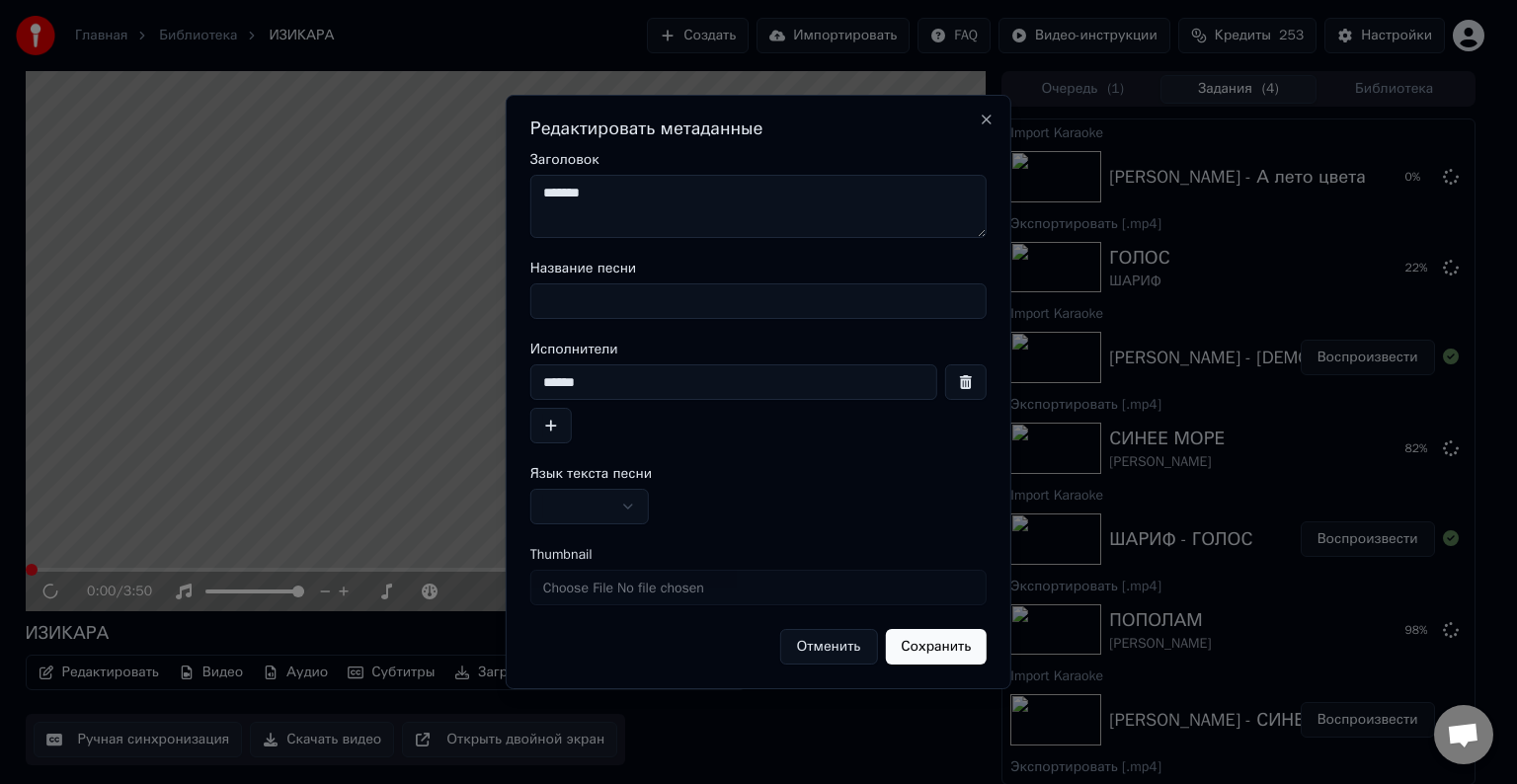 click on "Название песни" at bounding box center (758, 301) 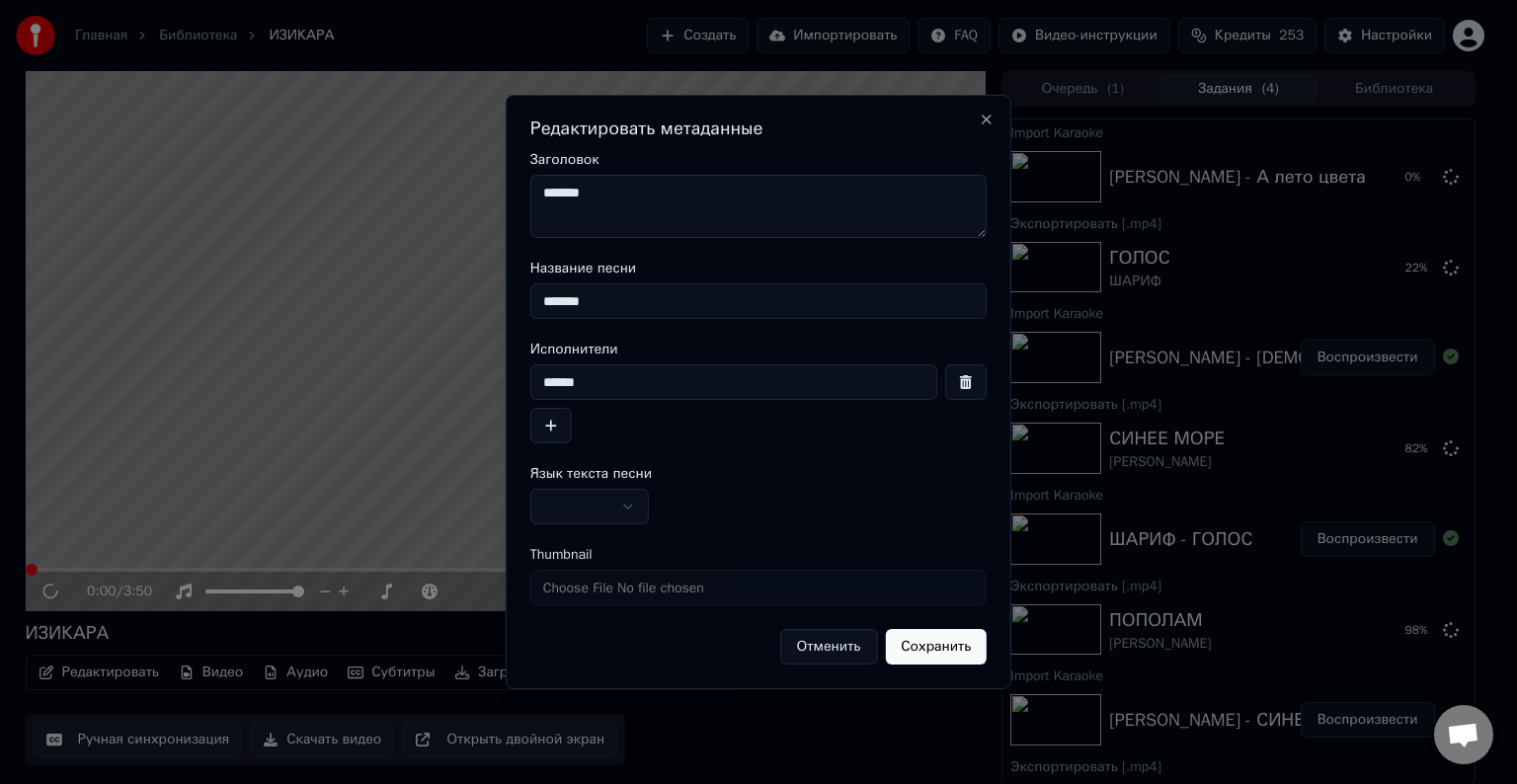 type on "*******" 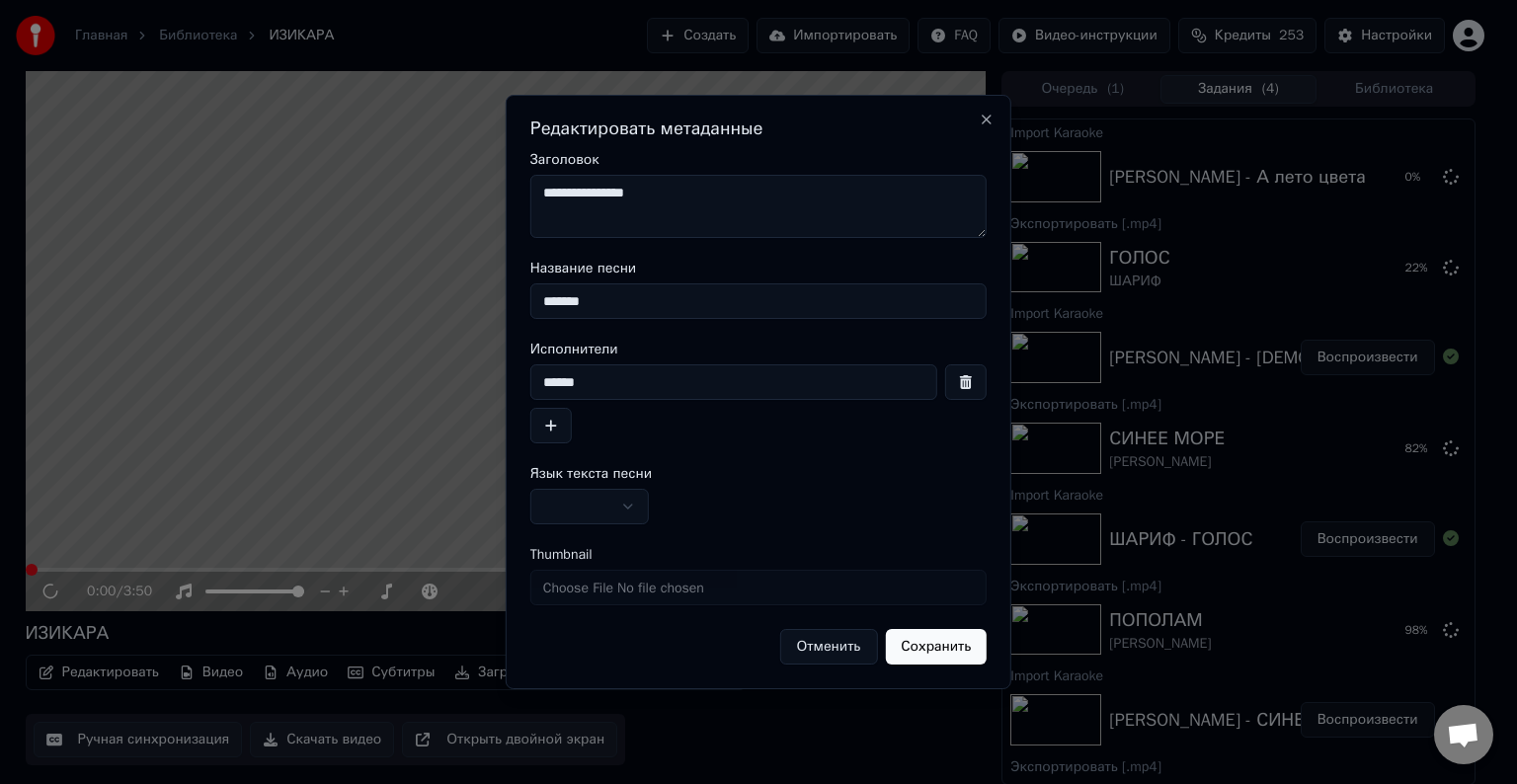 type on "**********" 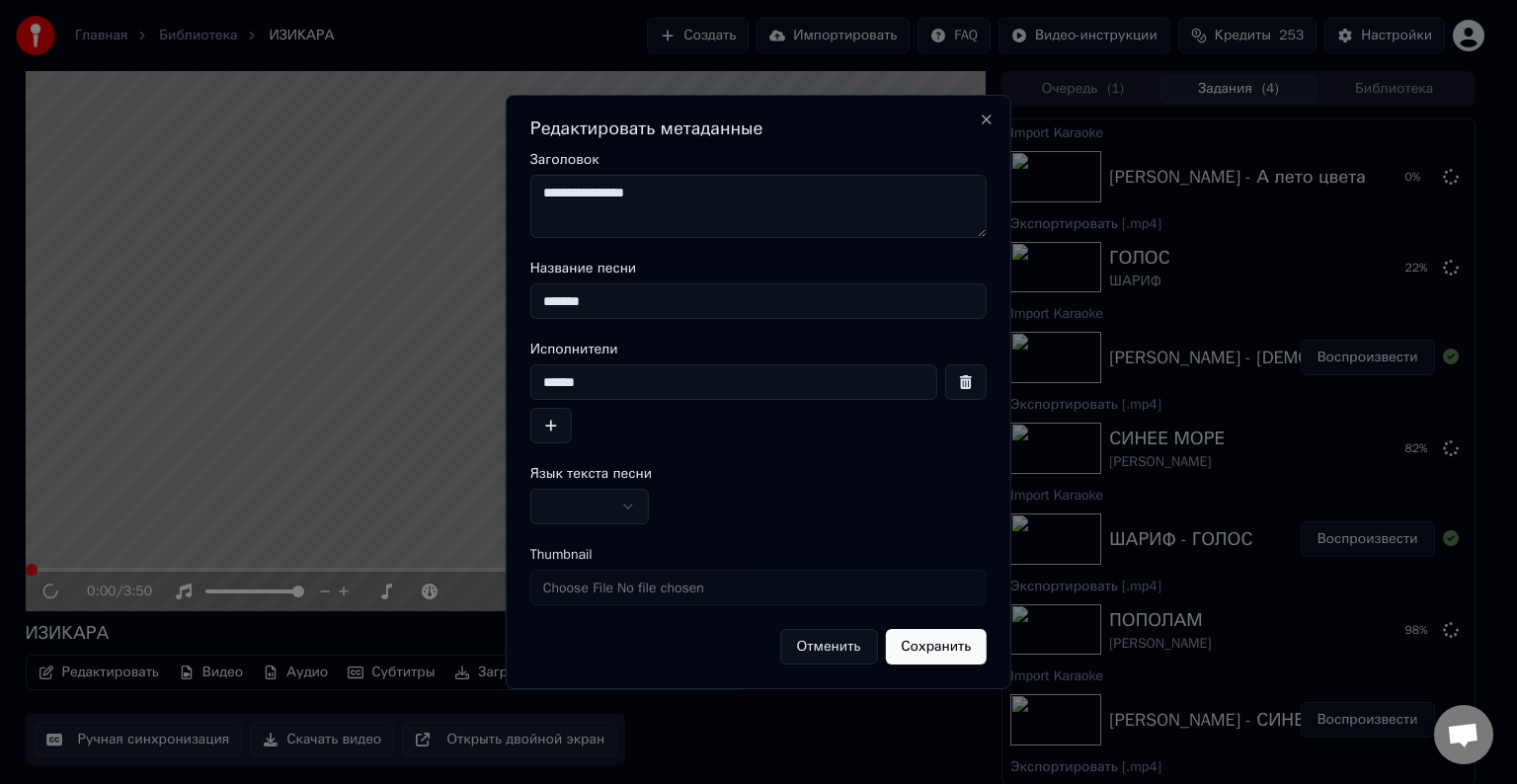 click at bounding box center (590, 507) 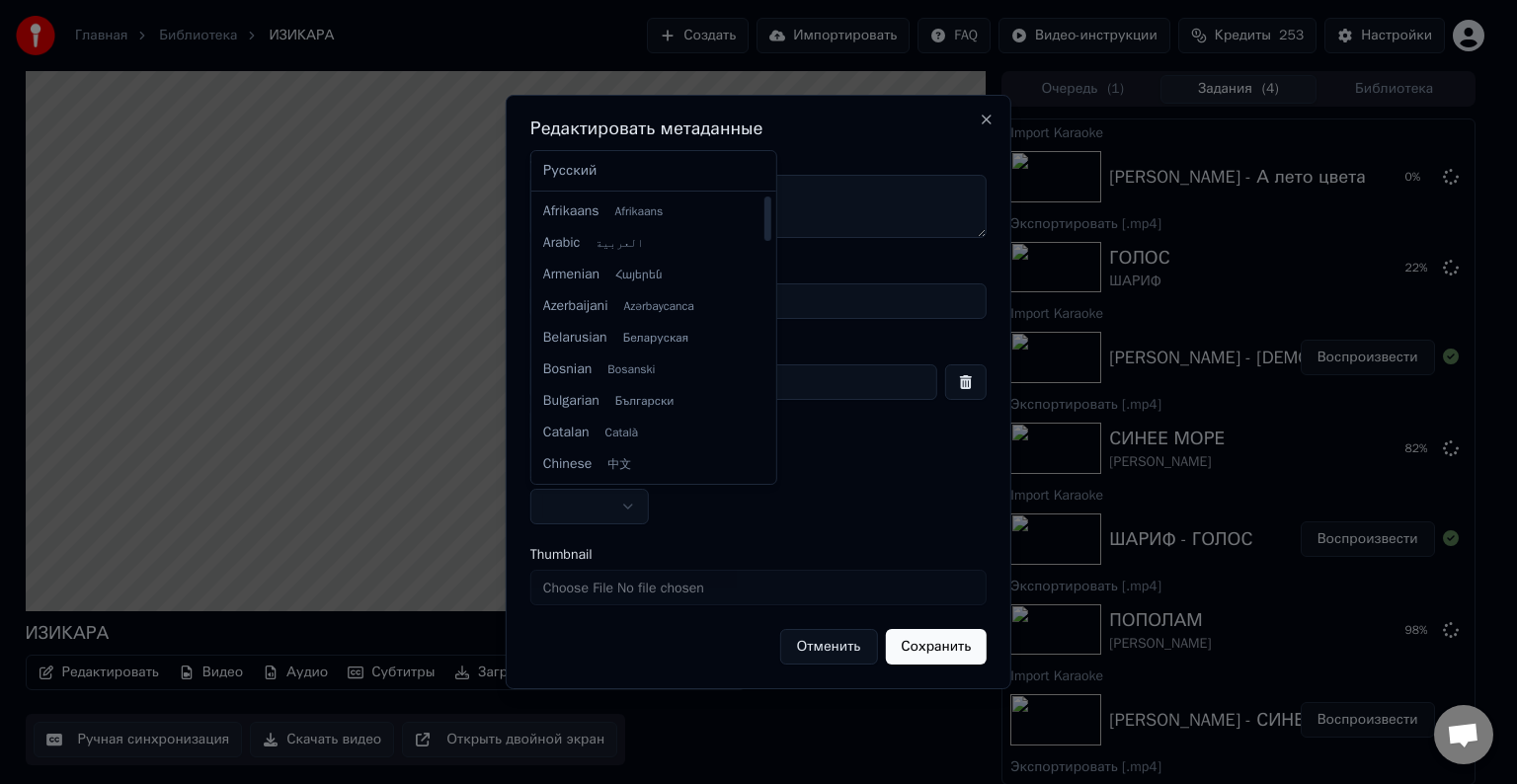 select on "**" 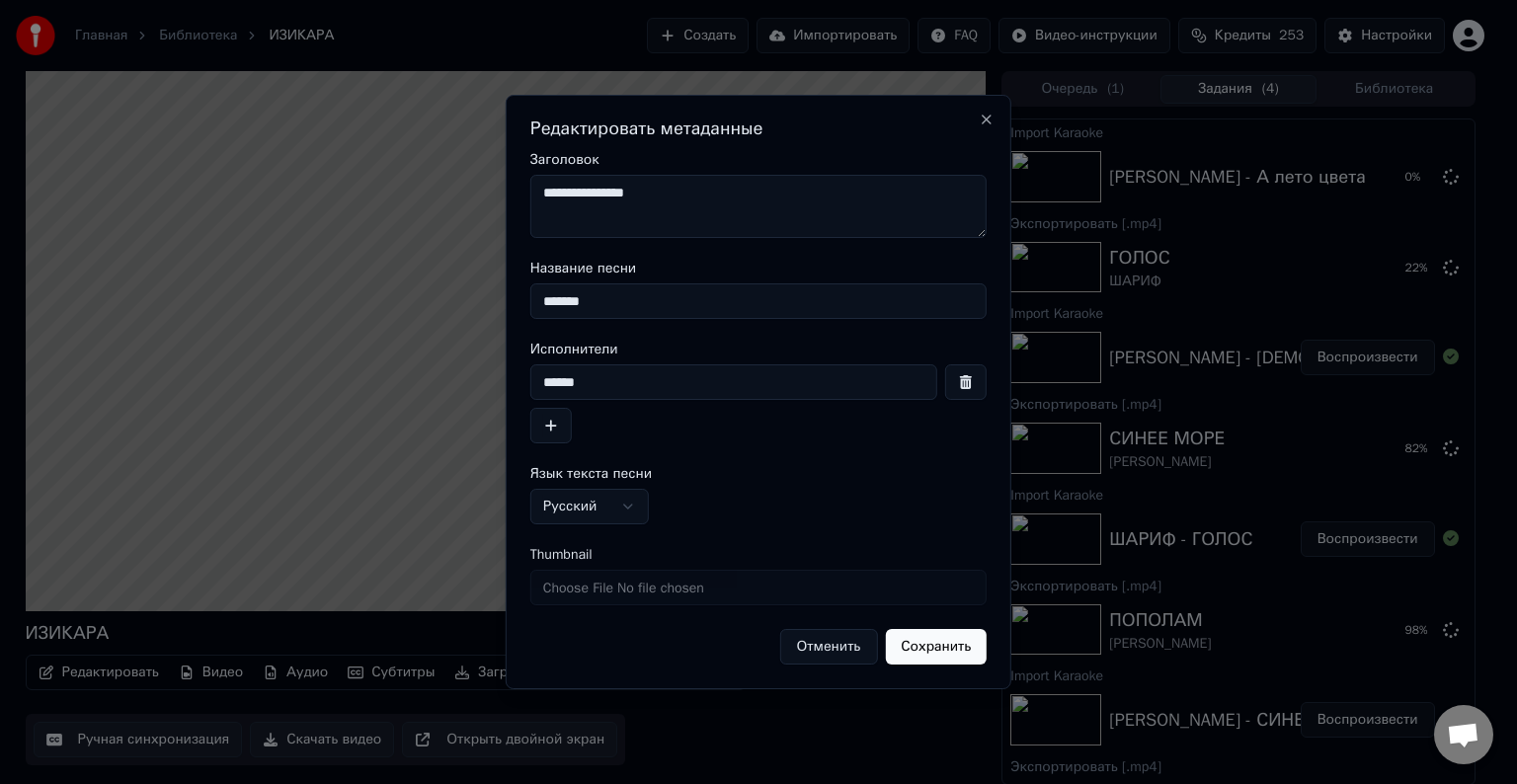 click on "Сохранить" at bounding box center [935, 647] 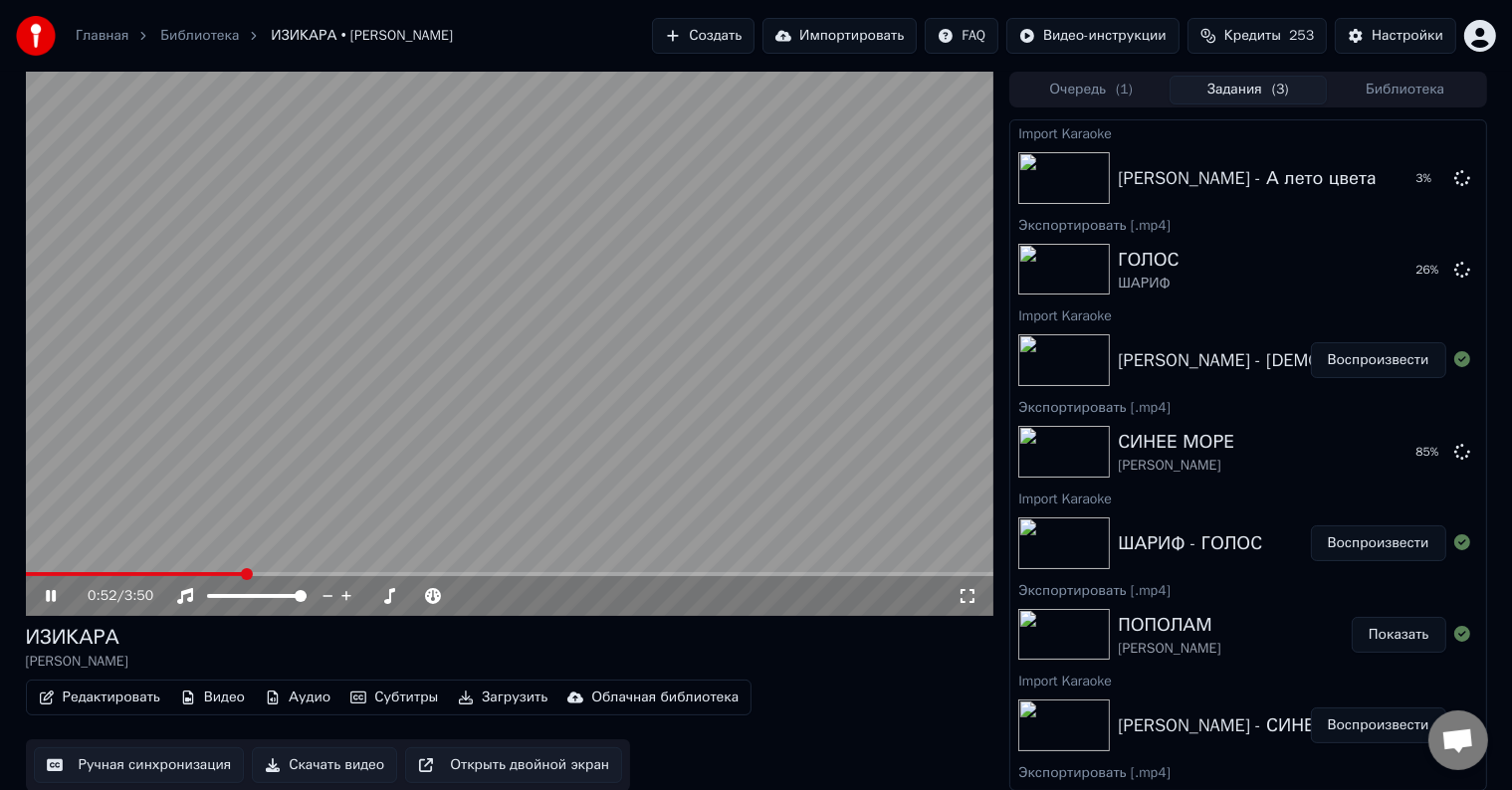 click at bounding box center [510, 574] 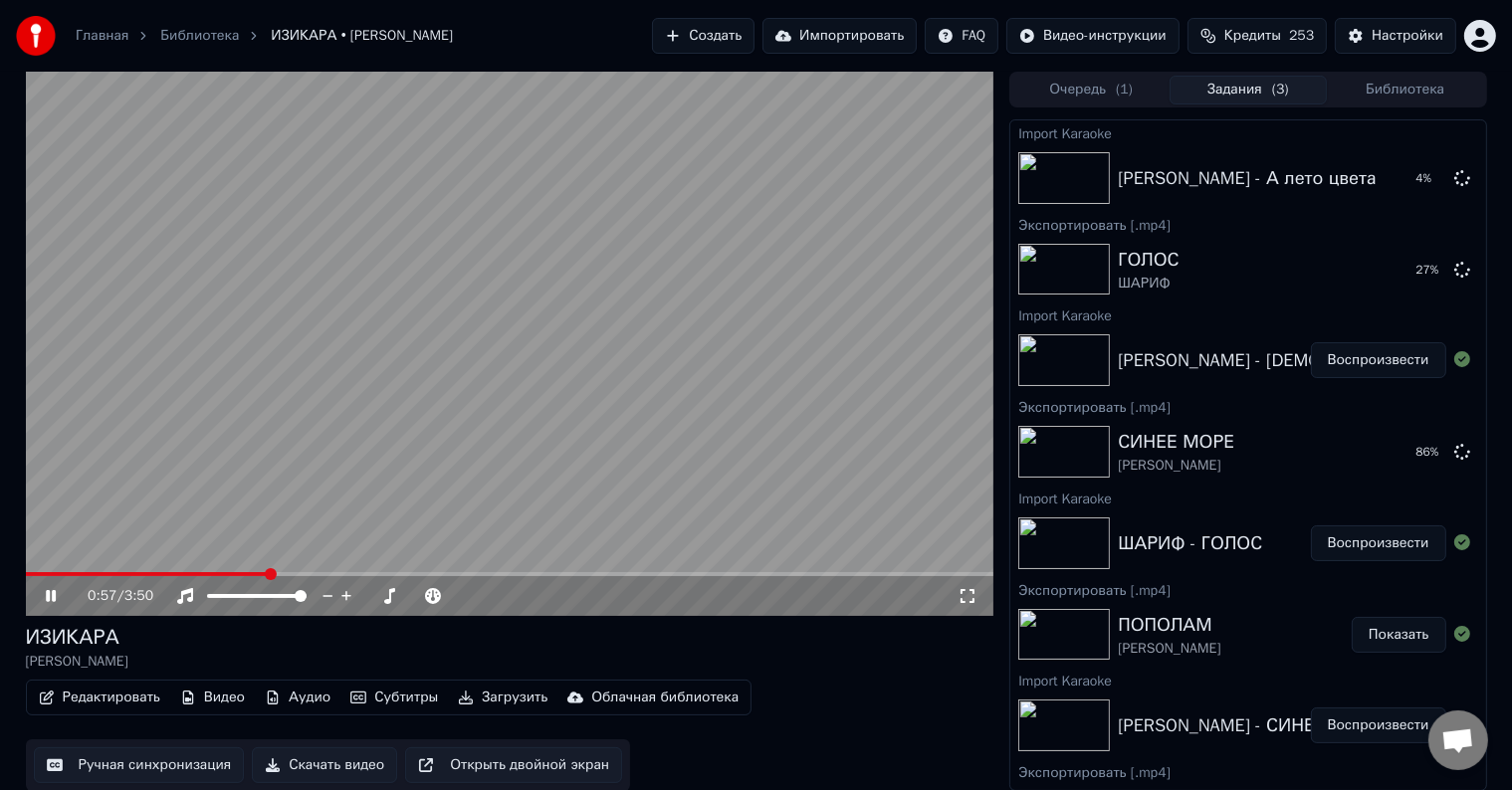click at bounding box center (510, 574) 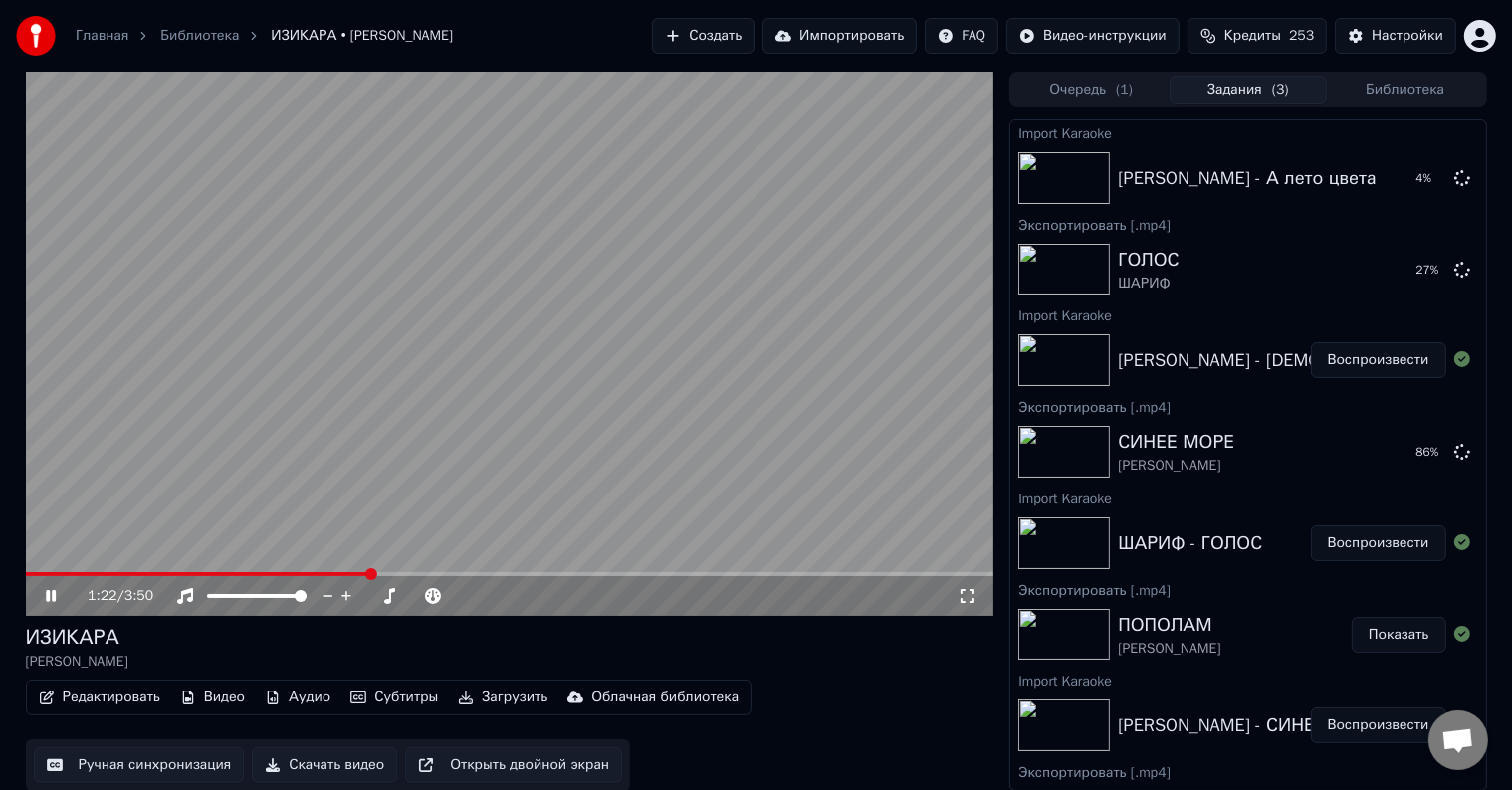 click at bounding box center (510, 343) 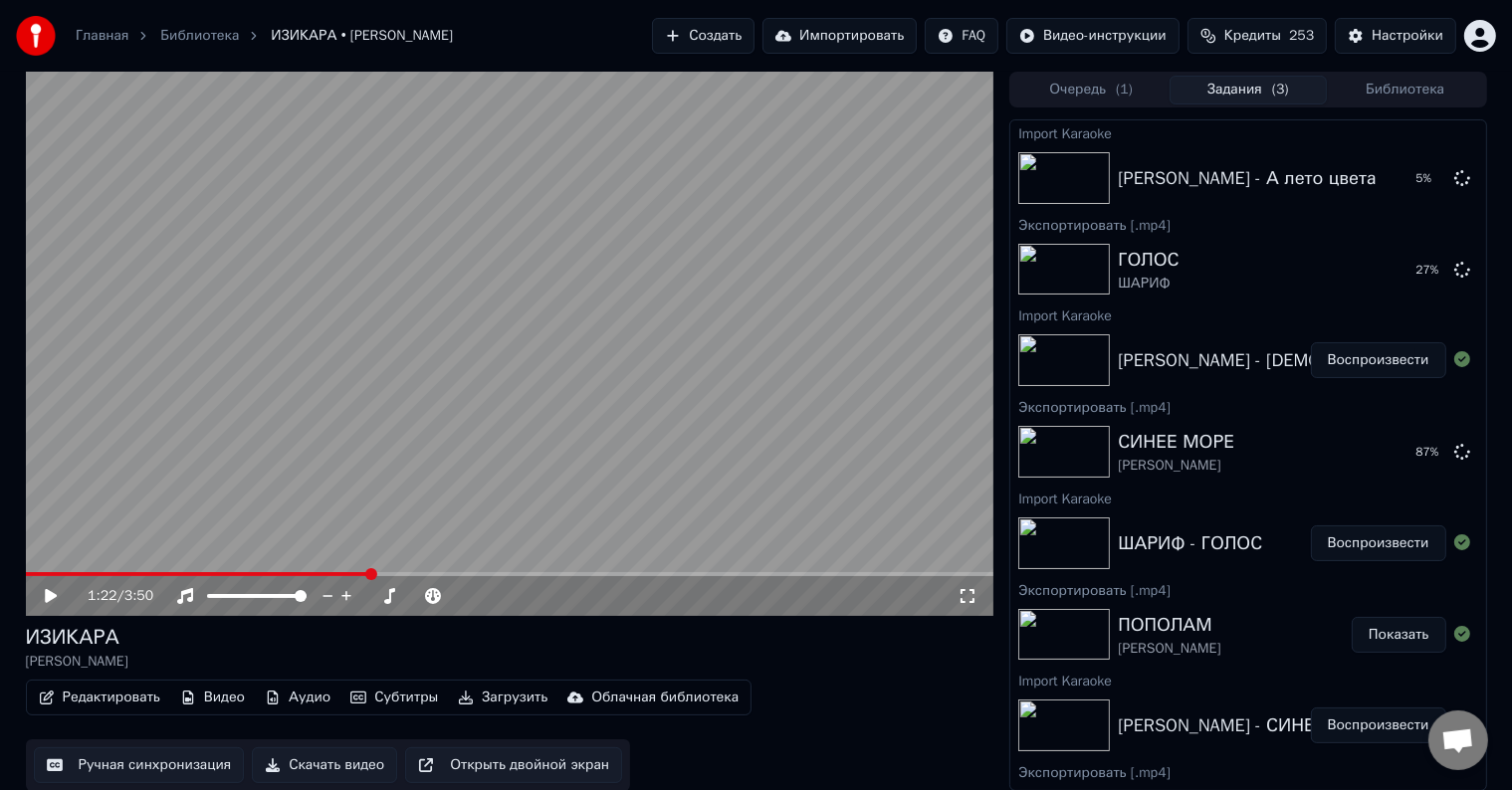 click at bounding box center [510, 343] 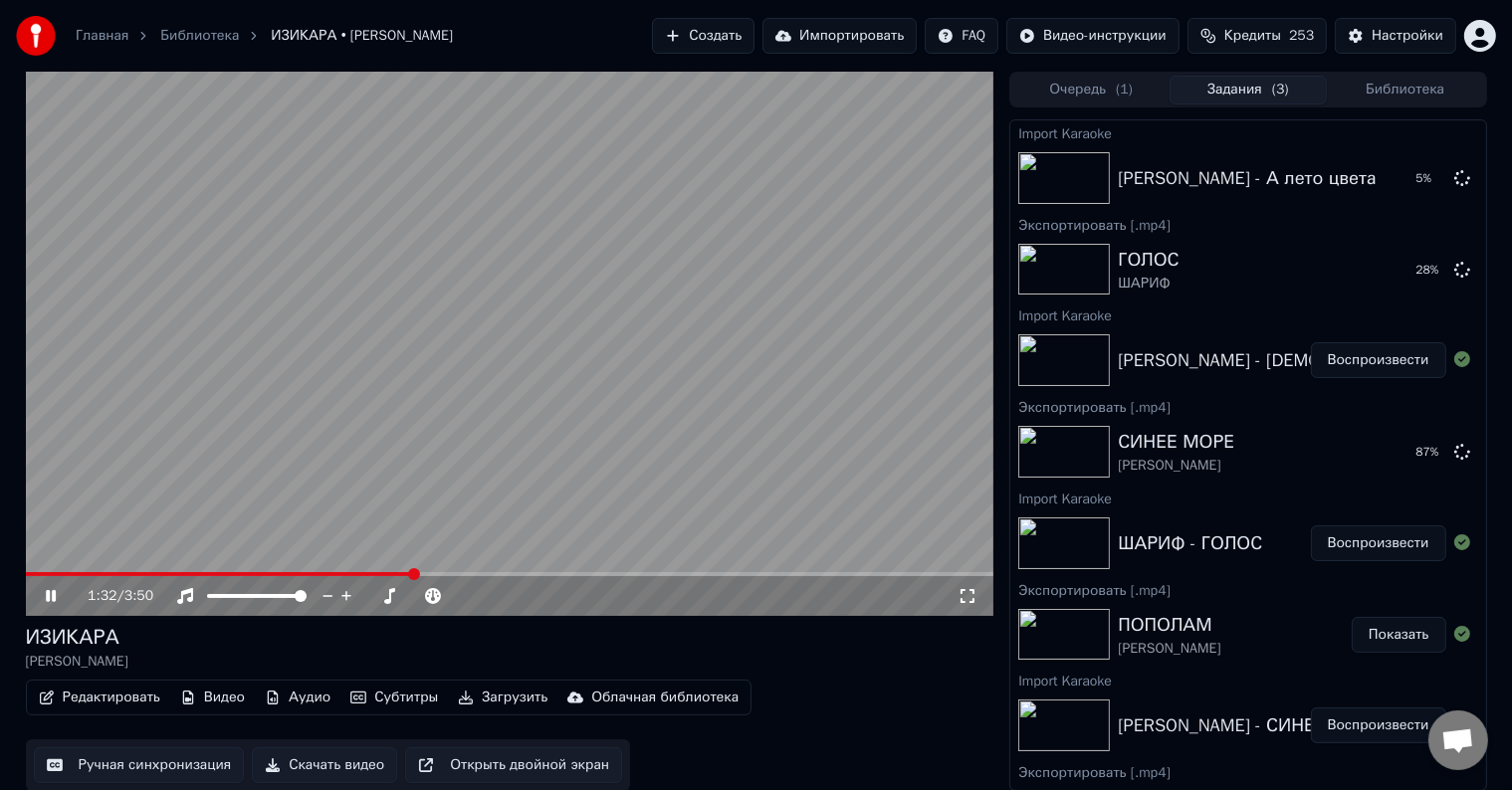 click on "Скачать видео" at bounding box center [324, 765] 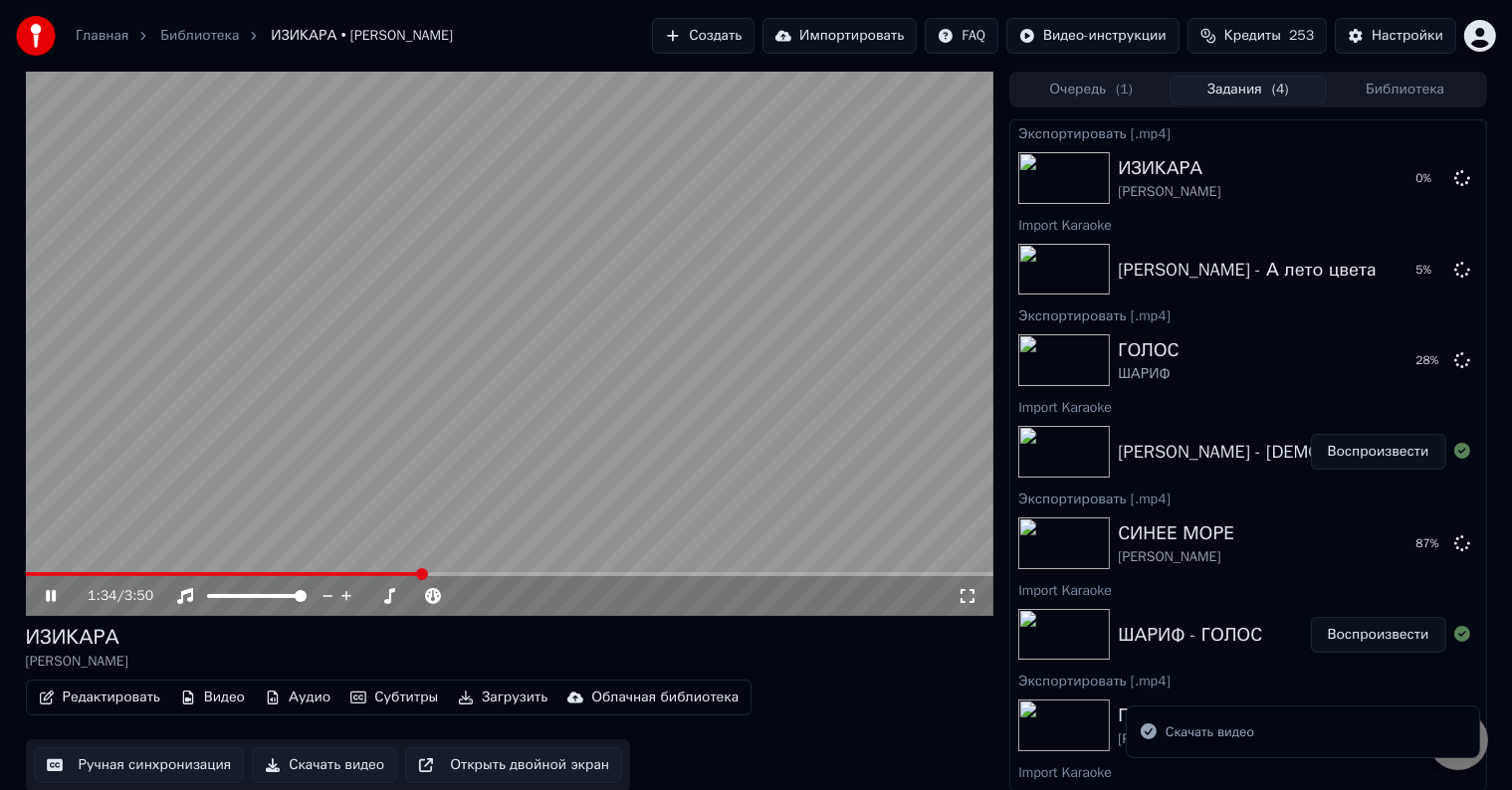 click at bounding box center [510, 343] 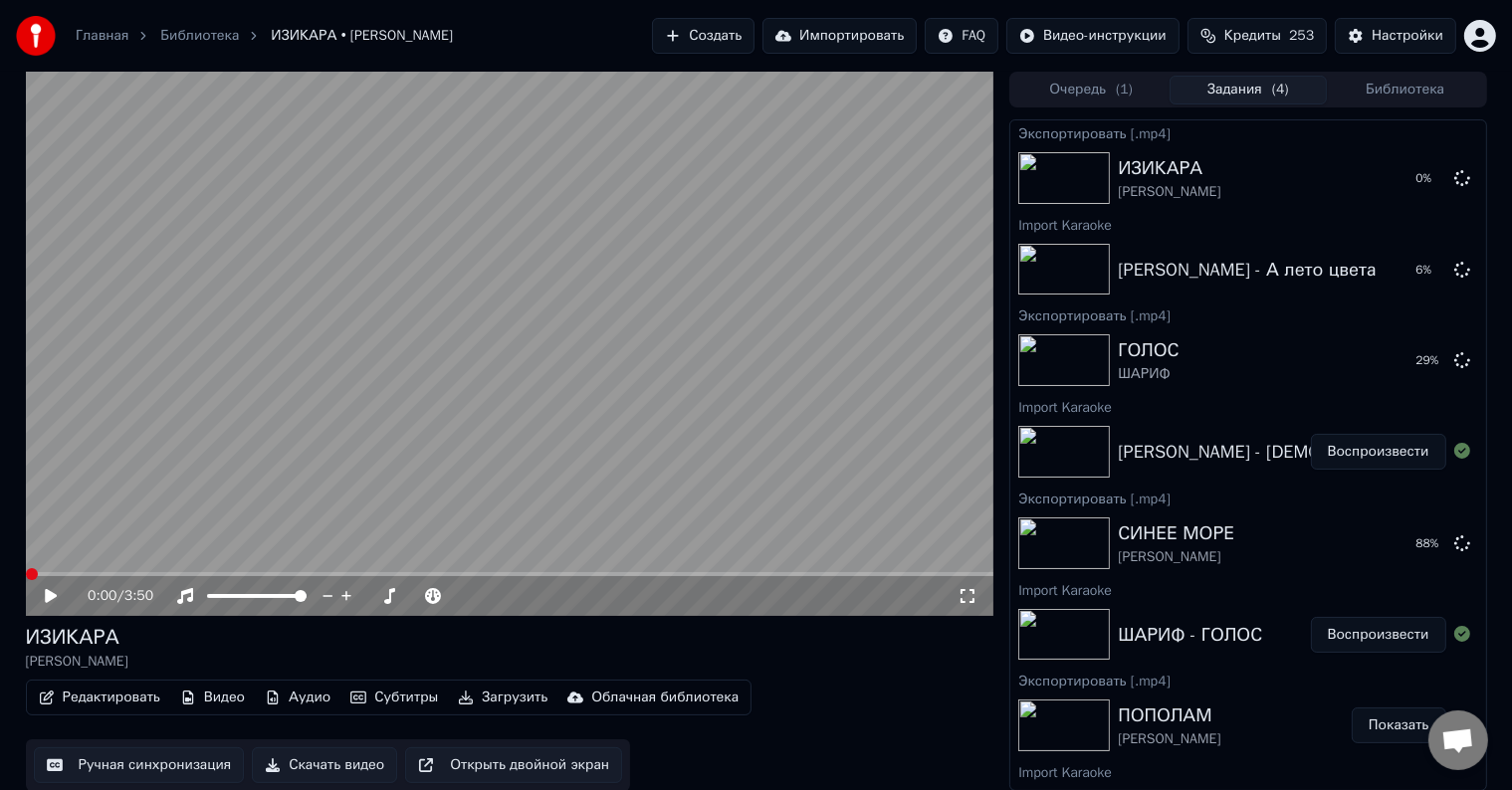 click at bounding box center (26, 574) 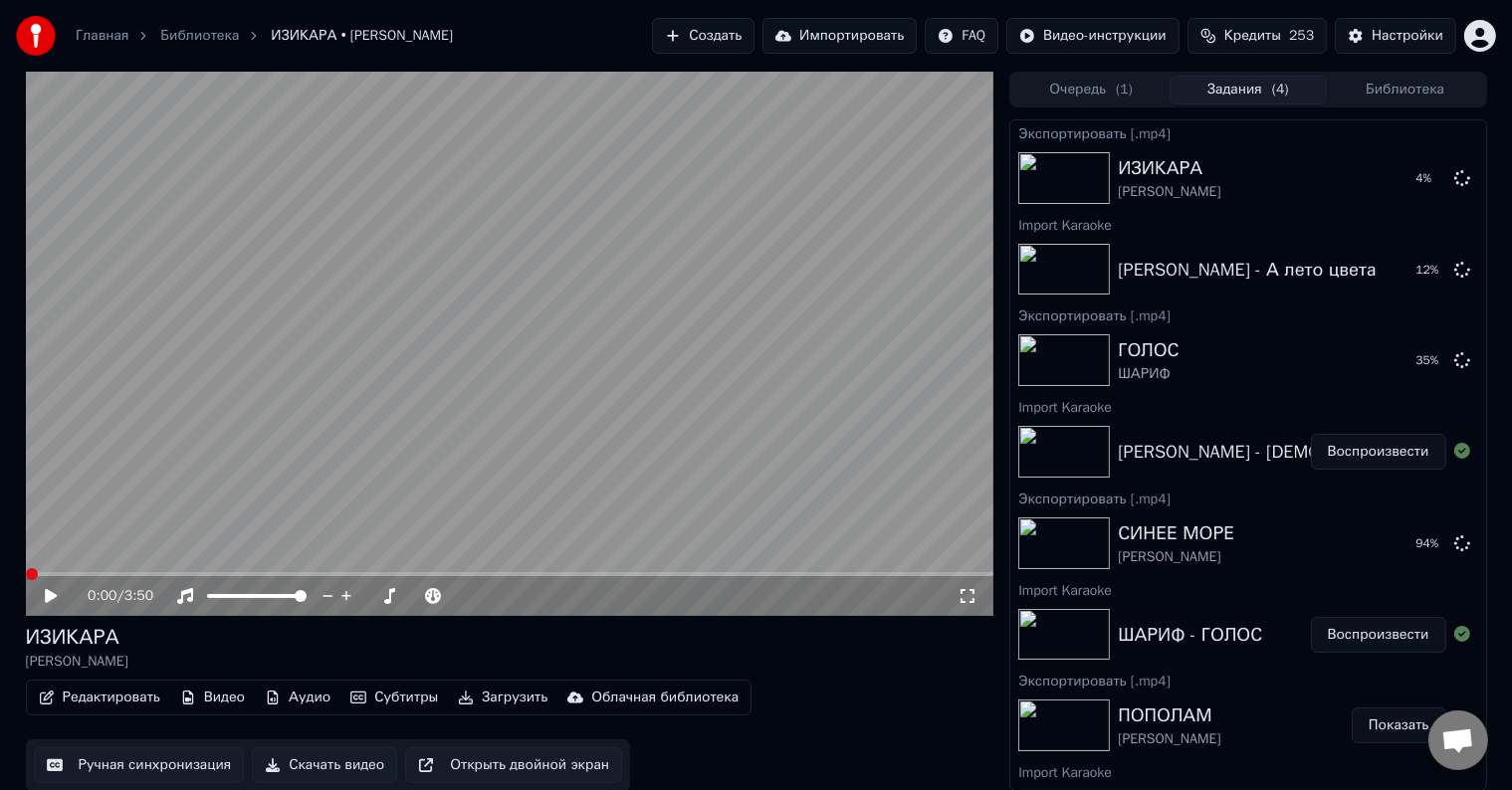 click on "Импортировать" at bounding box center (839, 36) 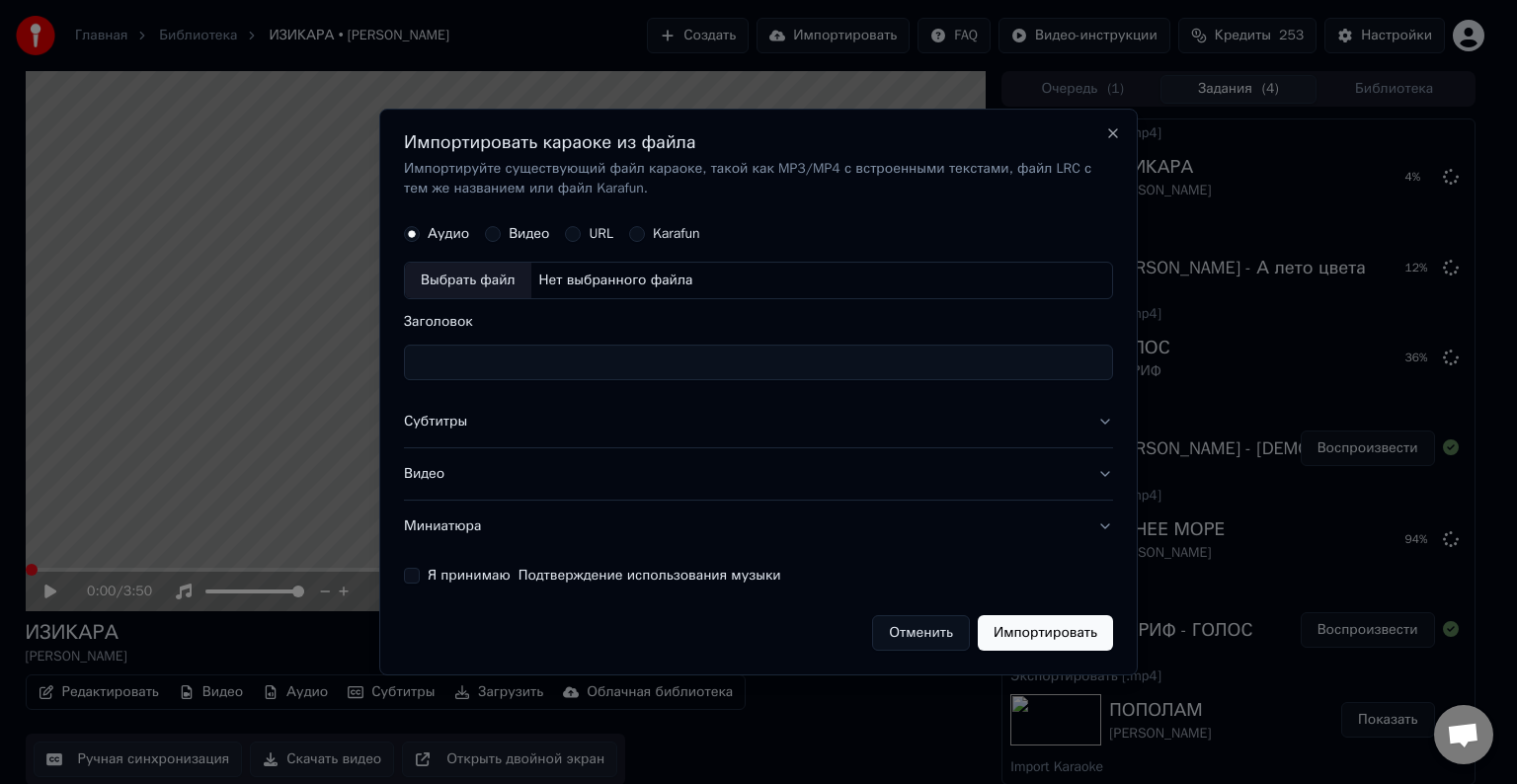 click on "Выбрать файл" at bounding box center [468, 280] 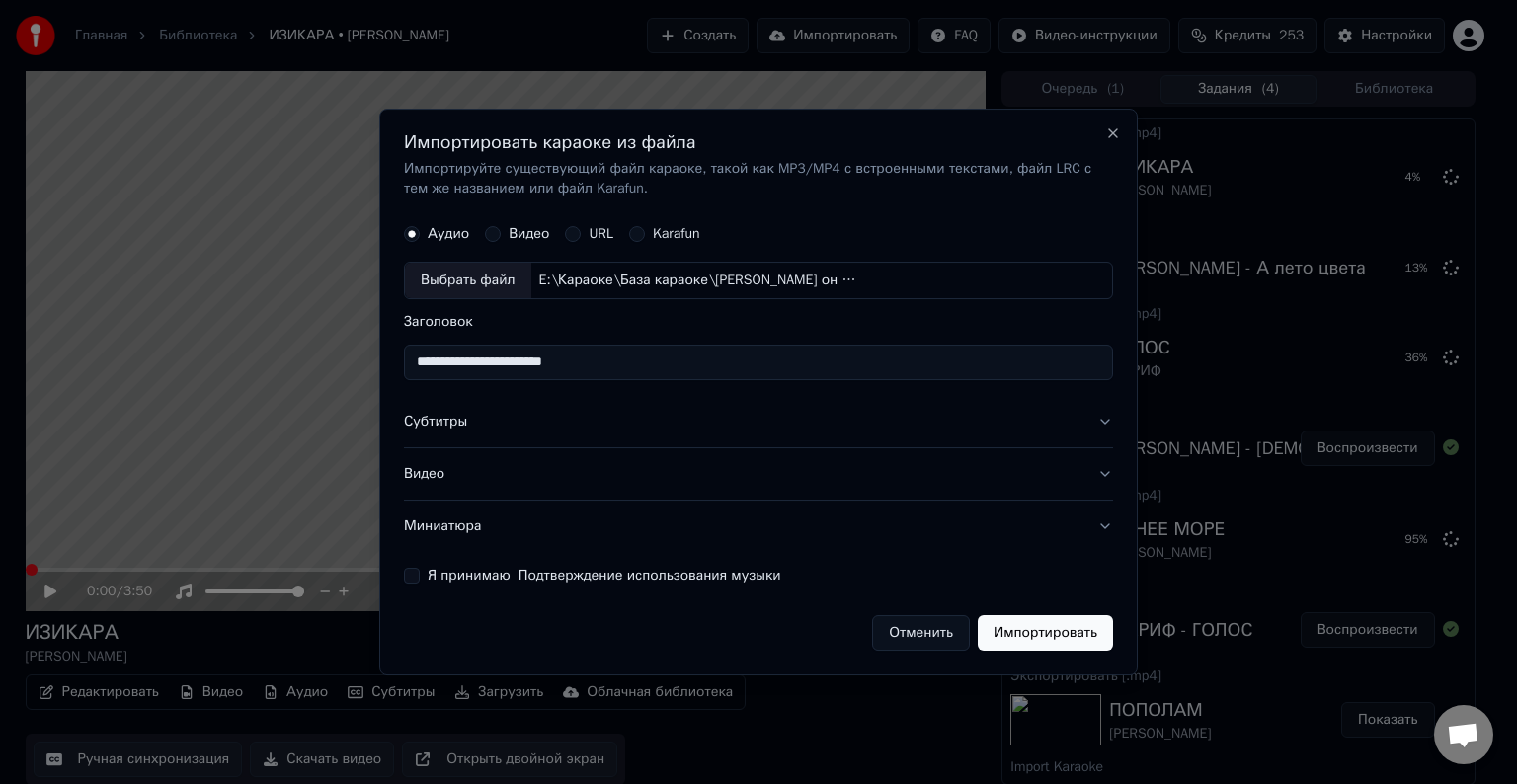 click on "**********" at bounding box center (758, 362) 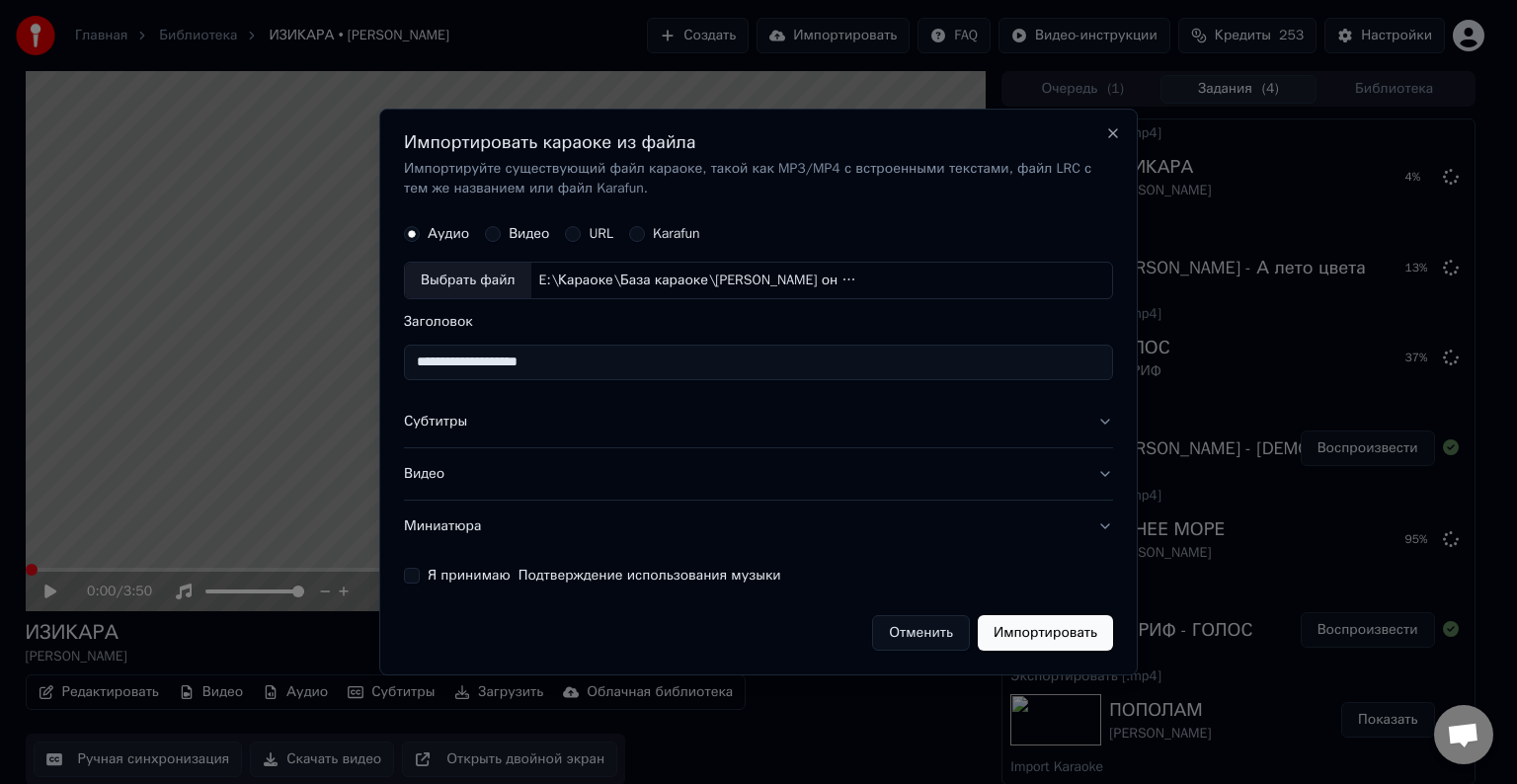 click on "**********" at bounding box center [758, 362] 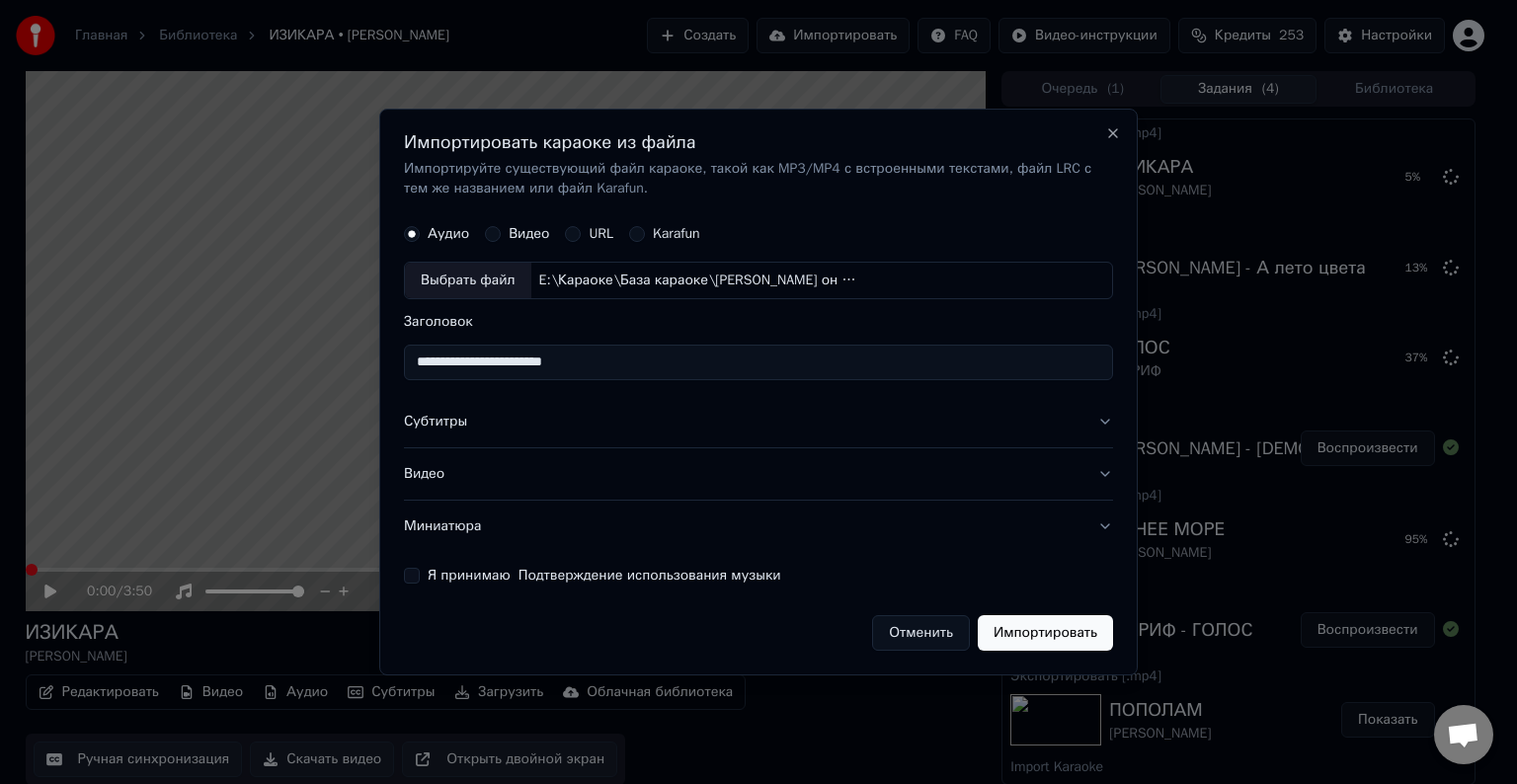 type on "**********" 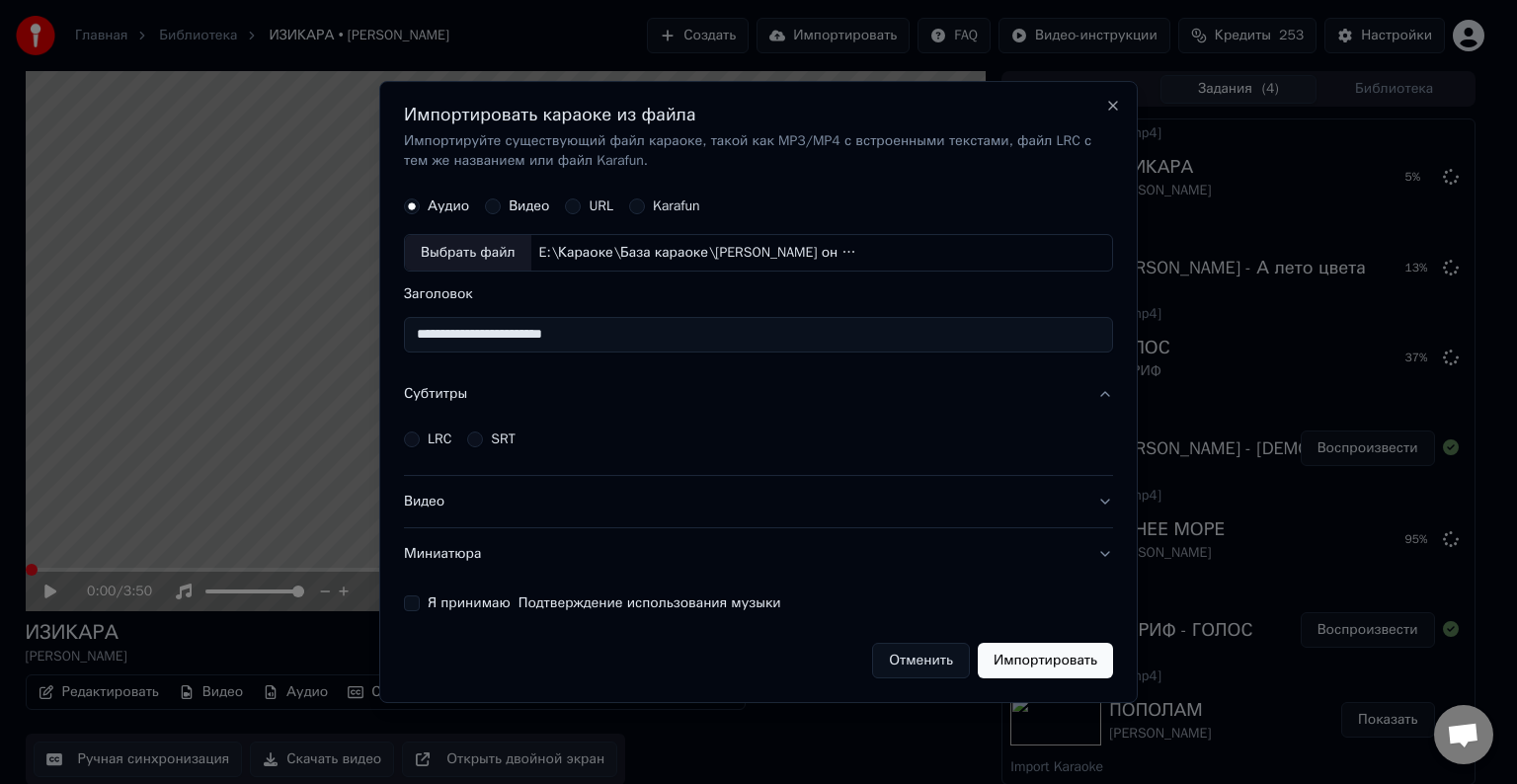 click on "LRC" at bounding box center [439, 439] 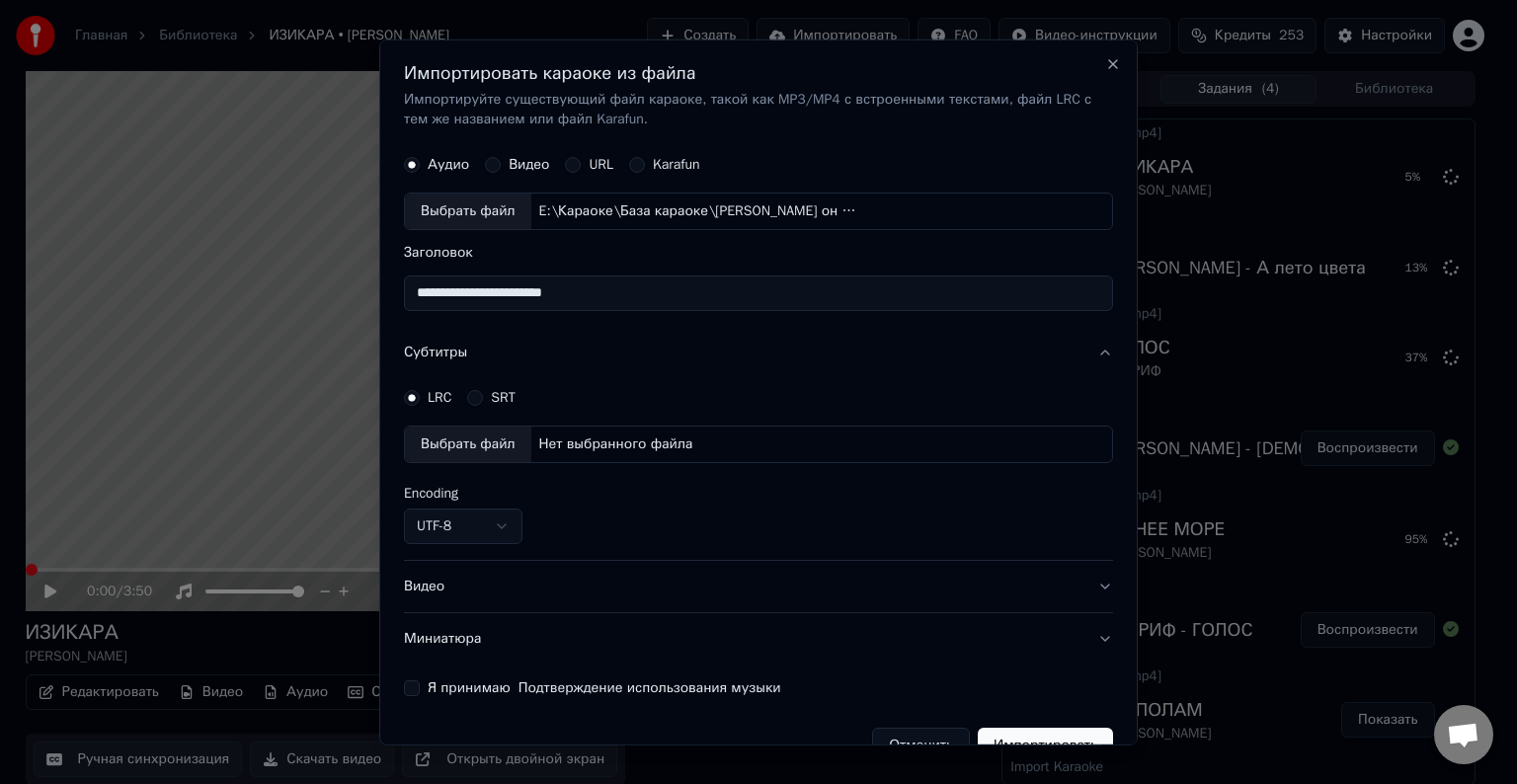 click on "Выбрать файл" at bounding box center (468, 444) 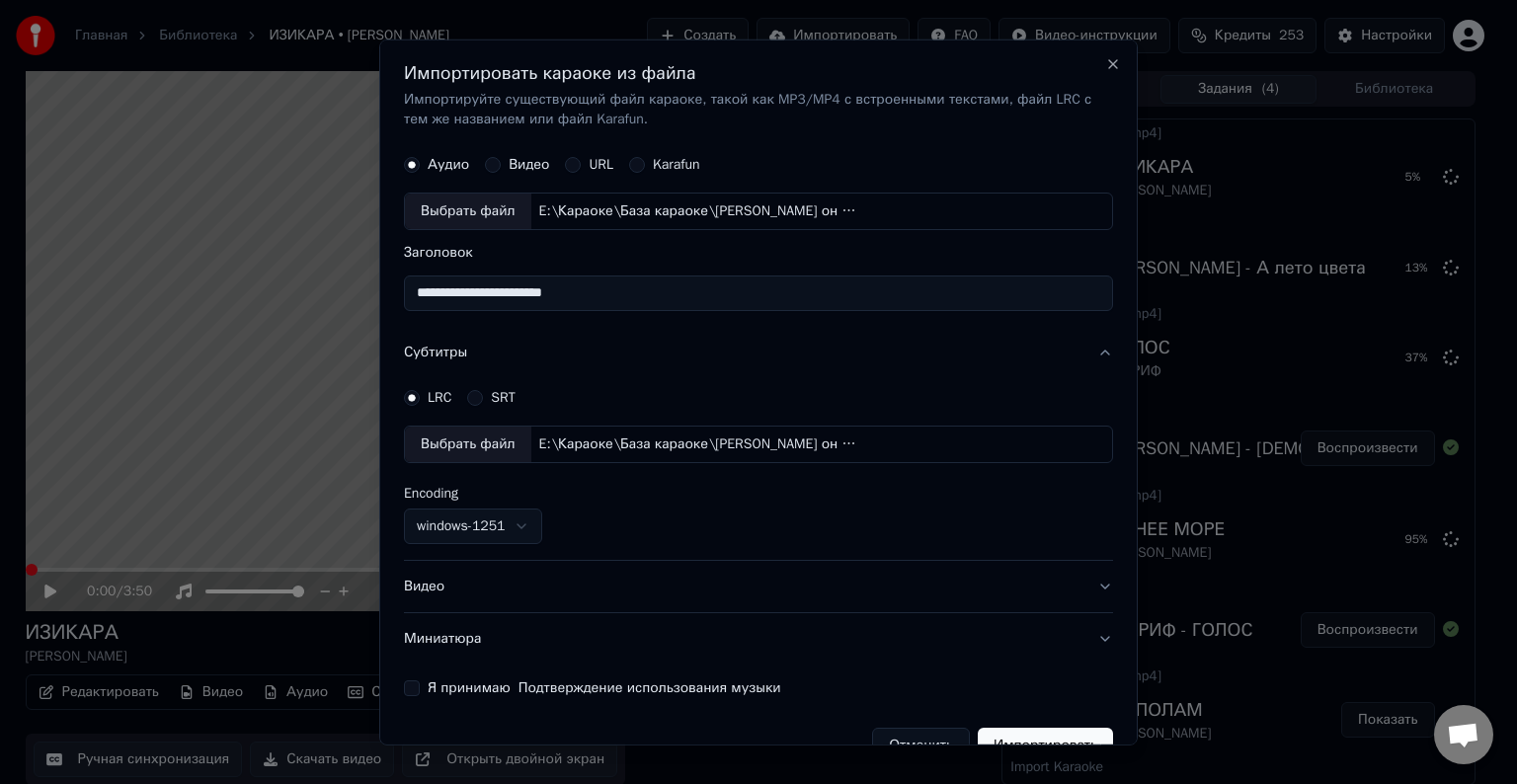 scroll, scrollTop: 40, scrollLeft: 0, axis: vertical 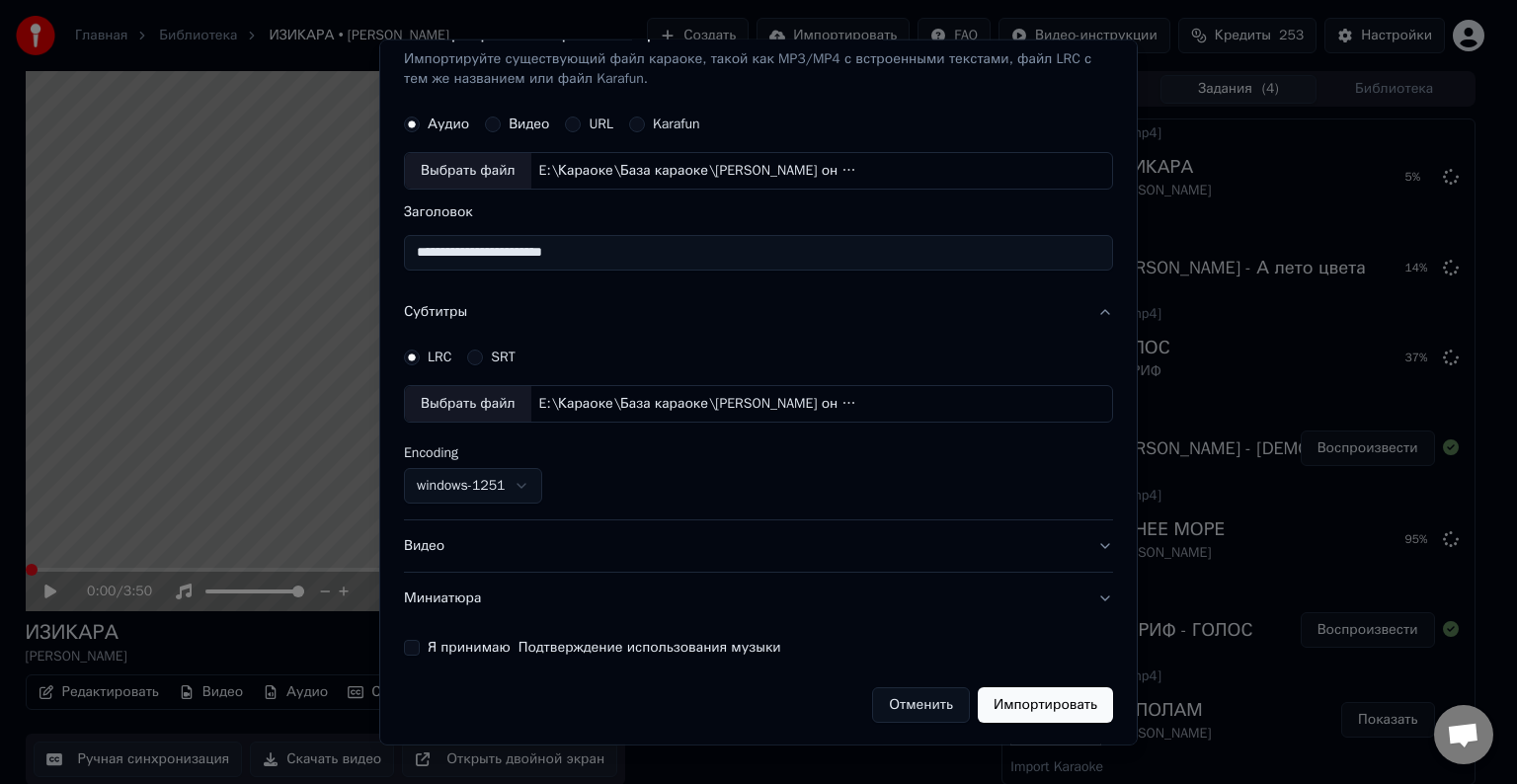 click on "Видео" at bounding box center (758, 546) 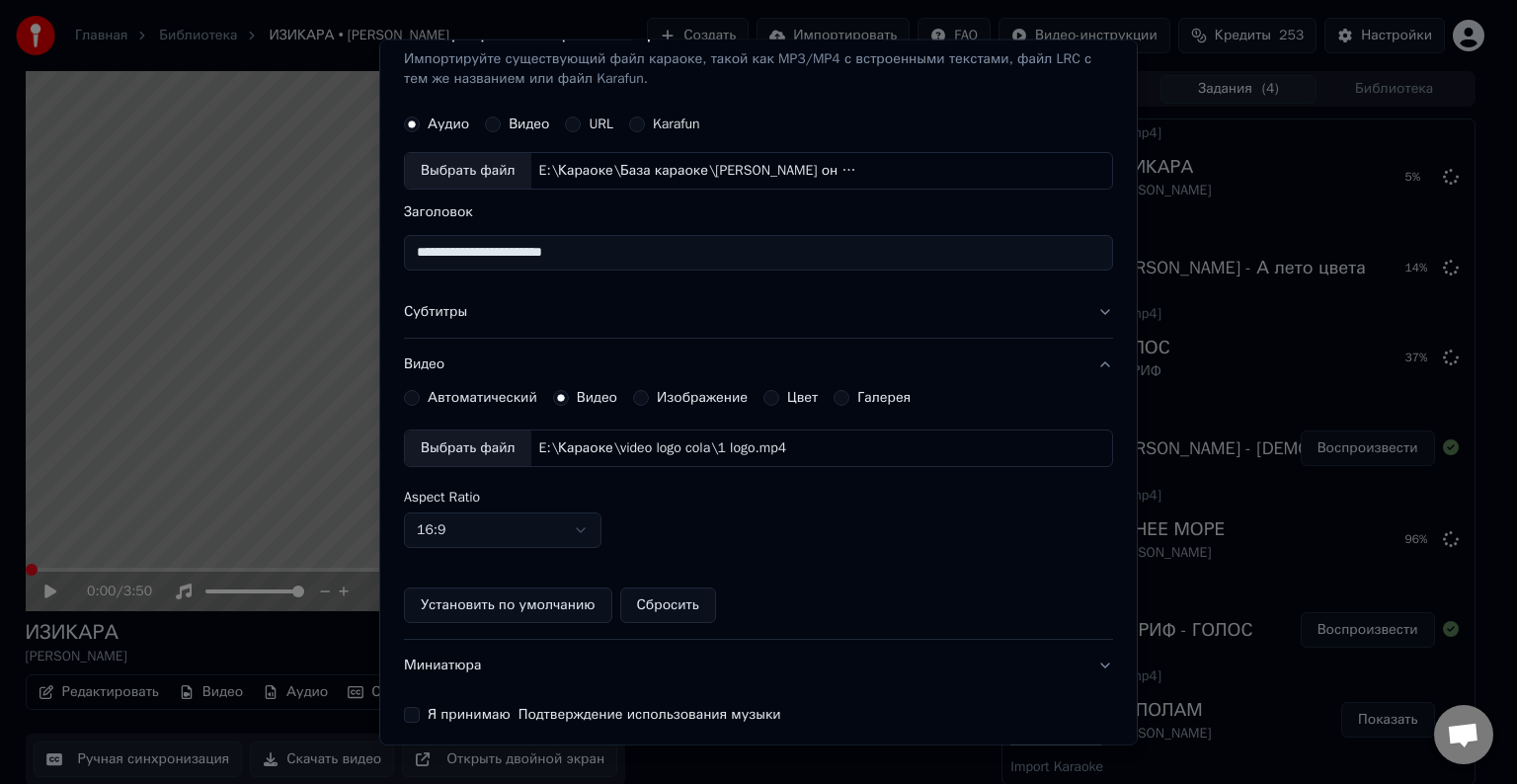 click on "Выбрать файл" at bounding box center [468, 448] 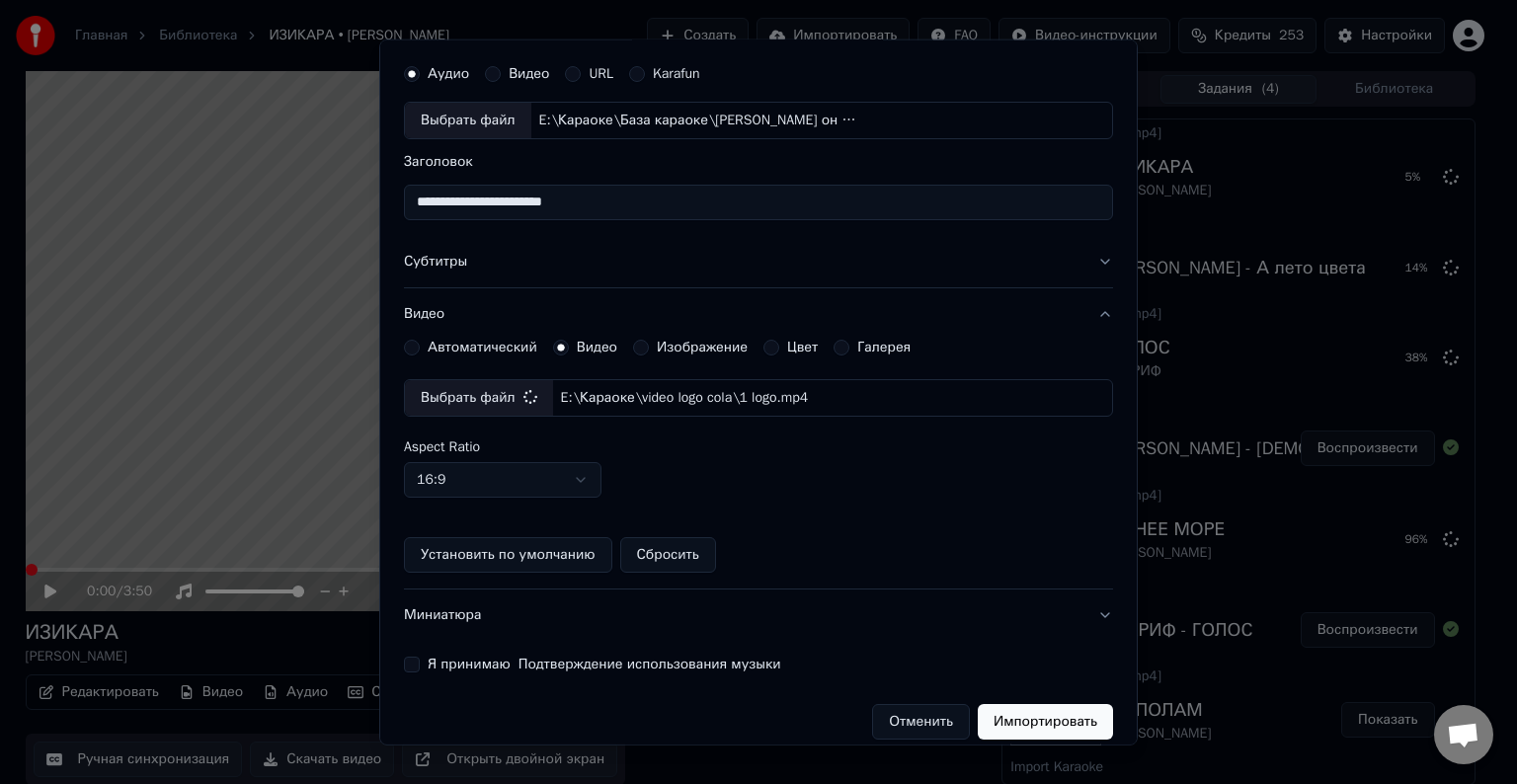scroll, scrollTop: 108, scrollLeft: 0, axis: vertical 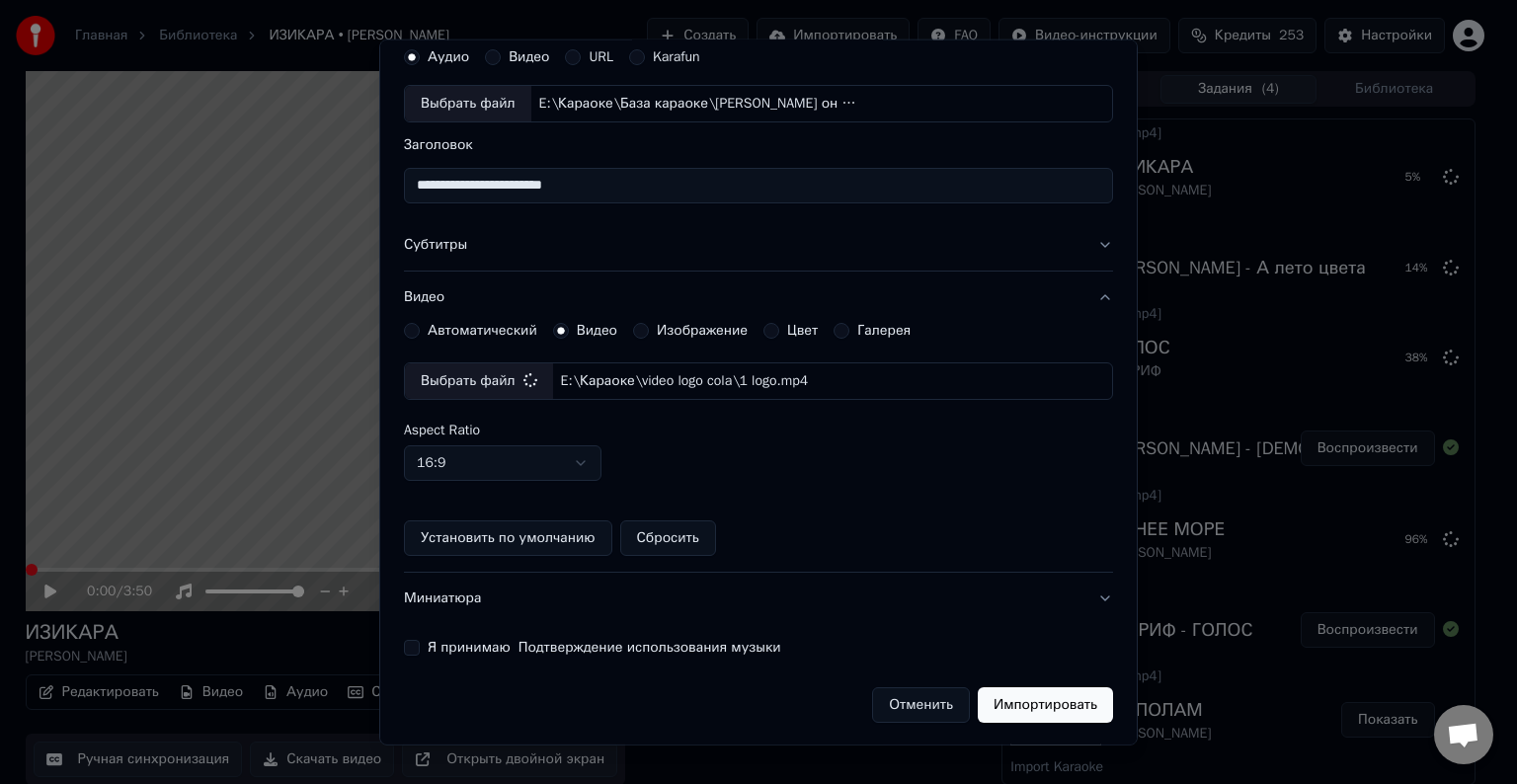click on "Я принимаю   Подтверждение использования музыки" at bounding box center [412, 648] 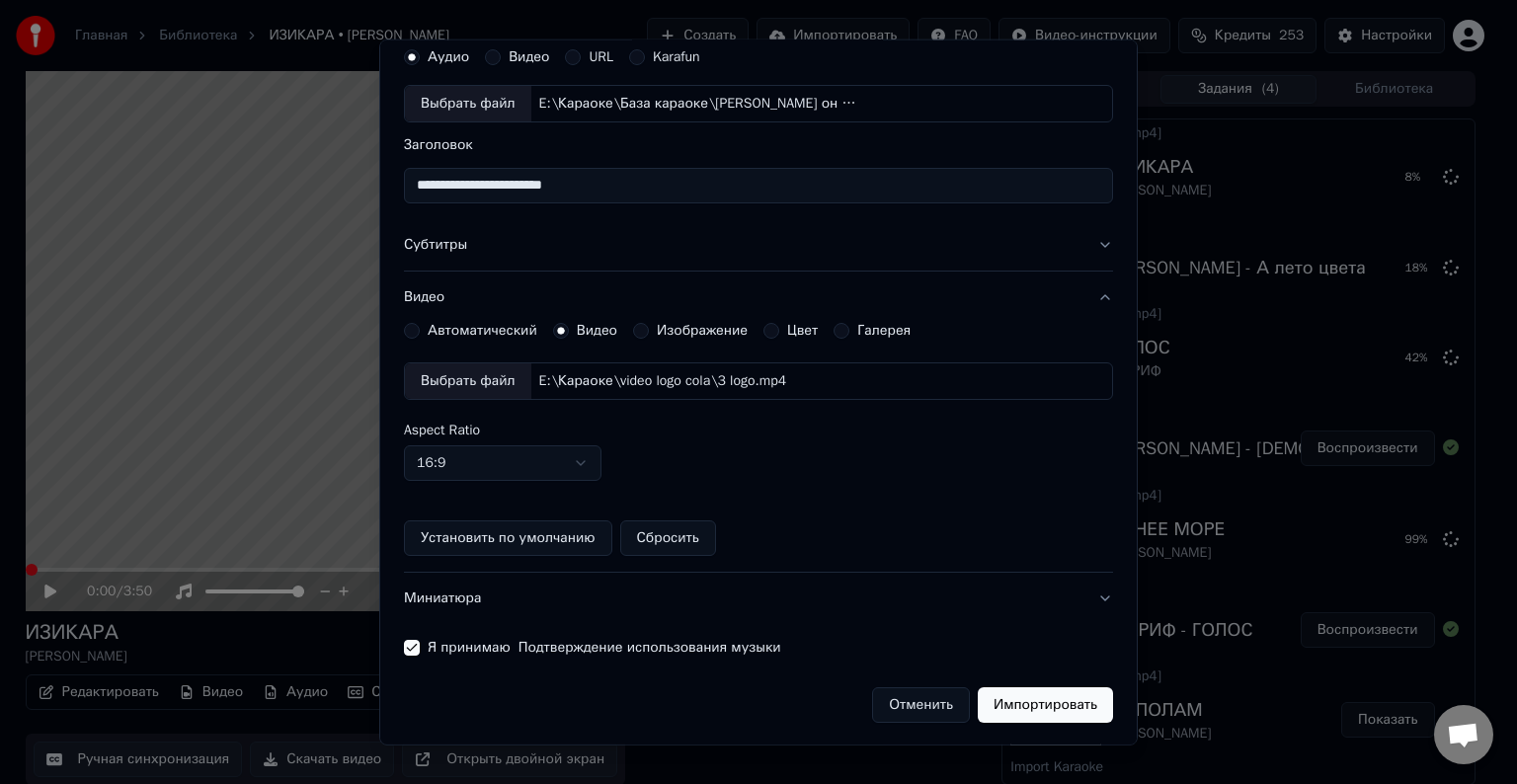 click on "Импортировать" at bounding box center (1045, 705) 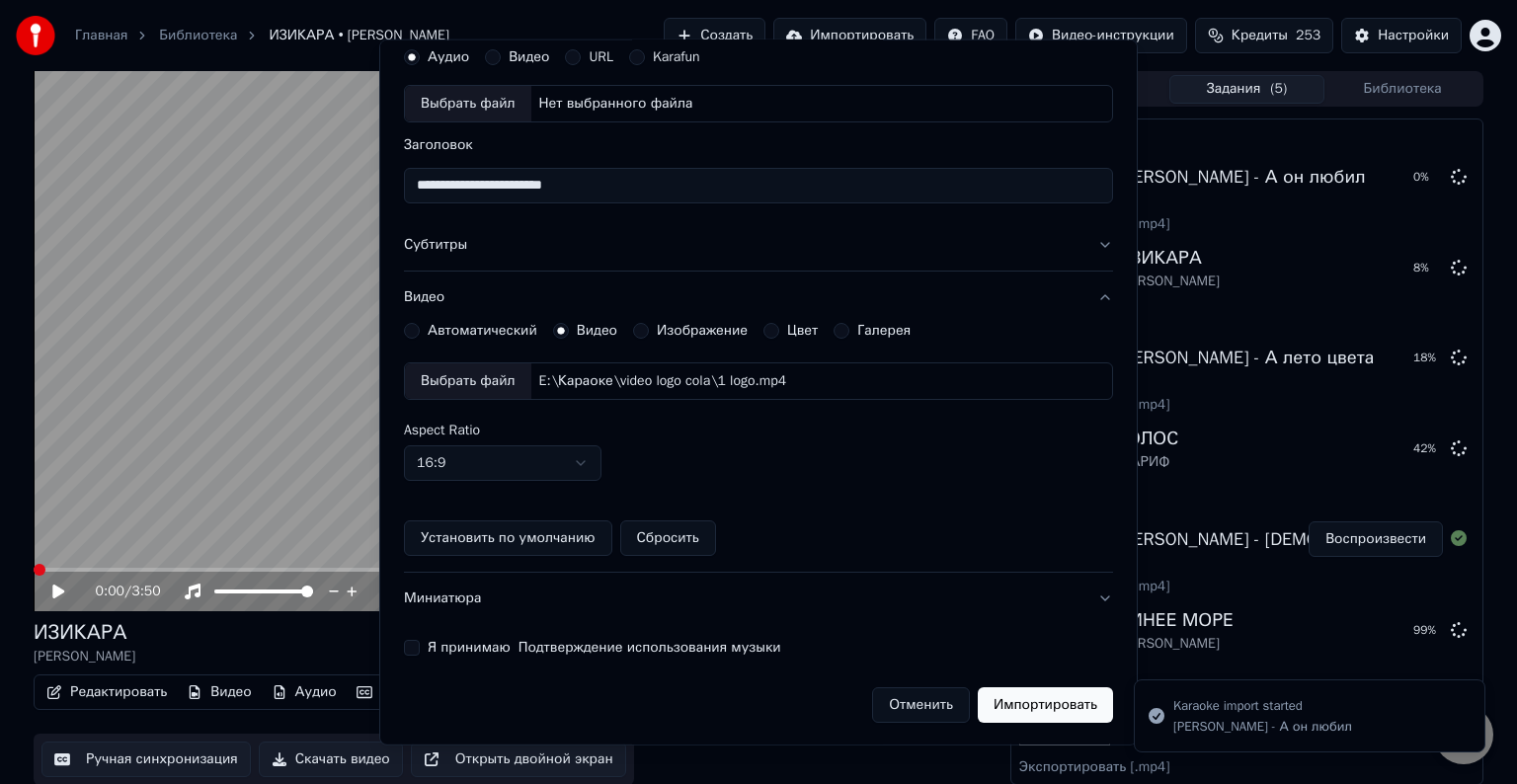 type 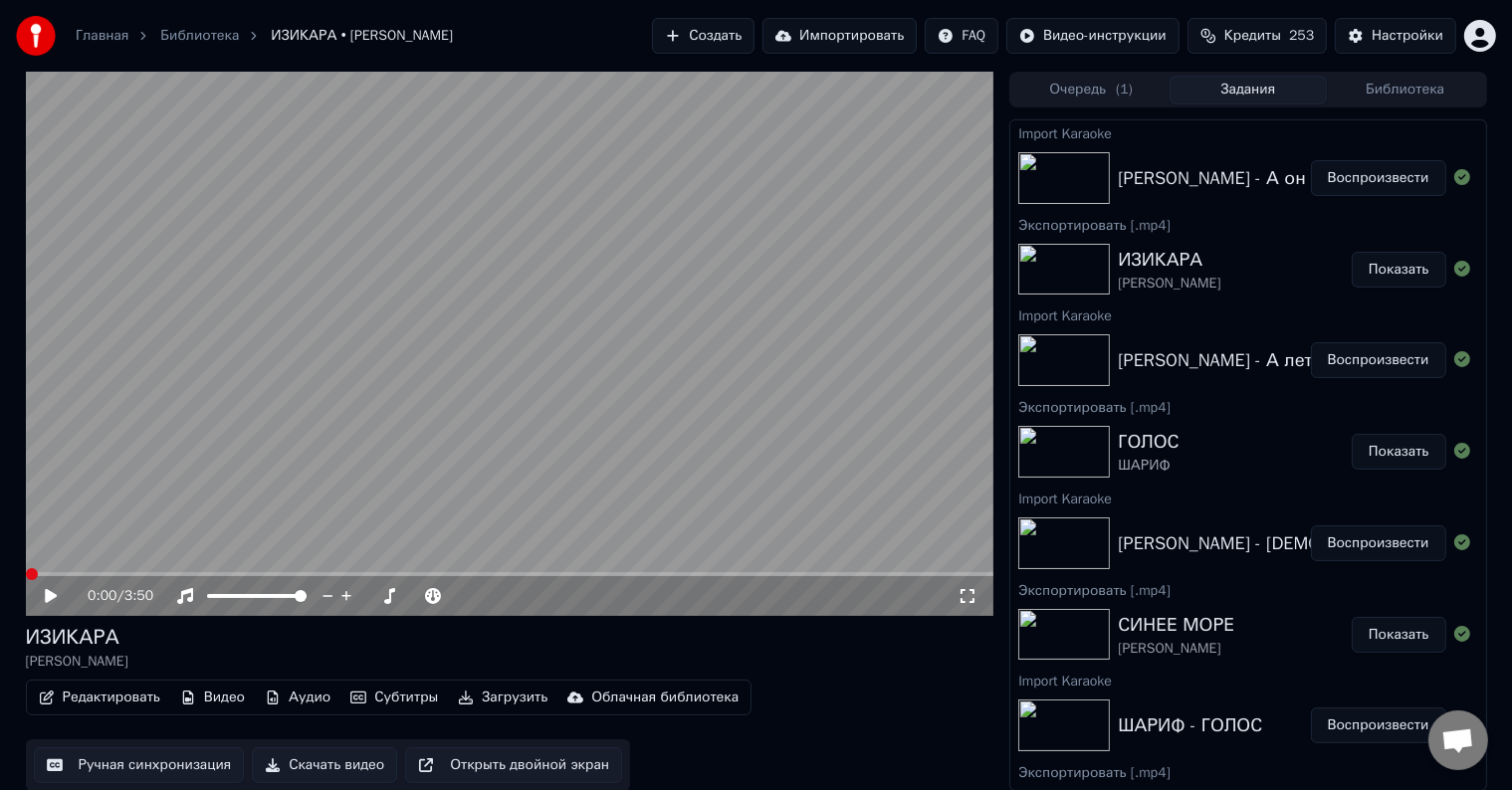 click on "Воспроизвести" at bounding box center [1379, 360] 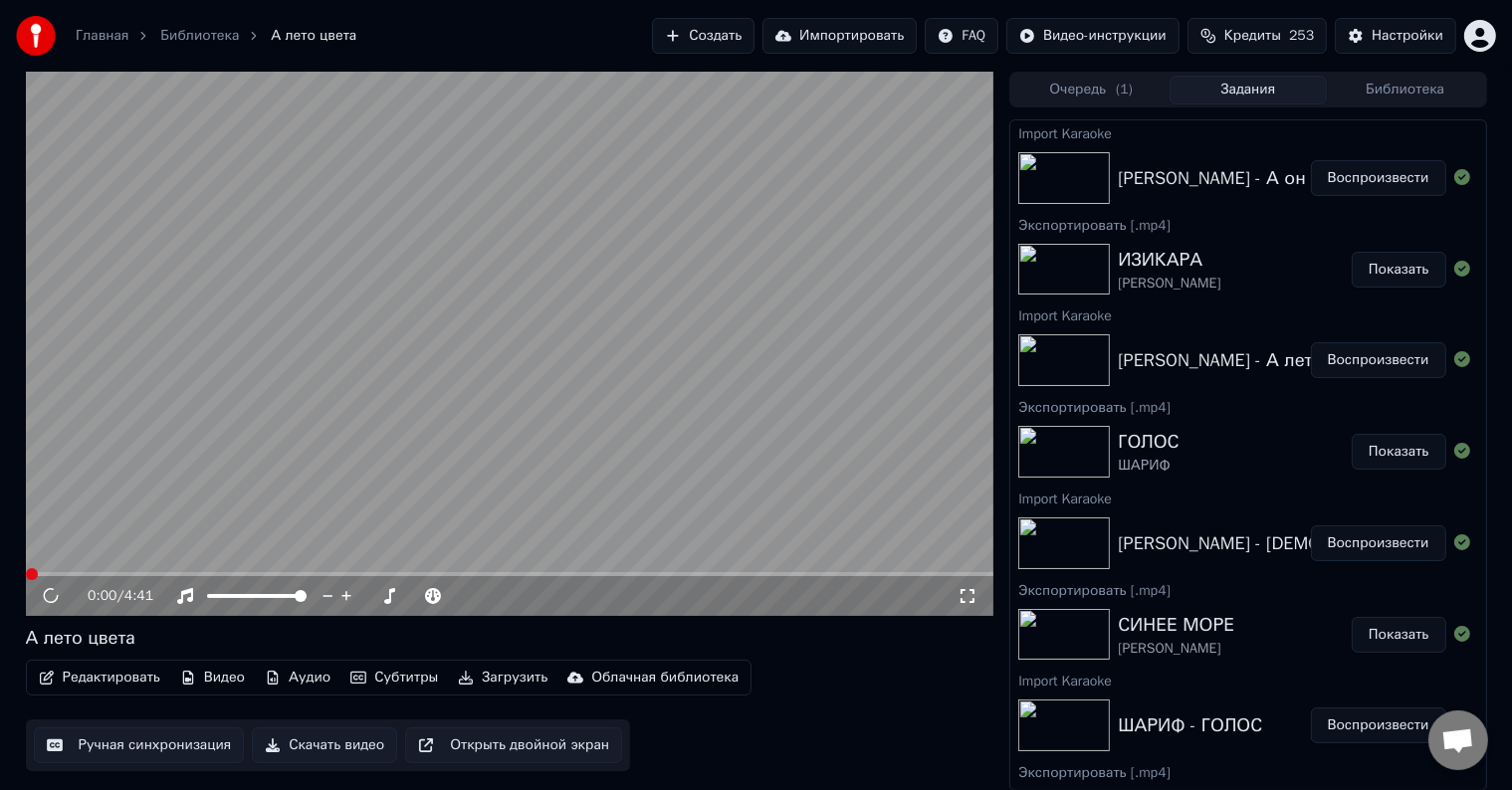 click on "Редактировать" at bounding box center [100, 678] 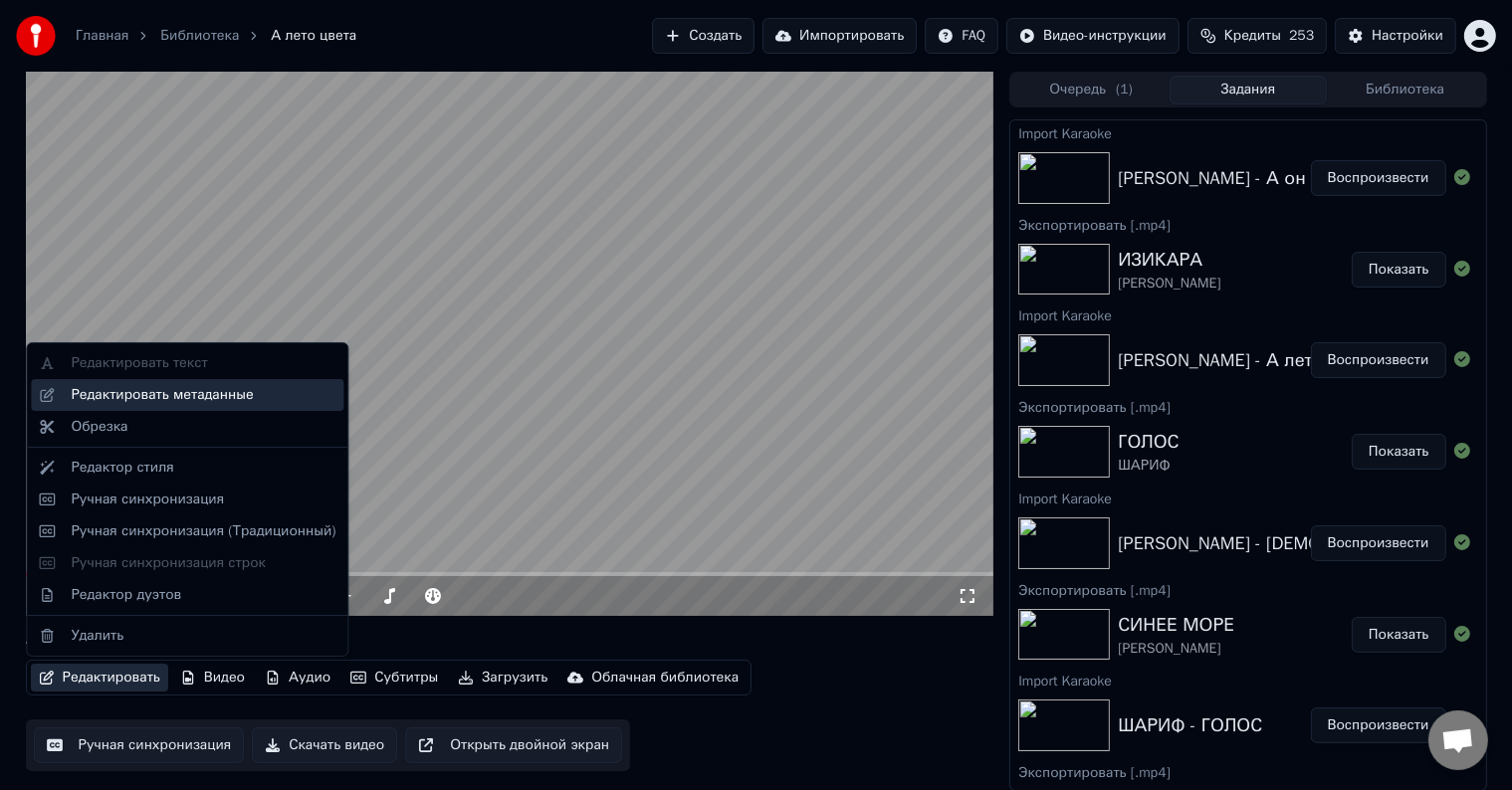 click on "Редактировать метаданные" at bounding box center (187, 395) 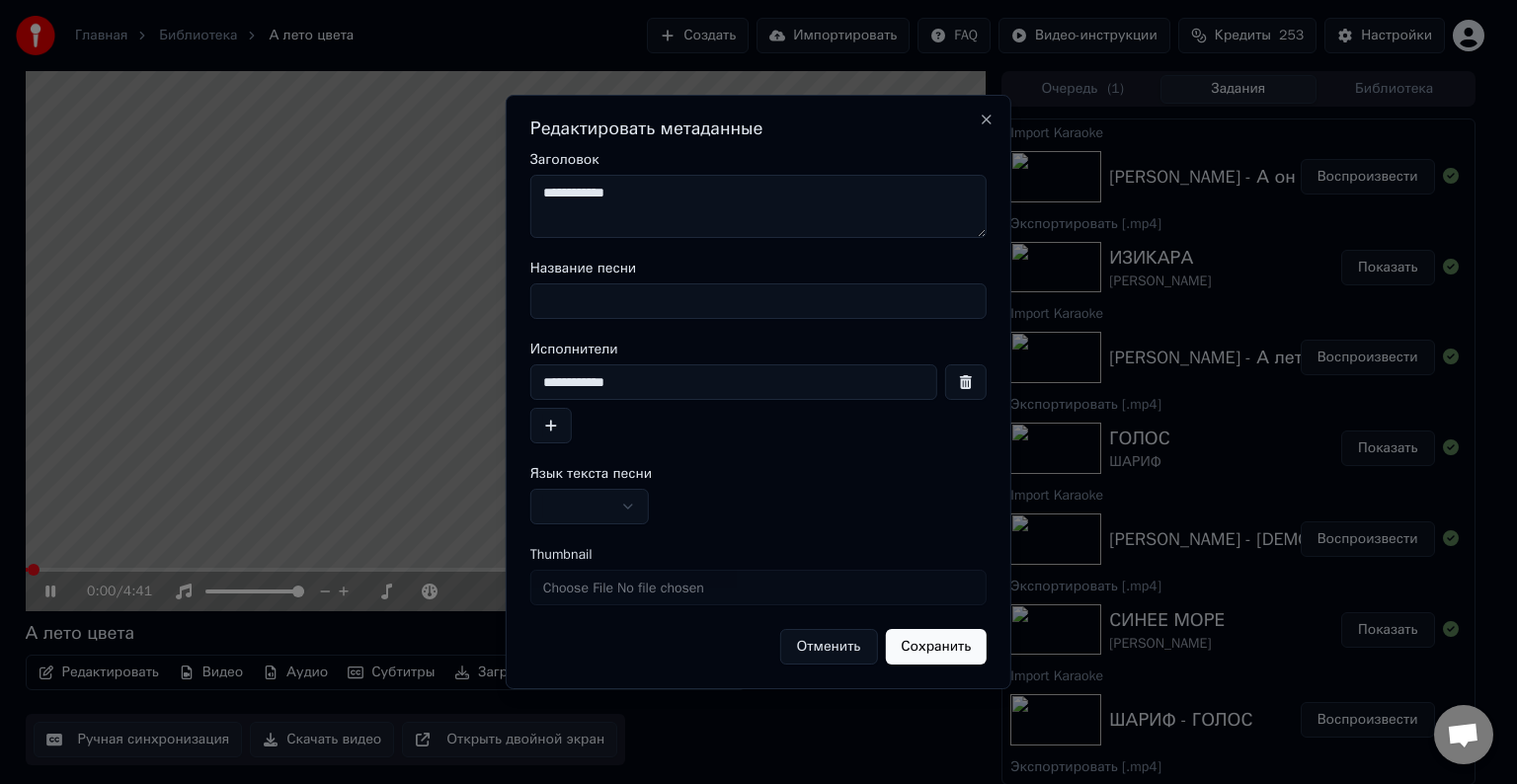 click on "Название песни" at bounding box center (758, 301) 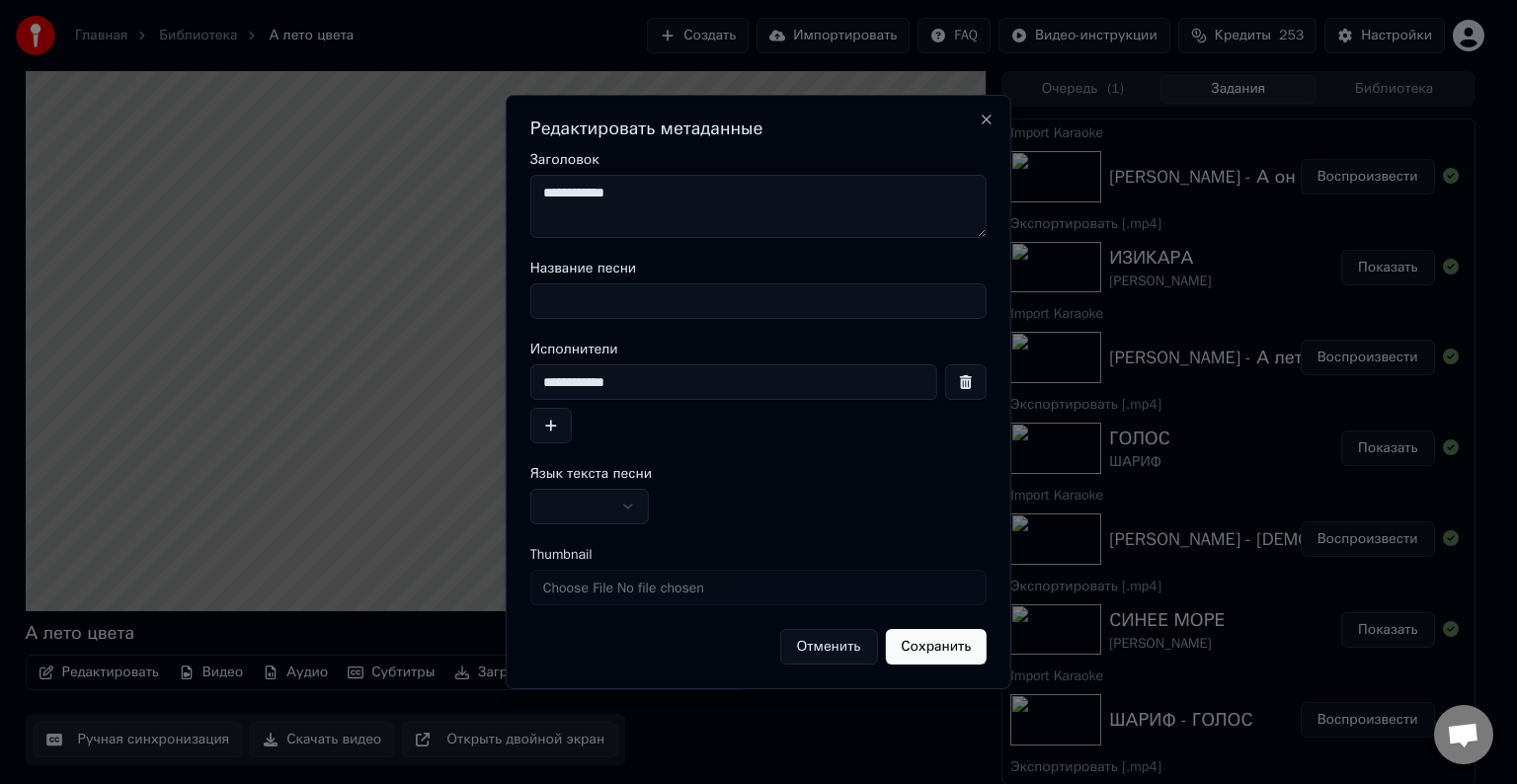 paste on "**********" 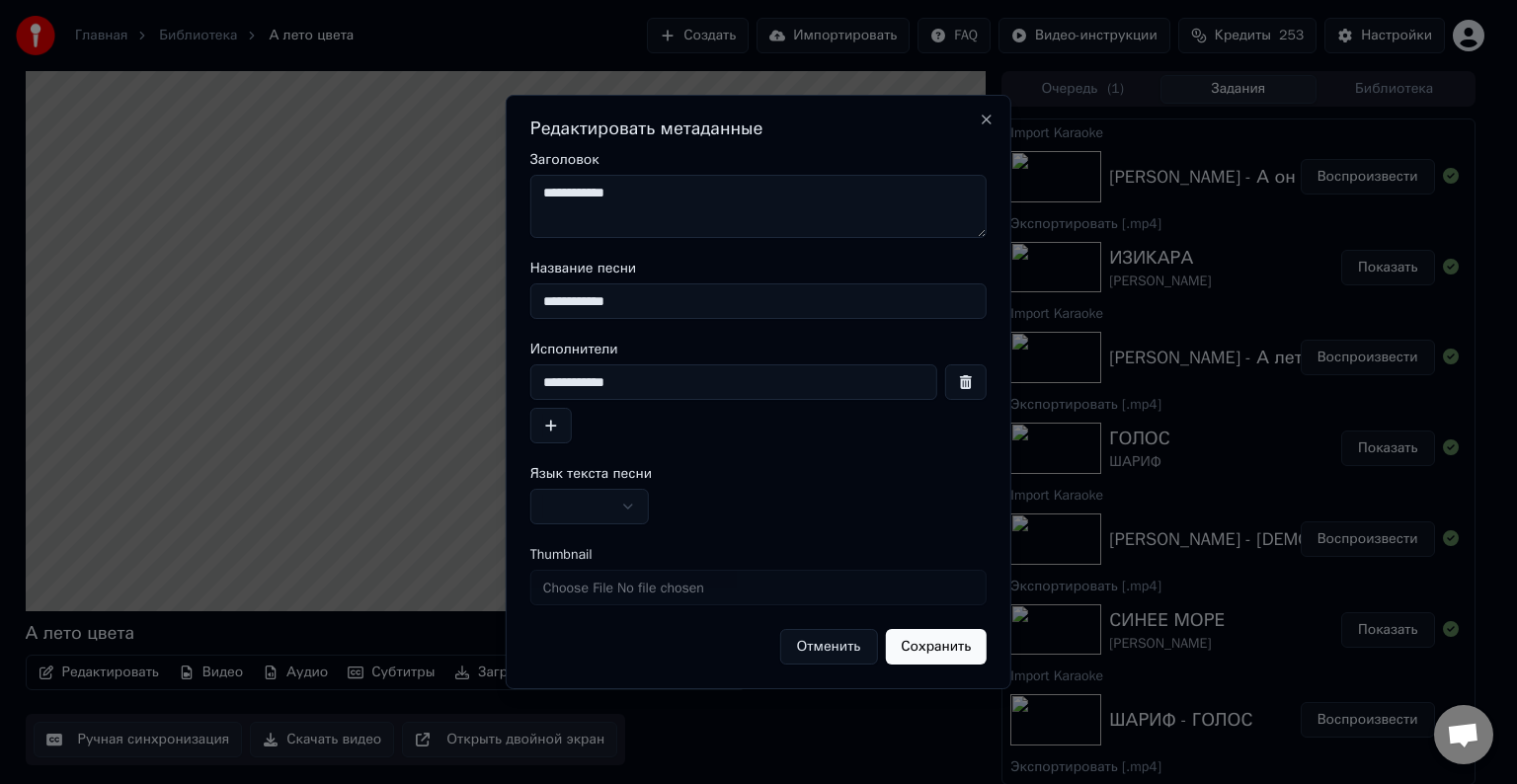 type on "**********" 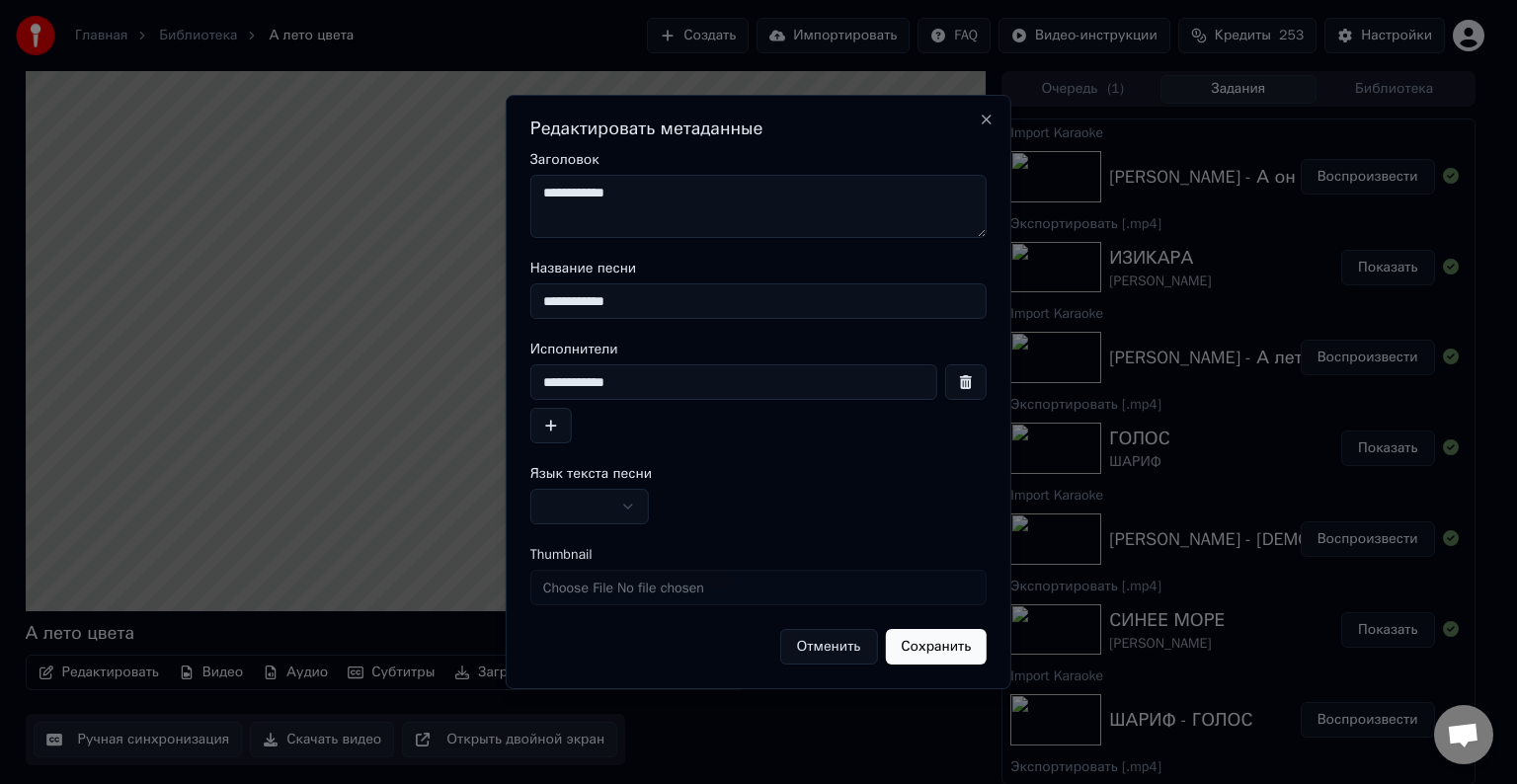 click on "**********" at bounding box center (758, 206) 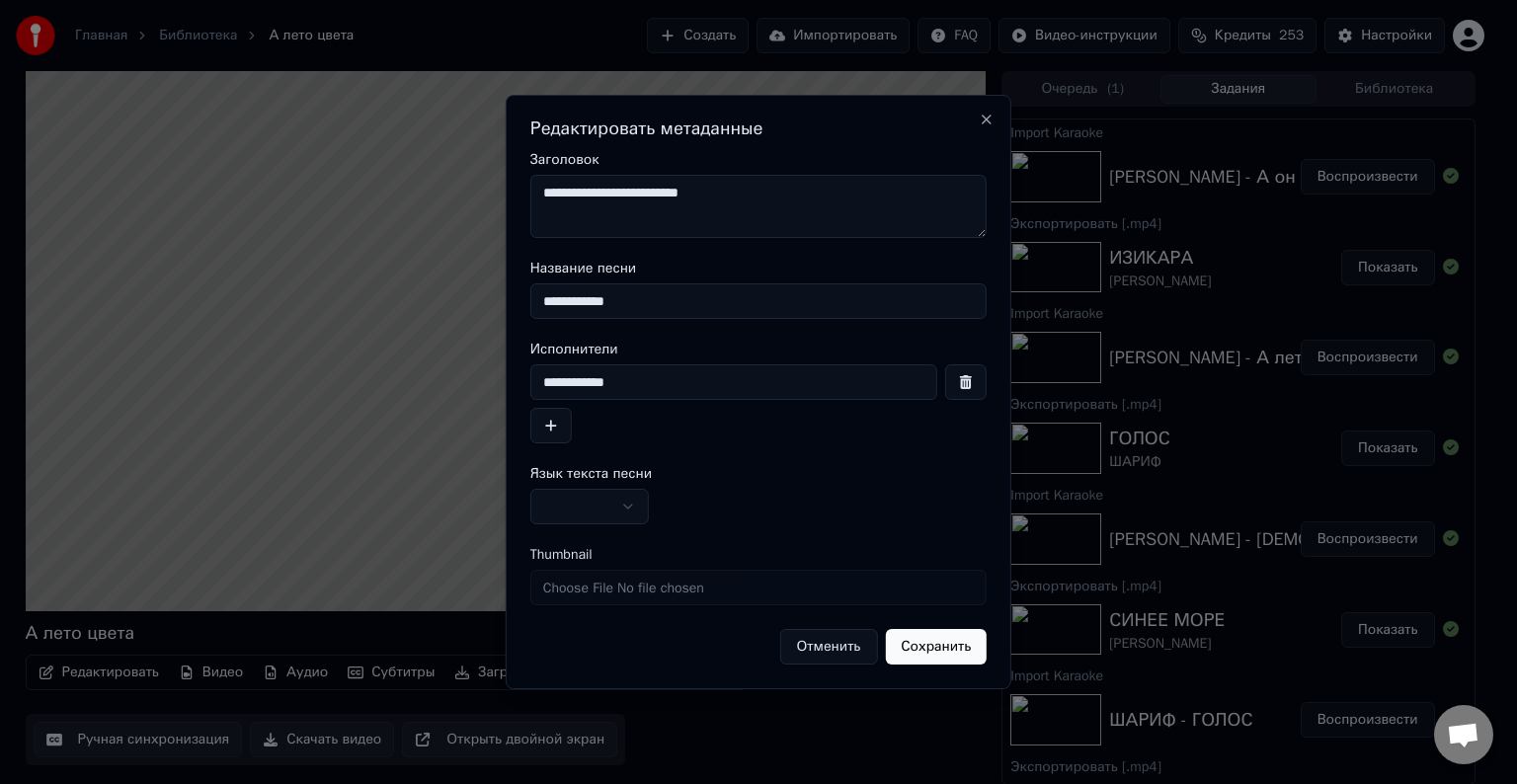 type on "**********" 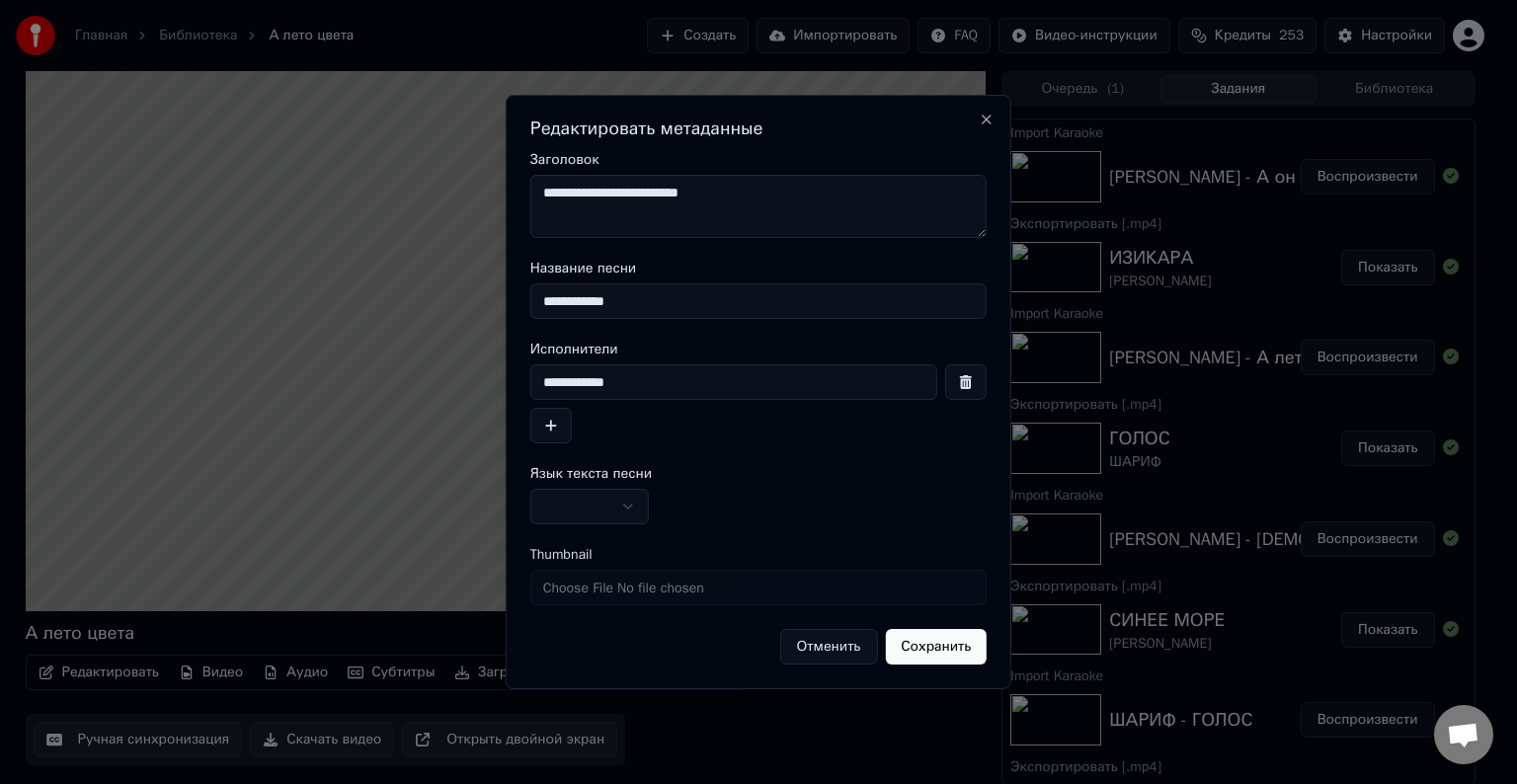 click at bounding box center (590, 507) 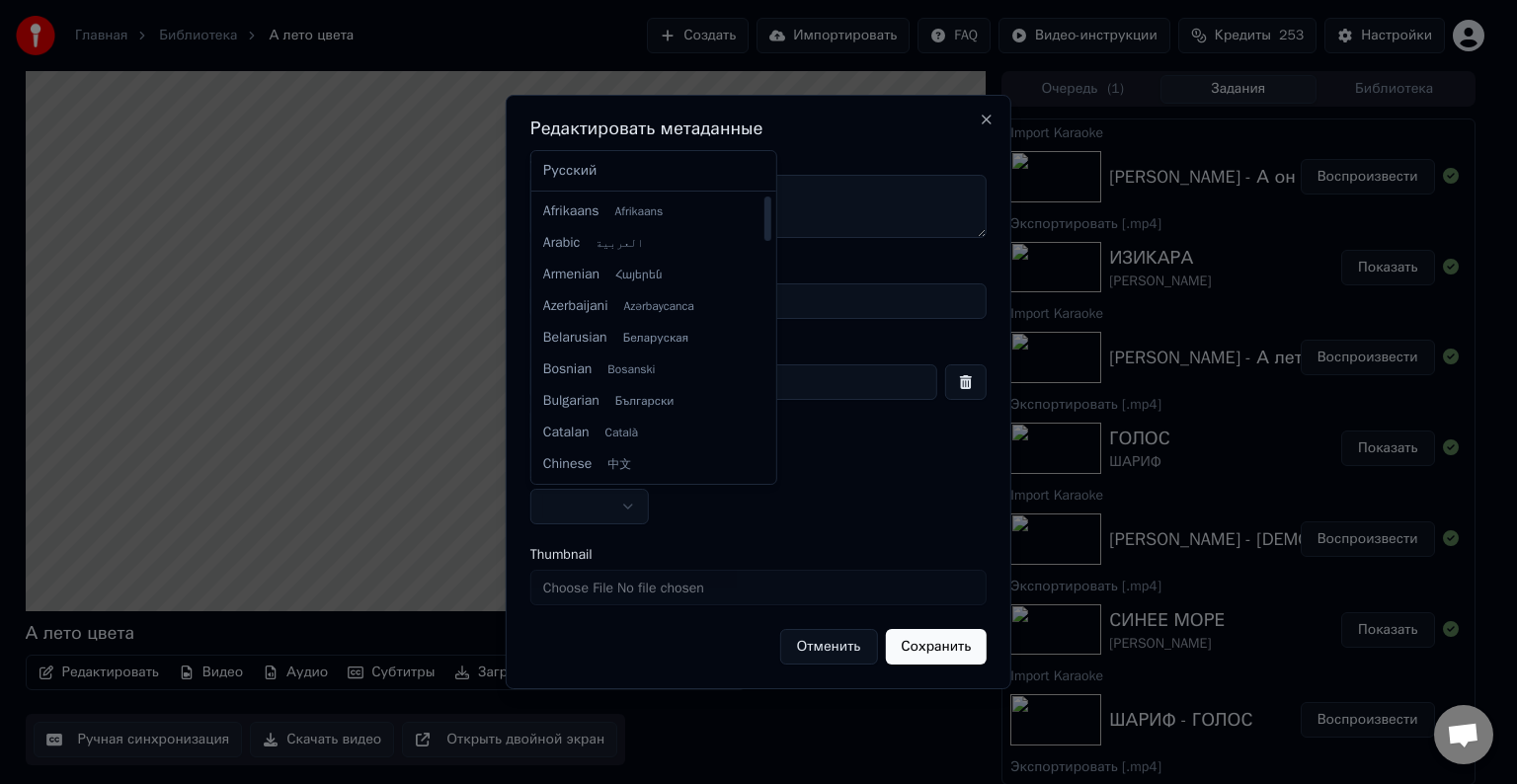 select on "**" 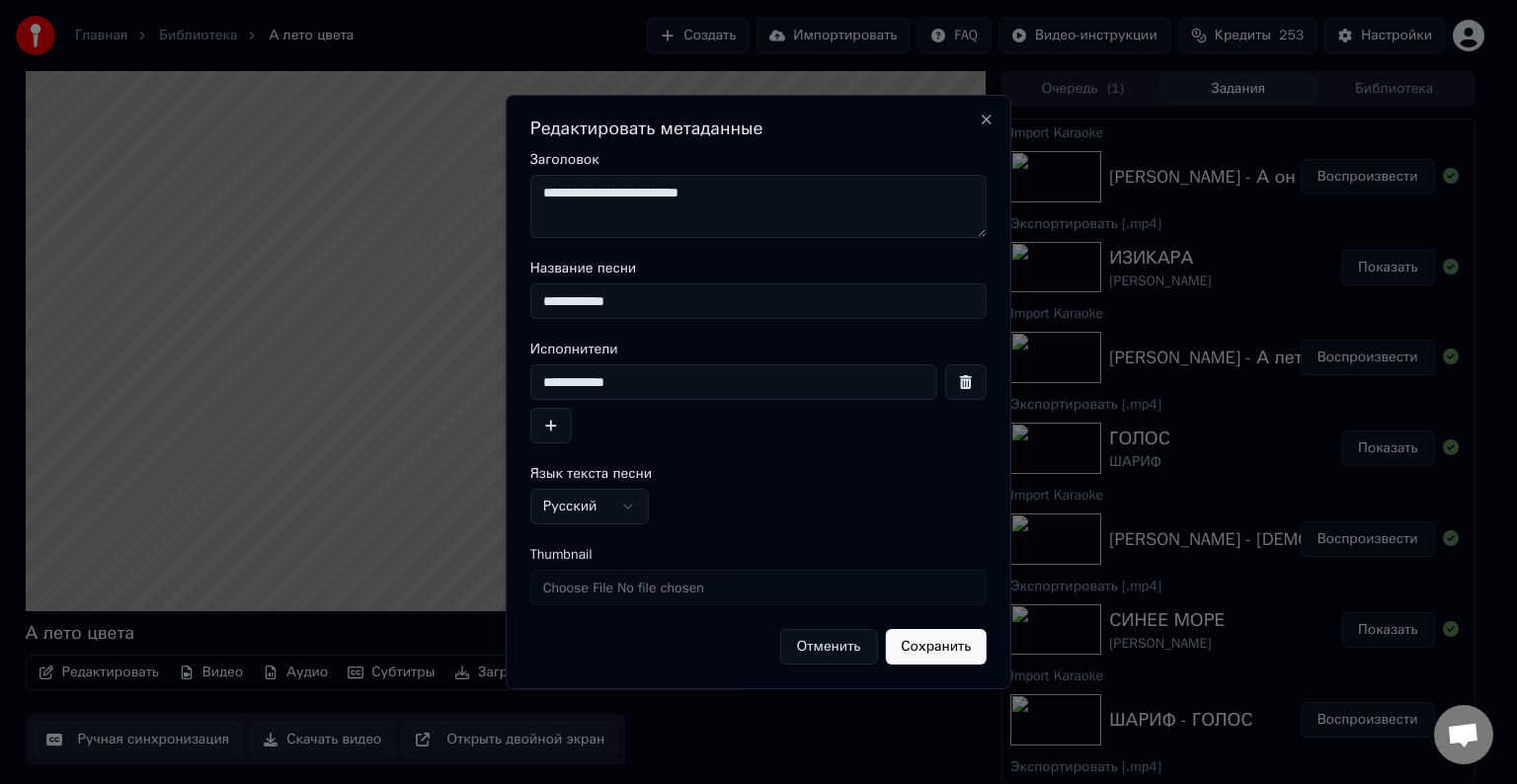 click on "Сохранить" at bounding box center (935, 647) 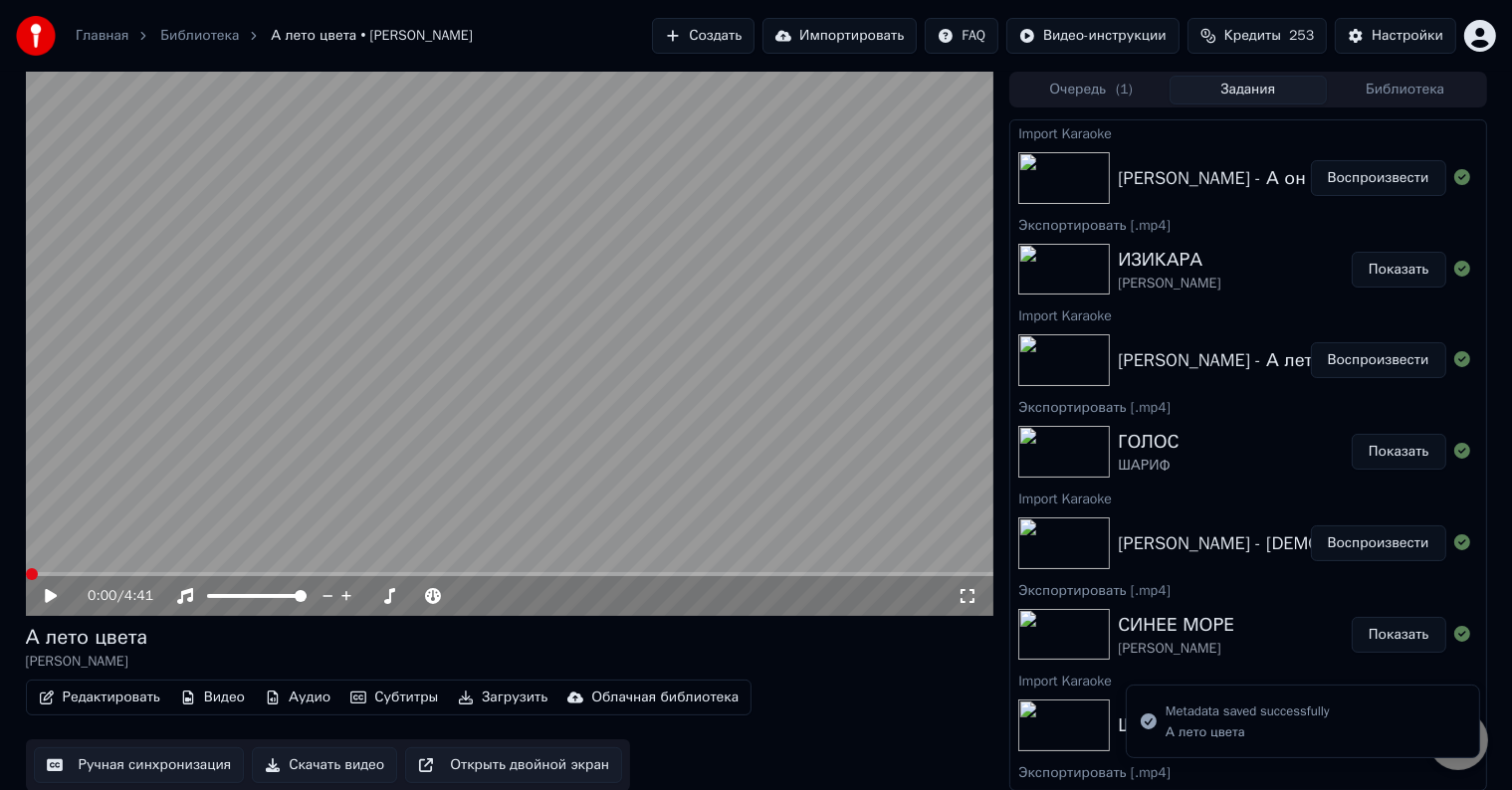 drag, startPoint x: 352, startPoint y: 762, endPoint x: 844, endPoint y: 550, distance: 535.73128 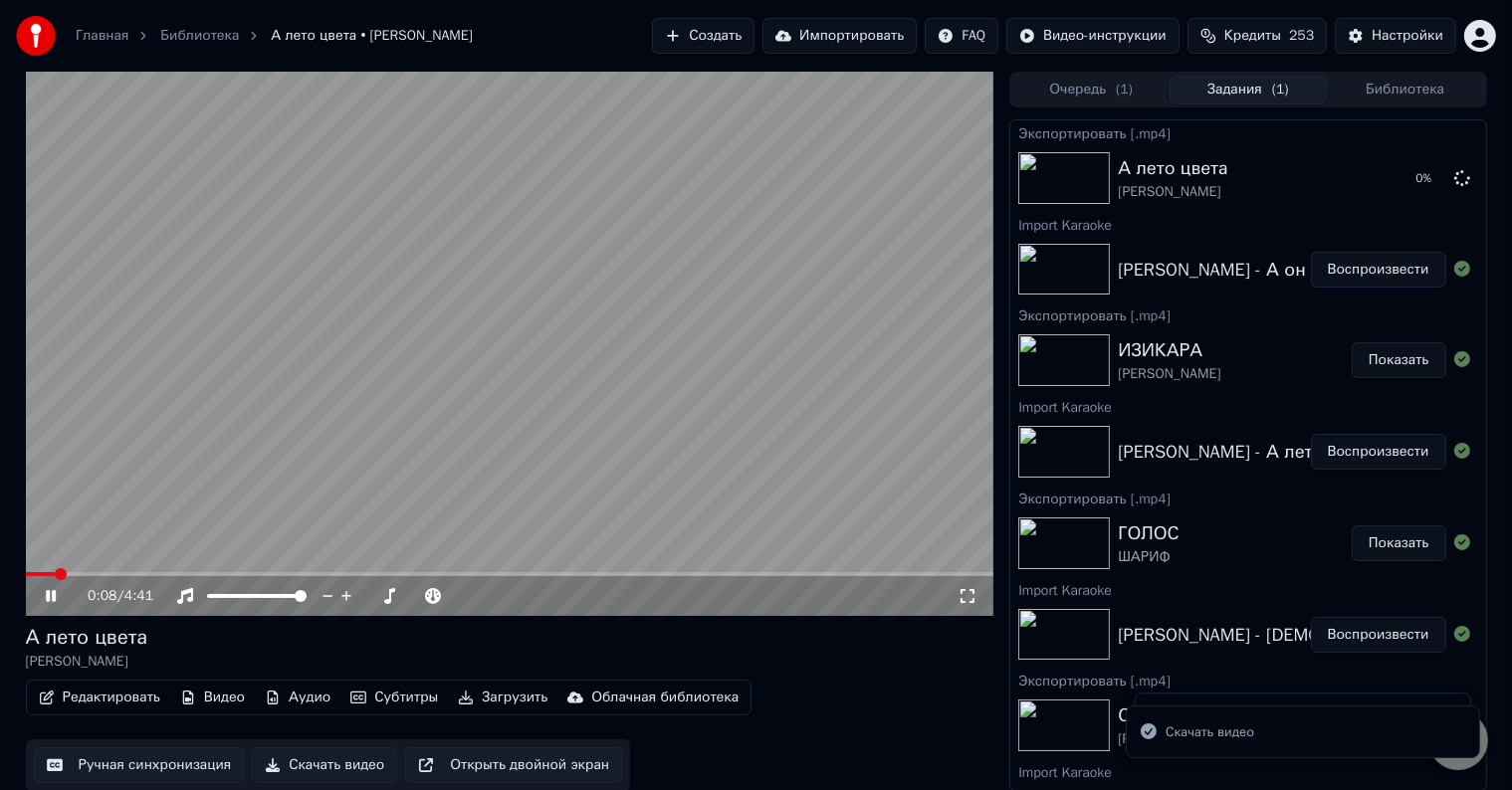 click on "Воспроизвести" at bounding box center (1379, 270) 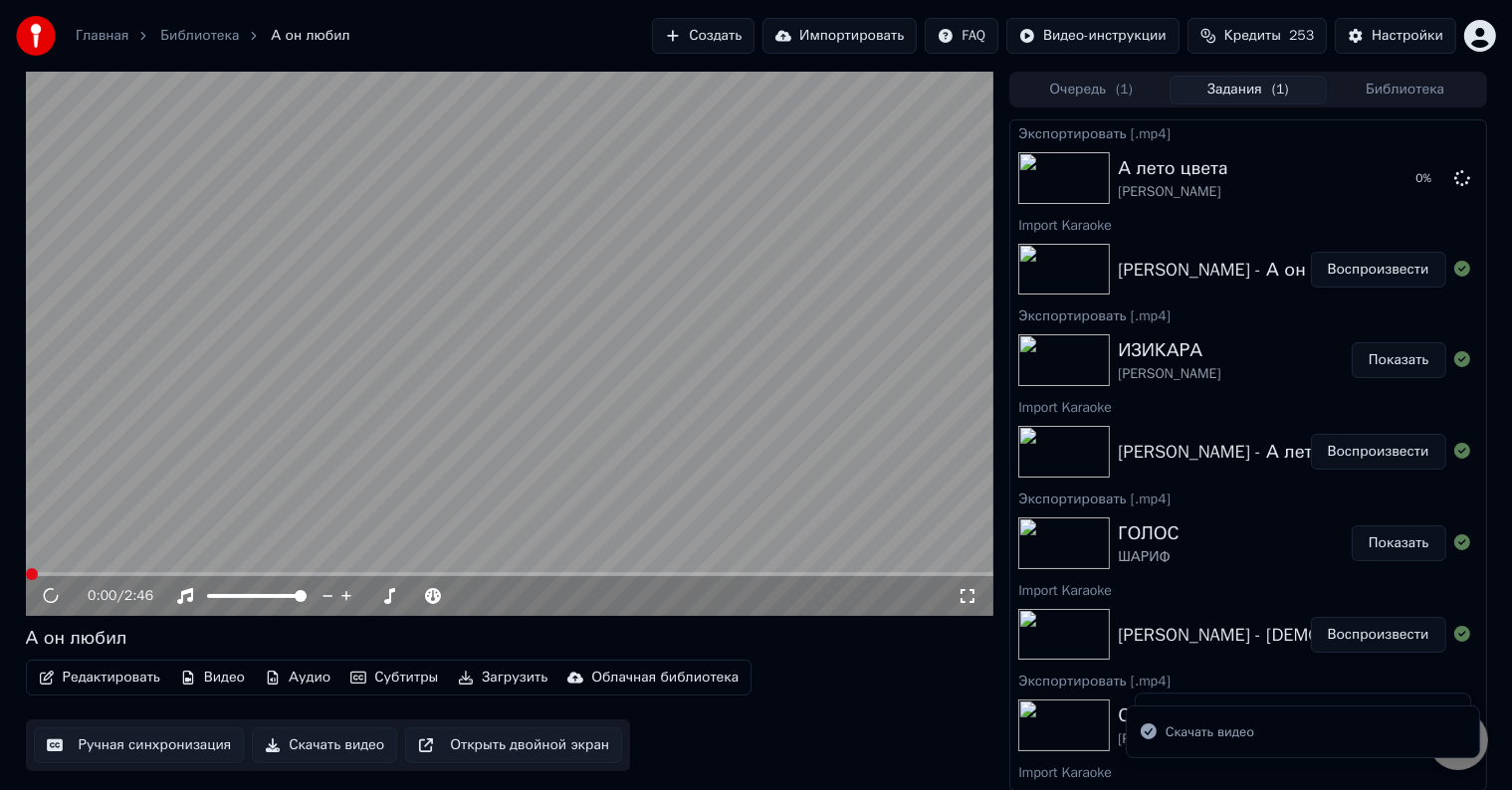 click on "Редактировать Видео Аудио Субтитры Загрузить Облачная библиотека" at bounding box center (389, 678) 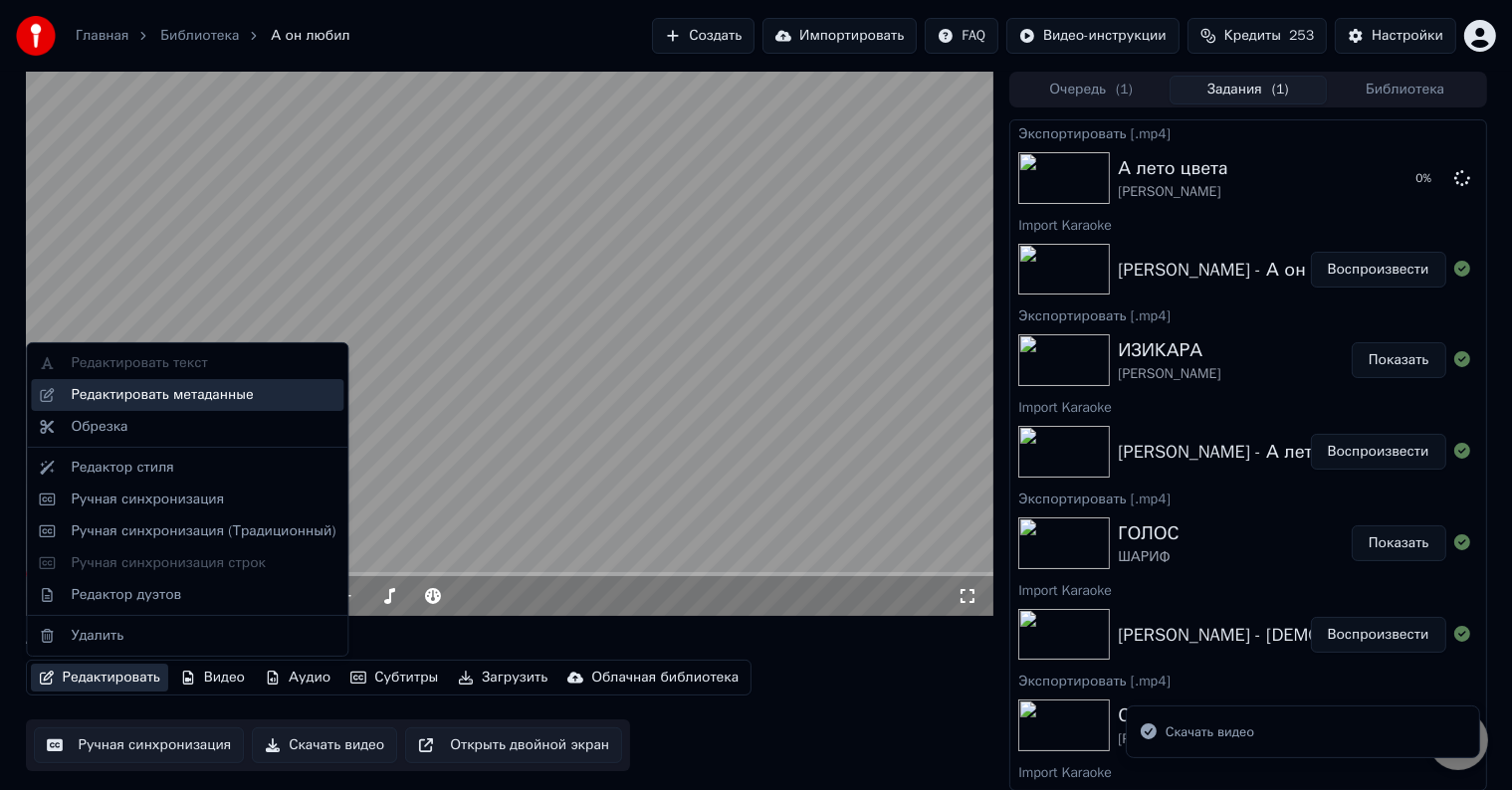 click on "Редактировать метаданные" at bounding box center (161, 395) 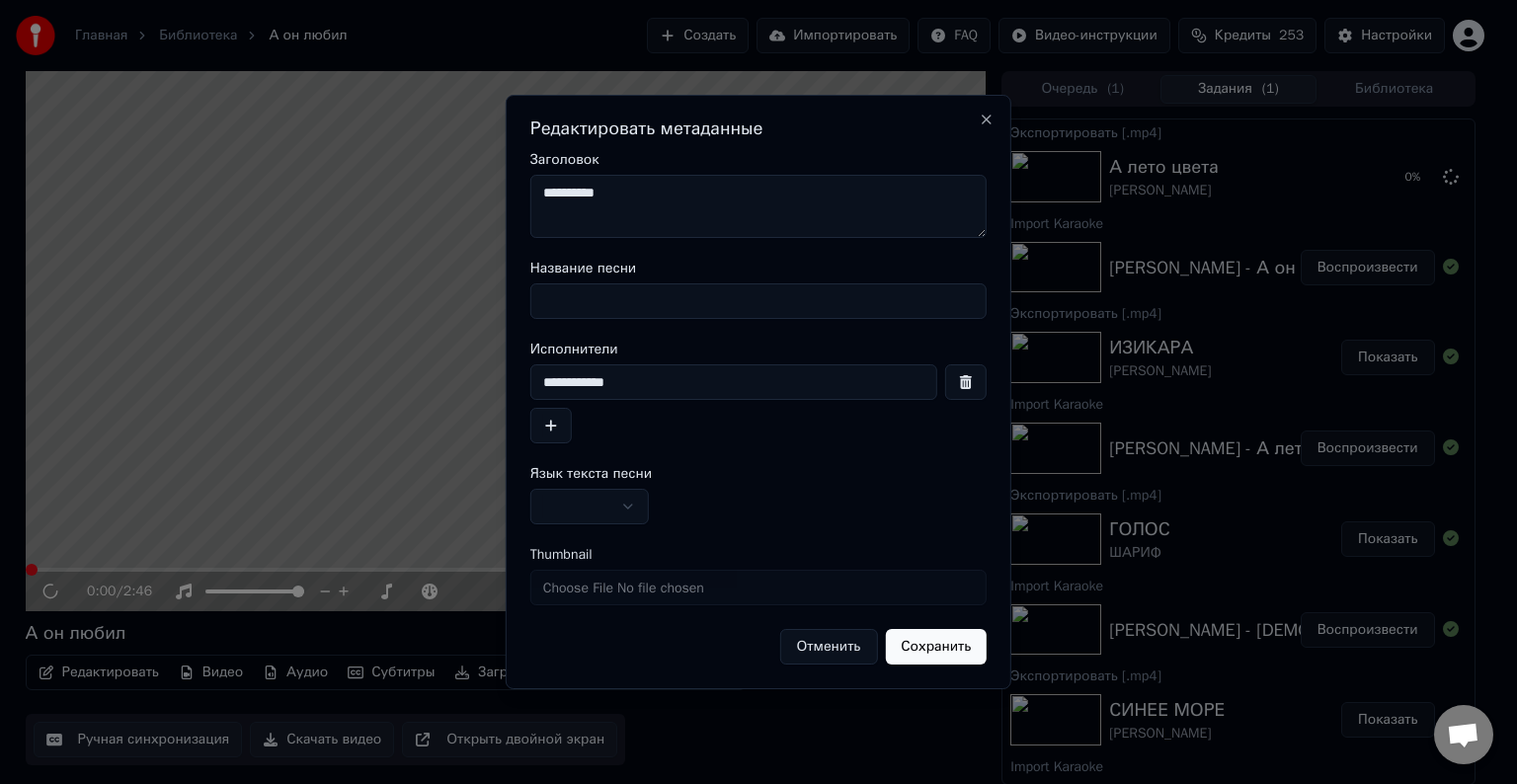 click on "Название песни" at bounding box center (758, 301) 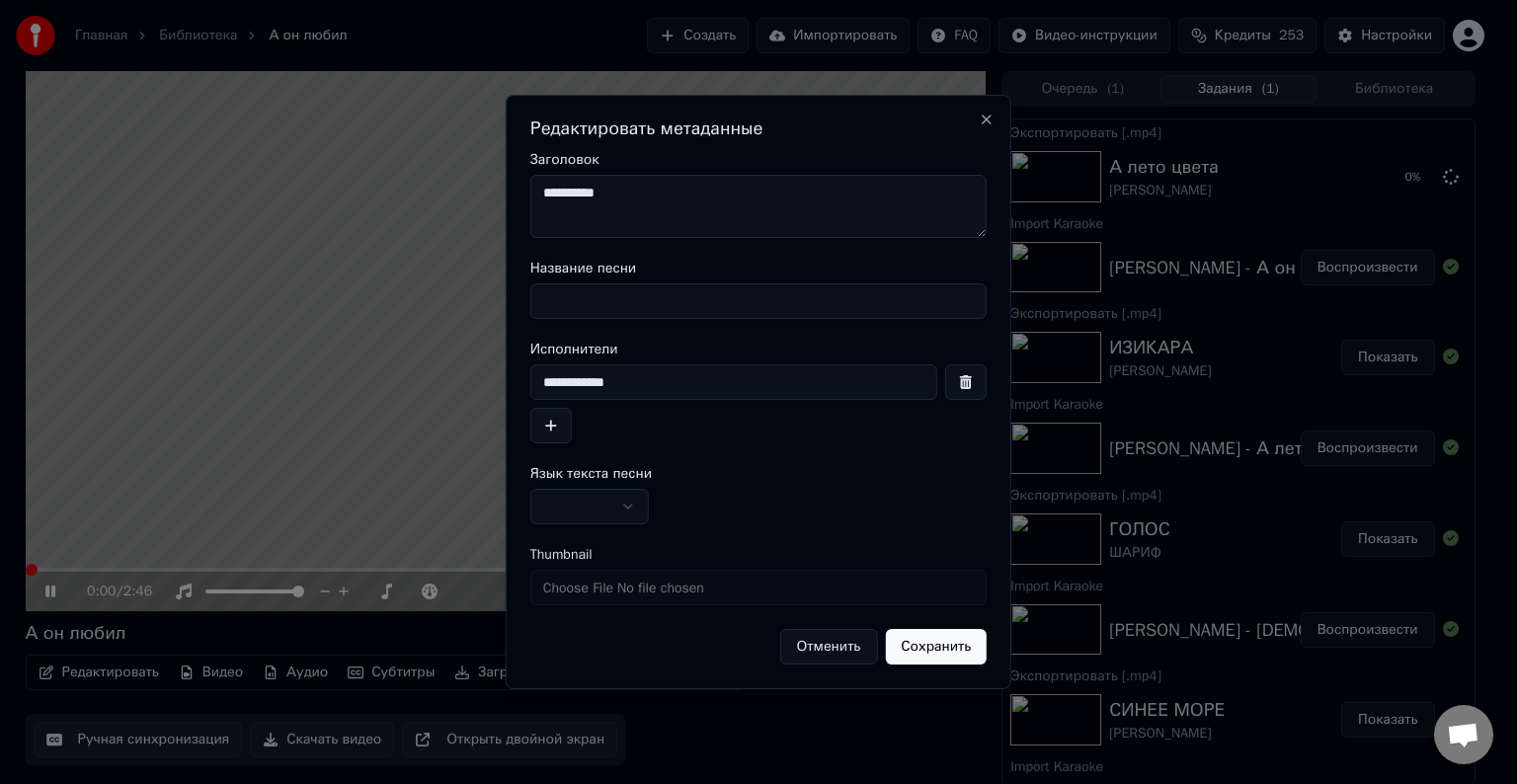paste on "**********" 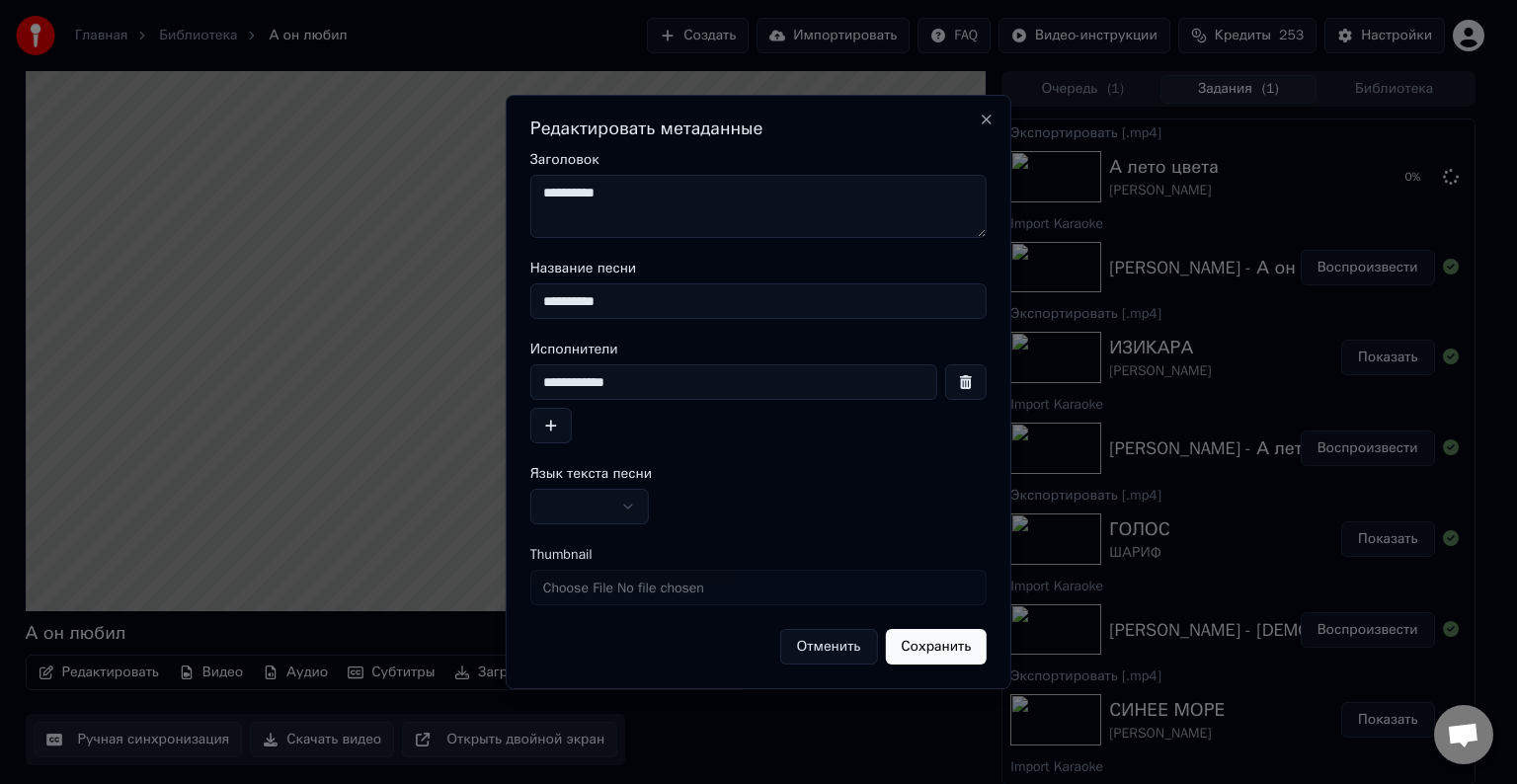 type on "**********" 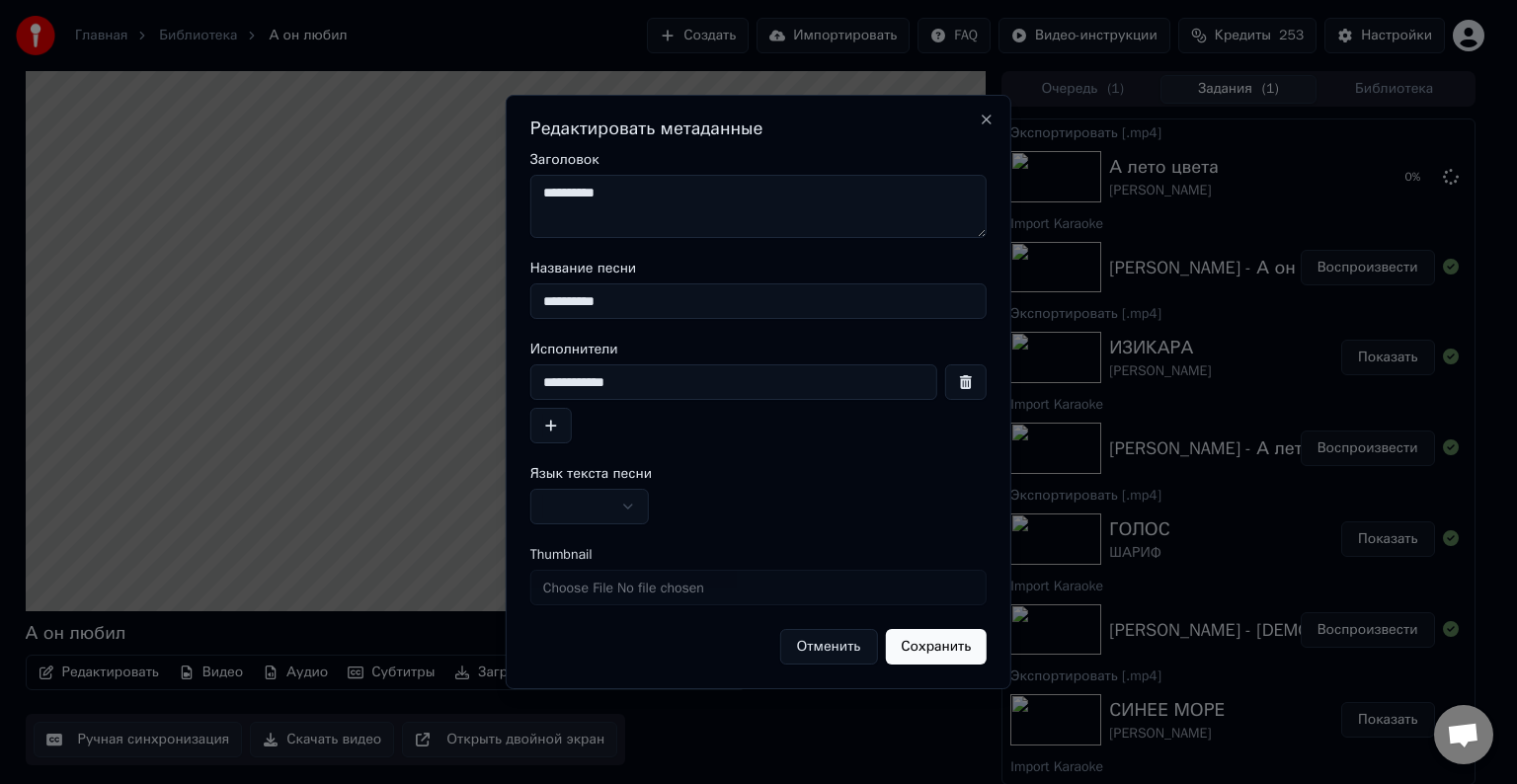 click on "**********" at bounding box center (758, 206) 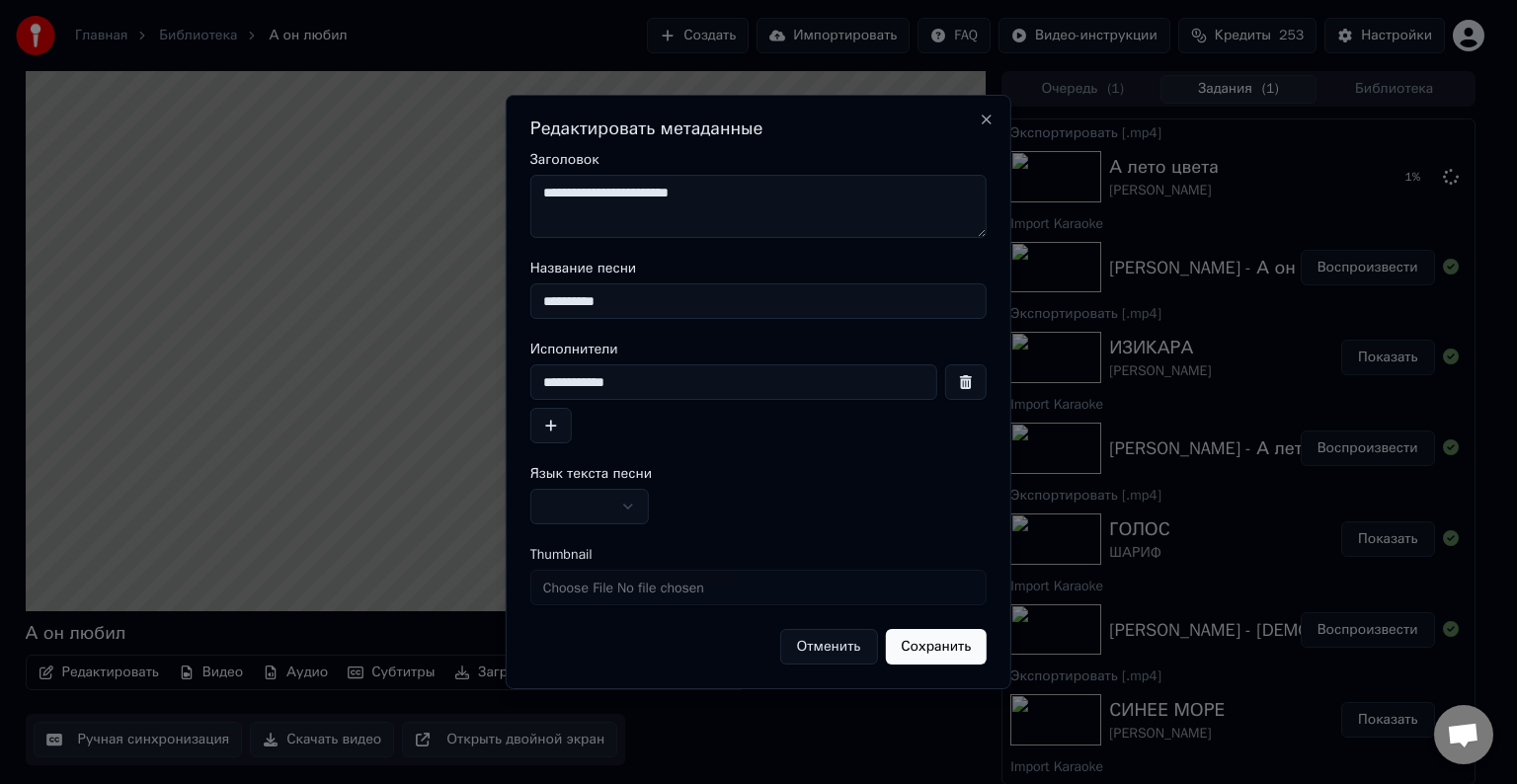 type on "**********" 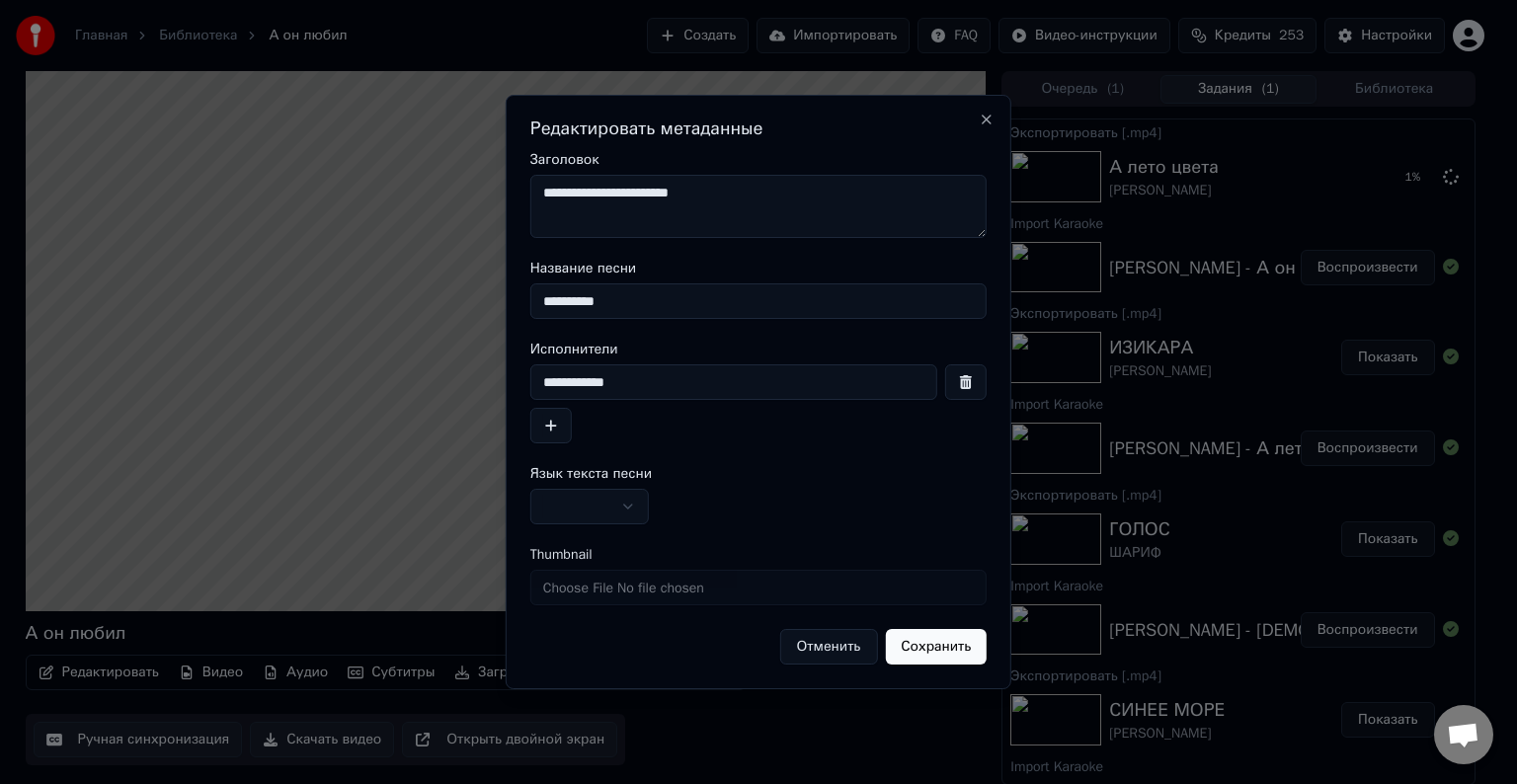 click at bounding box center (590, 507) 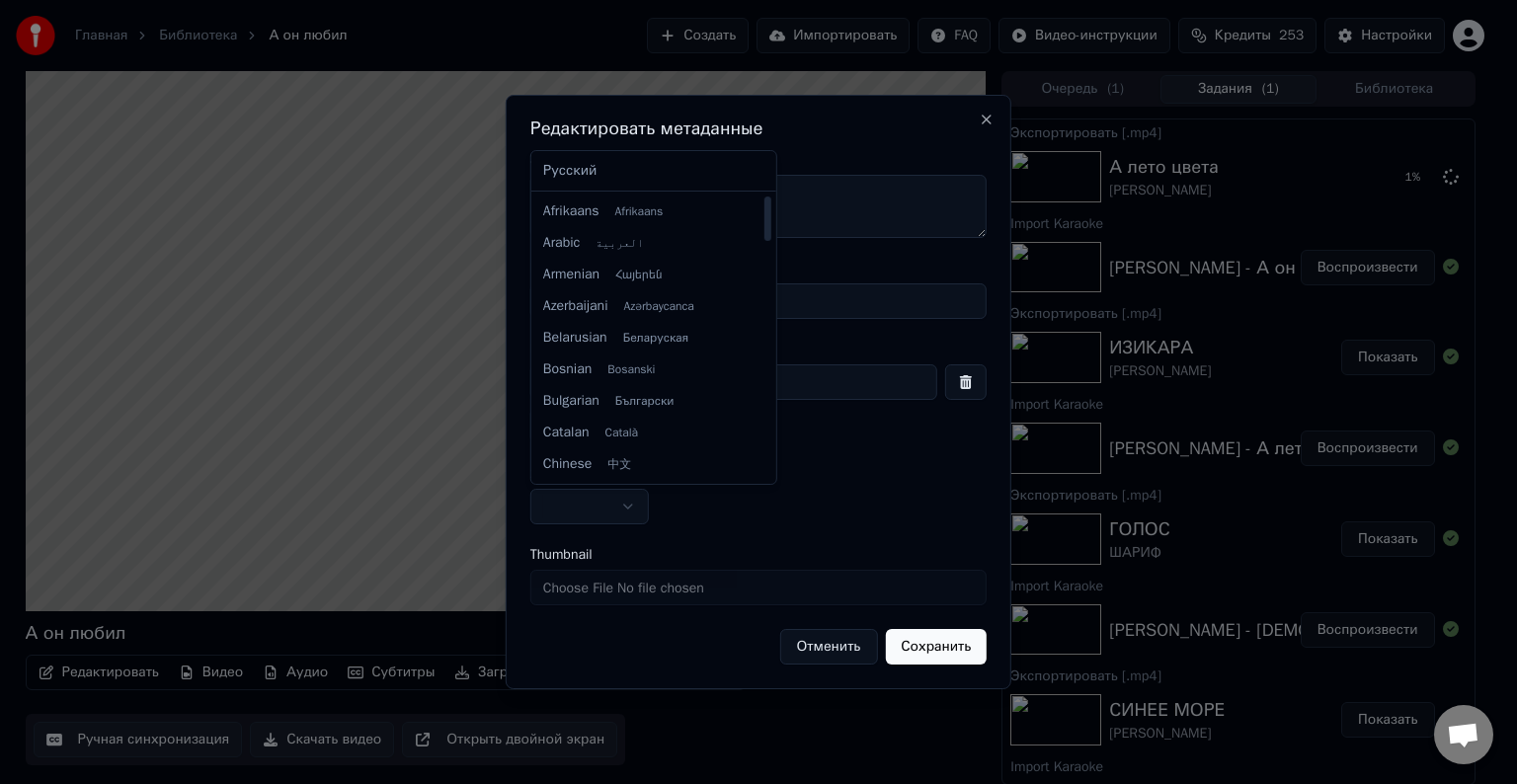 select on "**" 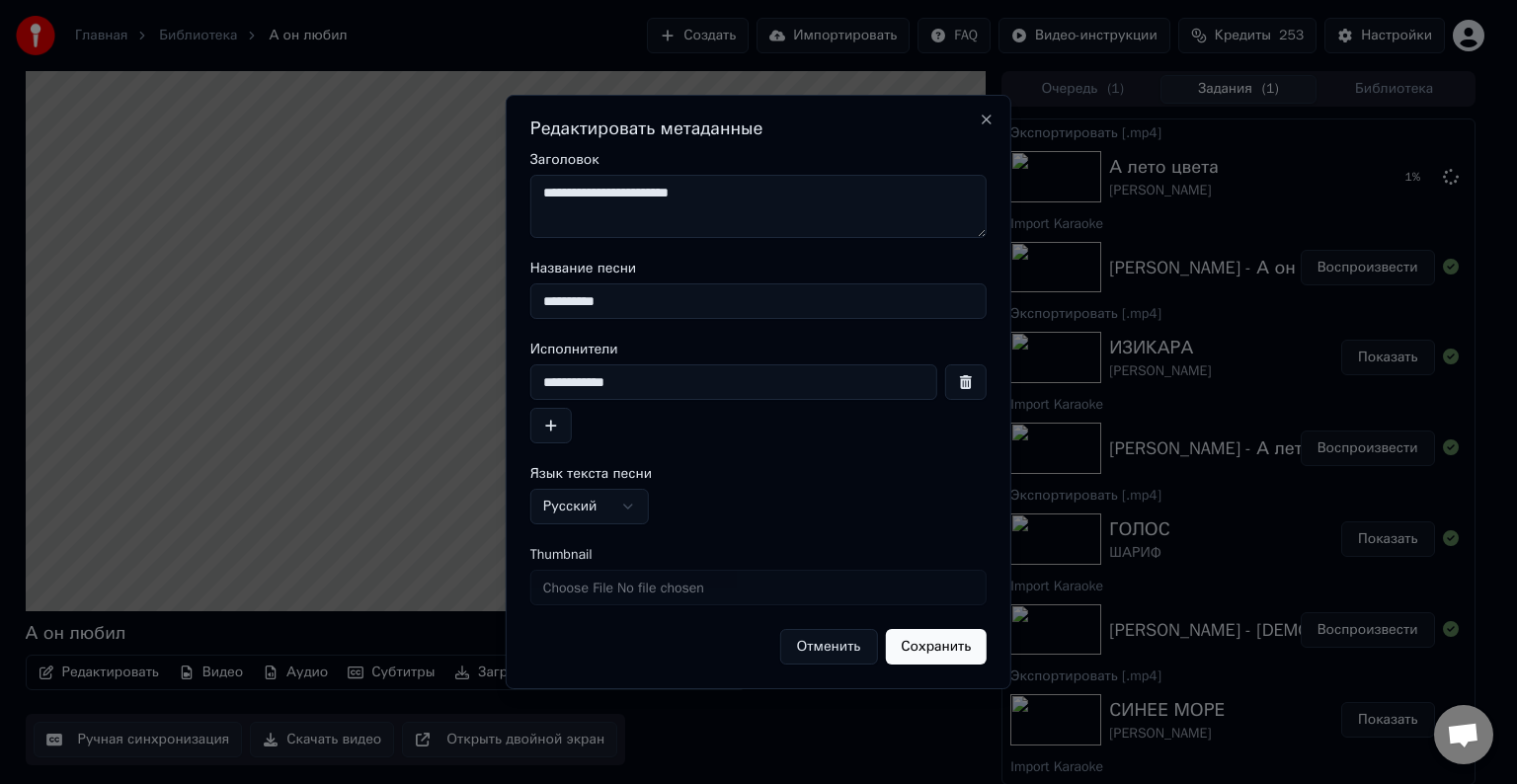 click on "Сохранить" at bounding box center [935, 647] 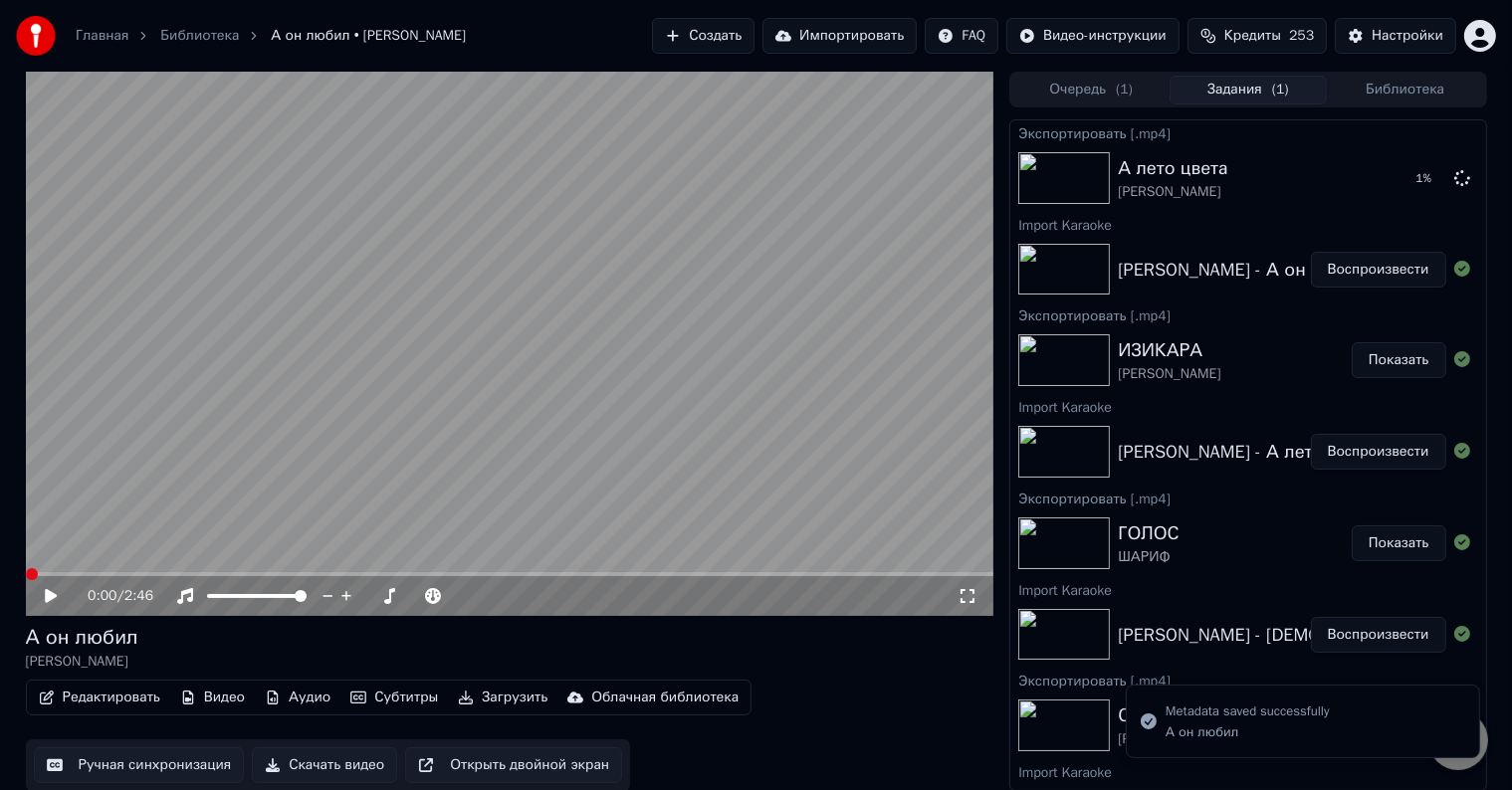 click on "Скачать видео" at bounding box center [324, 765] 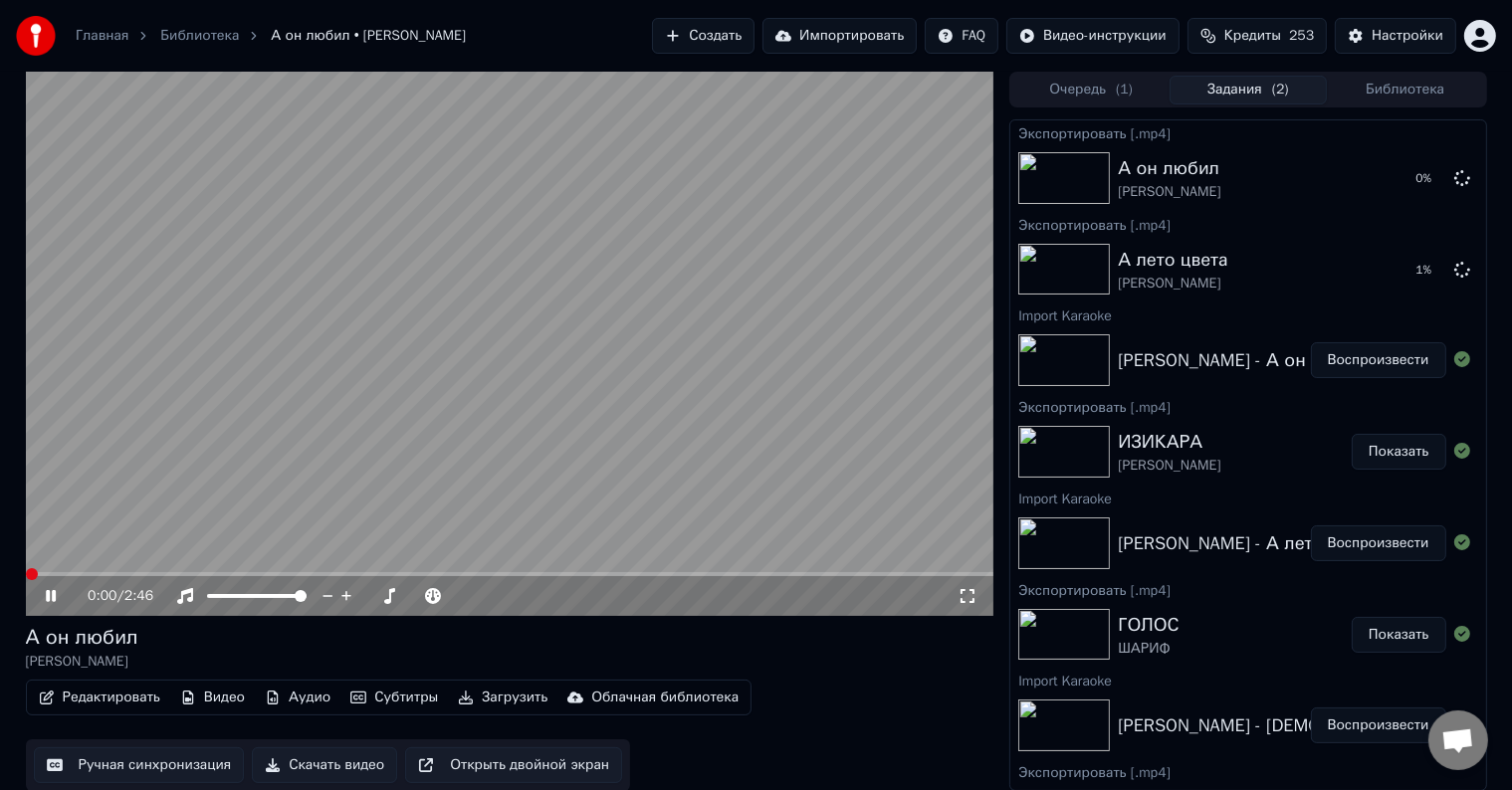 click at bounding box center [510, 343] 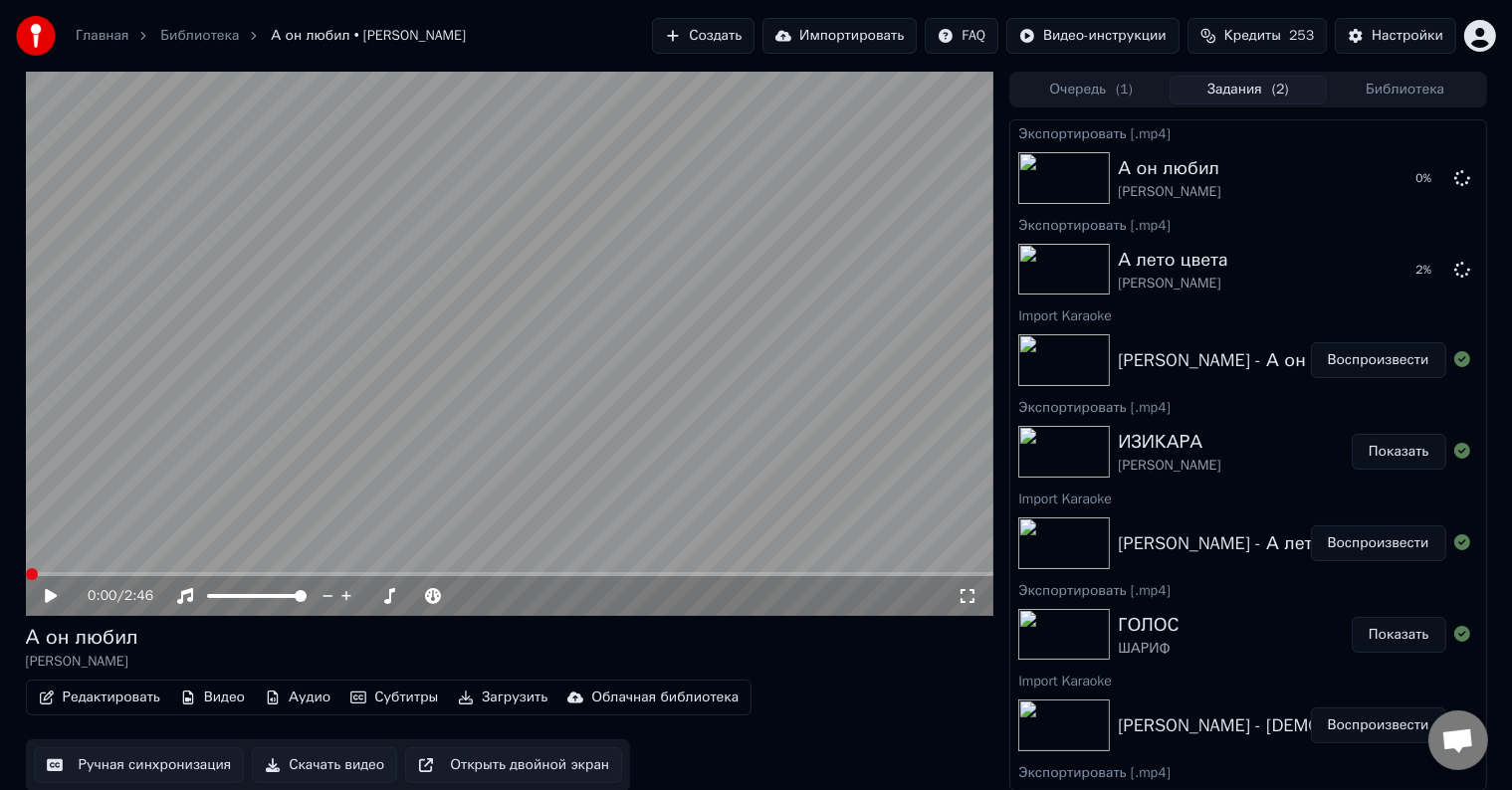 click on "Импортировать" at bounding box center [839, 36] 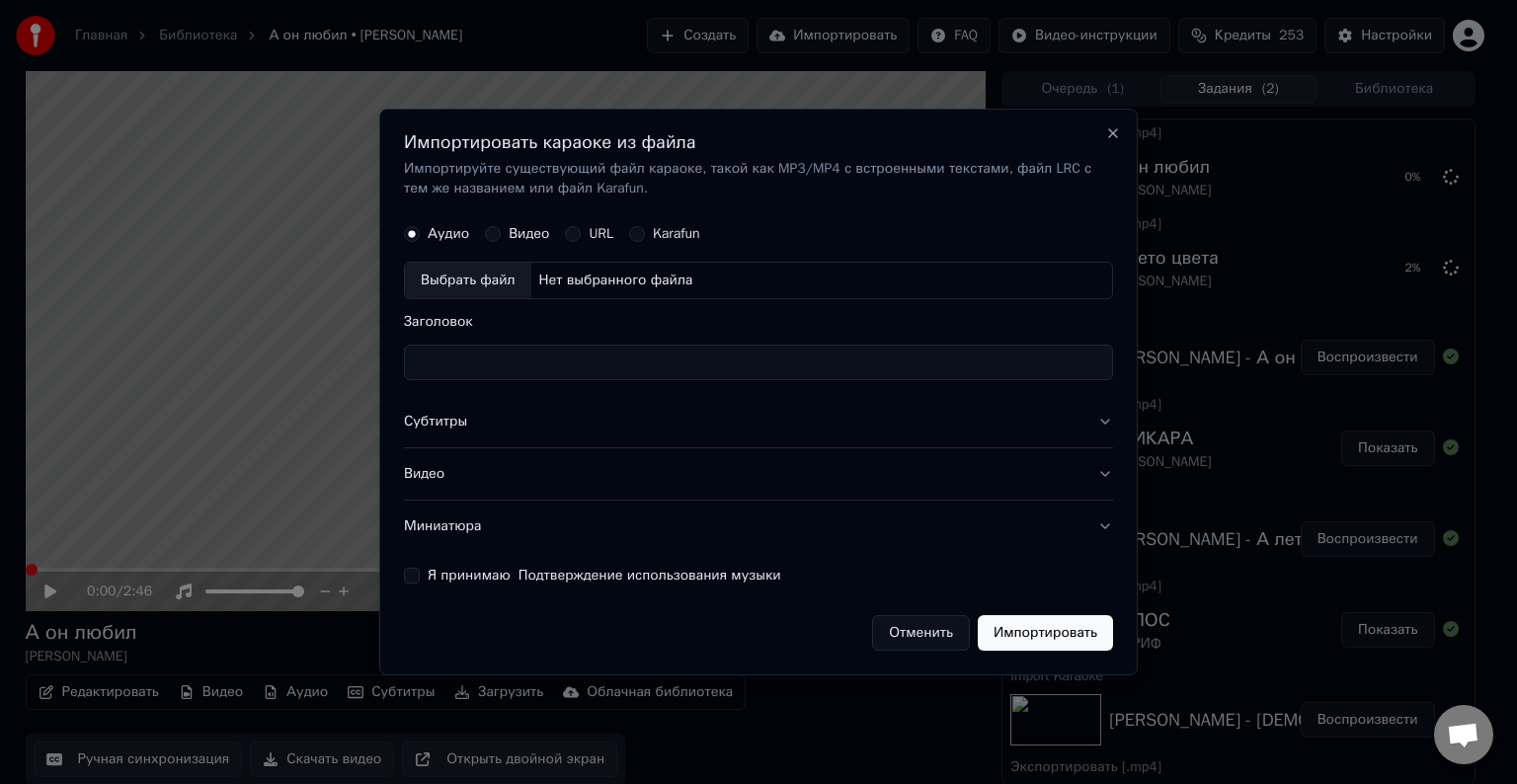 click on "Выбрать файл" at bounding box center [468, 280] 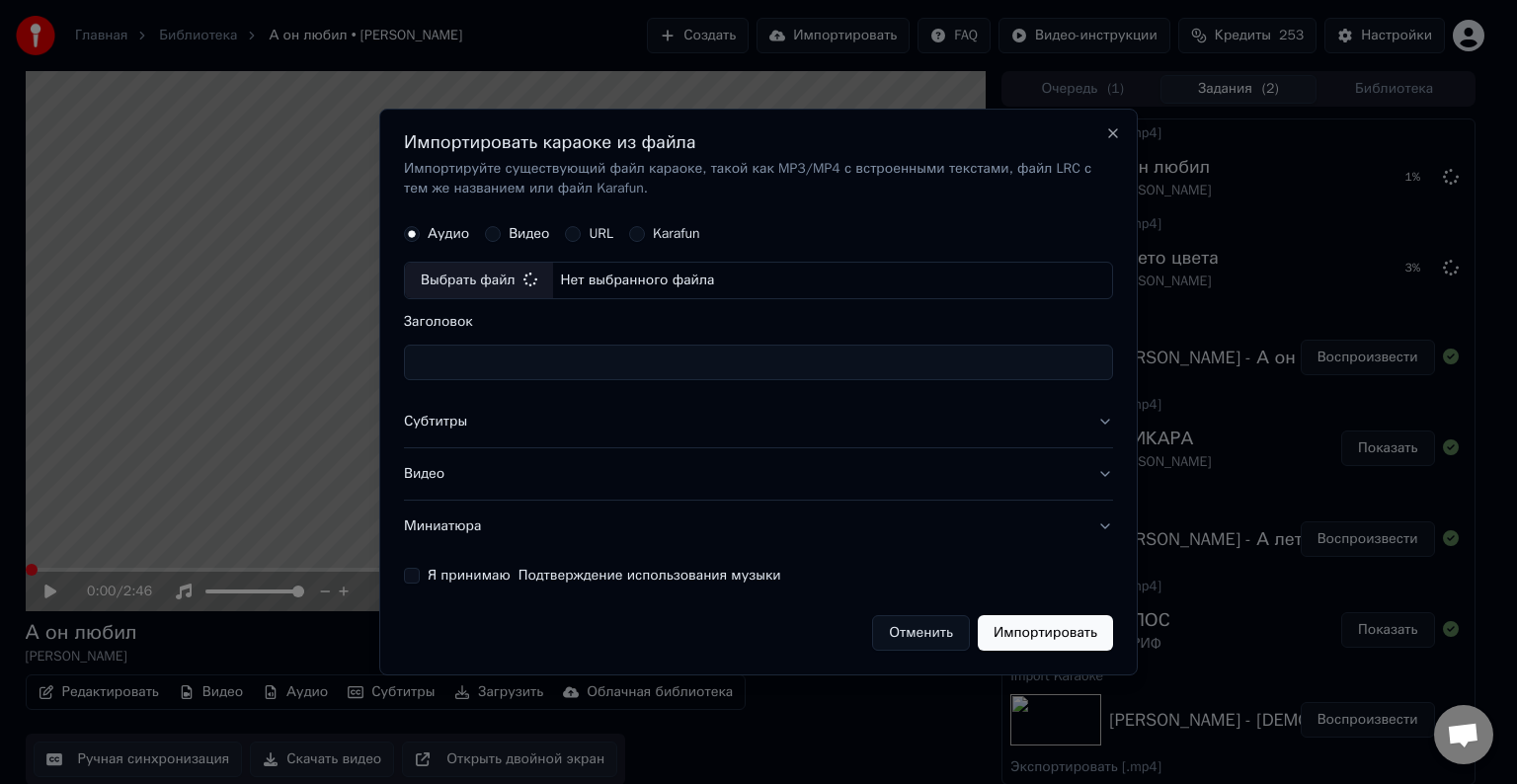 click on "Субтитры" at bounding box center (758, 422) 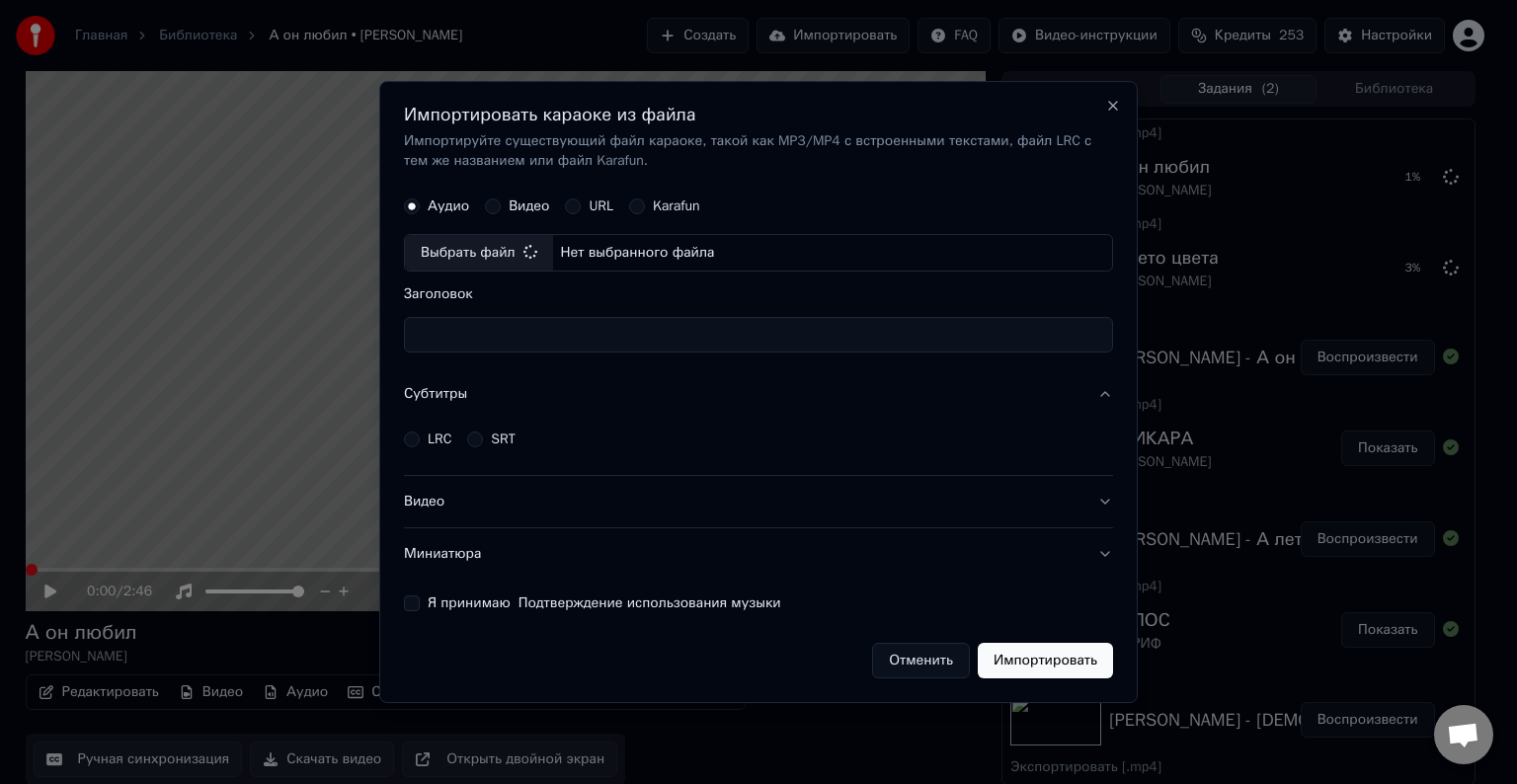 type on "**********" 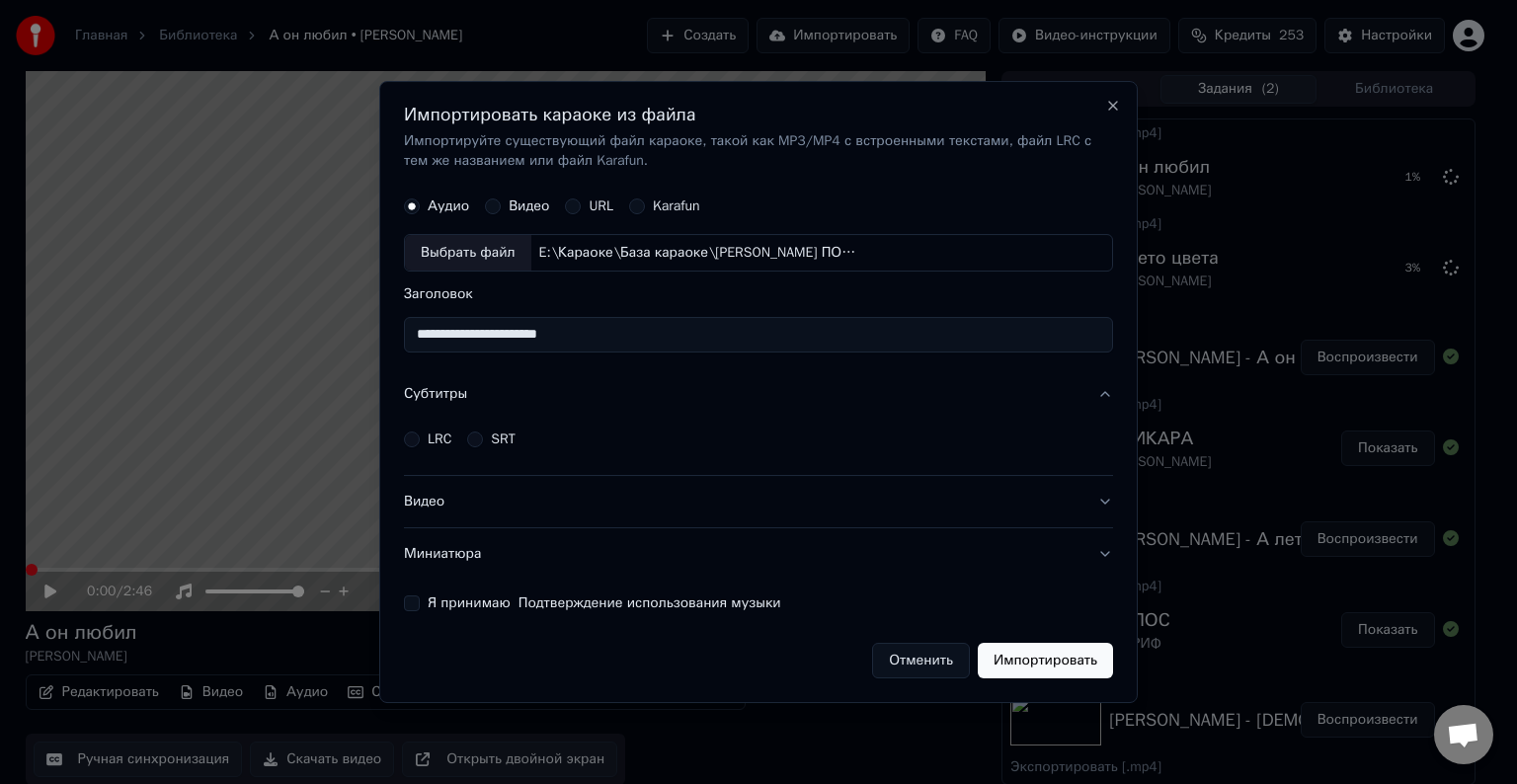 click on "LRC" at bounding box center [439, 439] 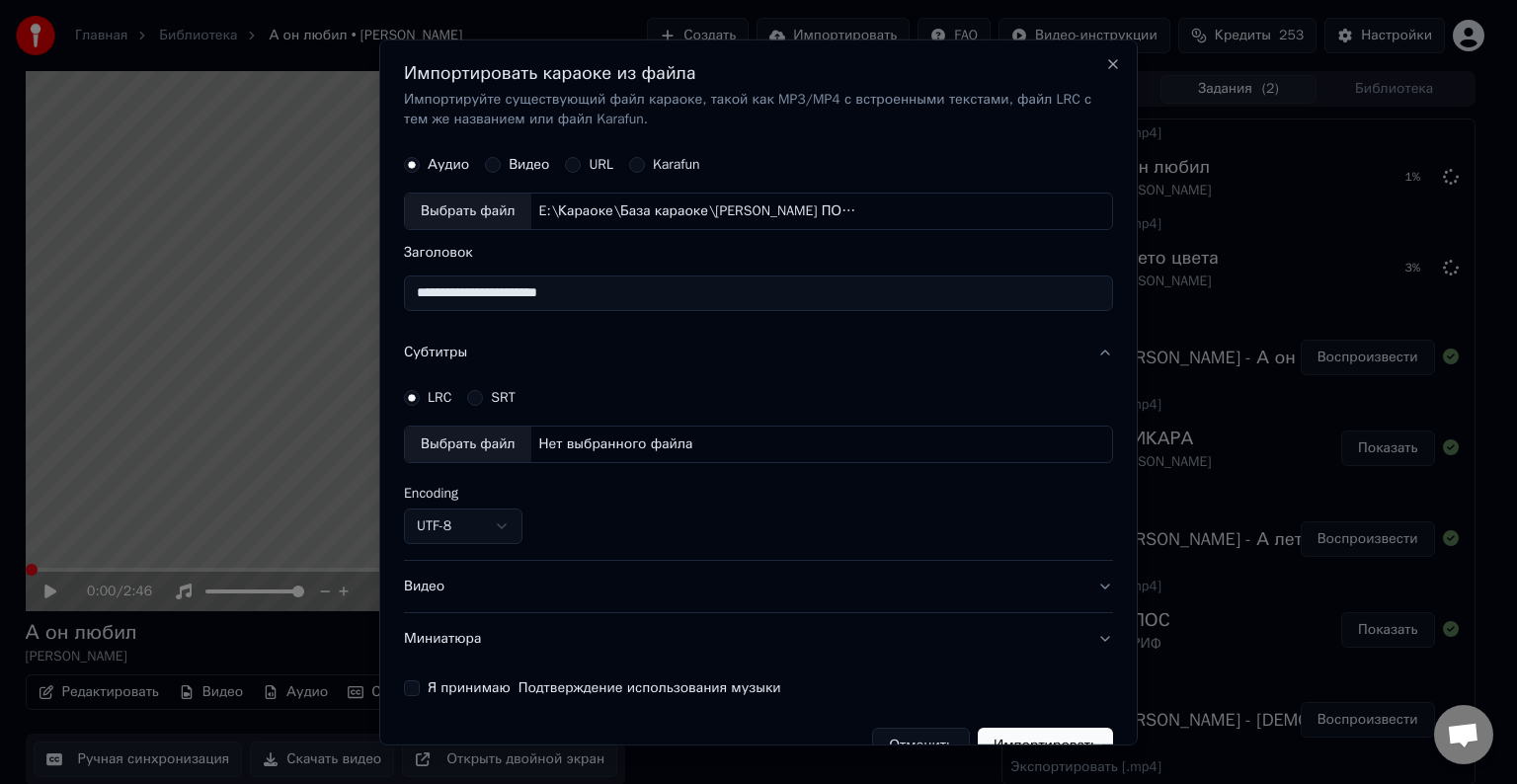 click on "Выбрать файл" at bounding box center [468, 444] 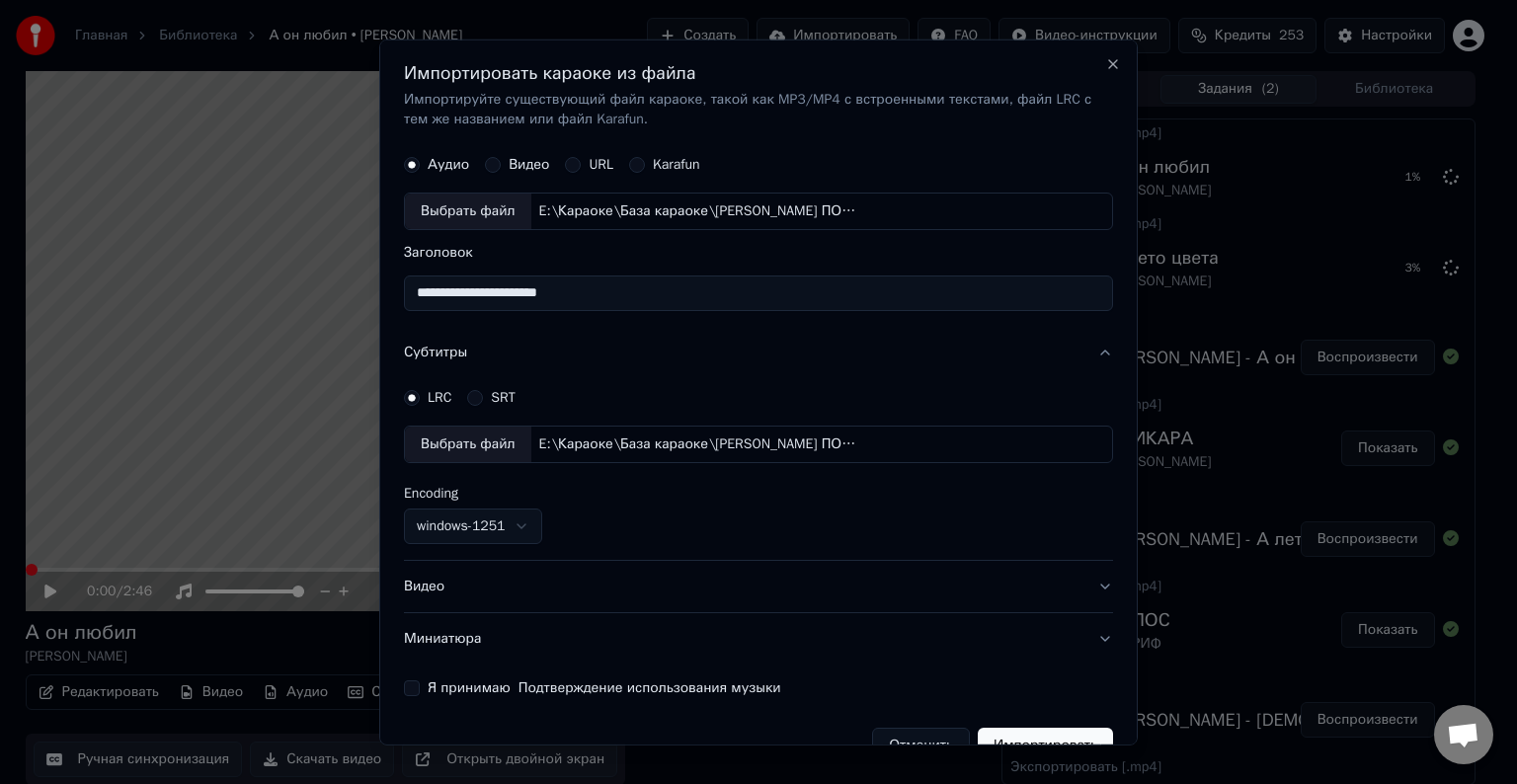 click on "**********" at bounding box center [758, 293] 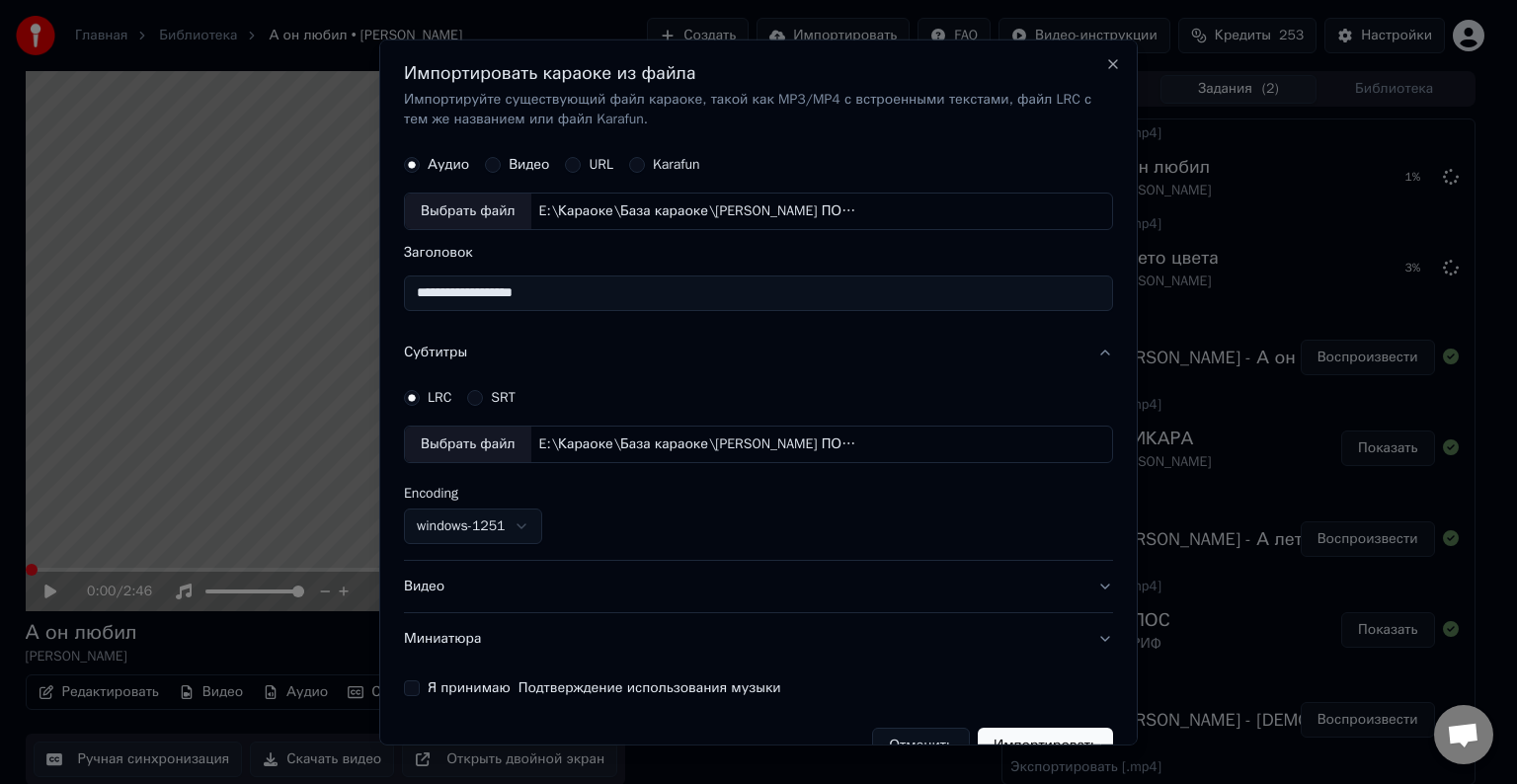 click on "**********" at bounding box center [758, 293] 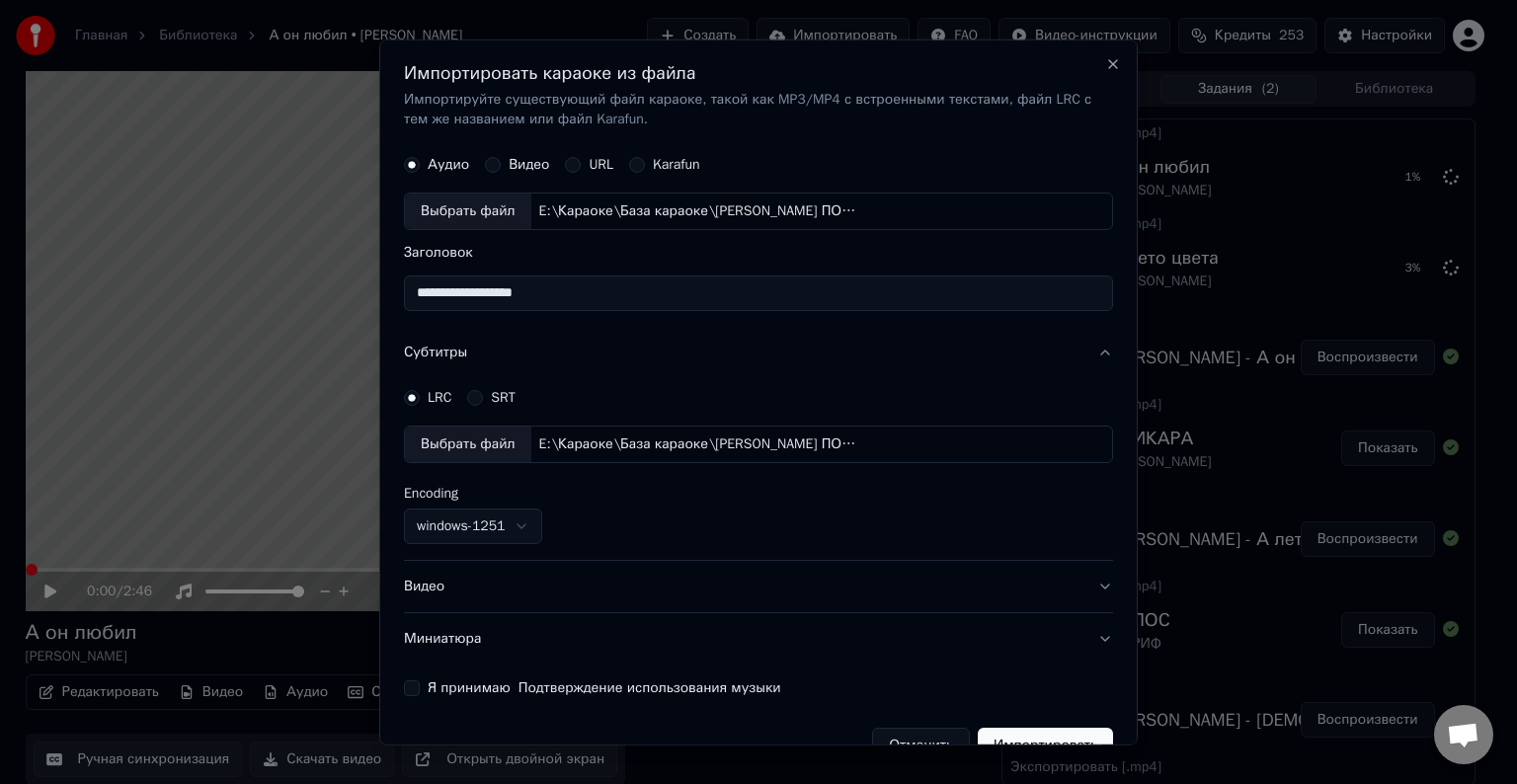 paste on "*****" 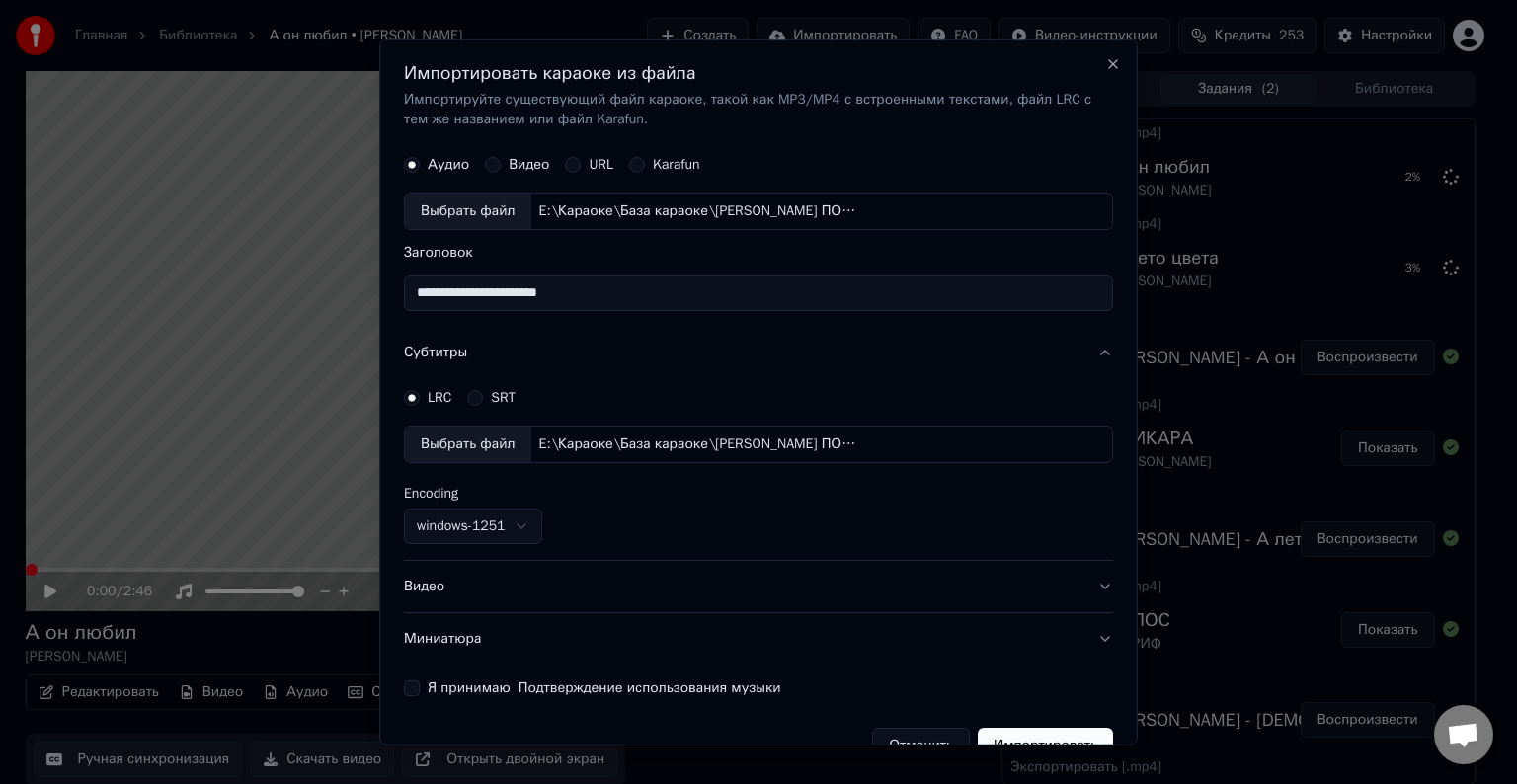 type on "**********" 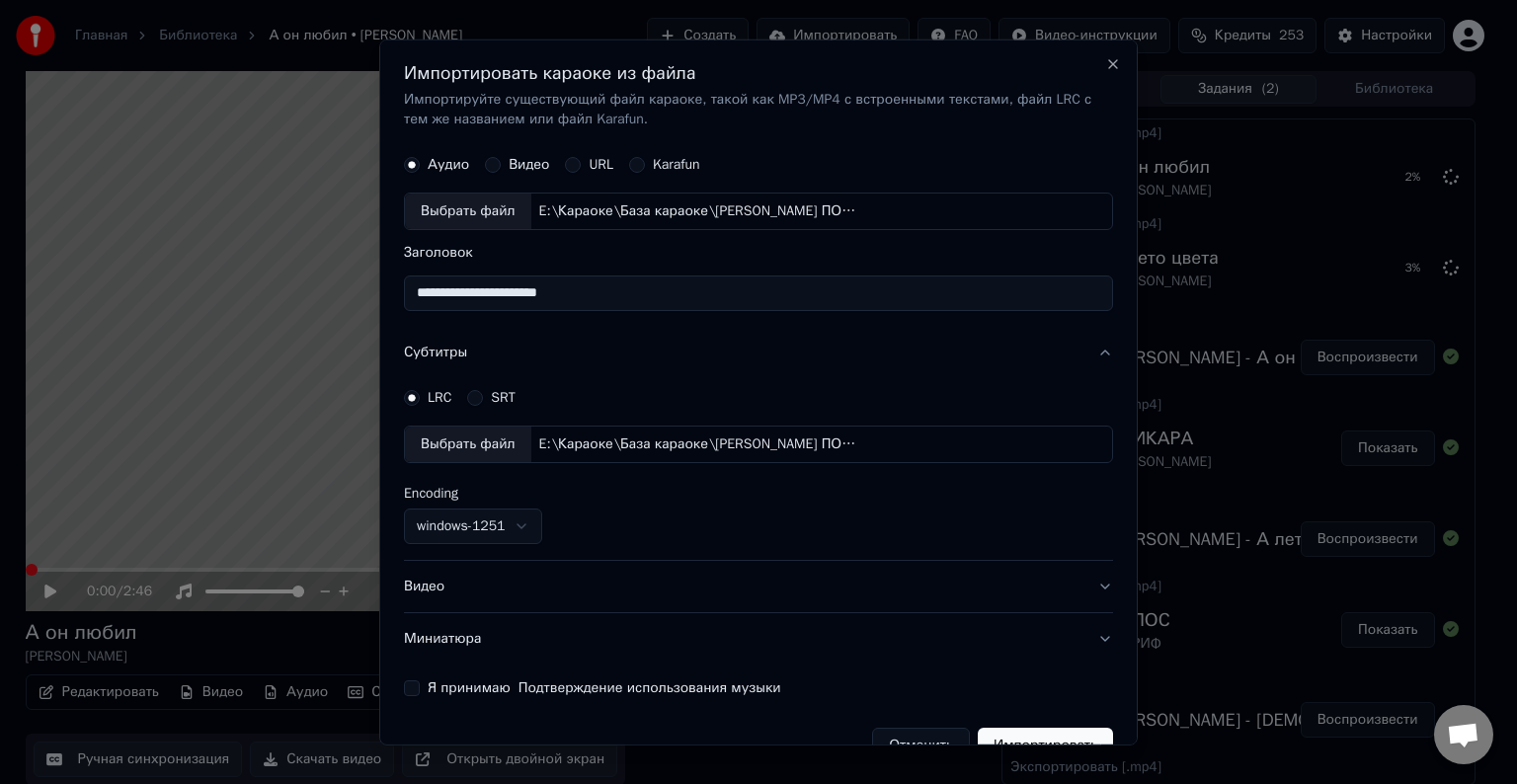 click on "Видео" at bounding box center [758, 587] 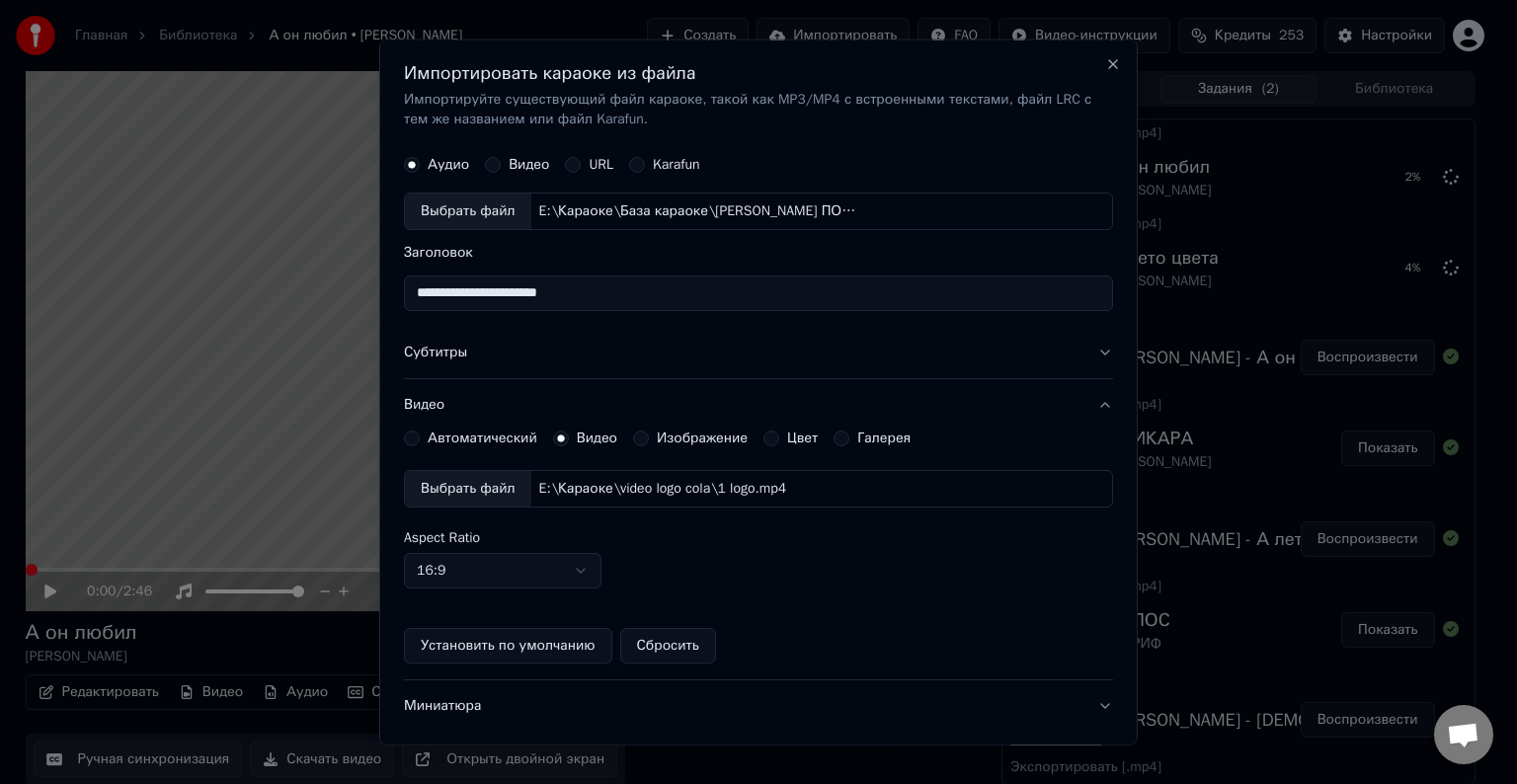 click on "Выбрать файл" at bounding box center [468, 489] 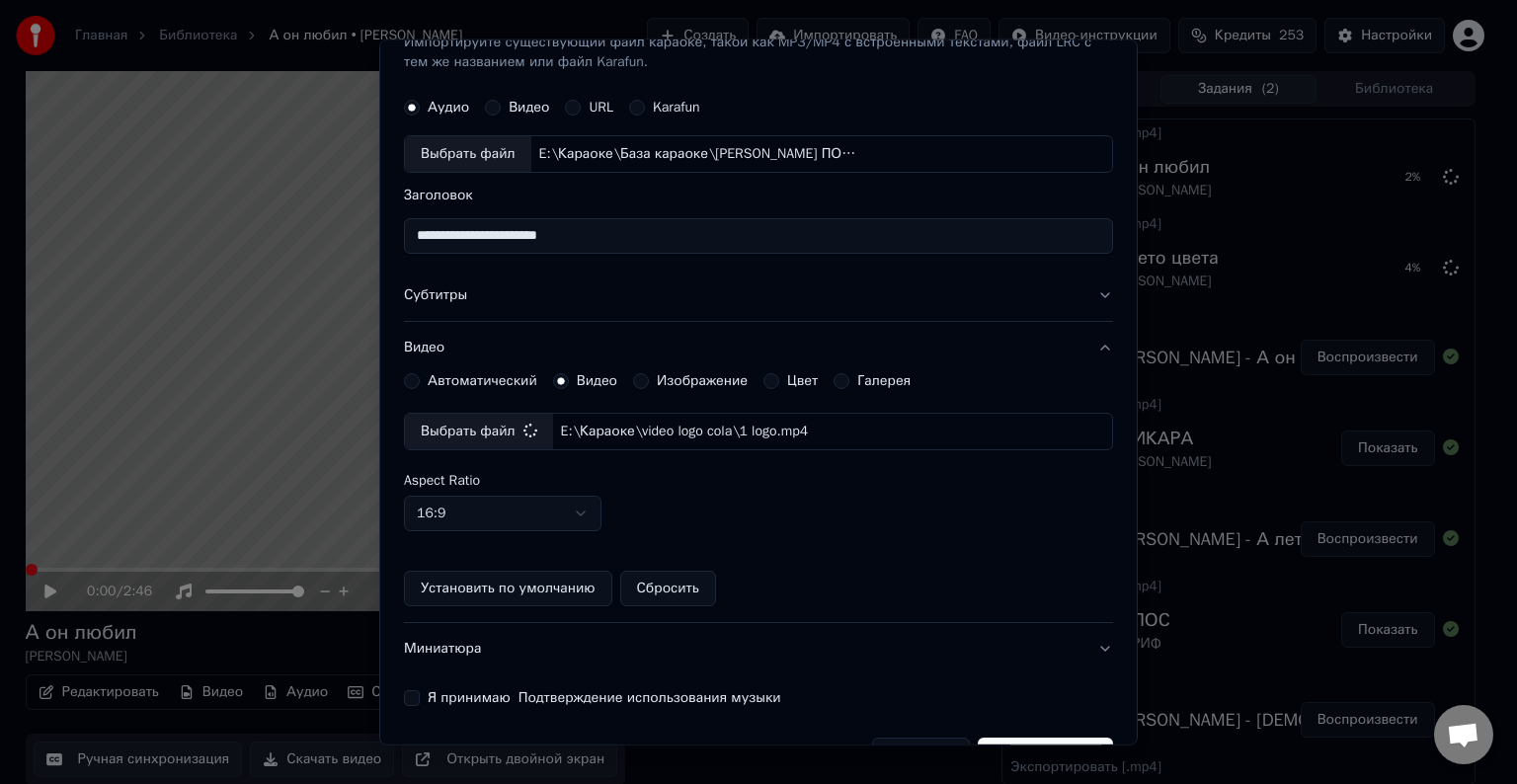 scroll, scrollTop: 108, scrollLeft: 0, axis: vertical 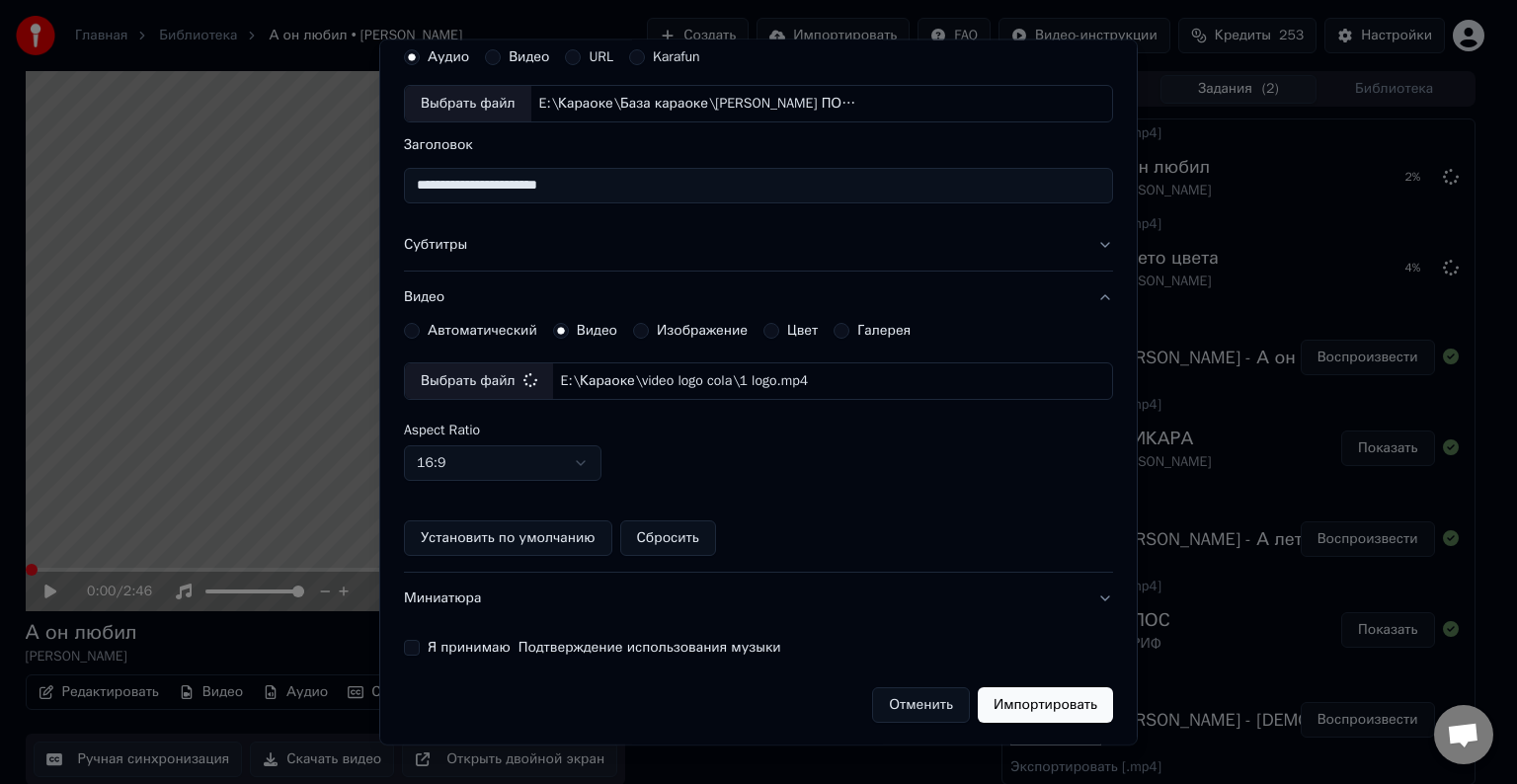 click on "Я принимаю   Подтверждение использования музыки" at bounding box center (412, 648) 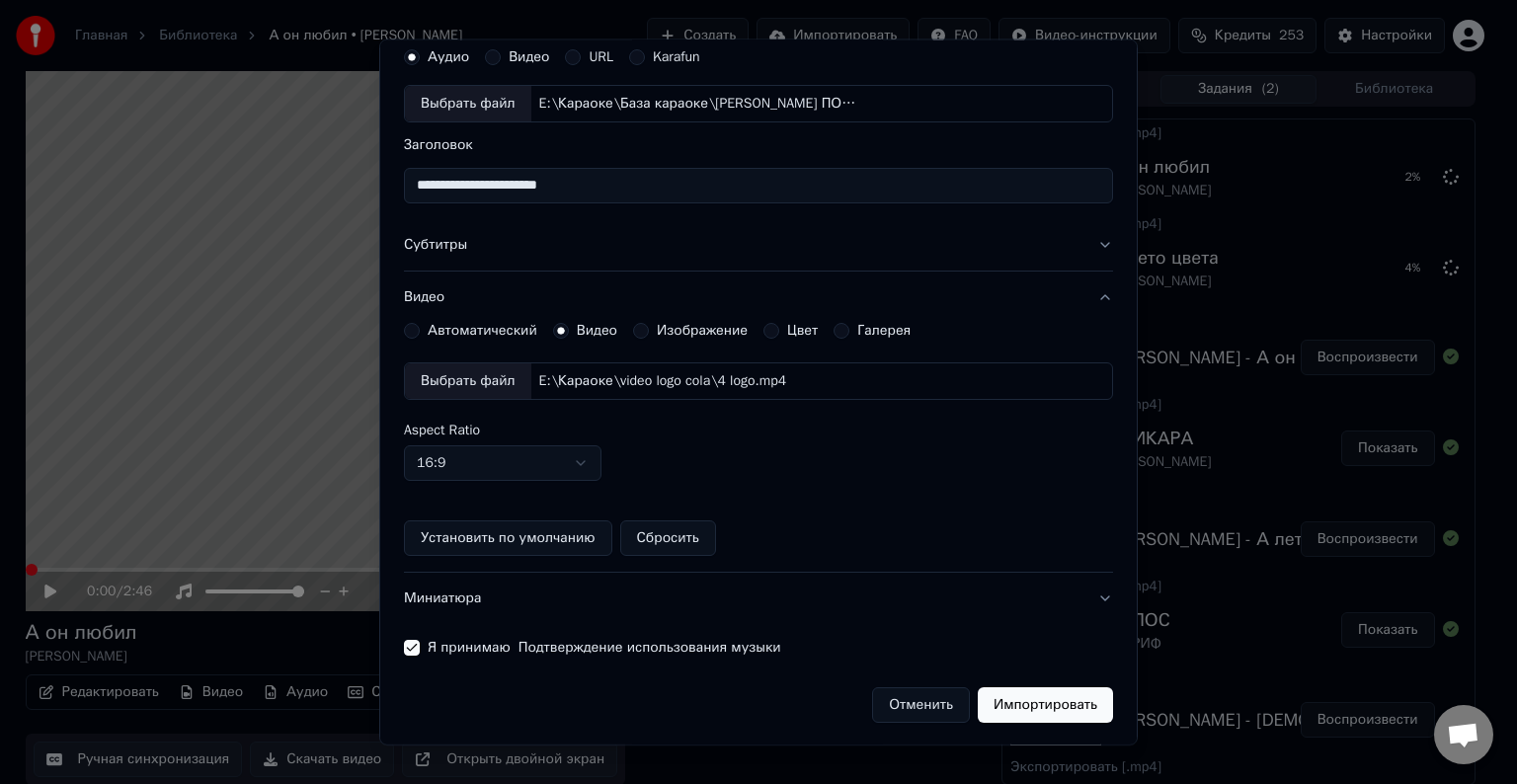 click on "Импортировать" at bounding box center (1045, 705) 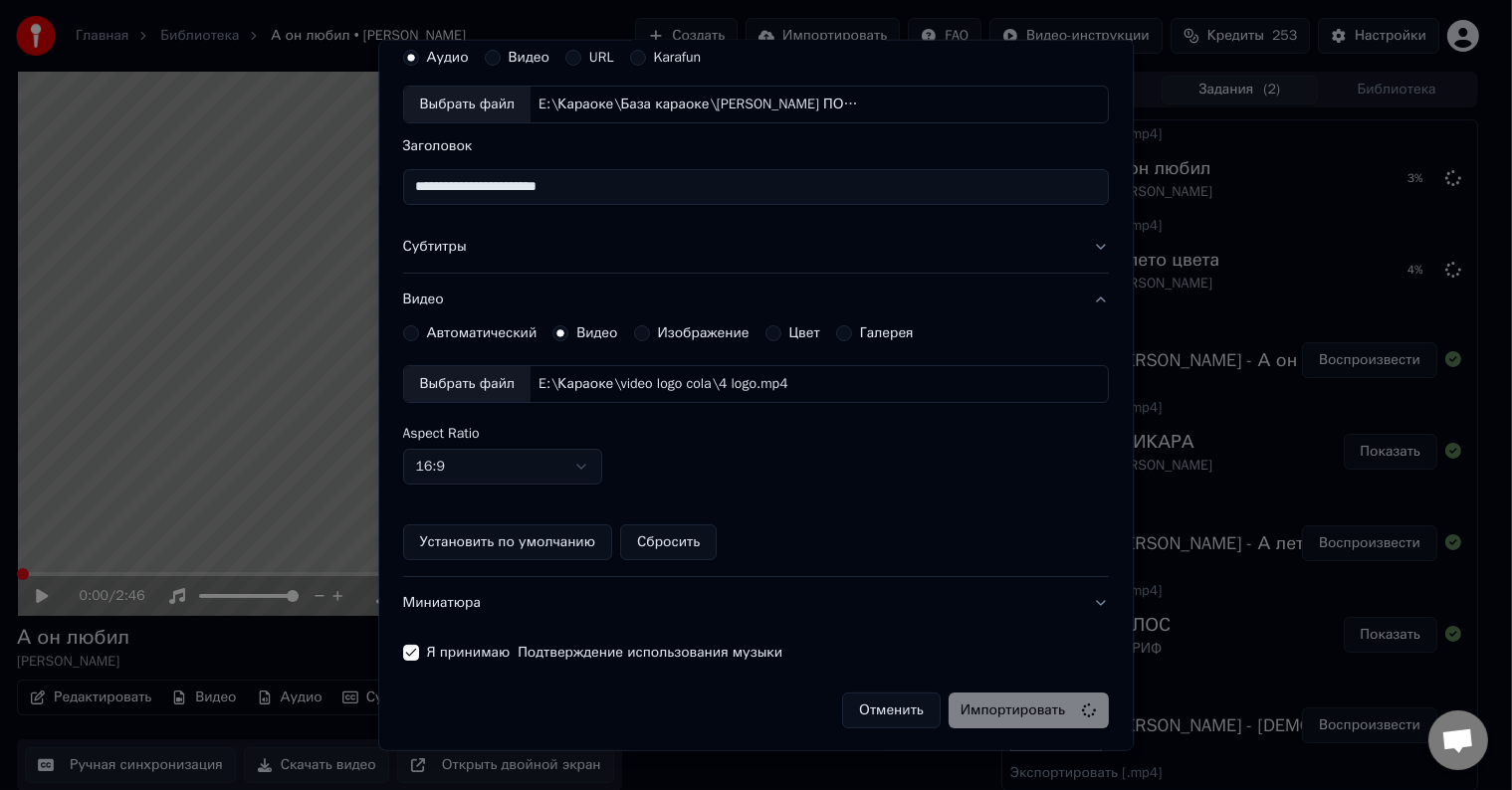 type 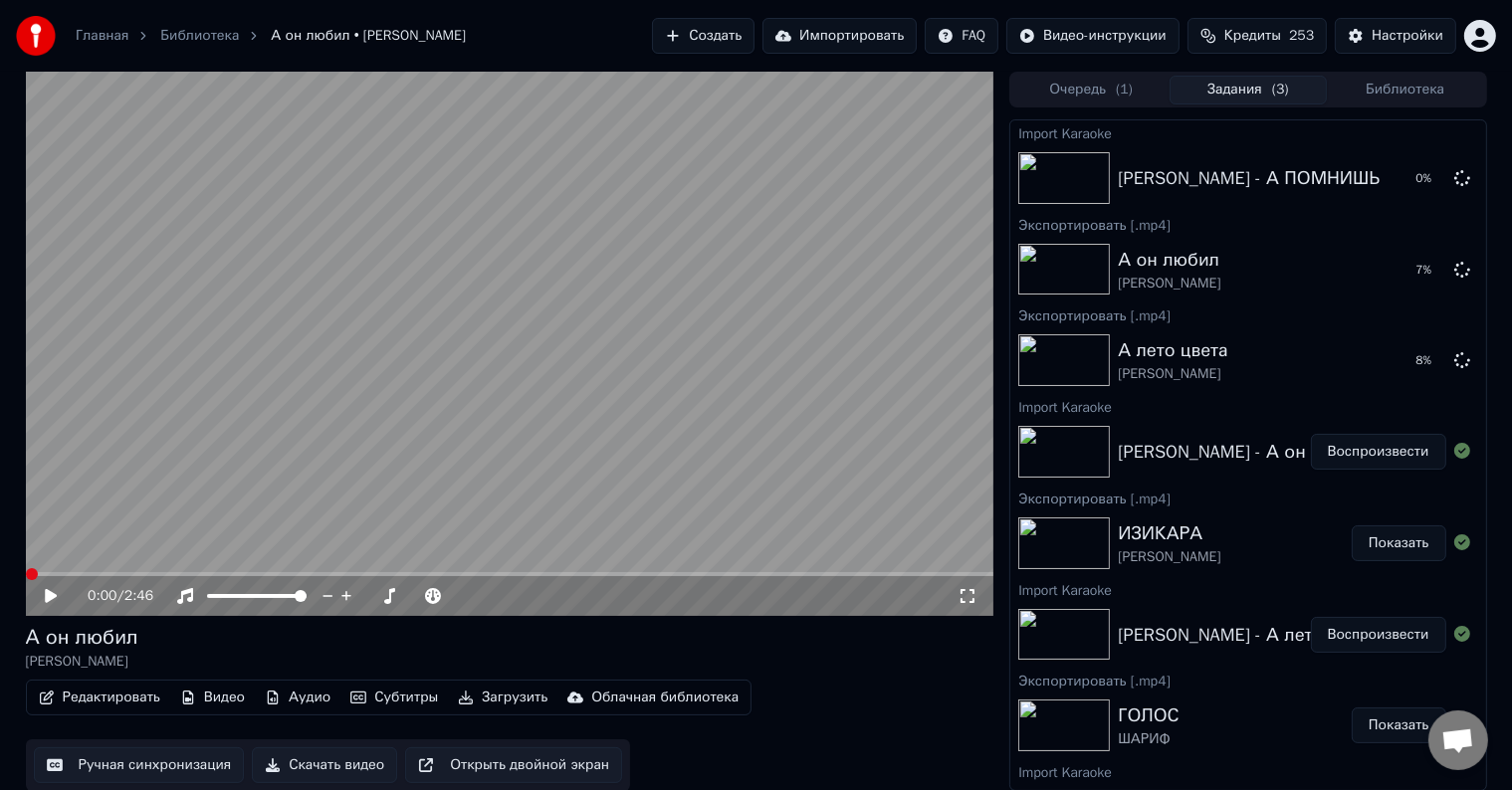 click on "Импортировать" at bounding box center [839, 36] 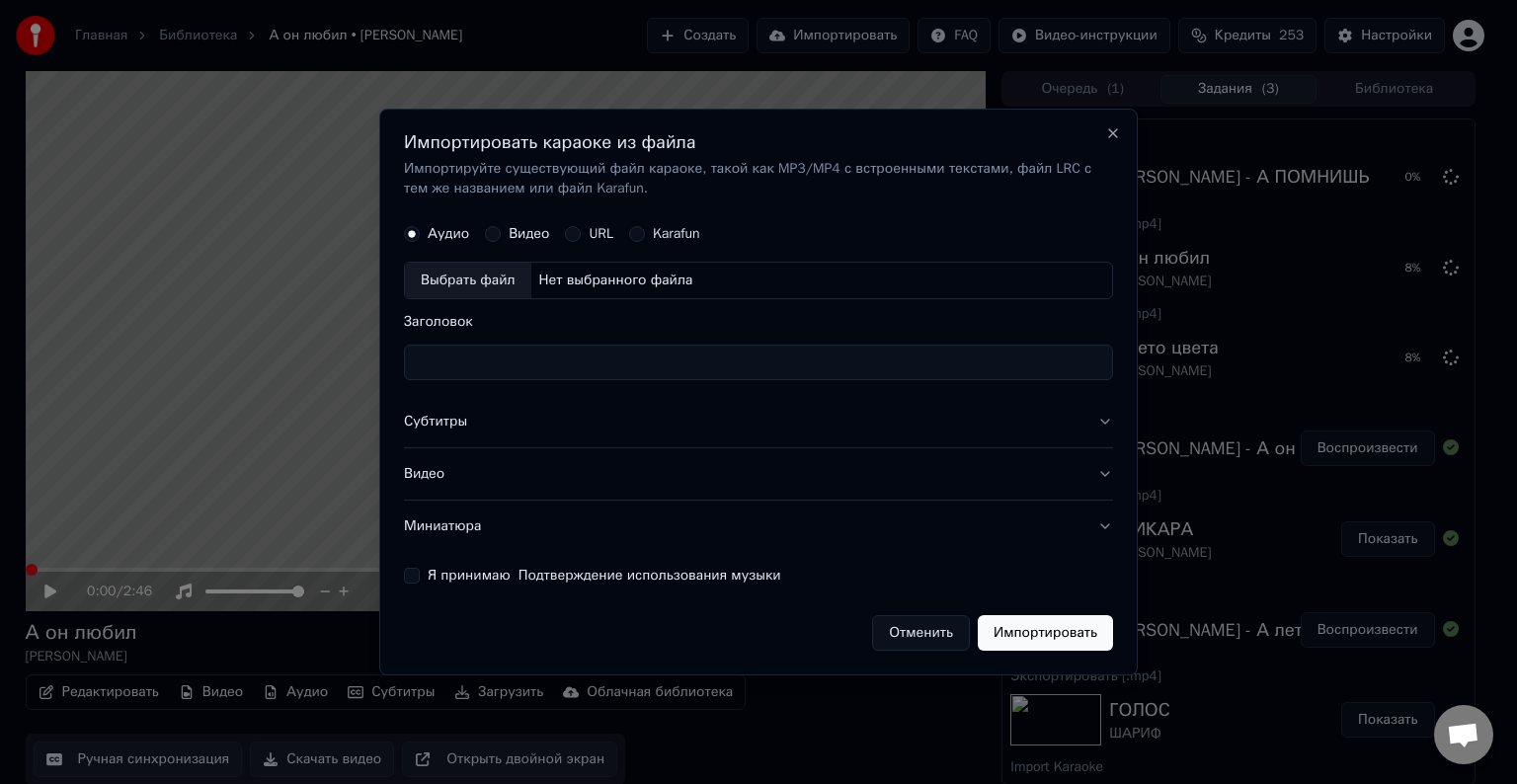 click on "Выбрать файл" at bounding box center [468, 280] 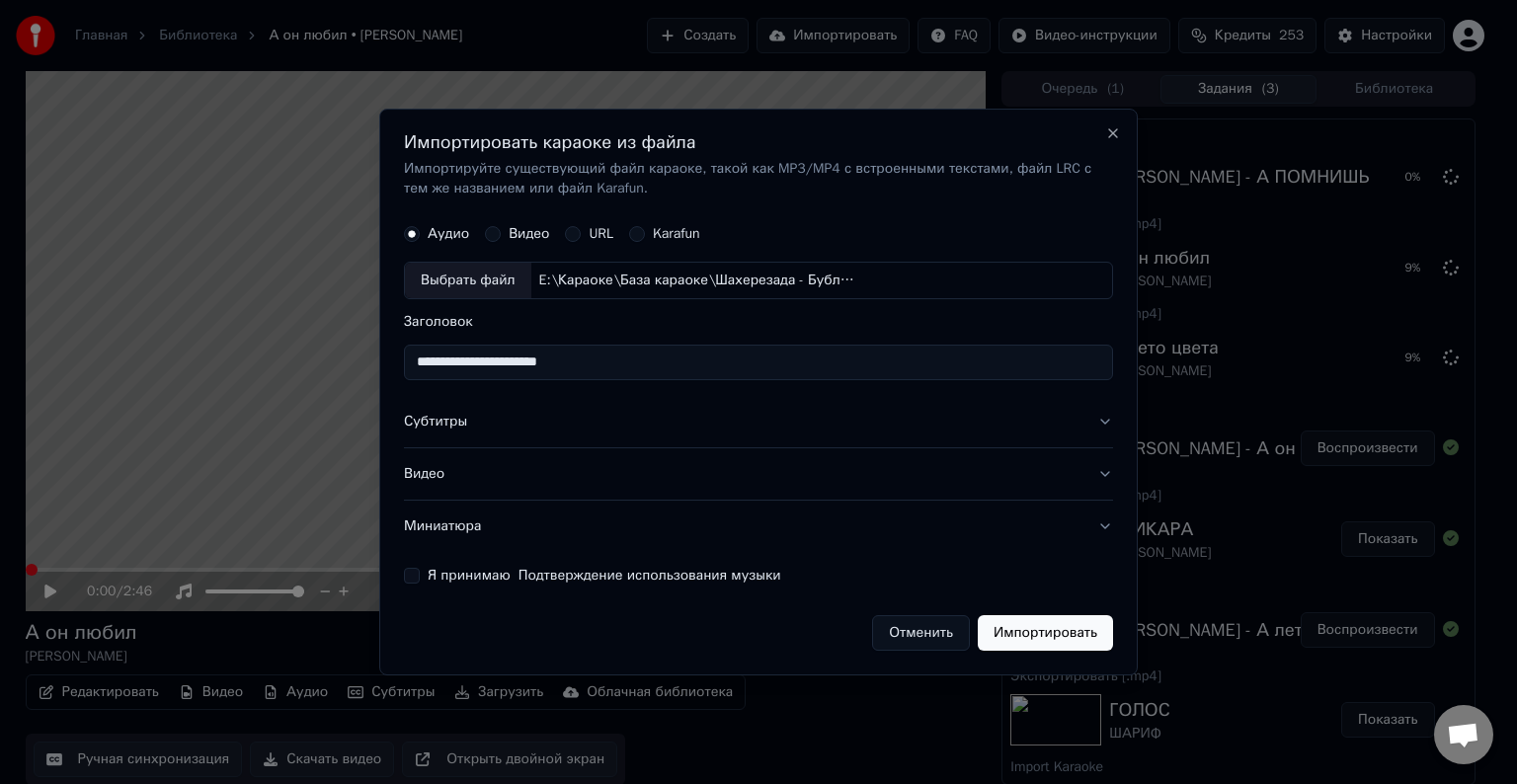 click on "**********" at bounding box center (758, 362) 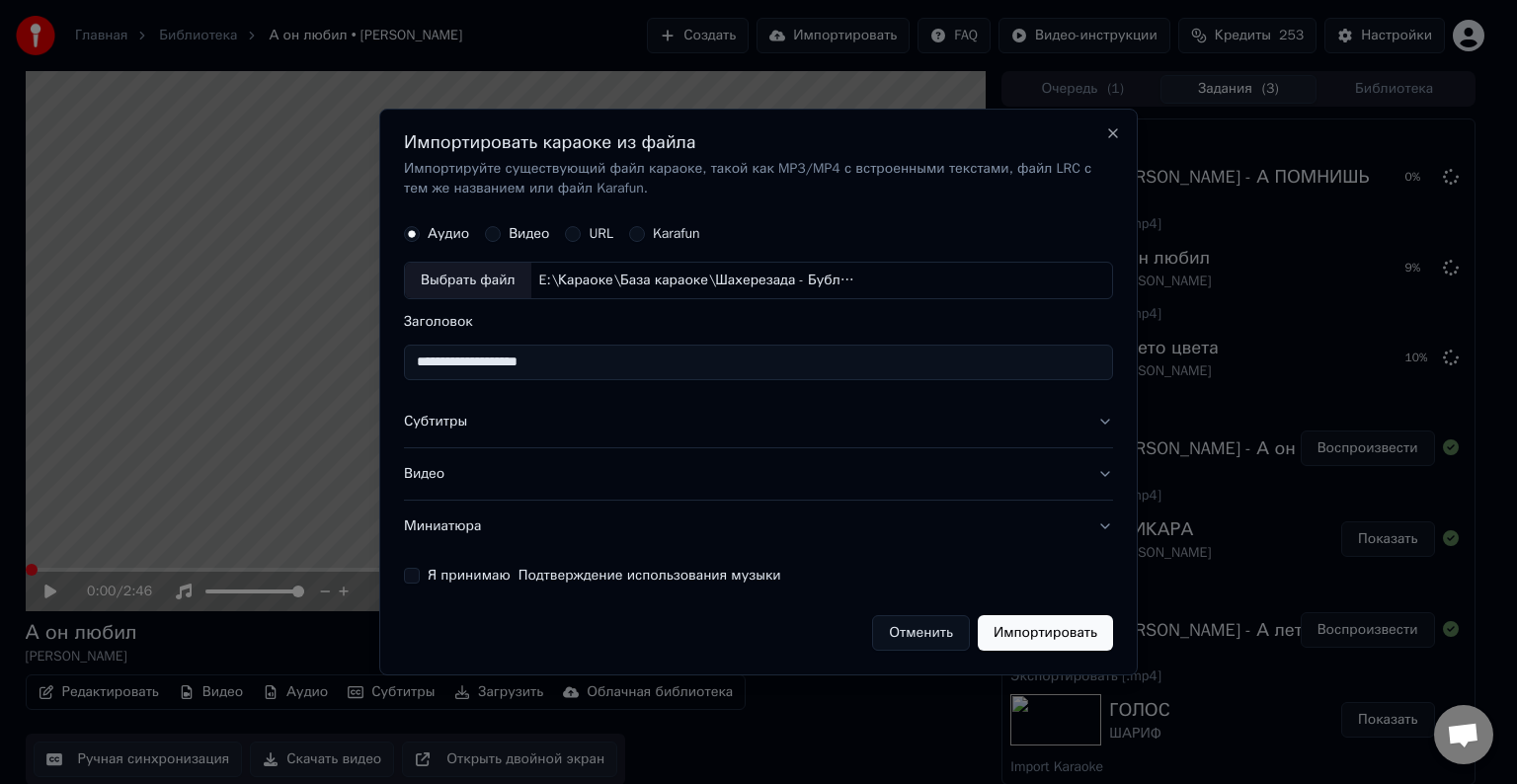 type on "**********" 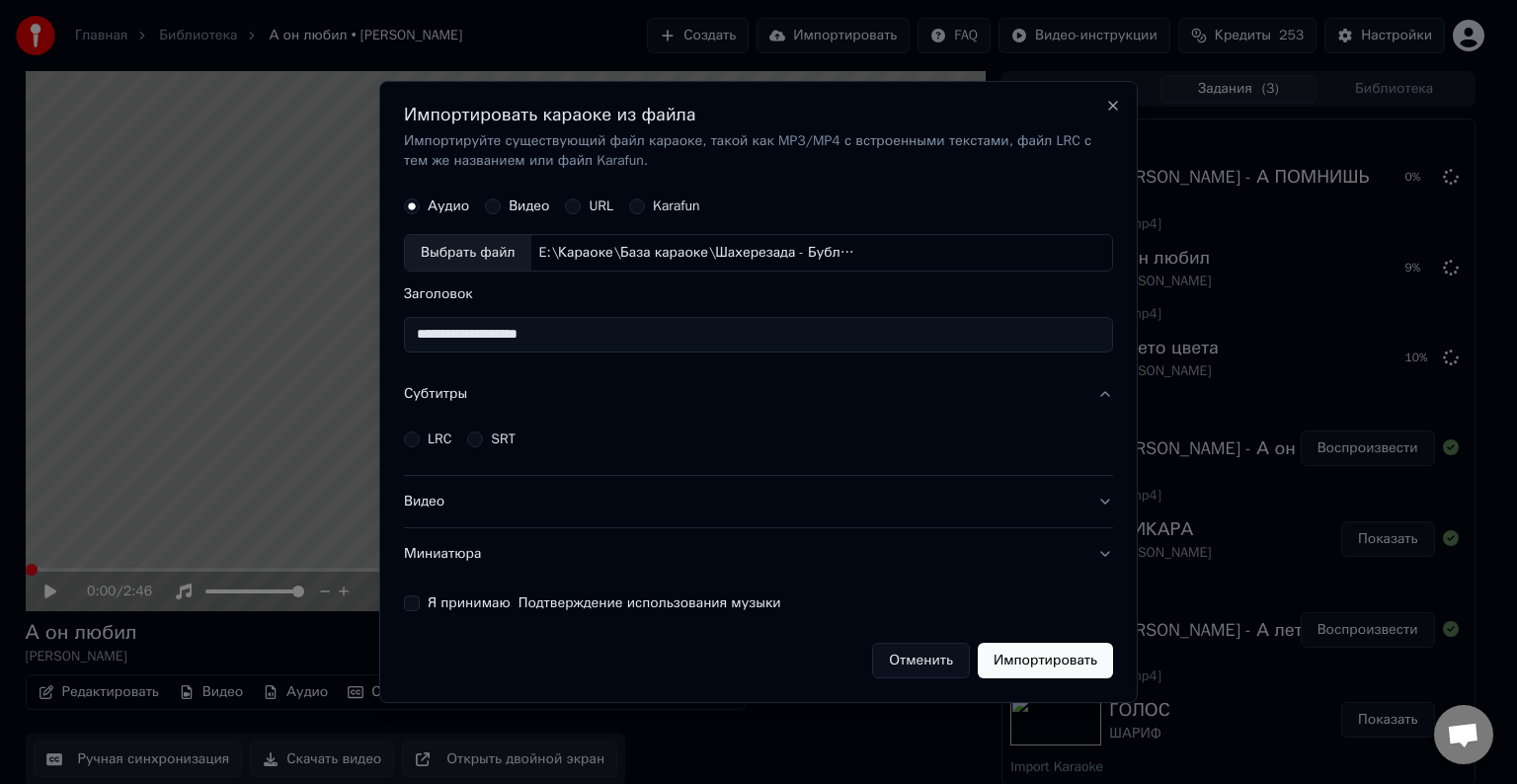 click on "LRC SRT" at bounding box center [758, 439] 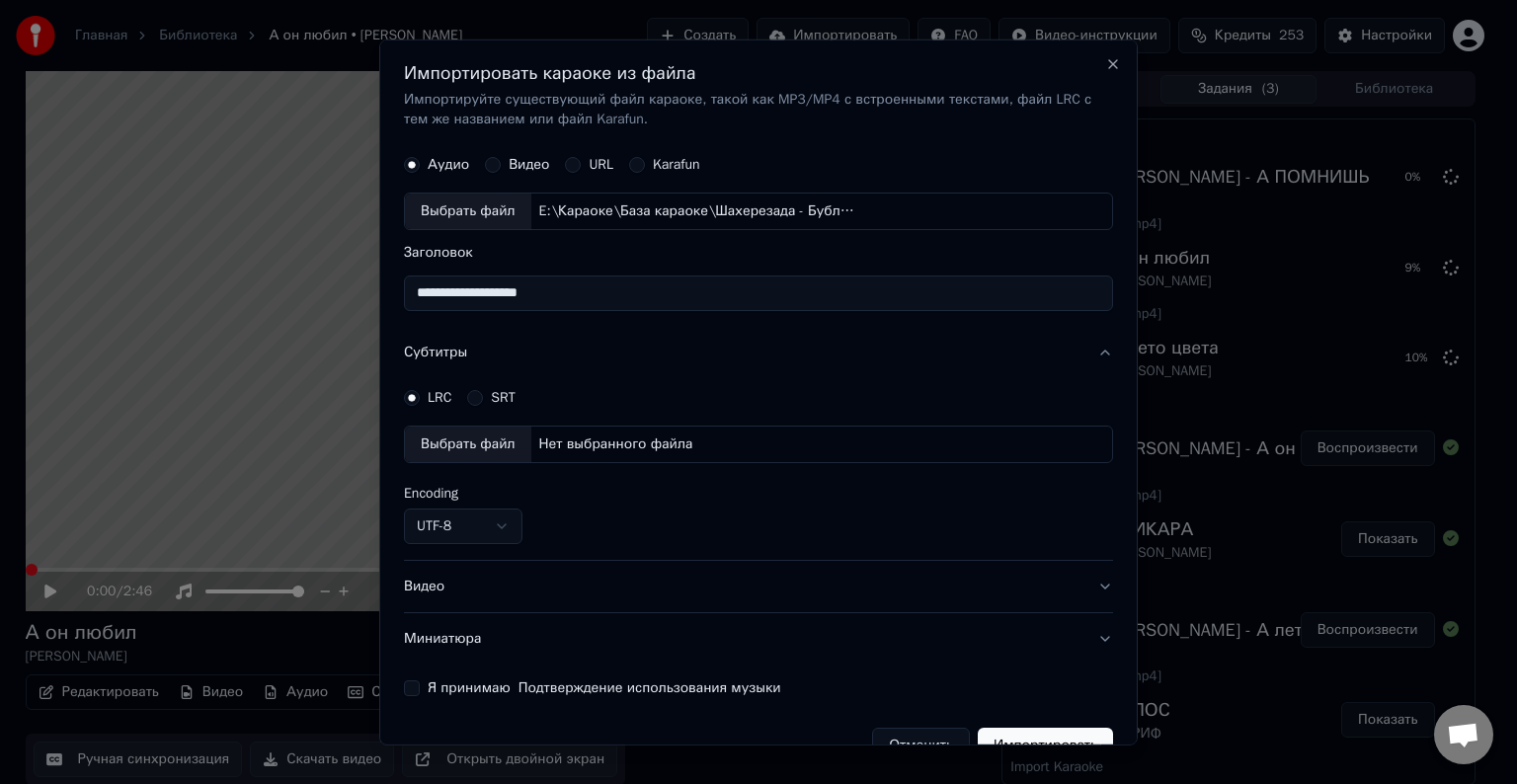 click on "Выбрать файл" at bounding box center (468, 444) 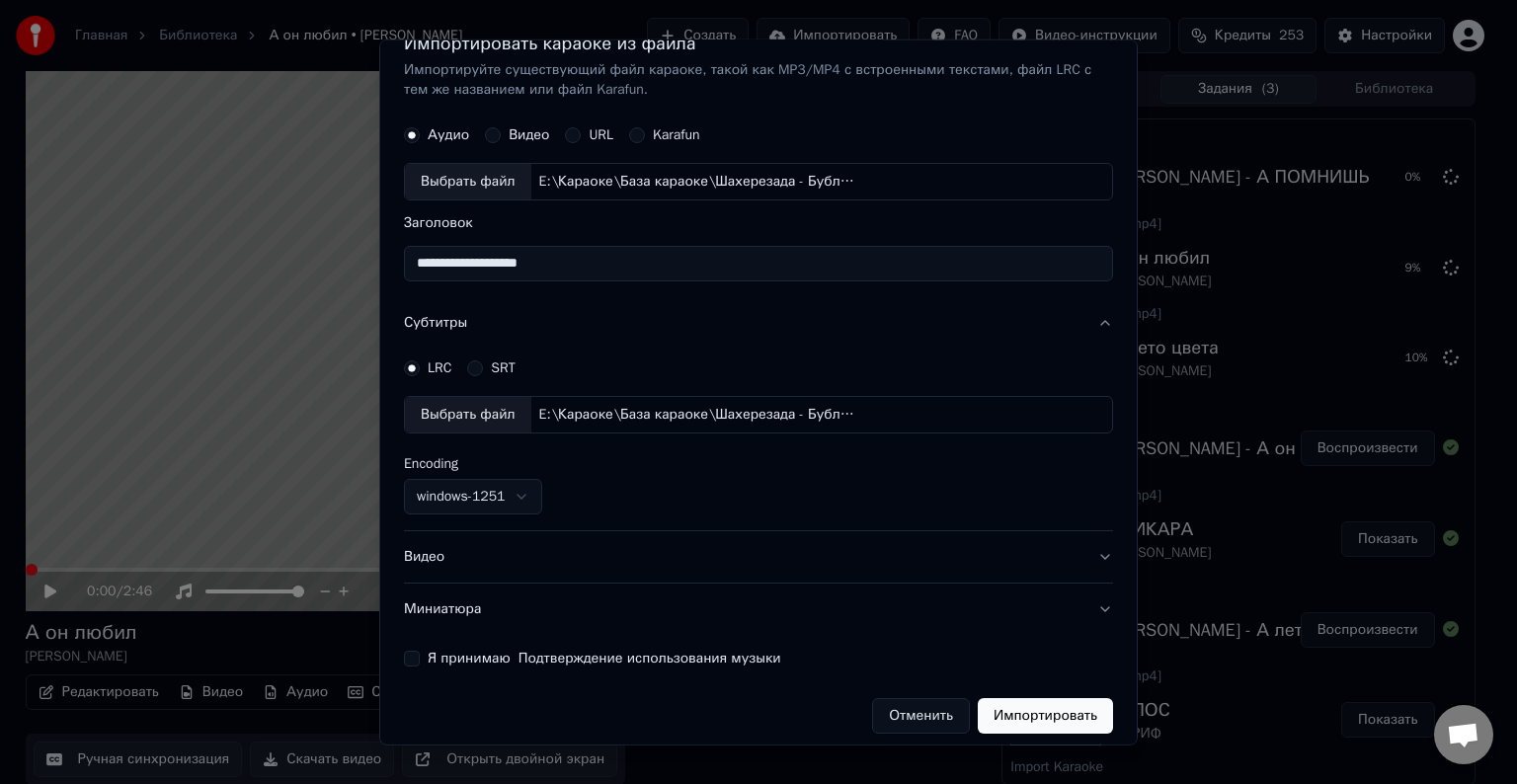scroll, scrollTop: 40, scrollLeft: 0, axis: vertical 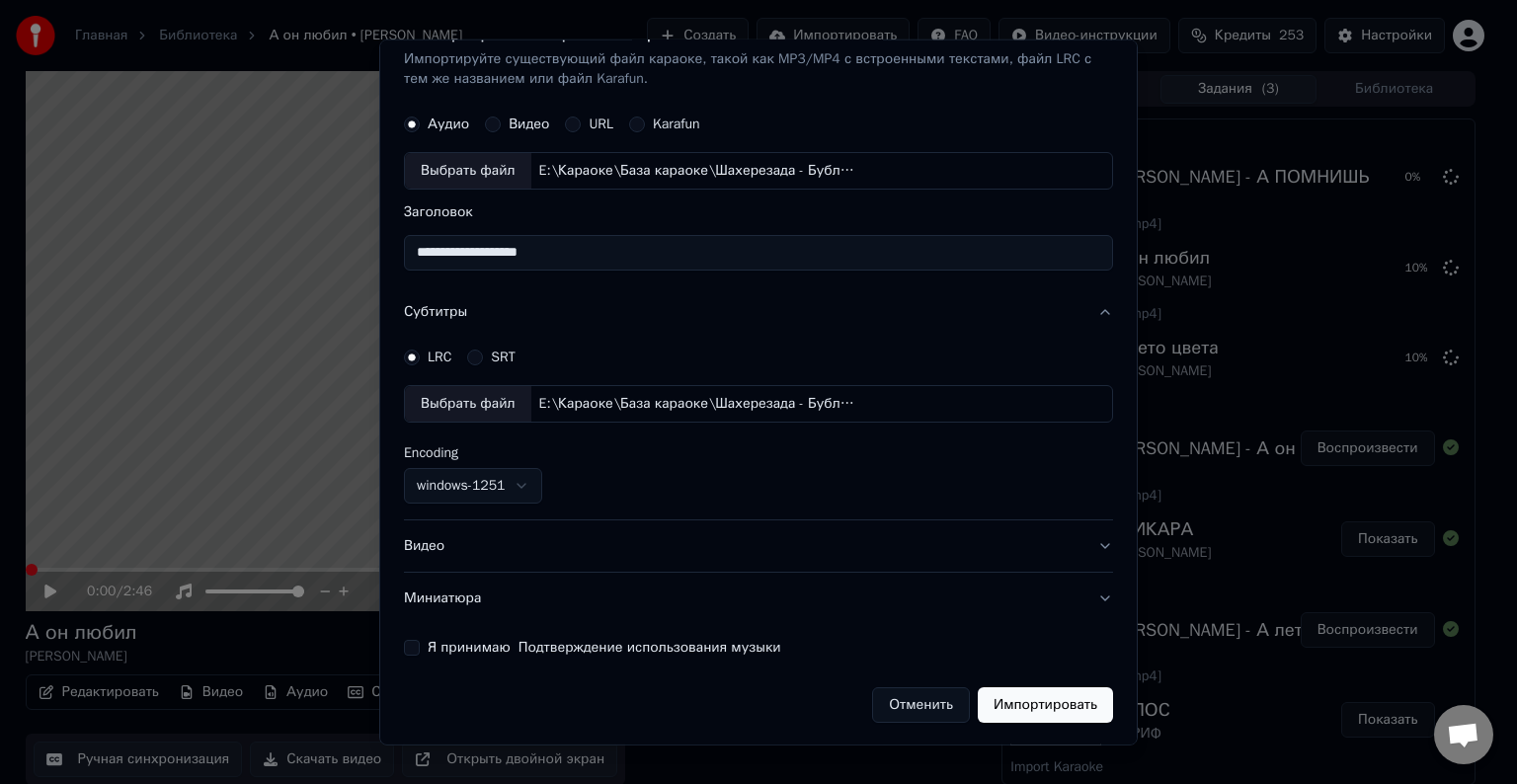 click on "Видео" at bounding box center [758, 546] 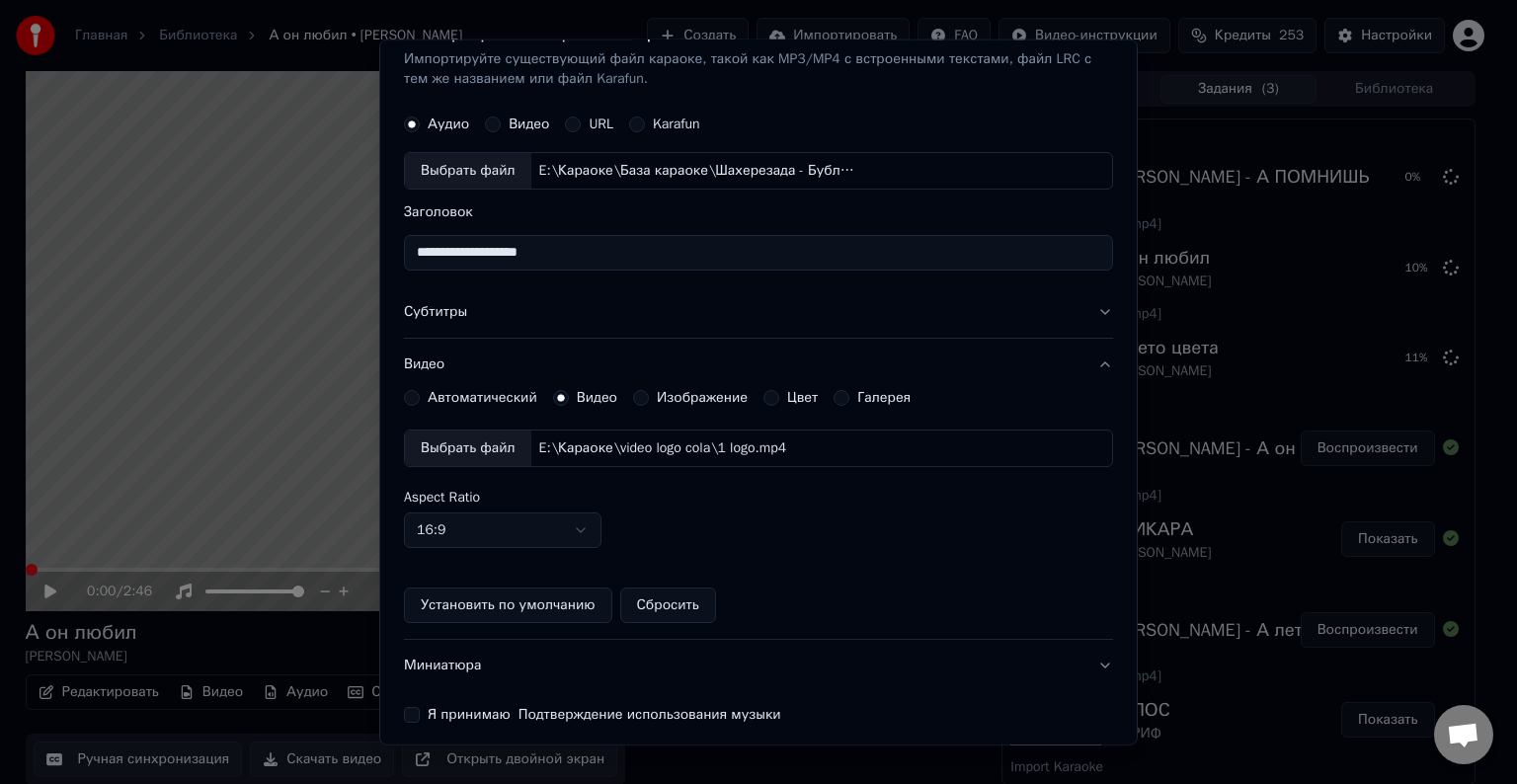 click on "Выбрать файл" at bounding box center [468, 448] 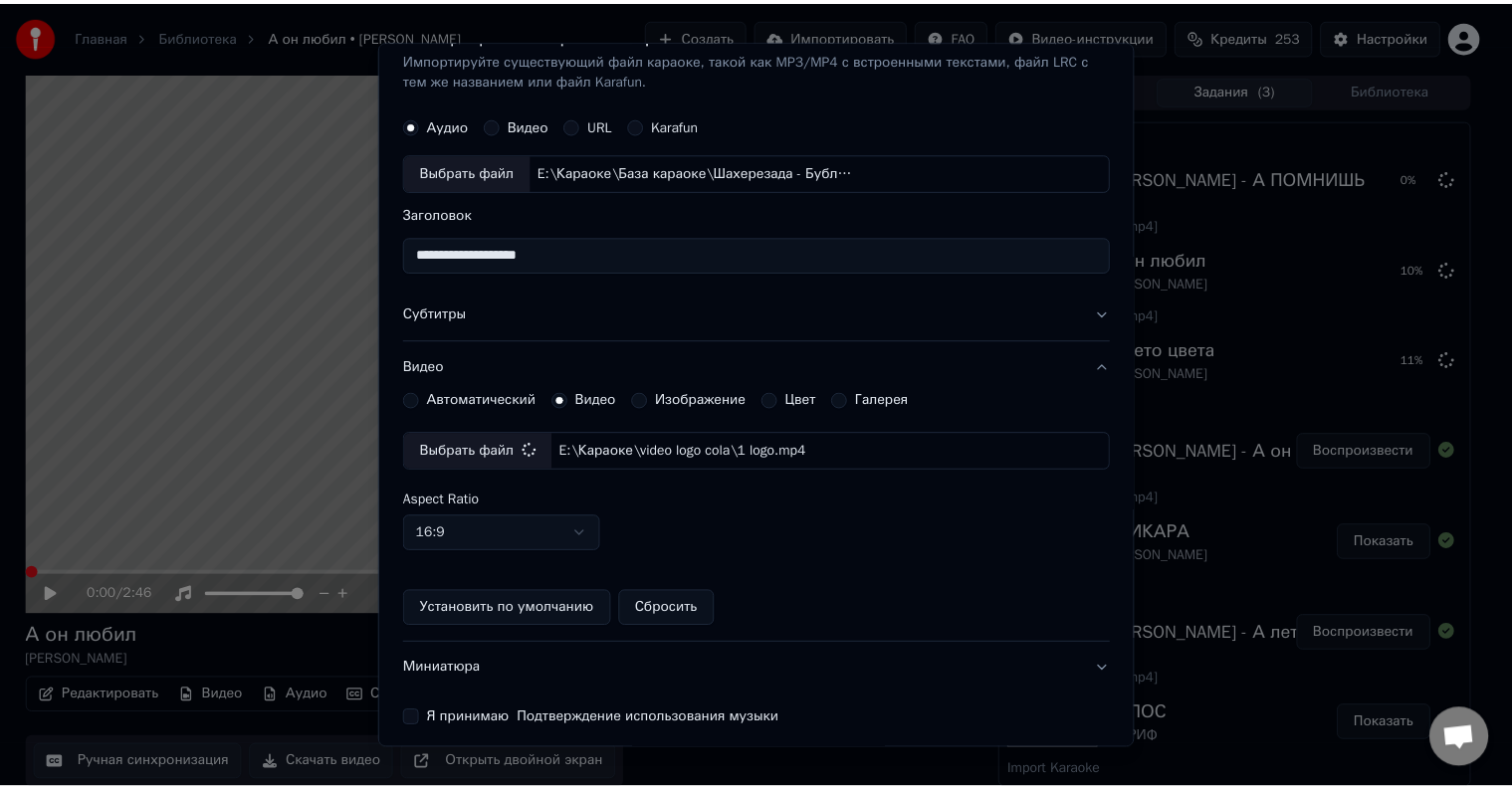 scroll, scrollTop: 108, scrollLeft: 0, axis: vertical 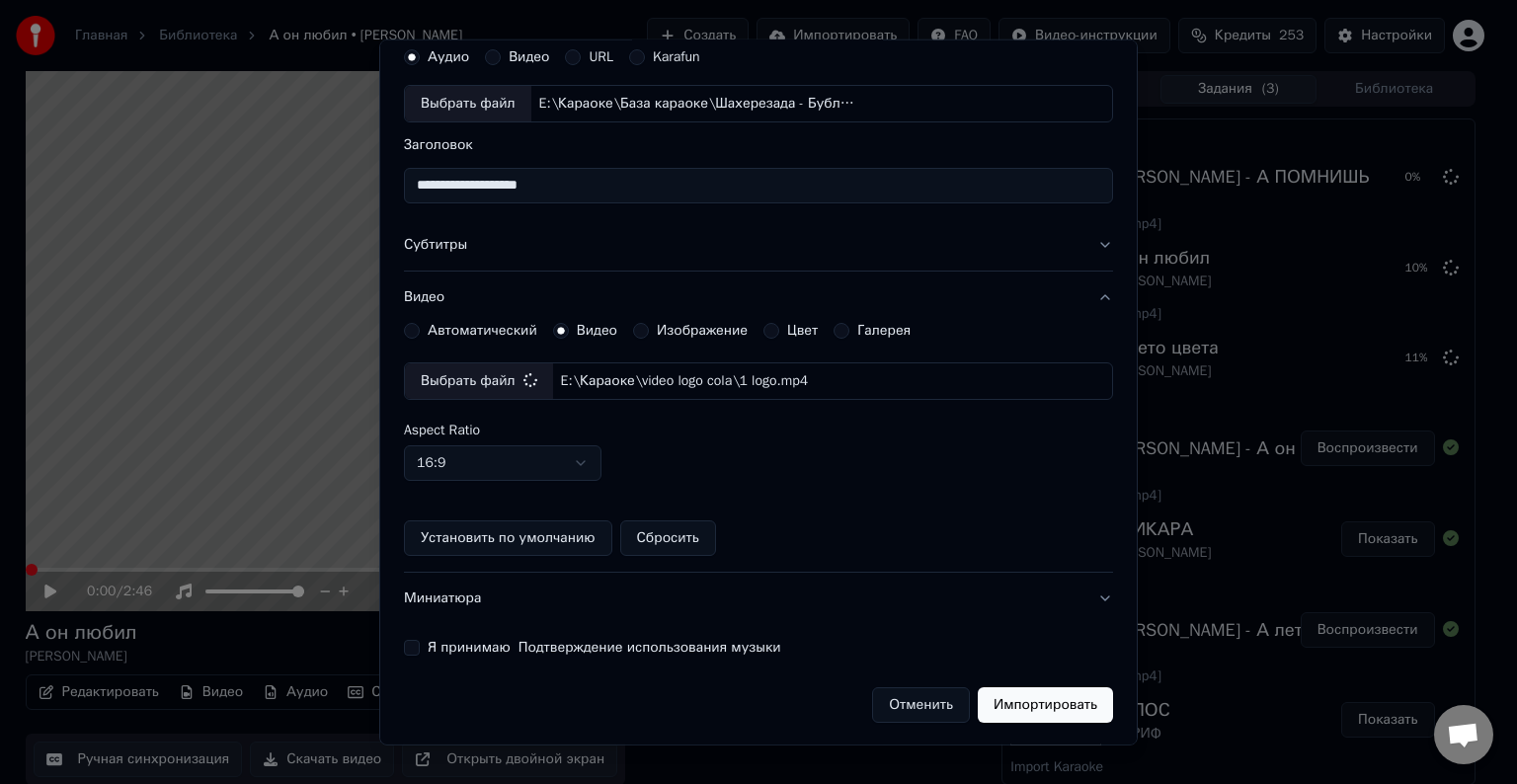 click on "Я принимаю   Подтверждение использования музыки" at bounding box center [412, 648] 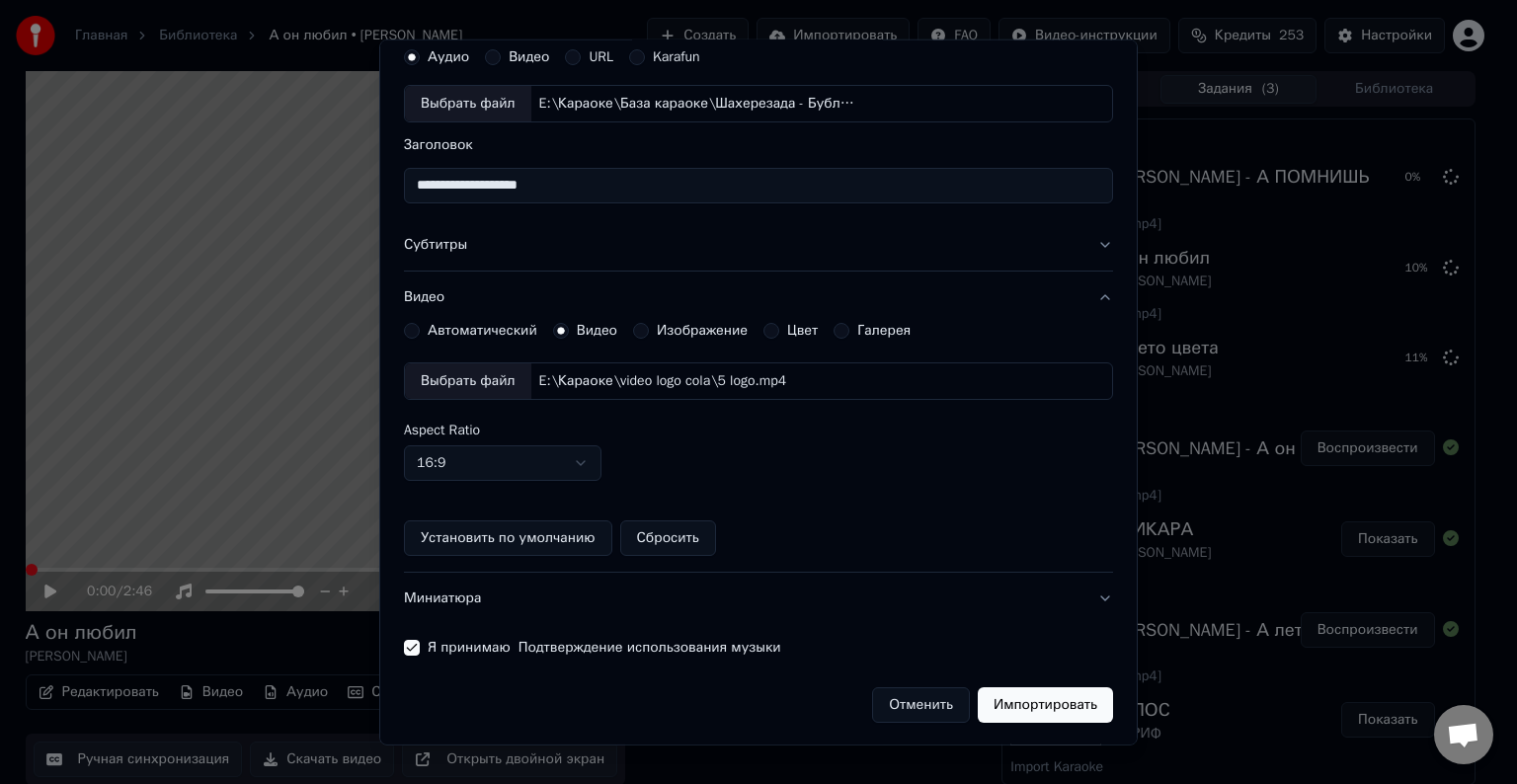 click on "Импортировать" at bounding box center [1045, 705] 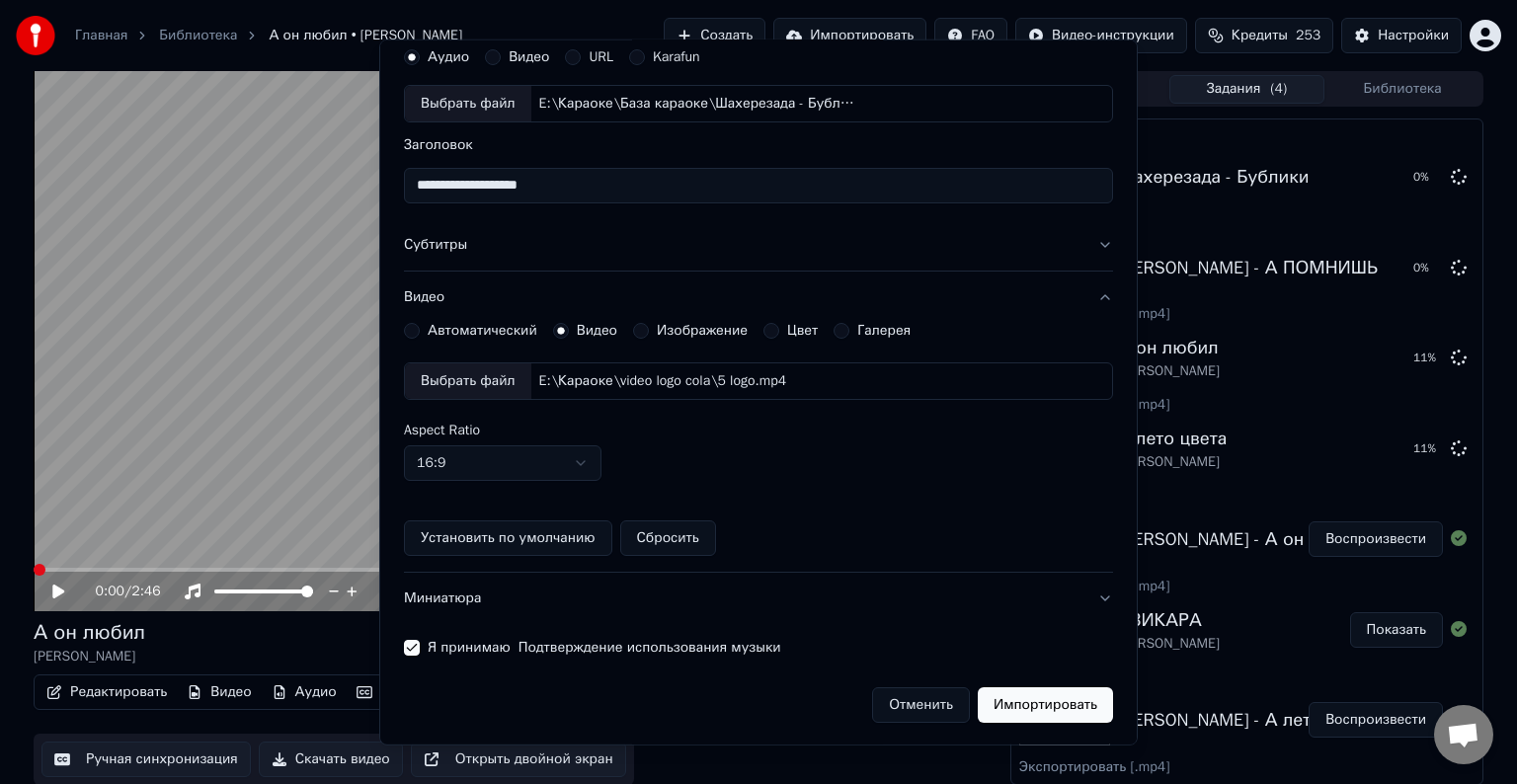 type 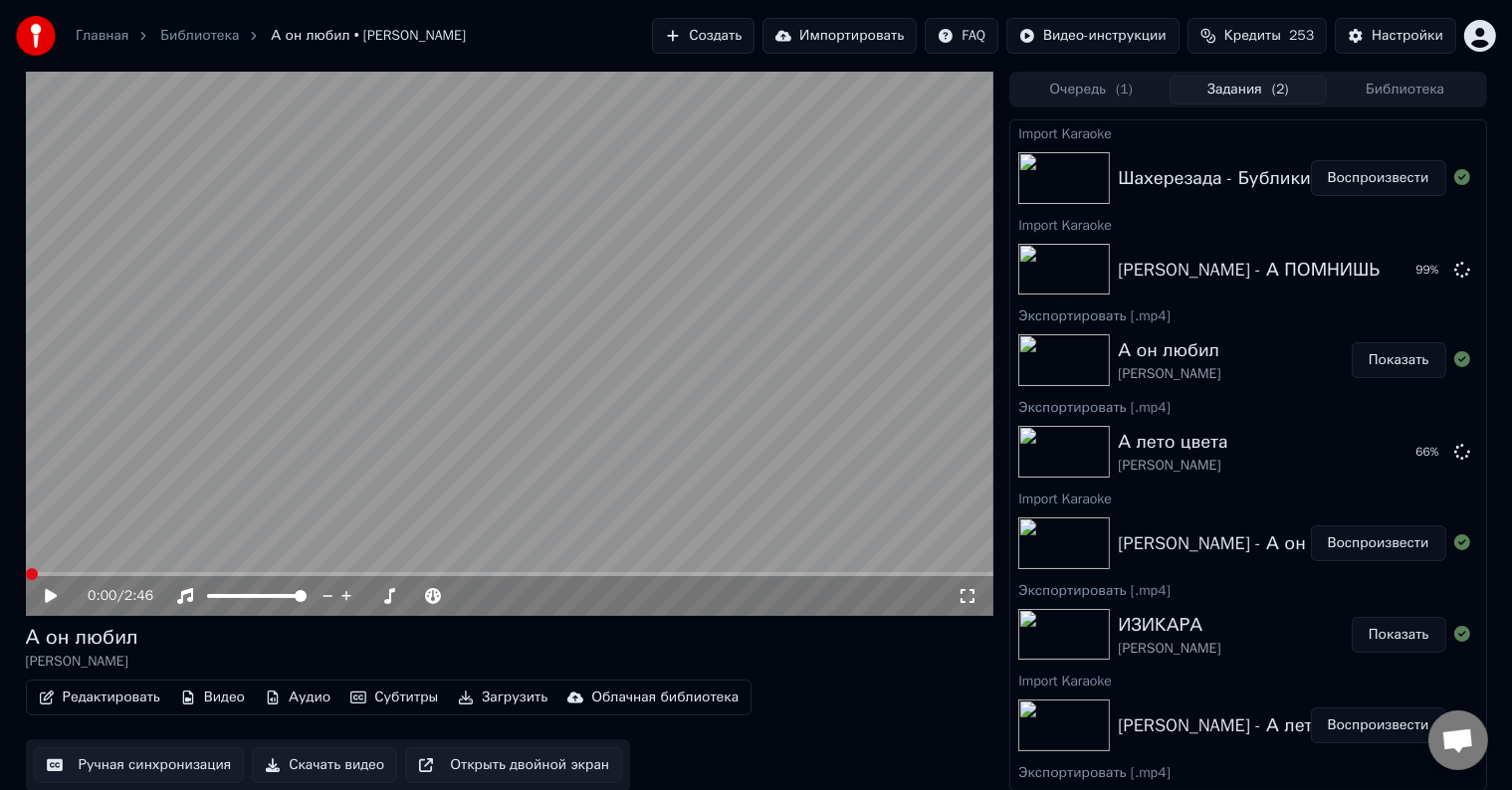 click on "Воспроизвести" at bounding box center (1379, 178) 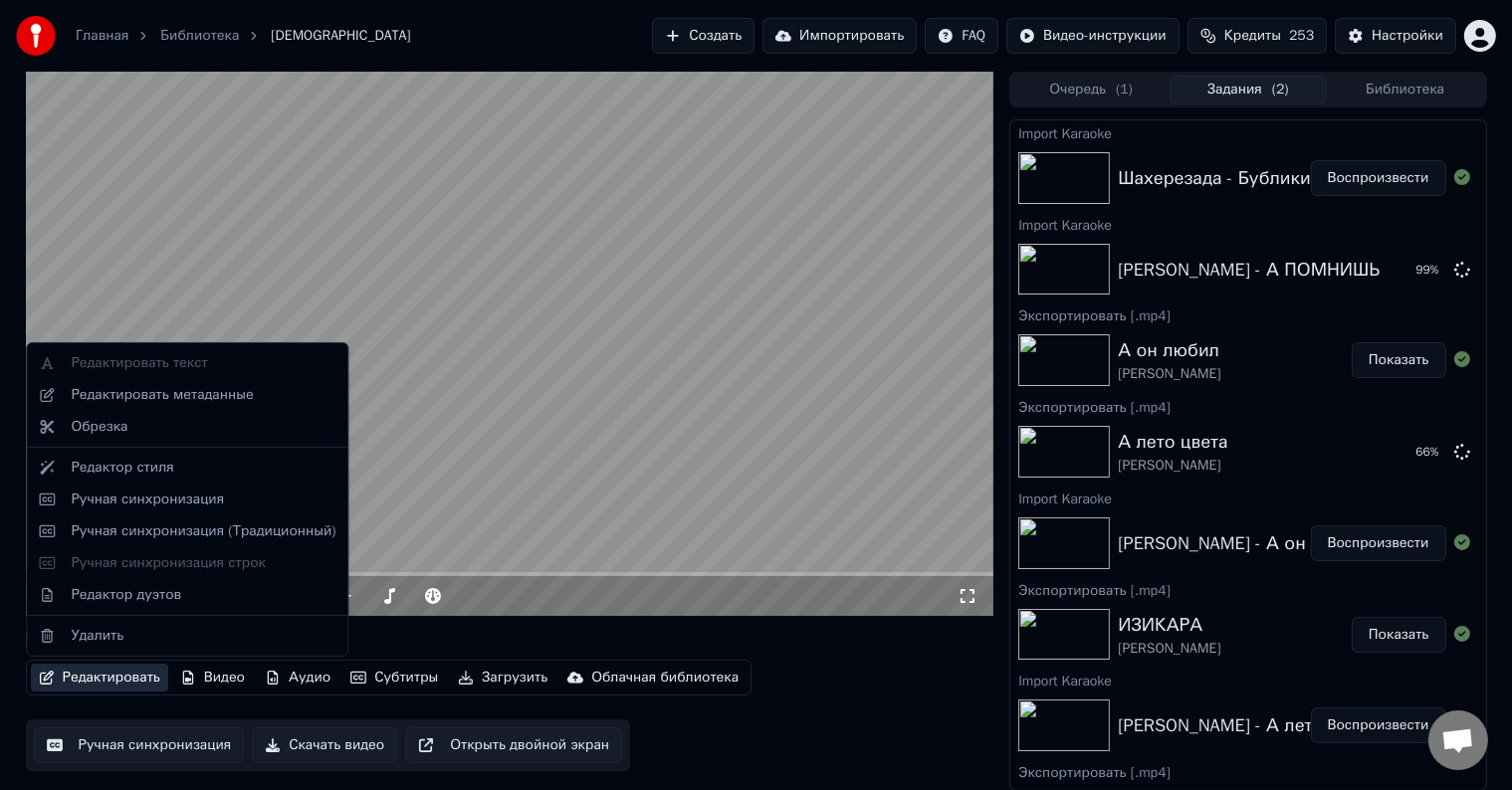click on "Редактировать" at bounding box center (100, 678) 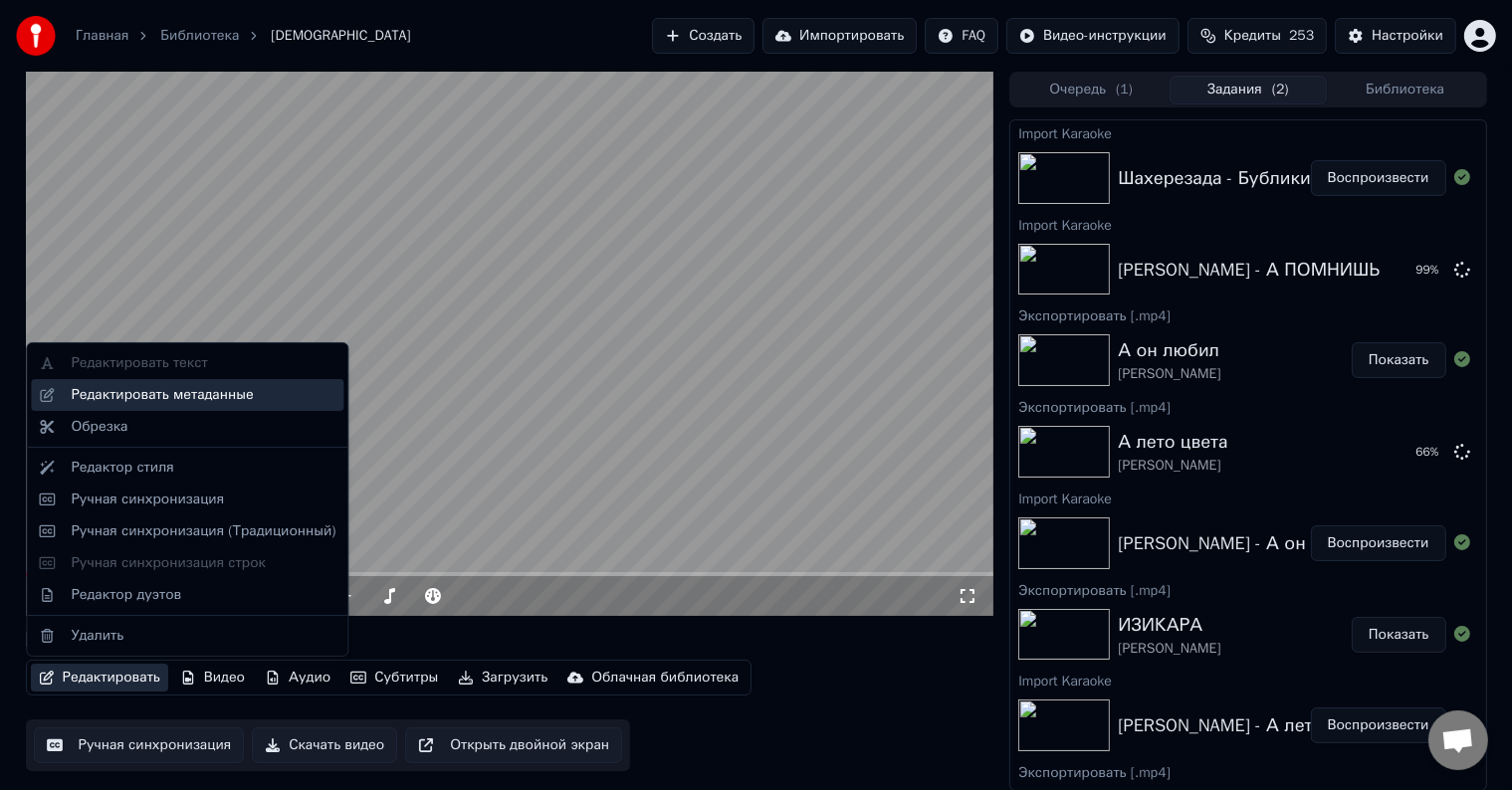 click on "Редактировать метаданные" at bounding box center (161, 395) 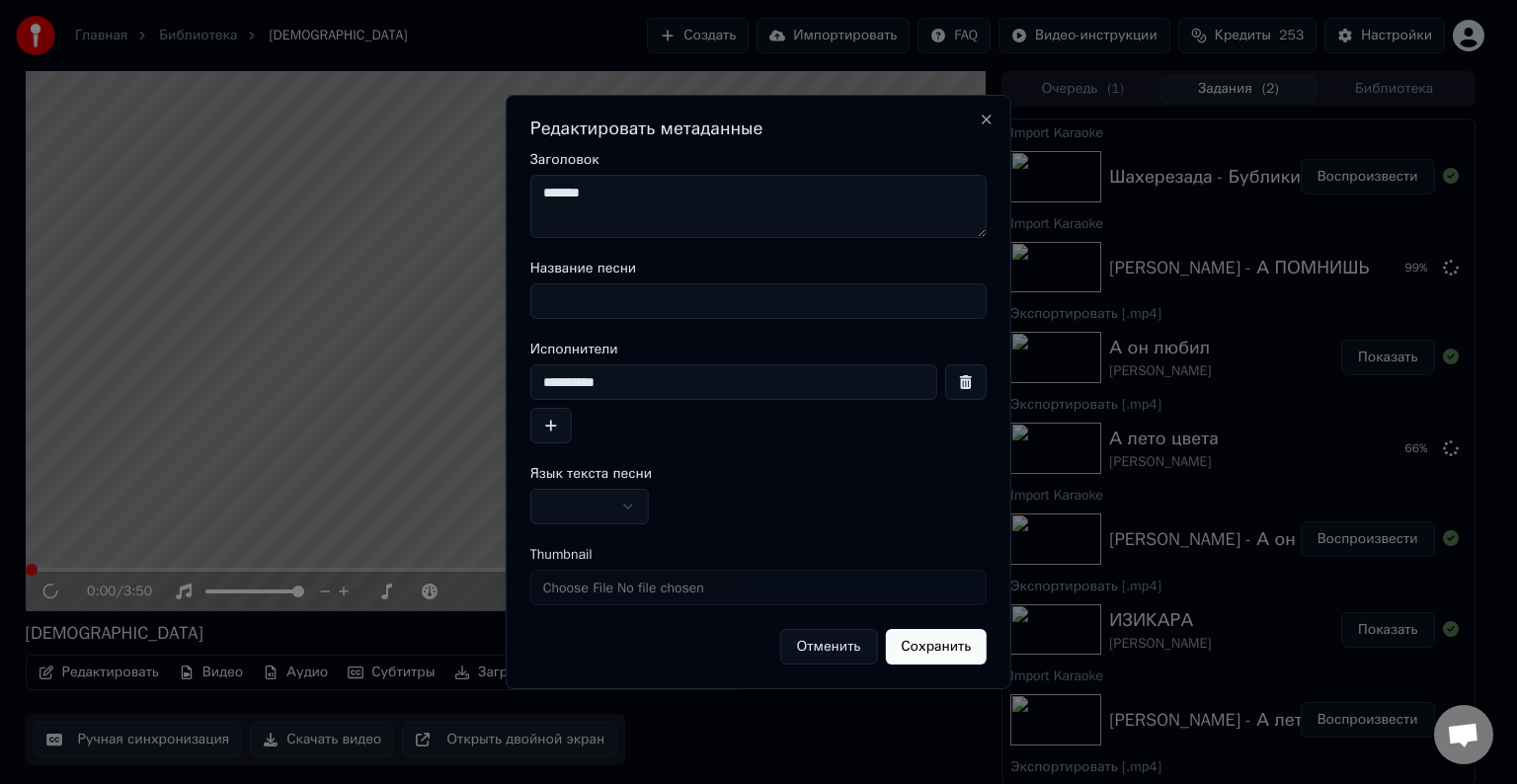 click on "Название песни" at bounding box center [758, 301] 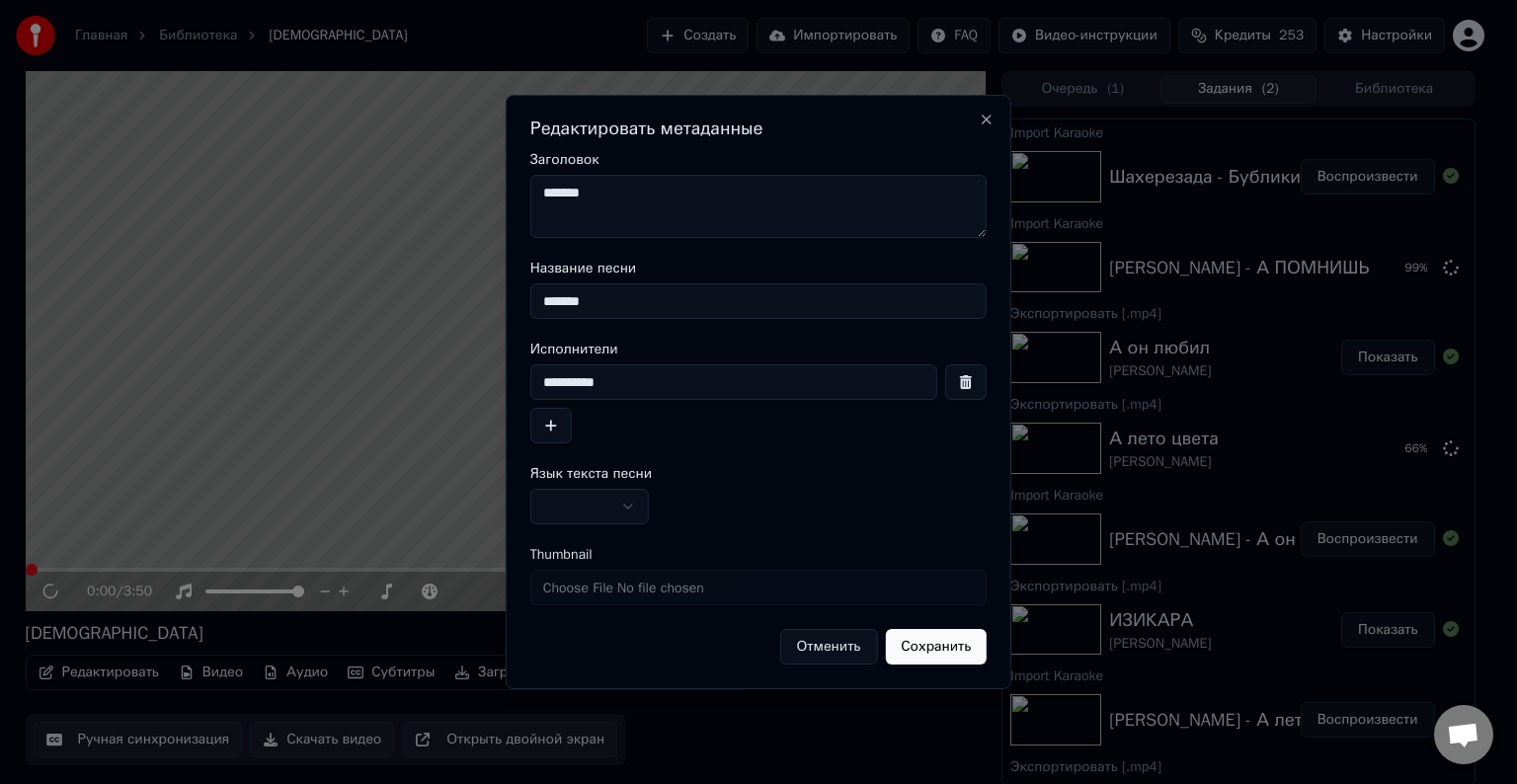 type on "*******" 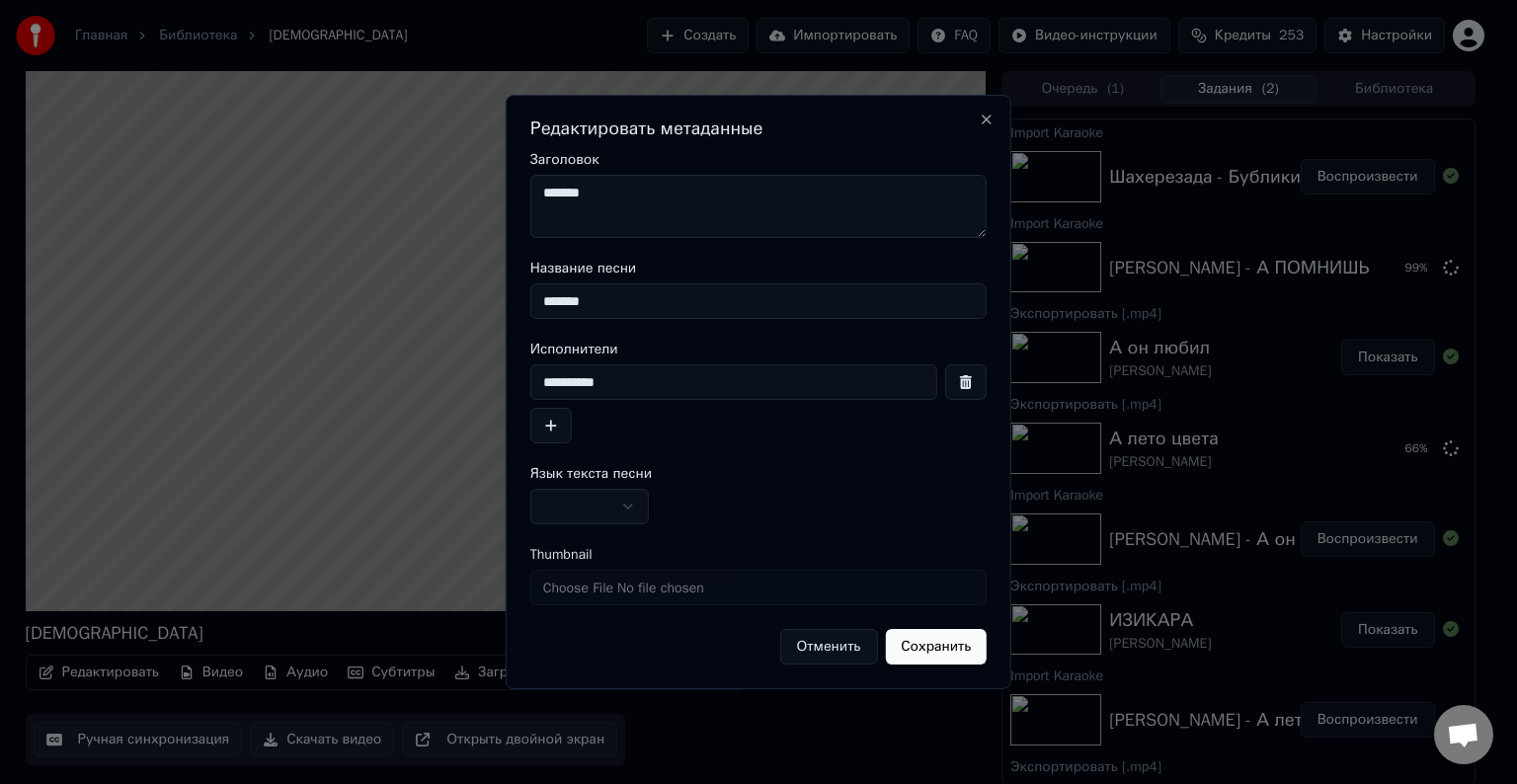 click on "*******" at bounding box center (758, 206) 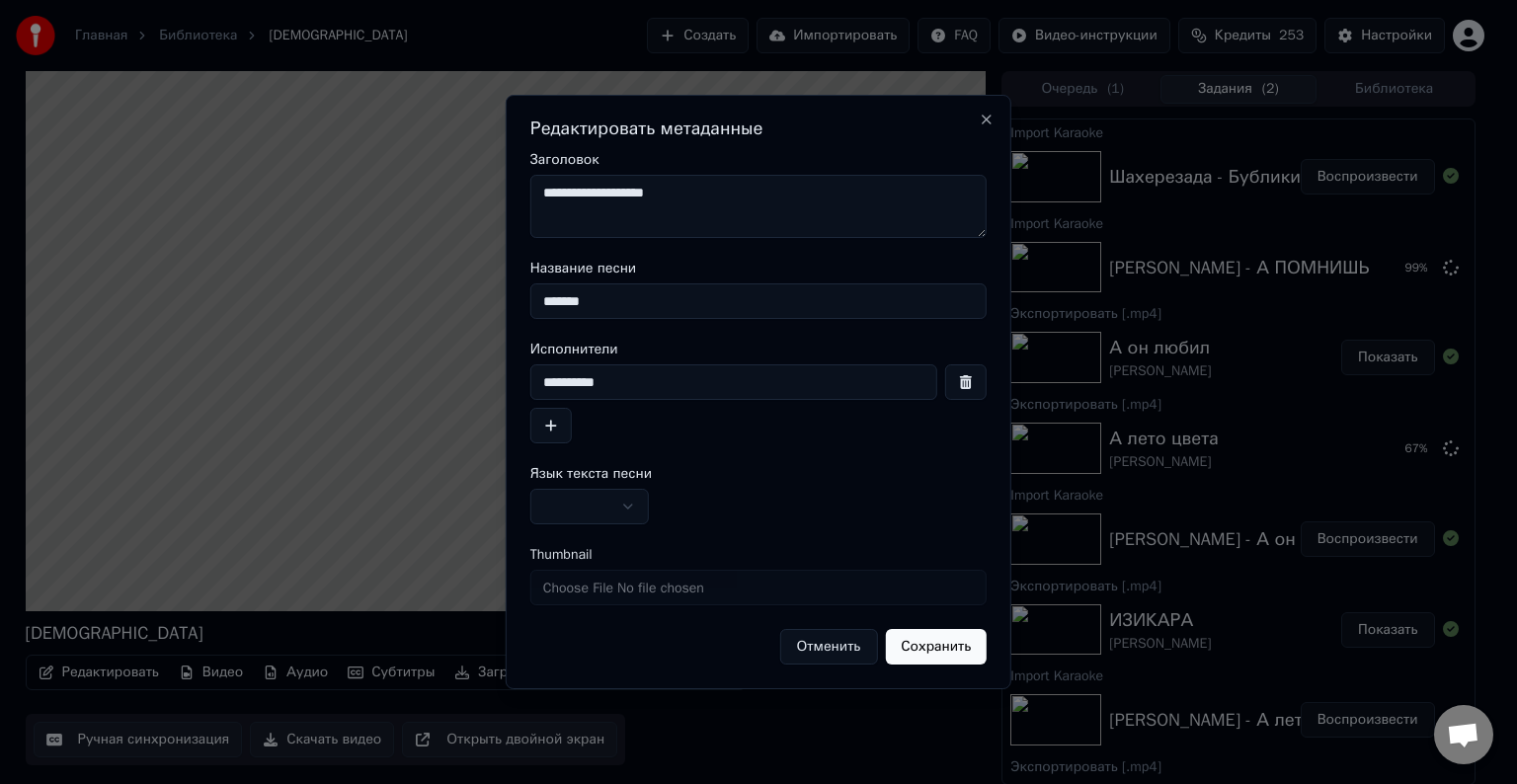 type on "**********" 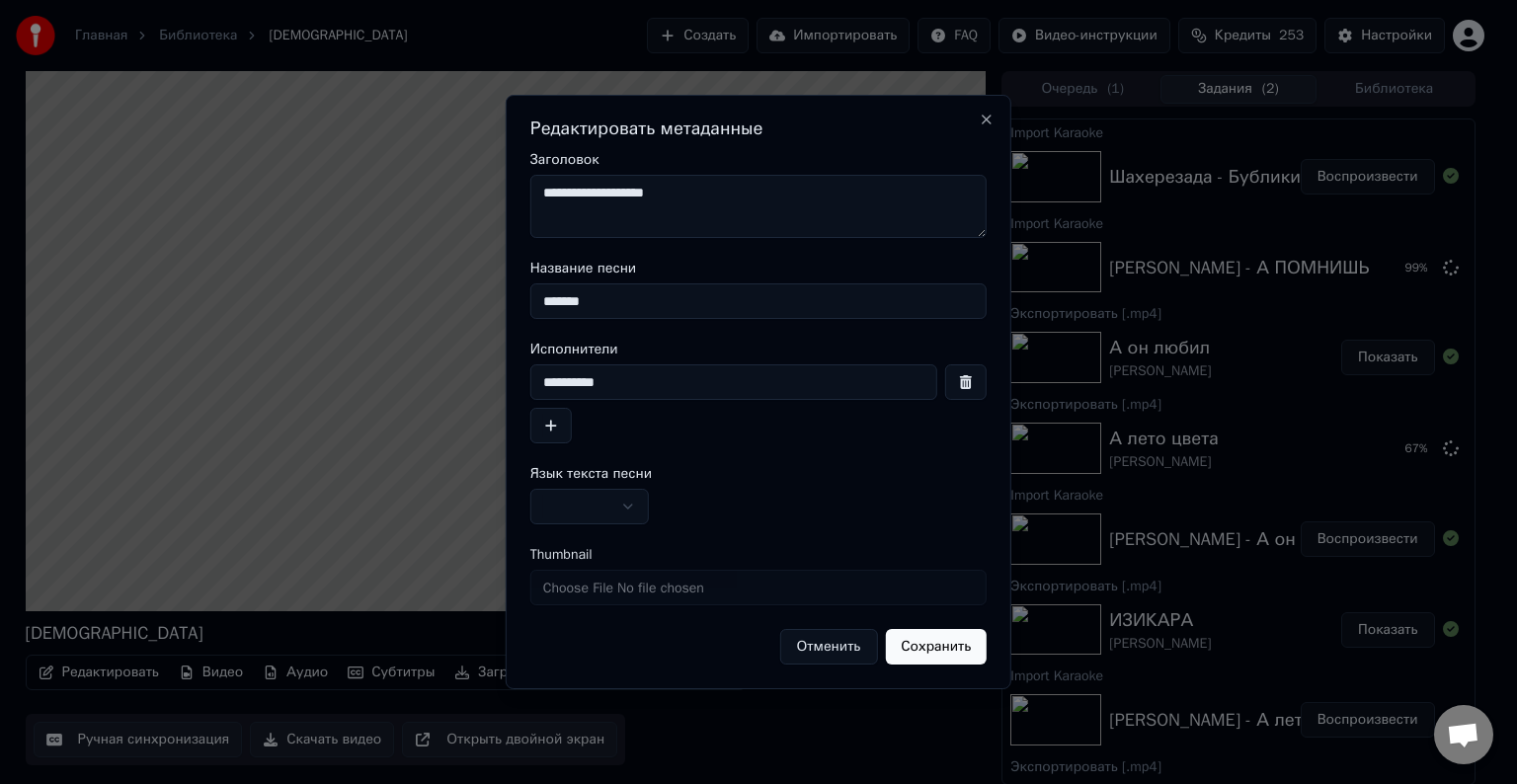 click at bounding box center (590, 507) 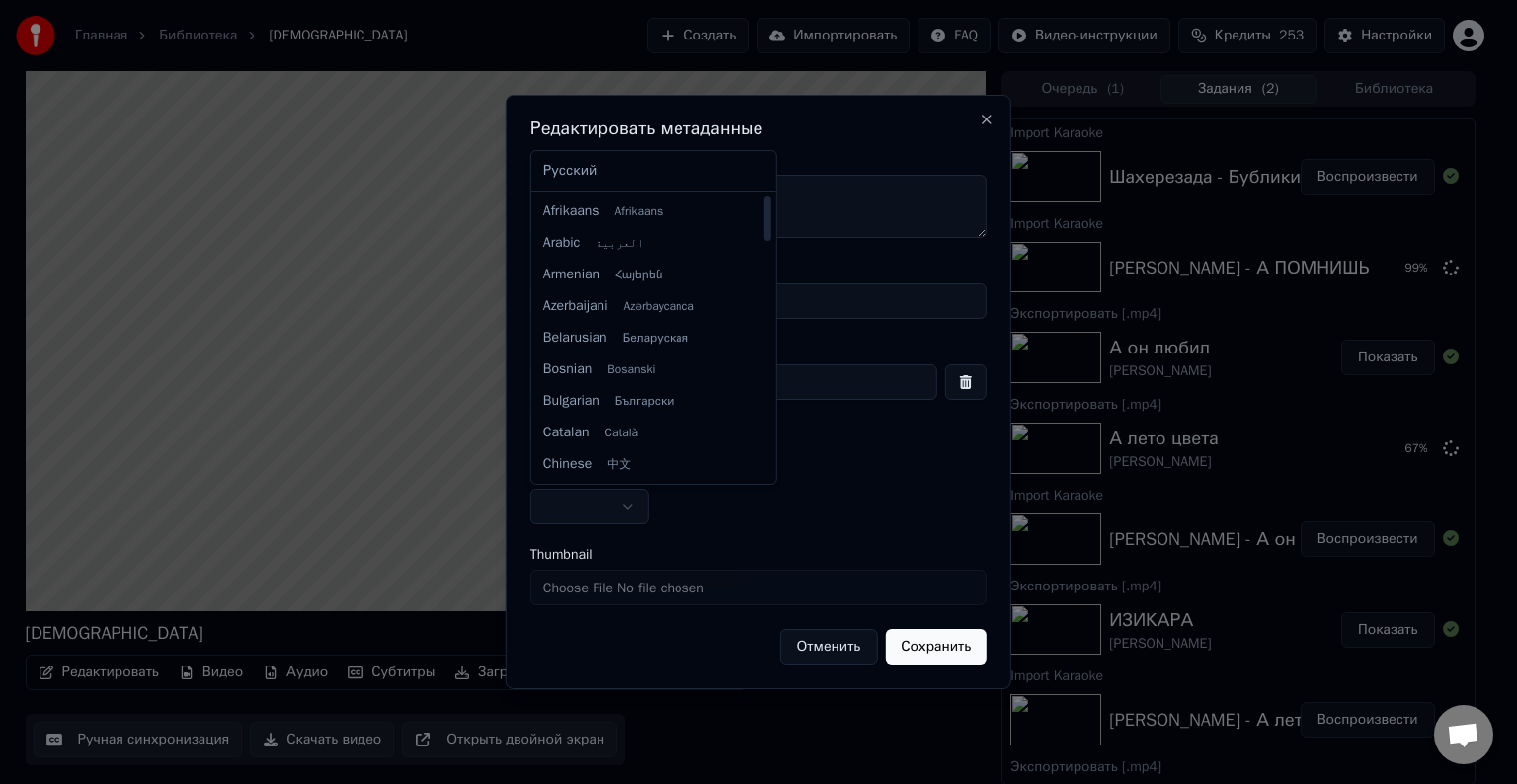 select on "**" 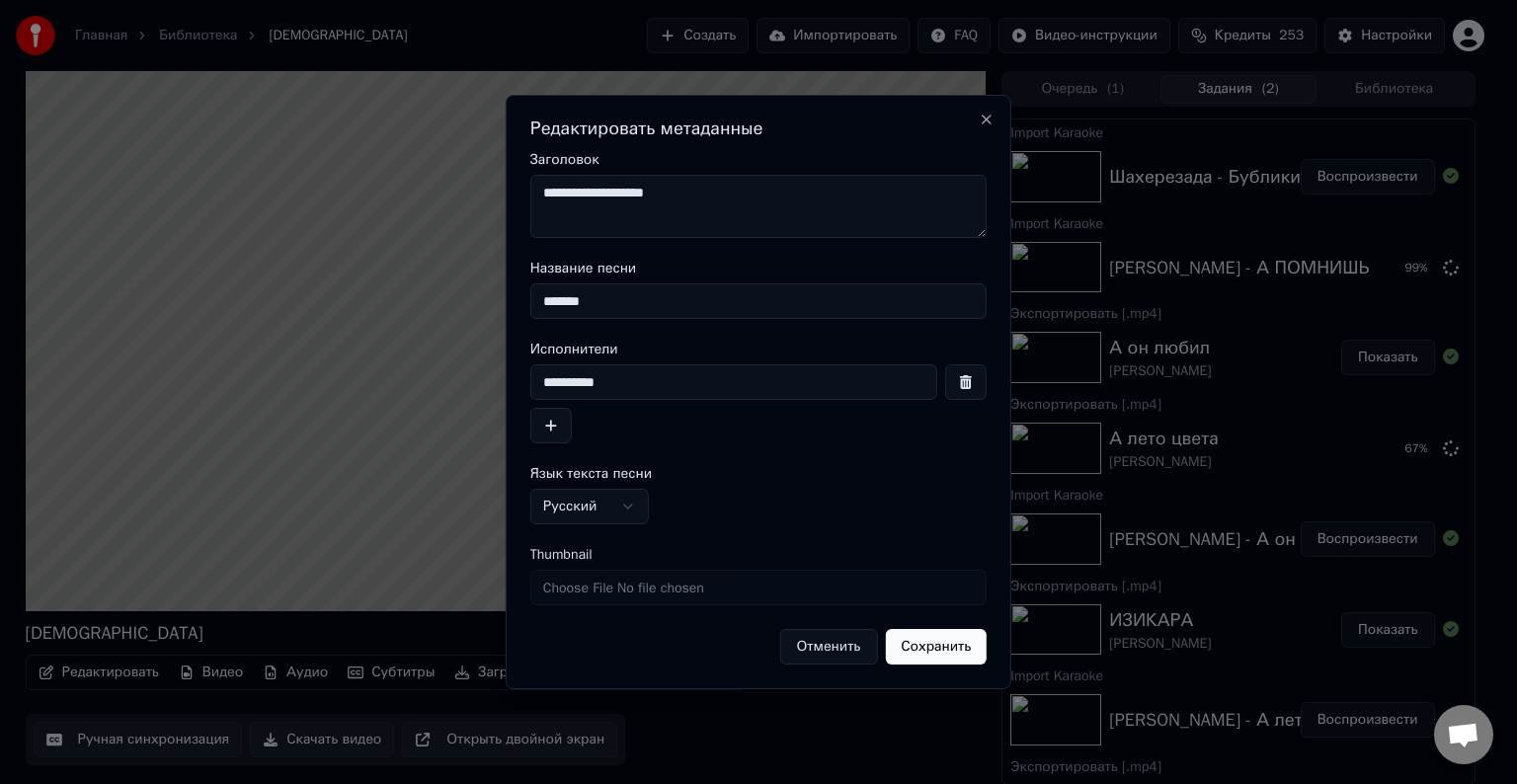 click on "Сохранить" at bounding box center [935, 647] 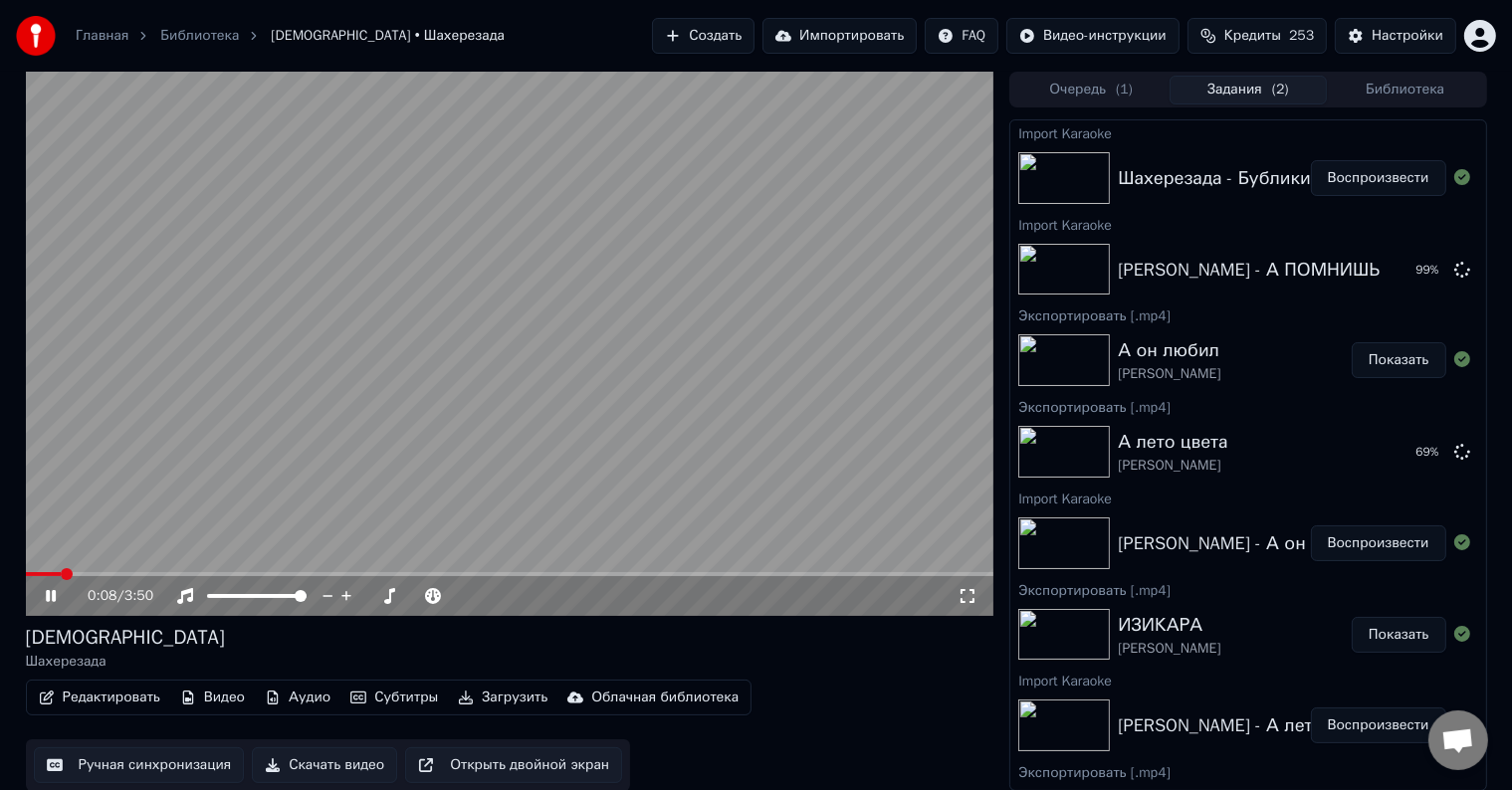 click at bounding box center [510, 343] 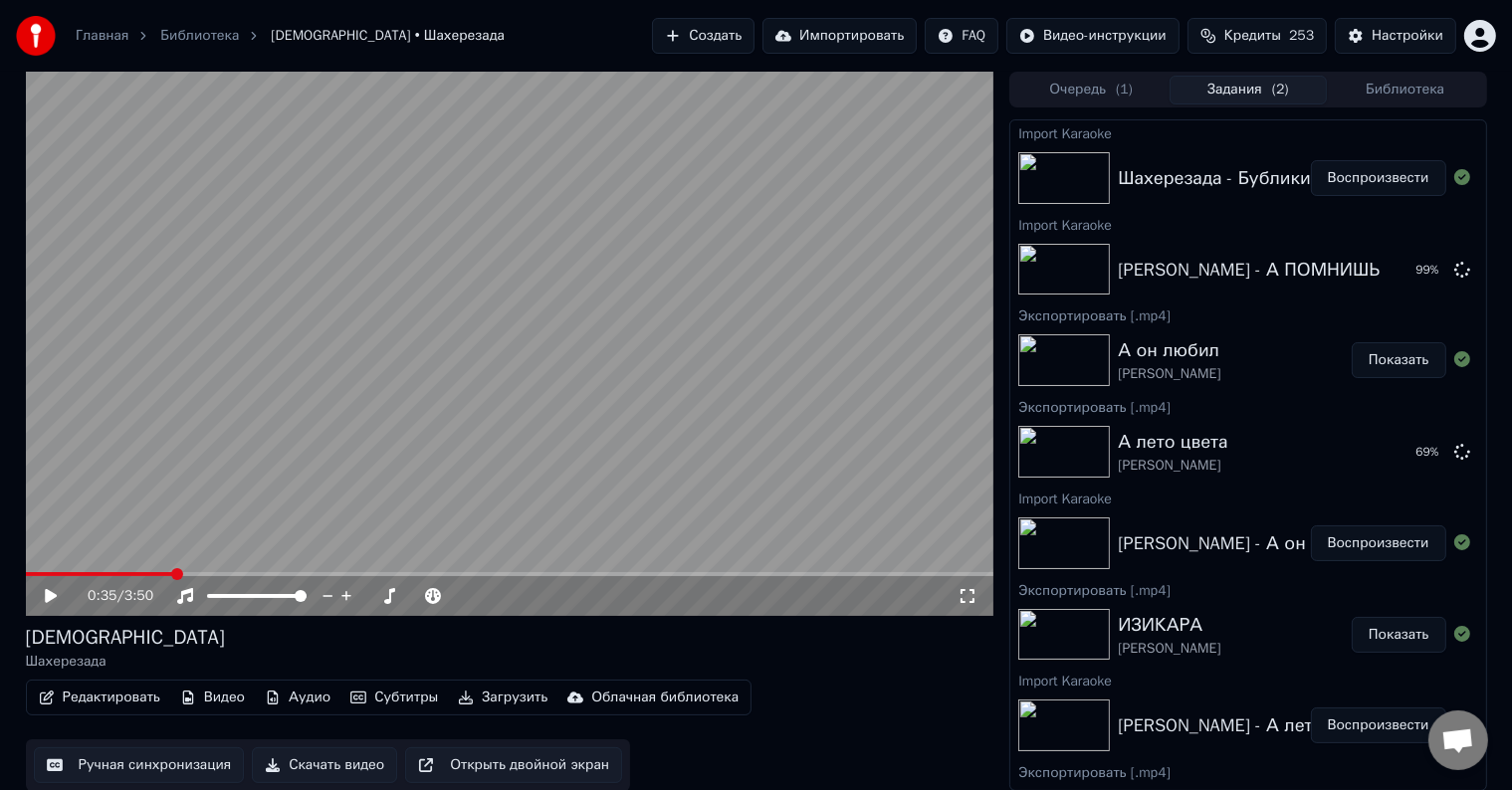 click at bounding box center (510, 574) 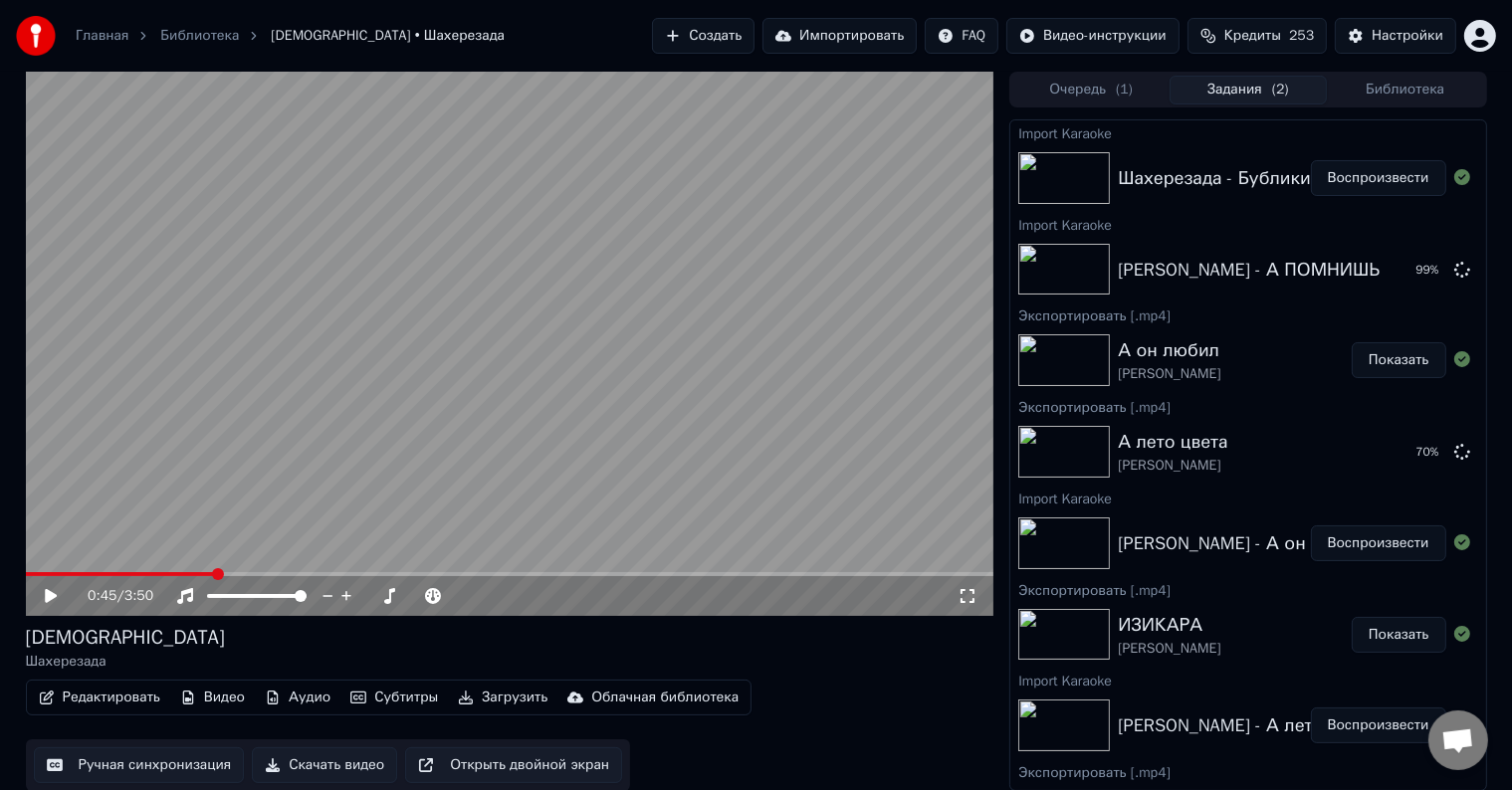 click at bounding box center [510, 343] 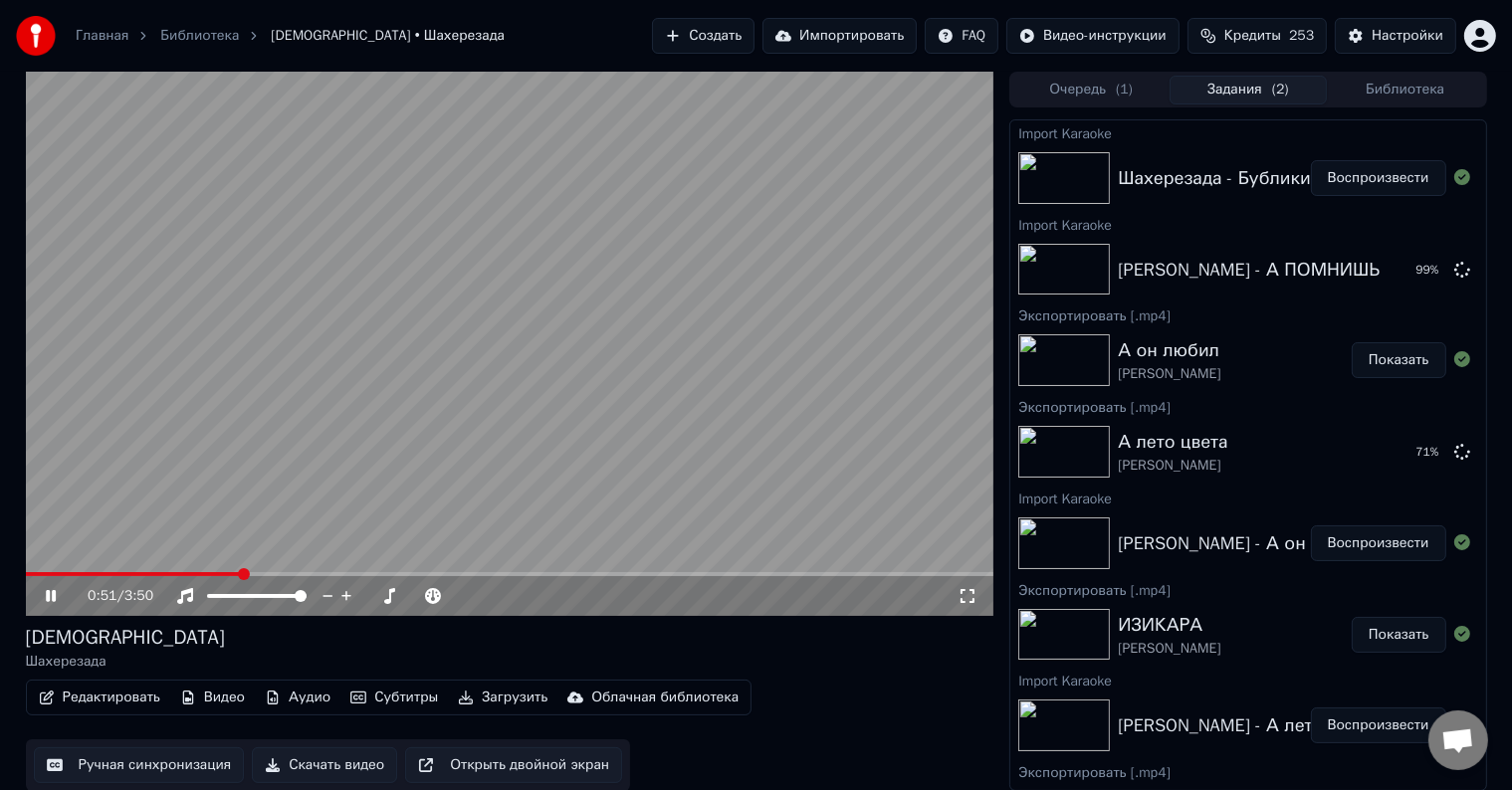click at bounding box center [510, 343] 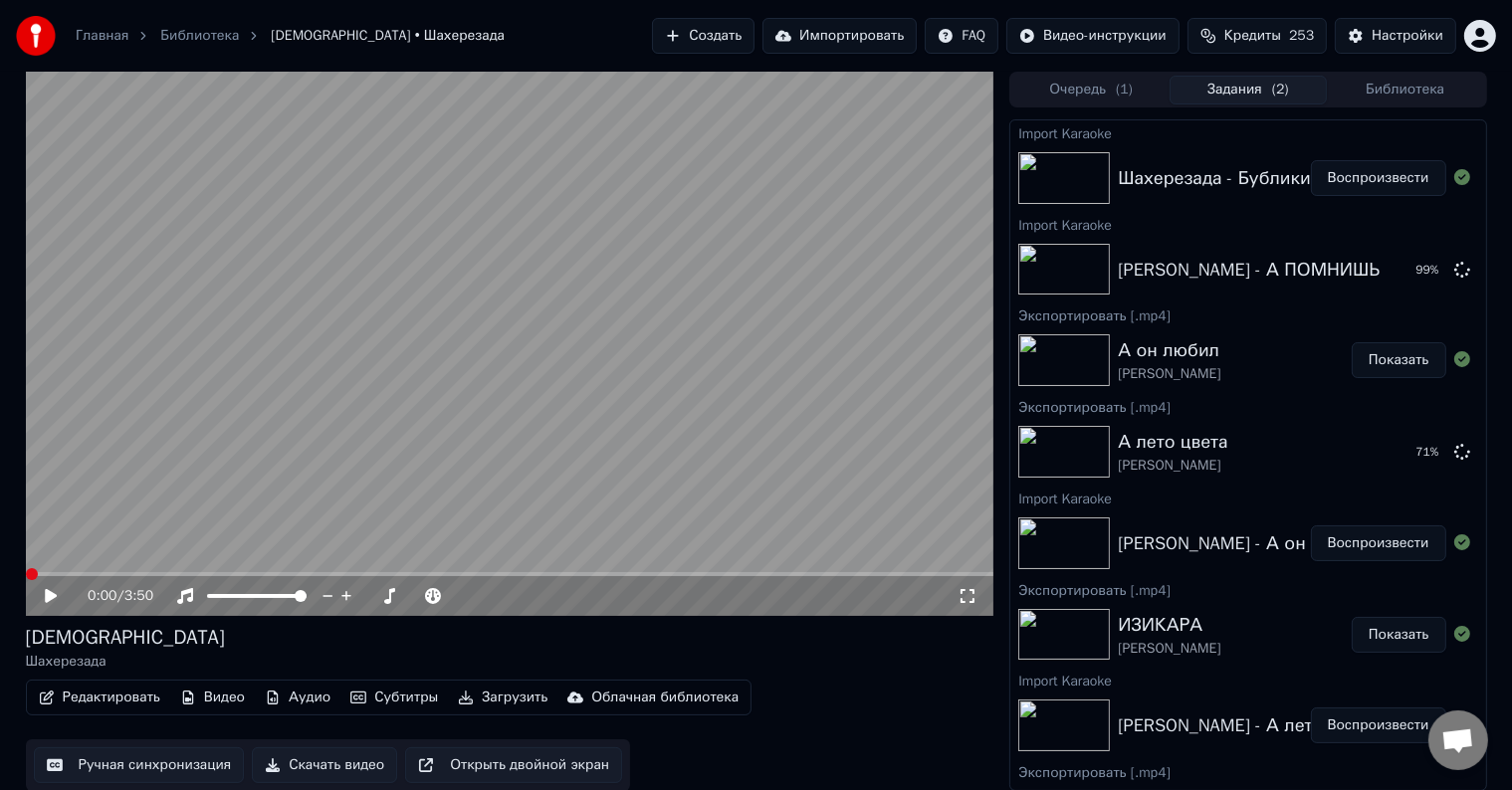 click at bounding box center (32, 574) 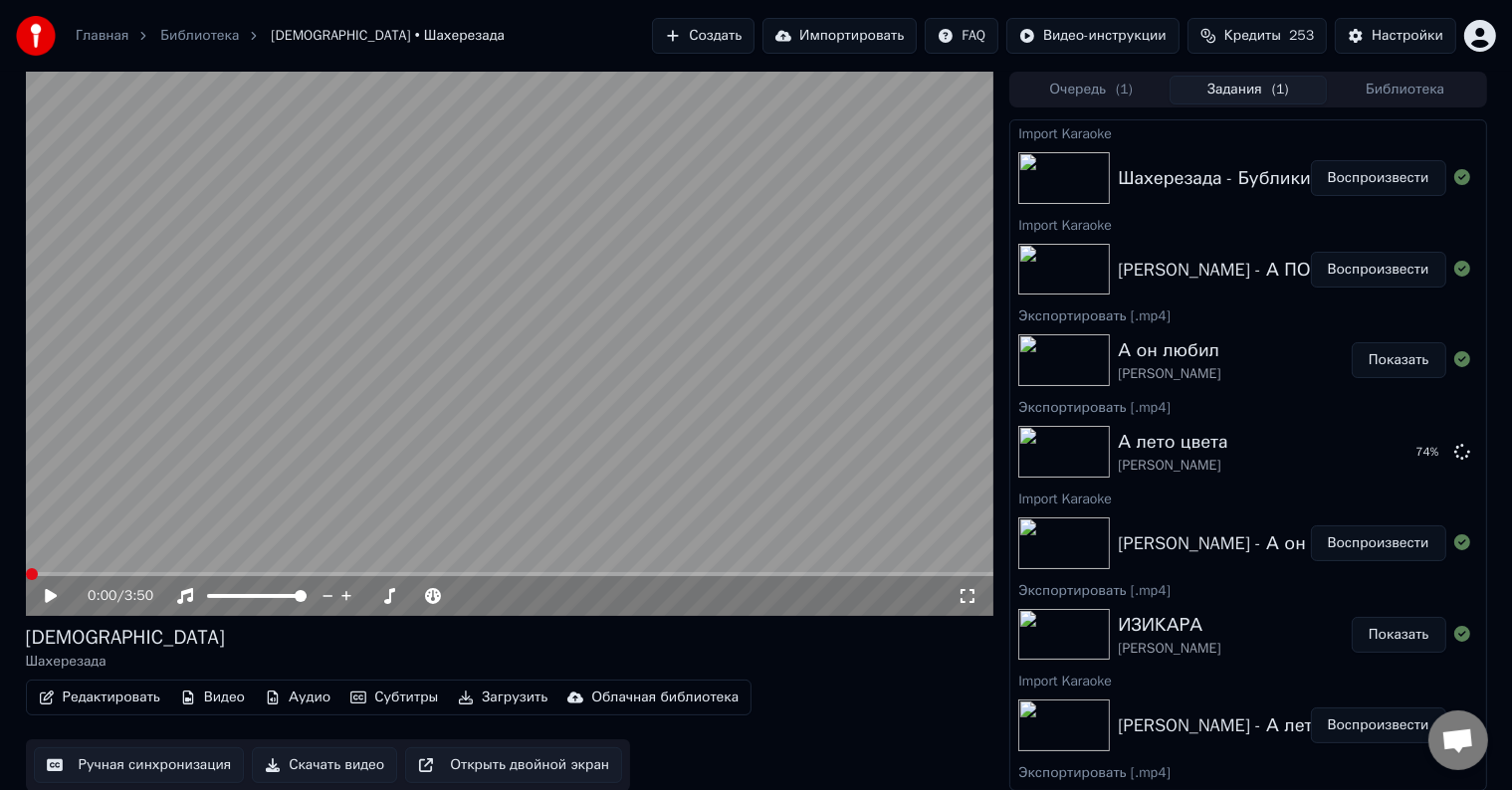 drag, startPoint x: 1330, startPoint y: 273, endPoint x: 1278, endPoint y: 298, distance: 57.697487 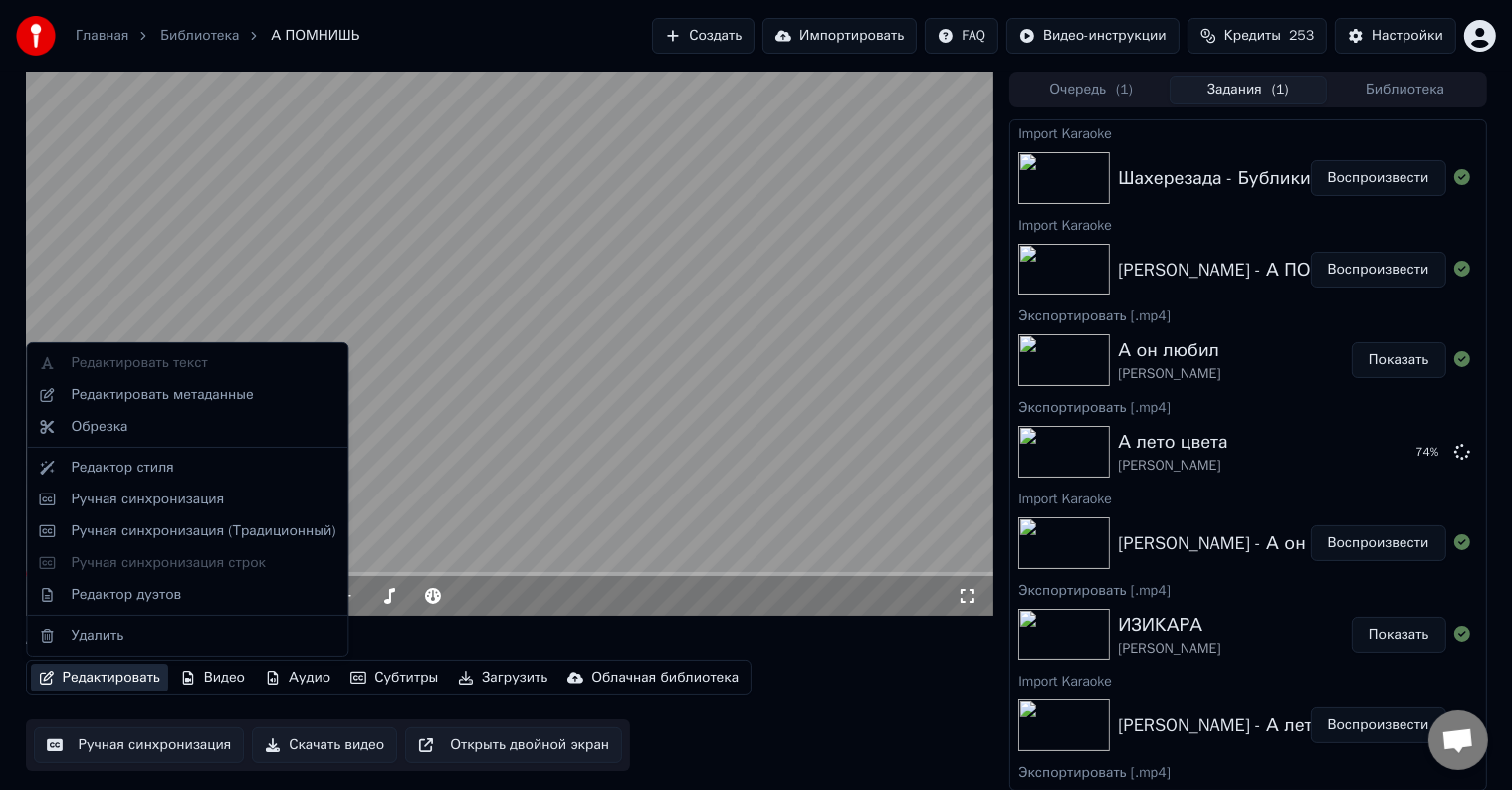 click on "Редактировать" at bounding box center [100, 678] 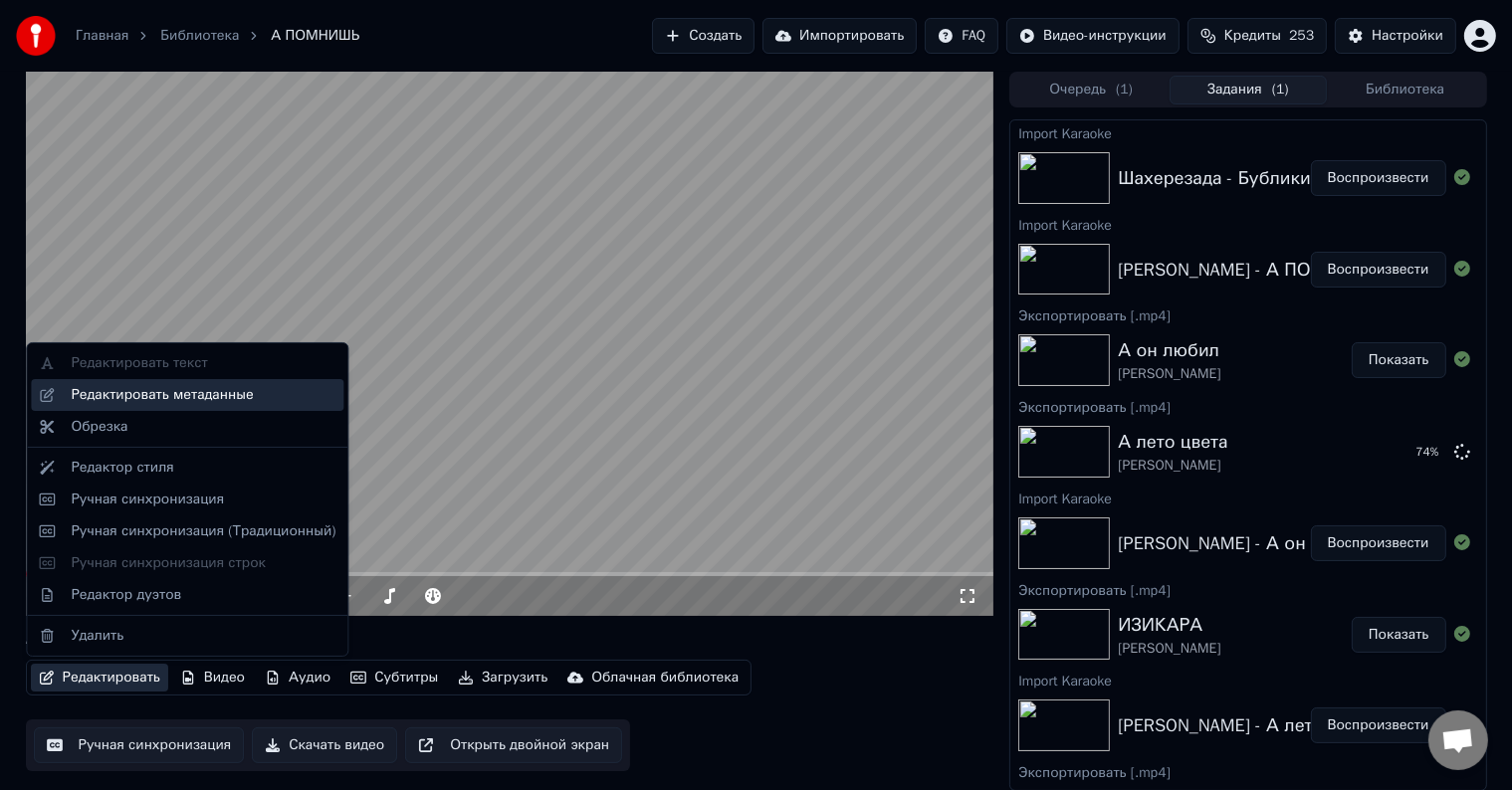click on "Редактировать метаданные" at bounding box center [161, 395] 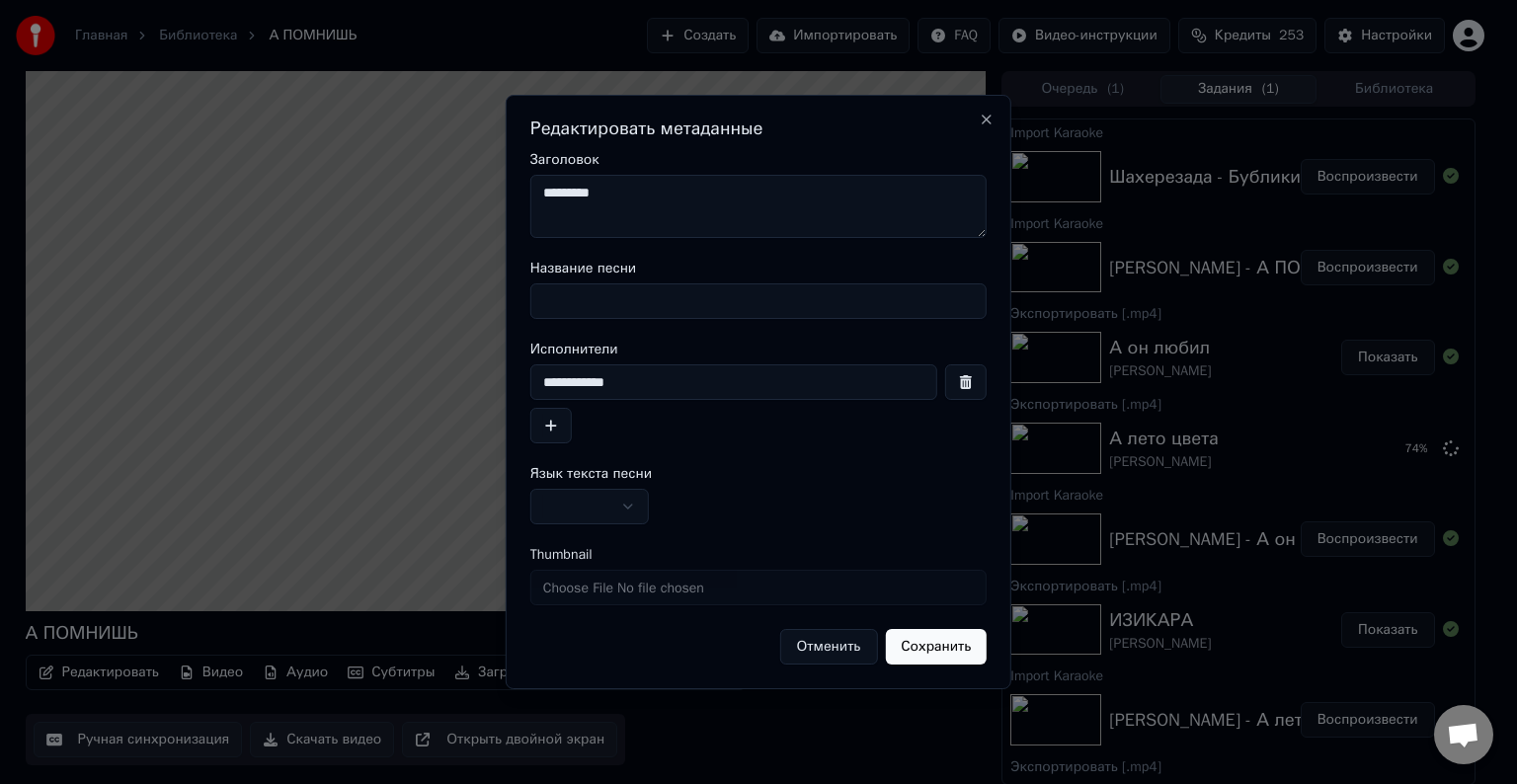 click on "Название песни" at bounding box center (758, 301) 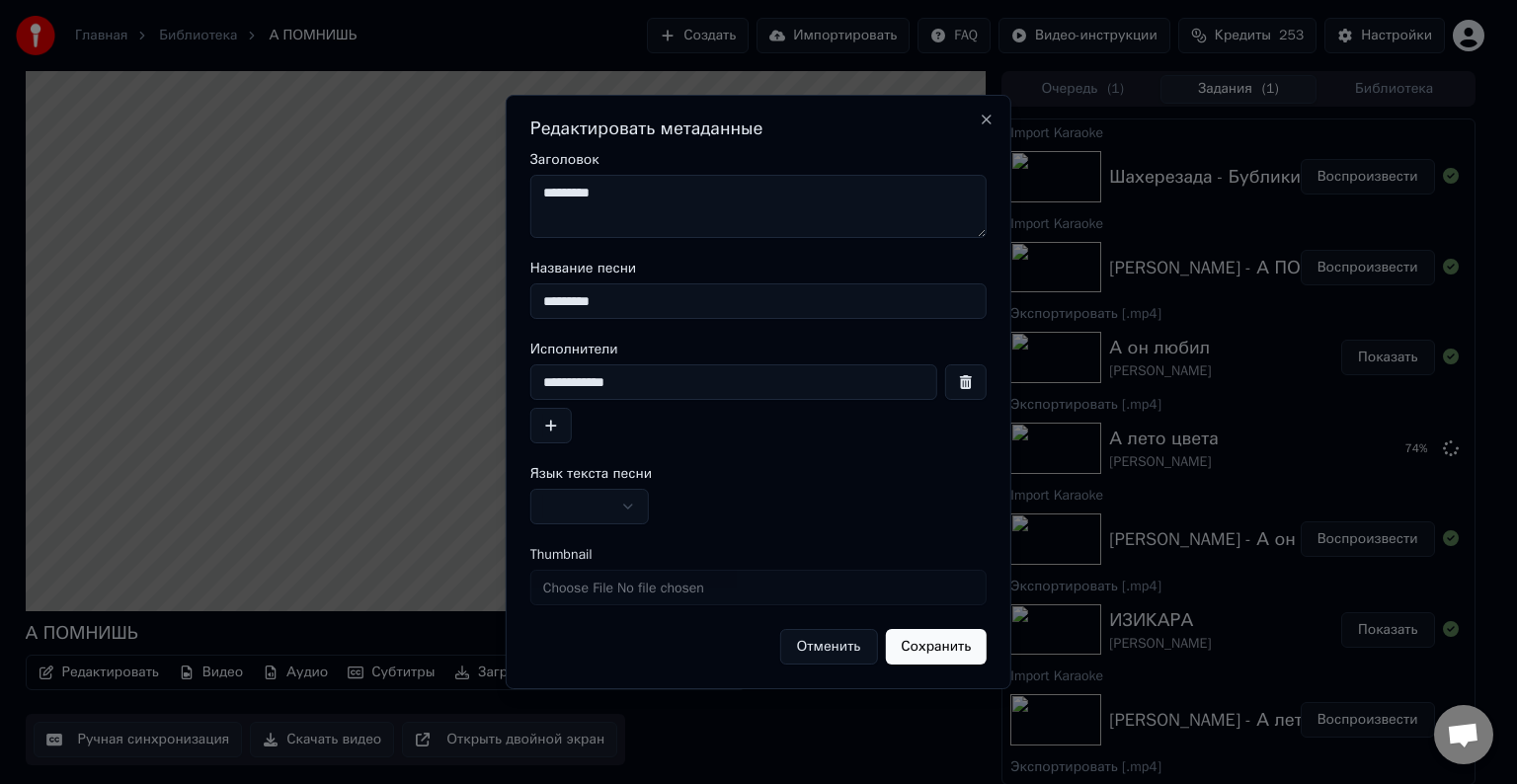 type on "*********" 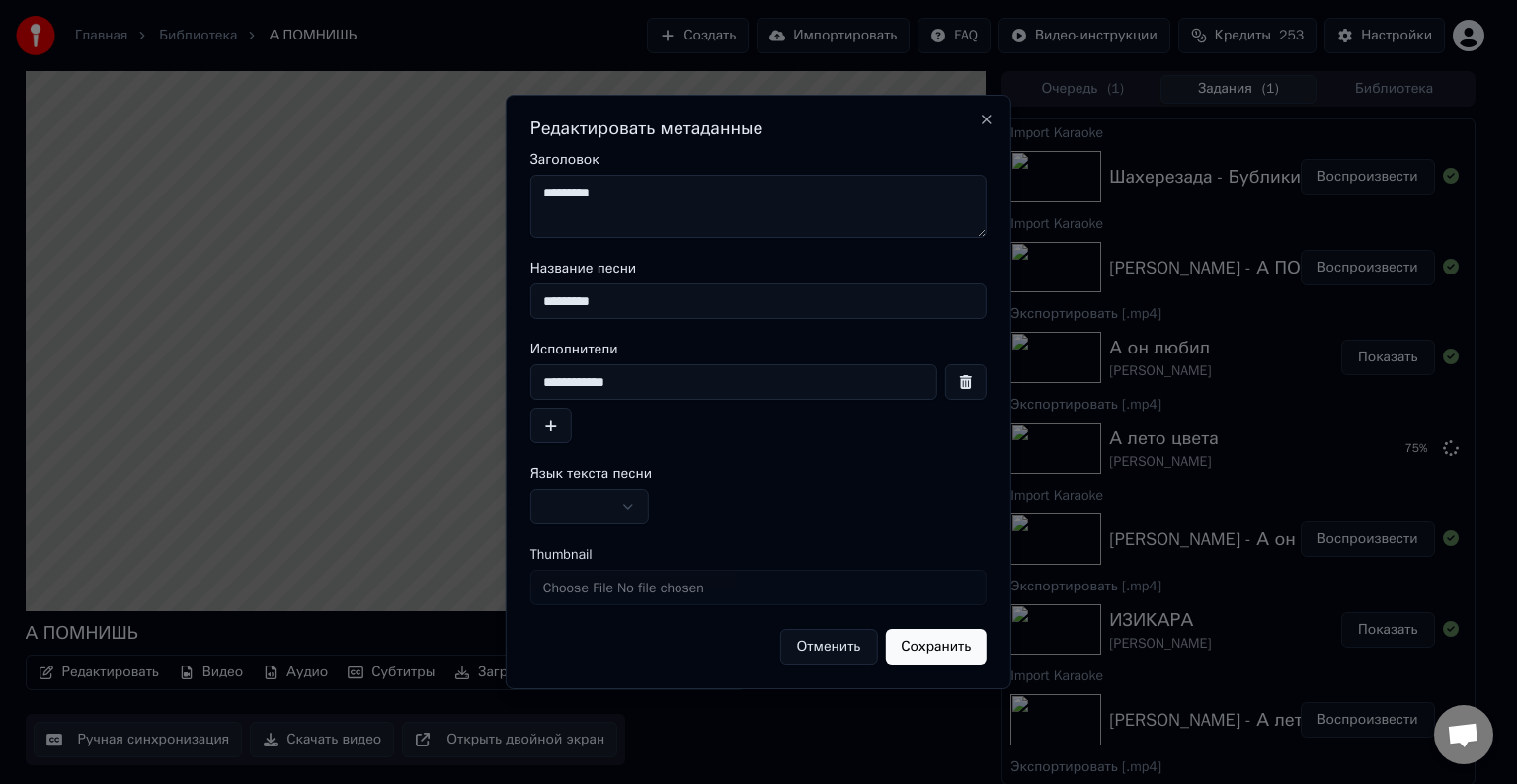 click on "*********" at bounding box center [758, 206] 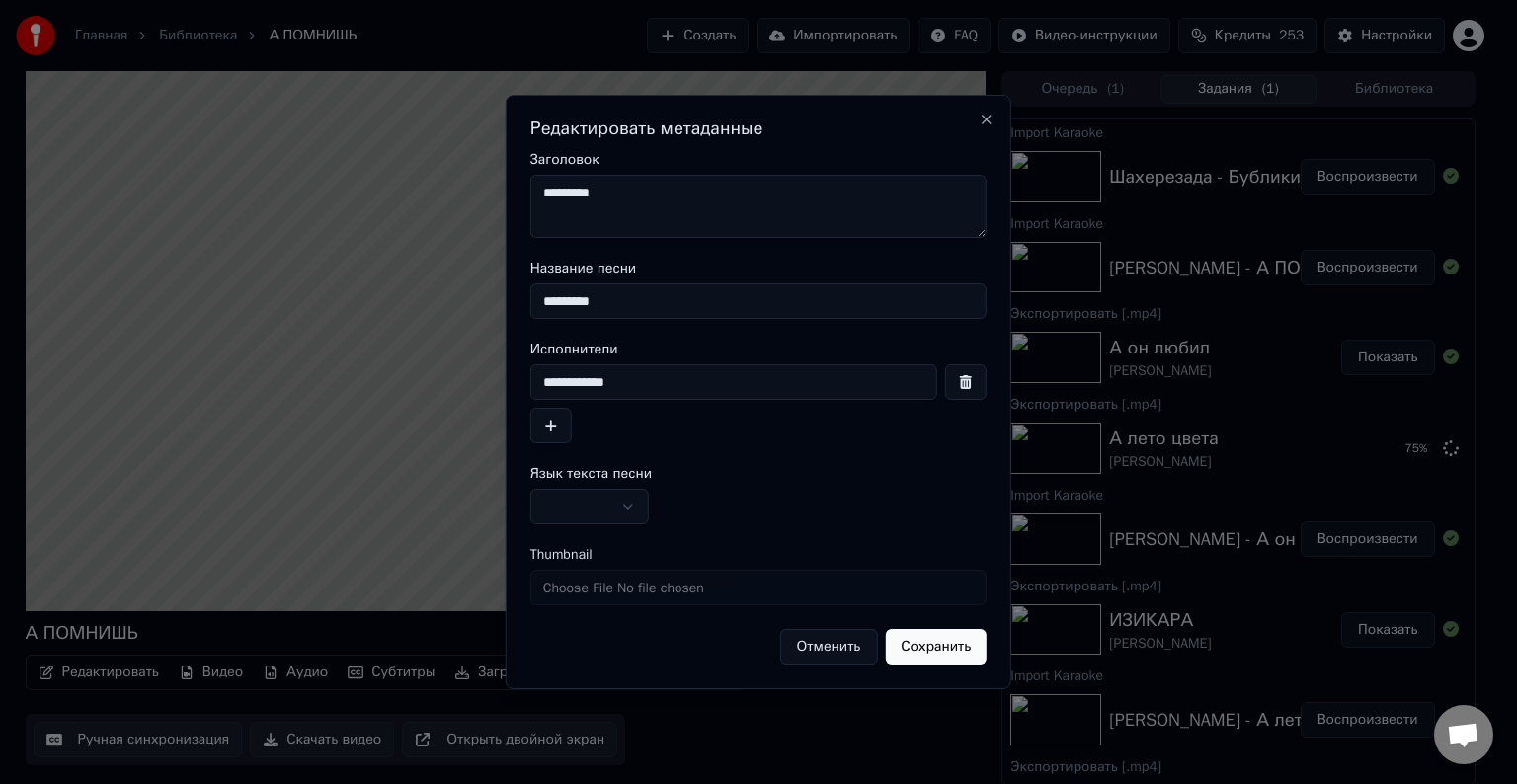 paste on "**********" 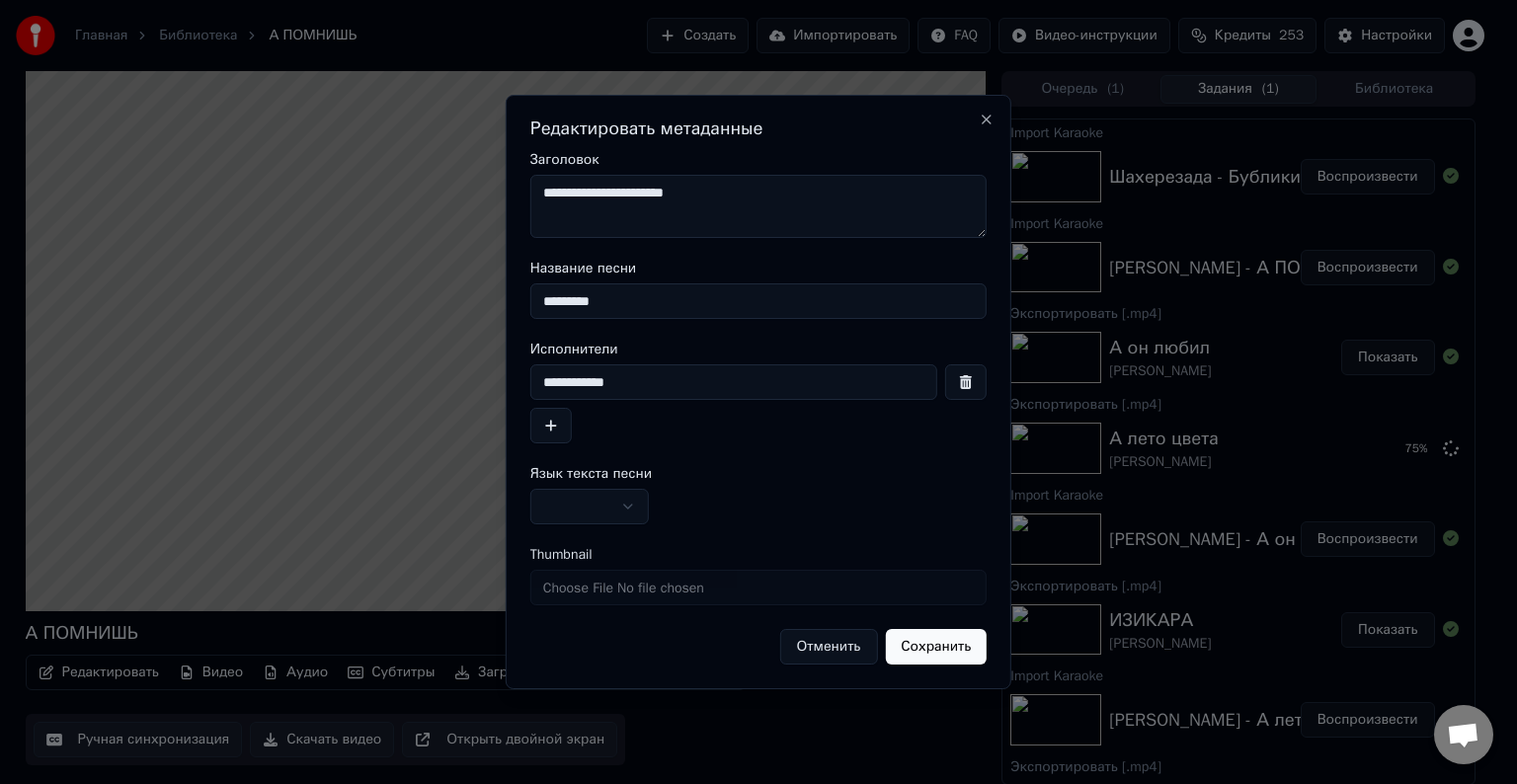 type on "**********" 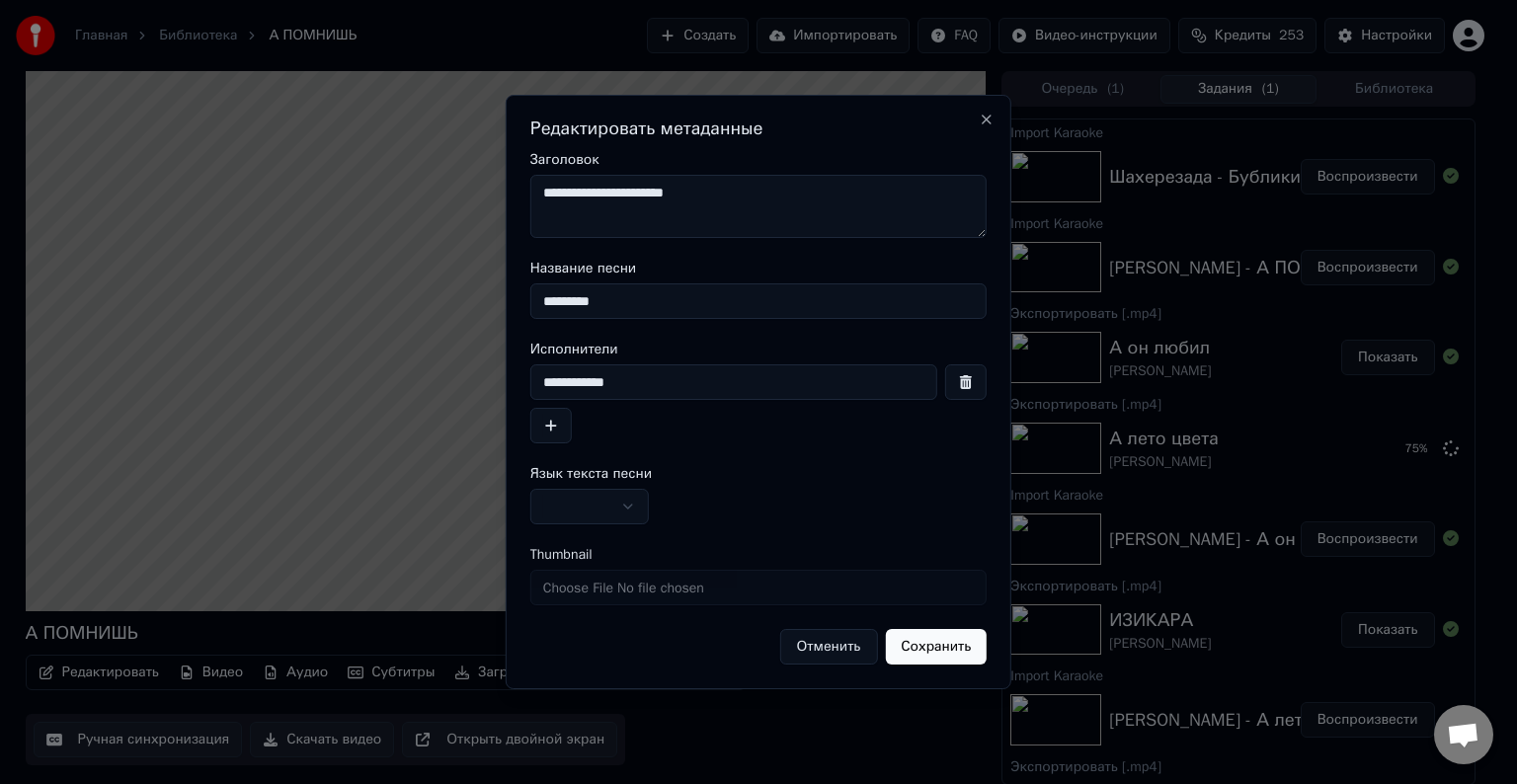click at bounding box center (590, 507) 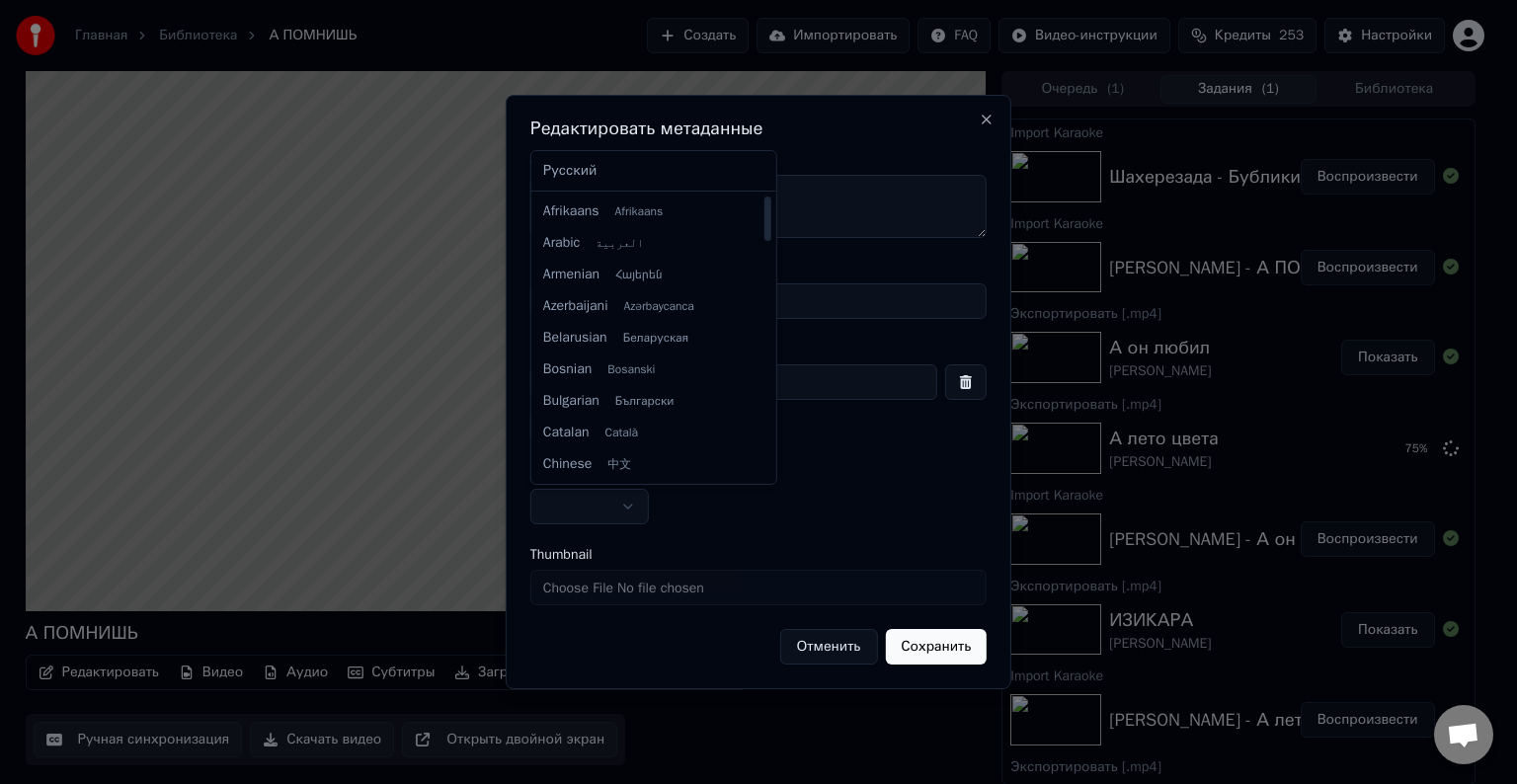 select on "**" 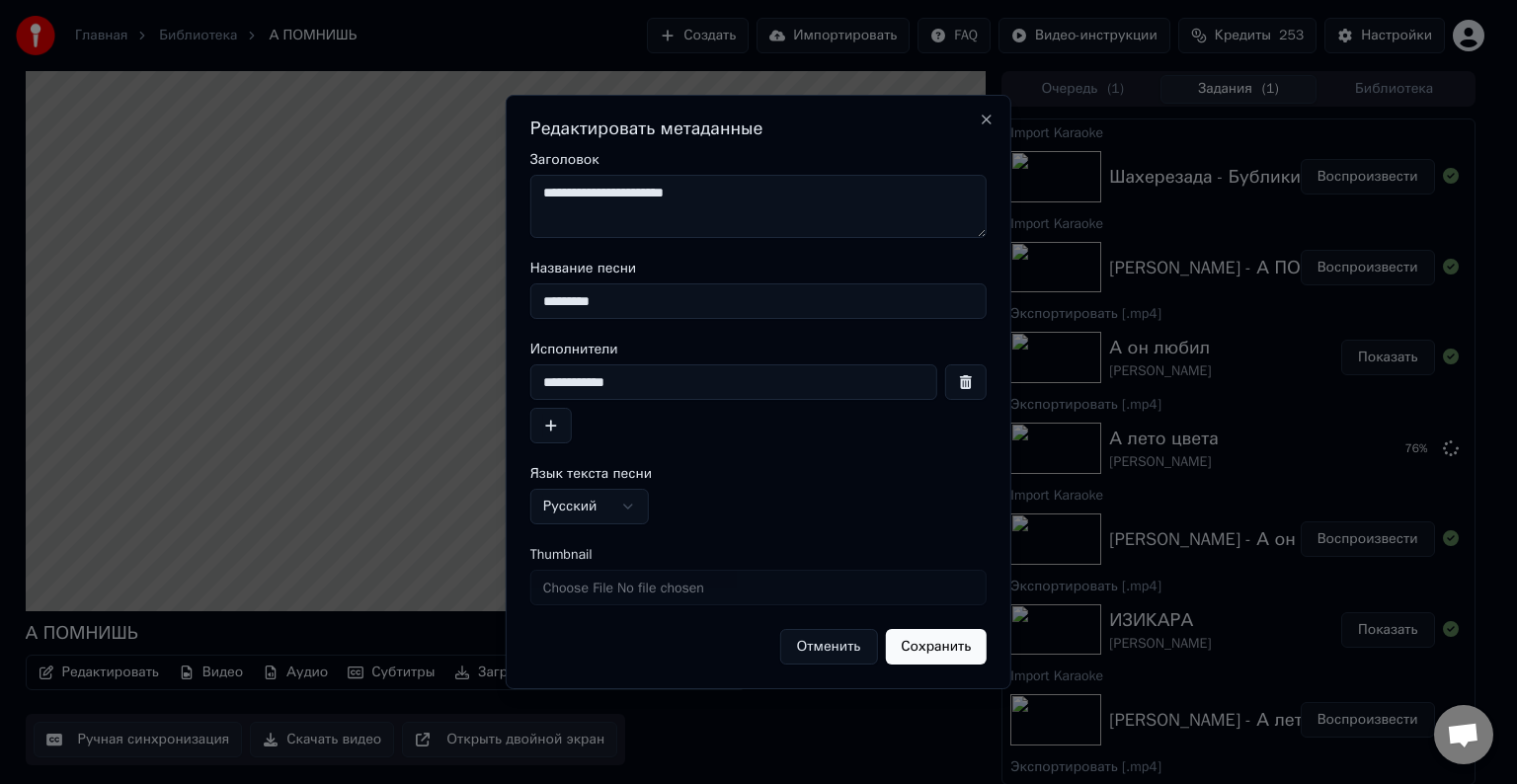 click on "Сохранить" at bounding box center [935, 647] 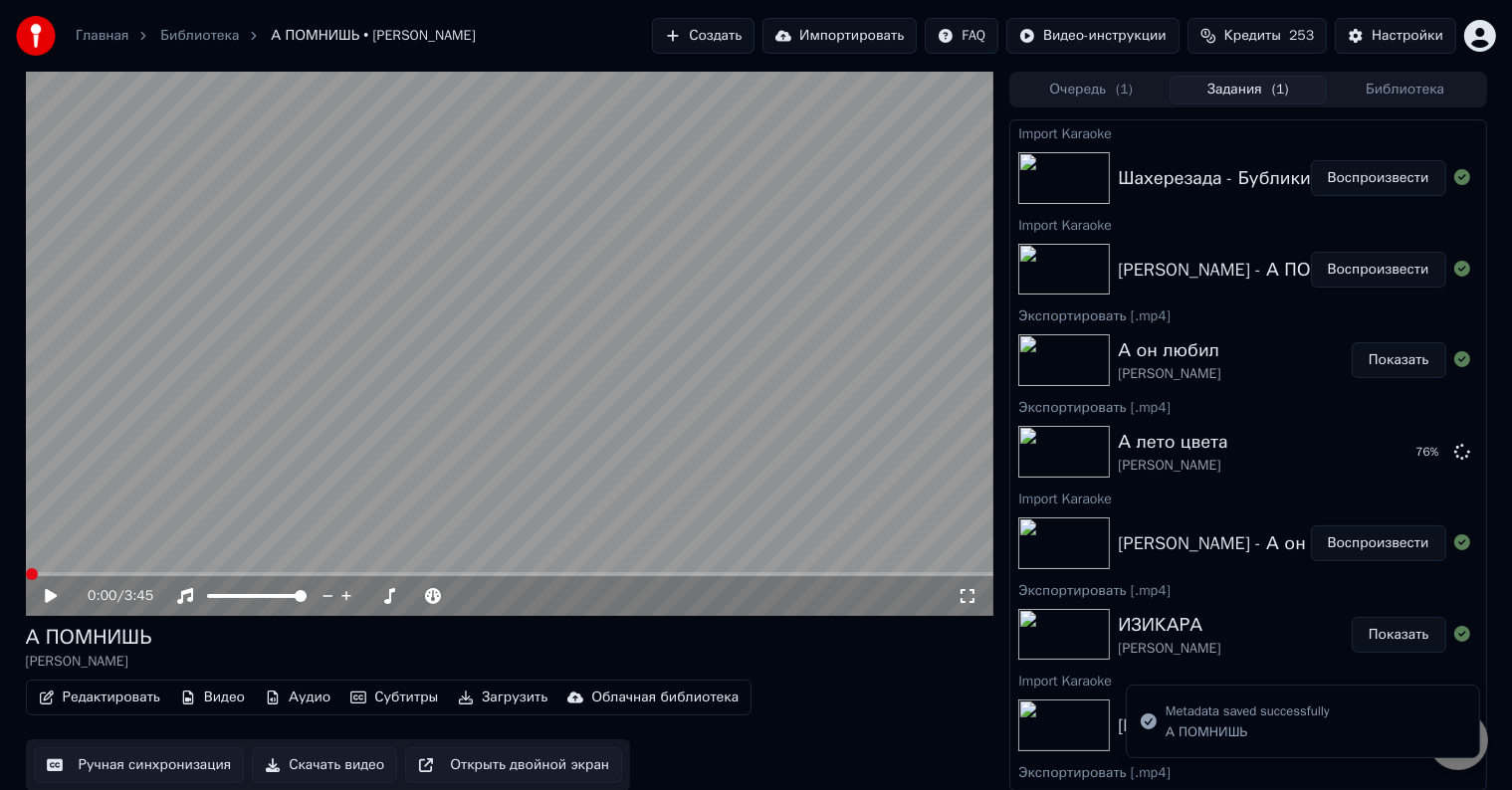 click on "Скачать видео" at bounding box center [324, 765] 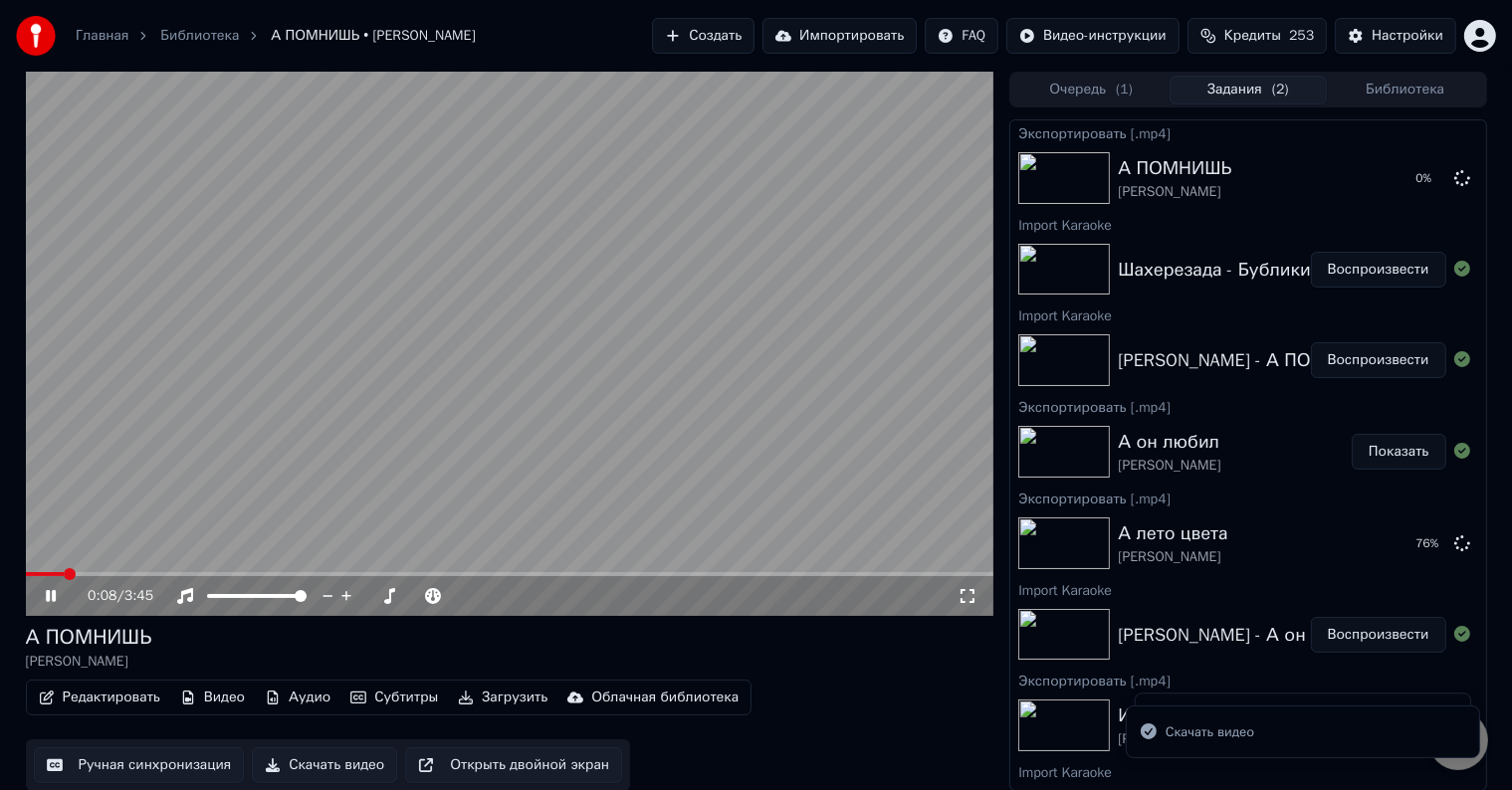 click on "Воспроизвести" at bounding box center (1379, 270) 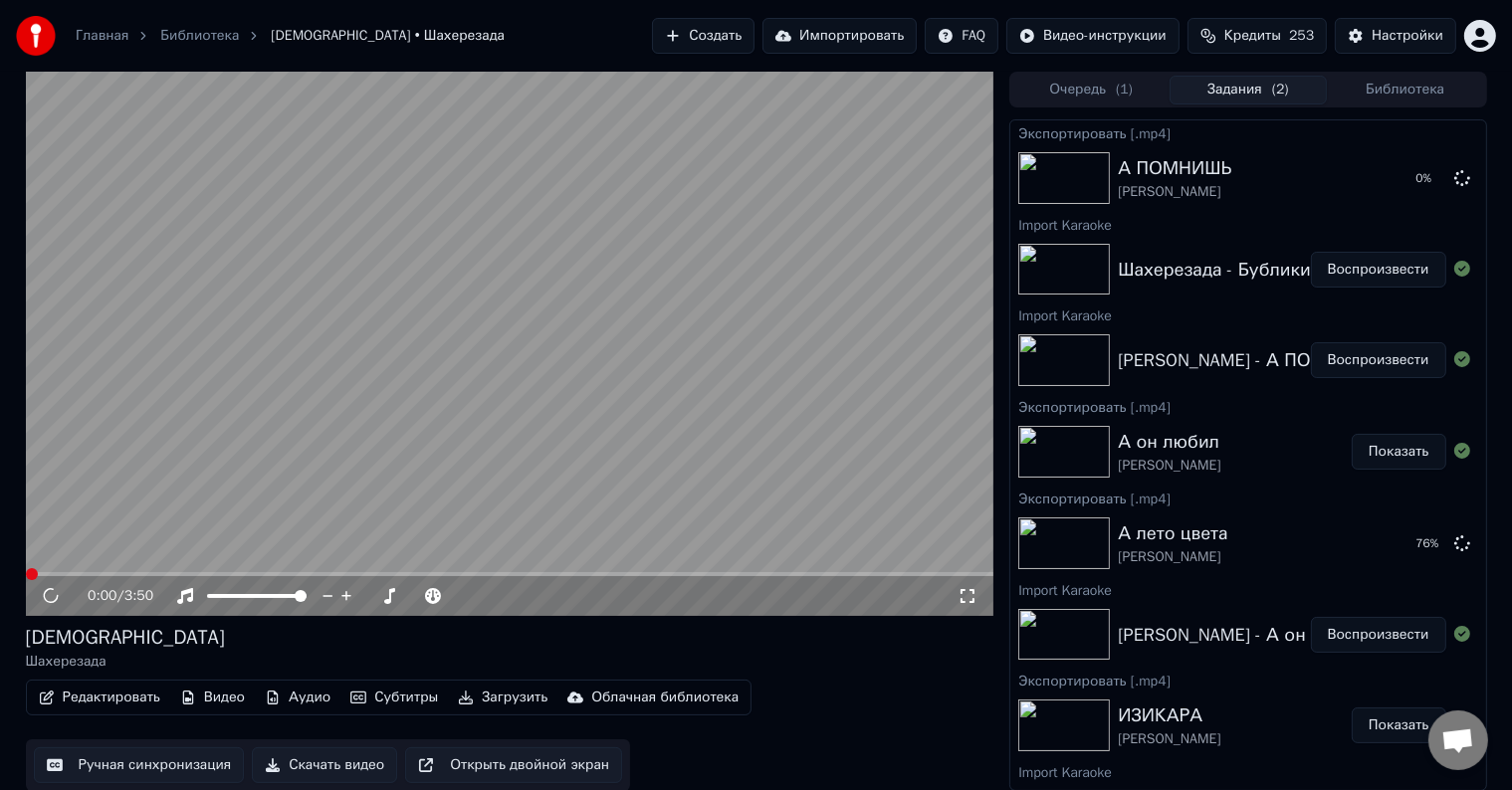 click on "Скачать видео" at bounding box center (324, 765) 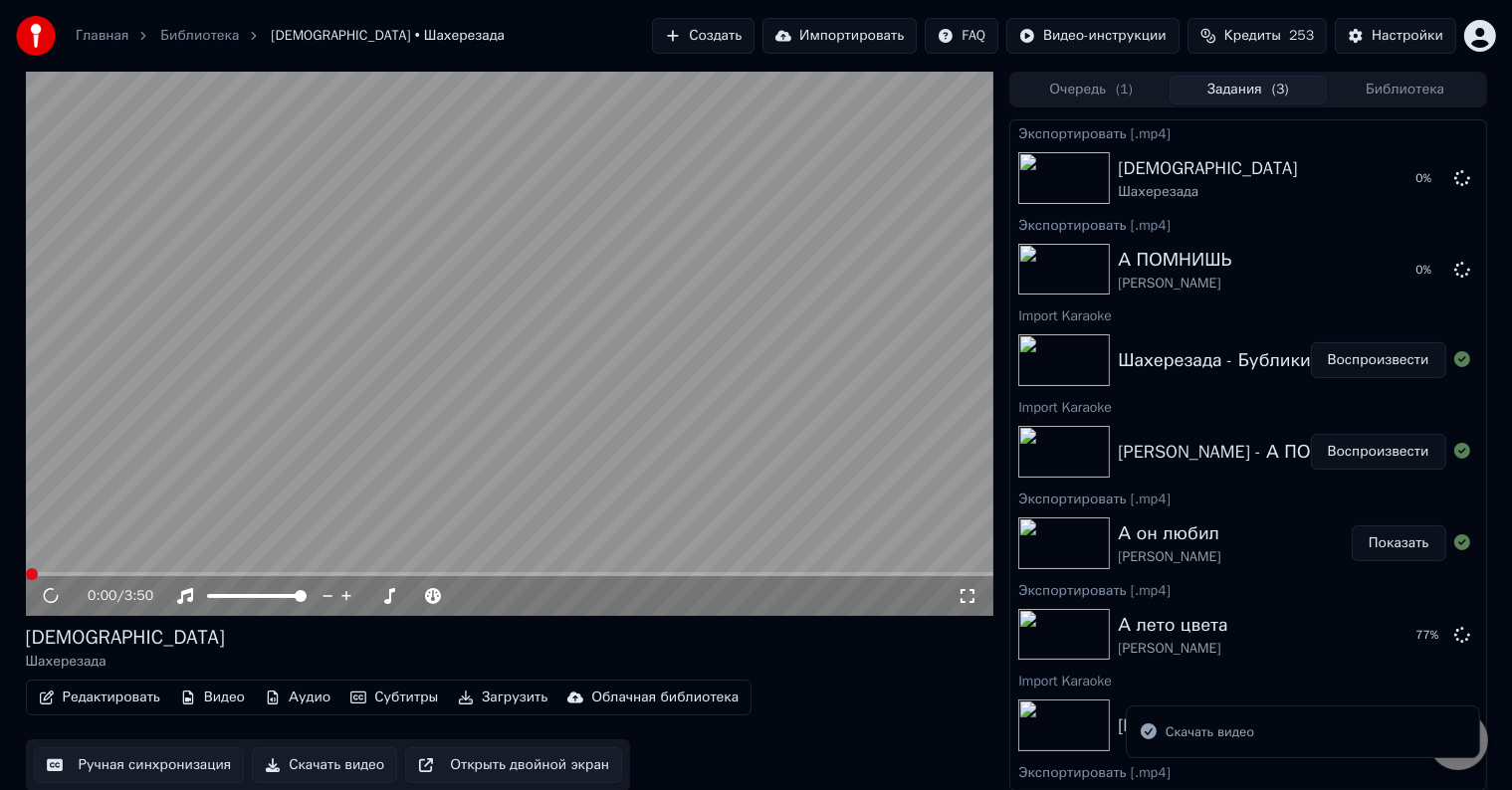 click at bounding box center [510, 343] 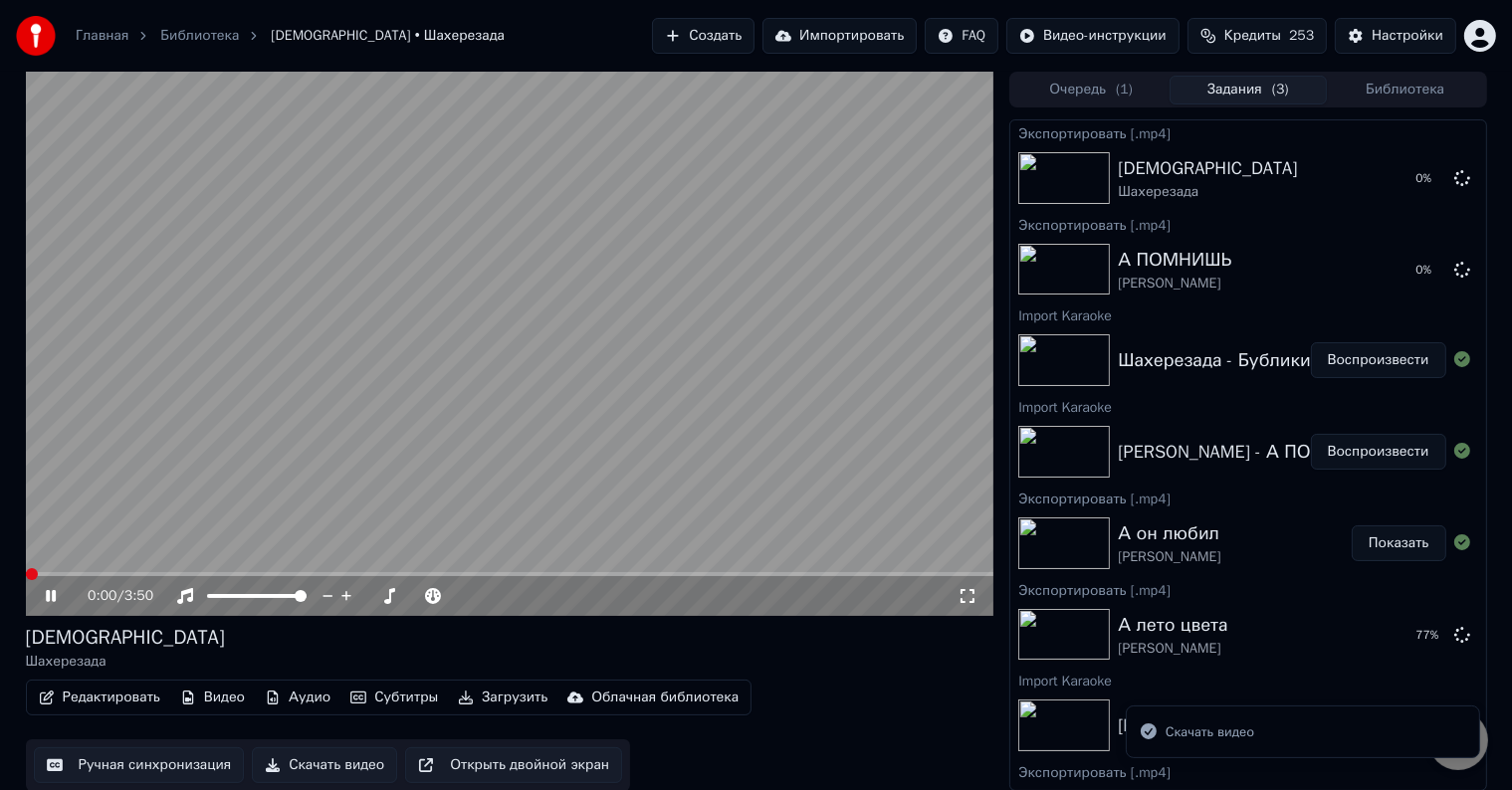 click at bounding box center (510, 343) 